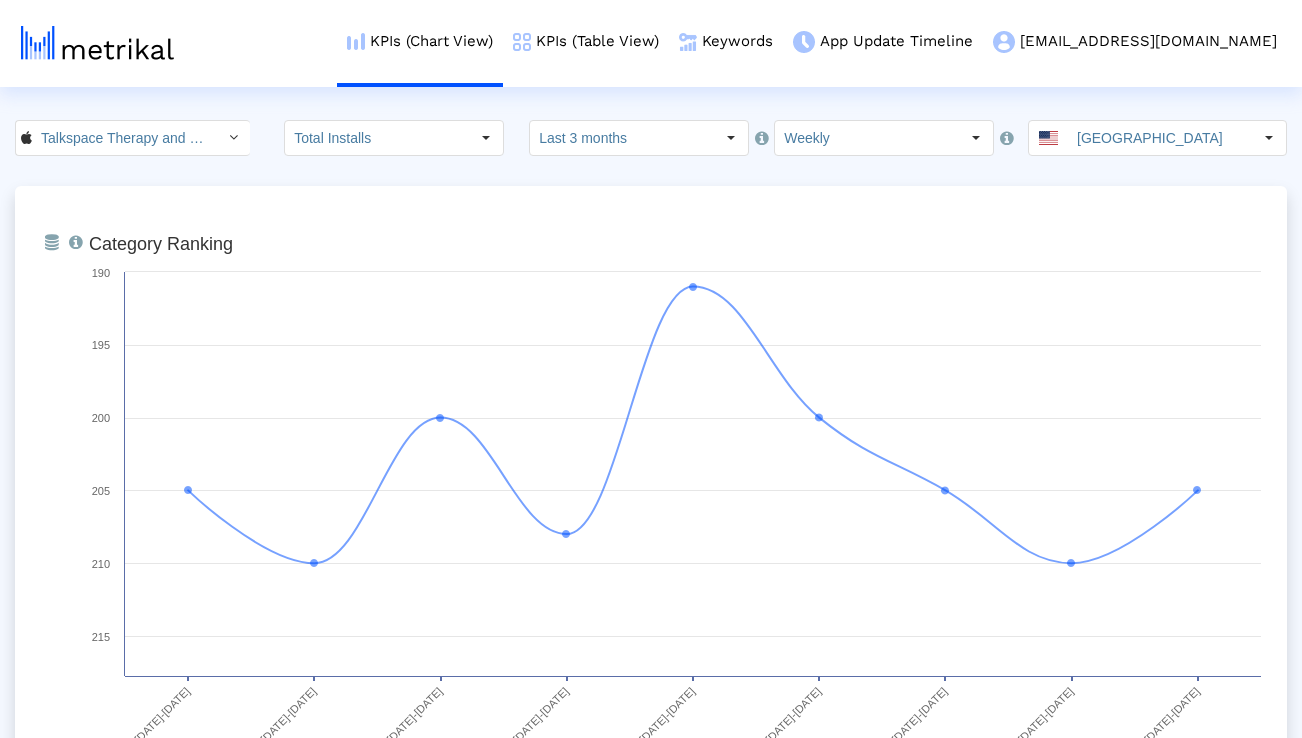 scroll, scrollTop: 1549, scrollLeft: 0, axis: vertical 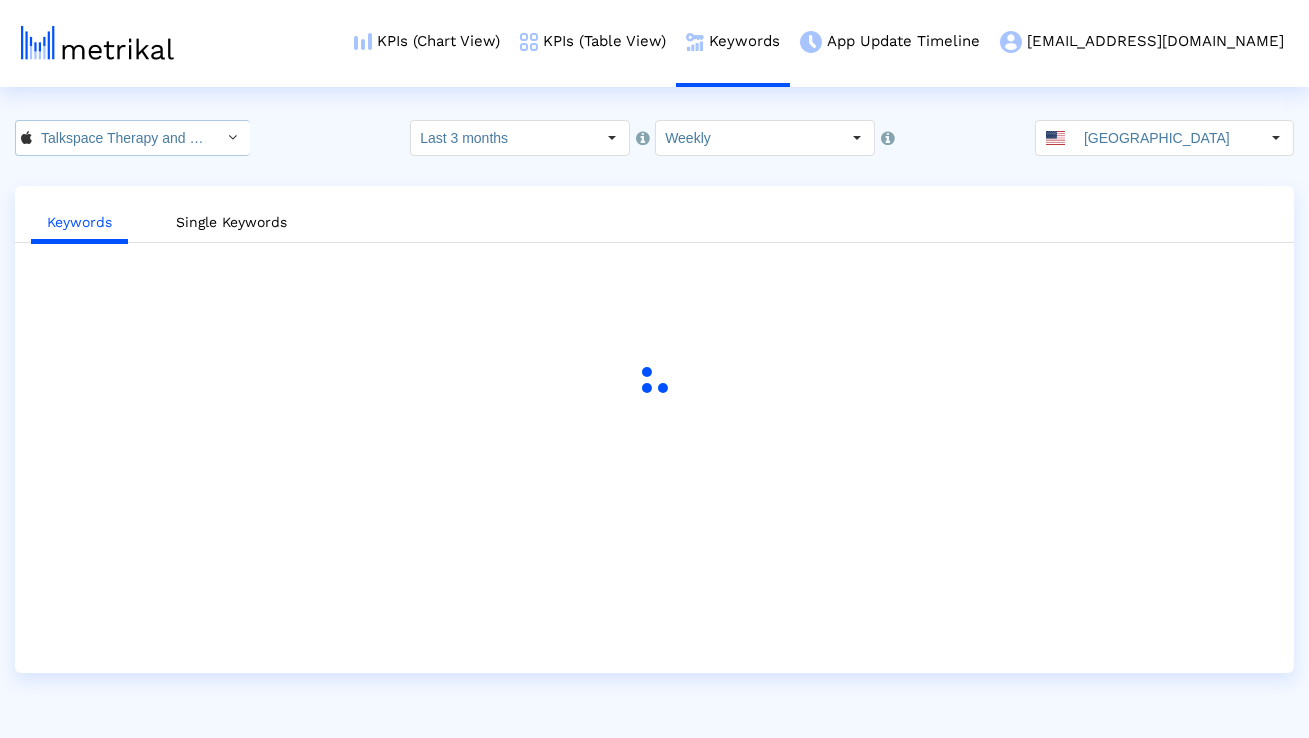 click 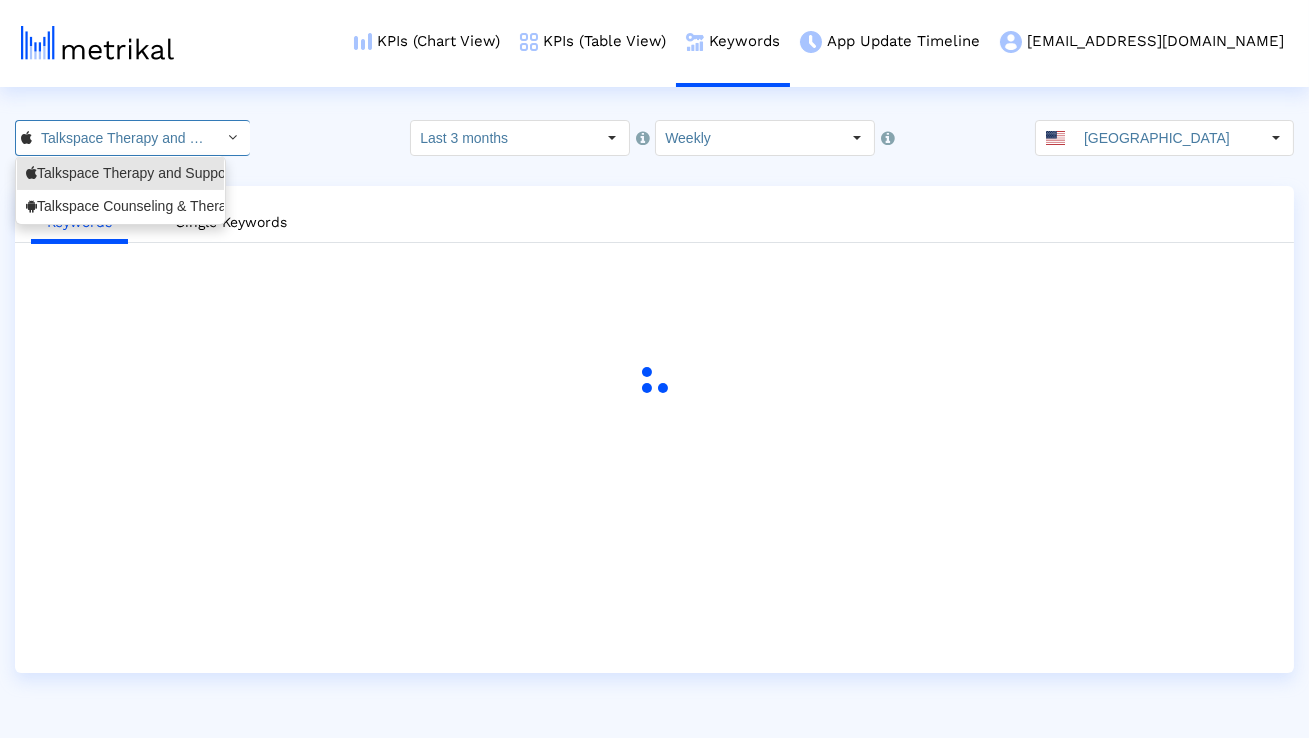 scroll, scrollTop: 0, scrollLeft: 151, axis: horizontal 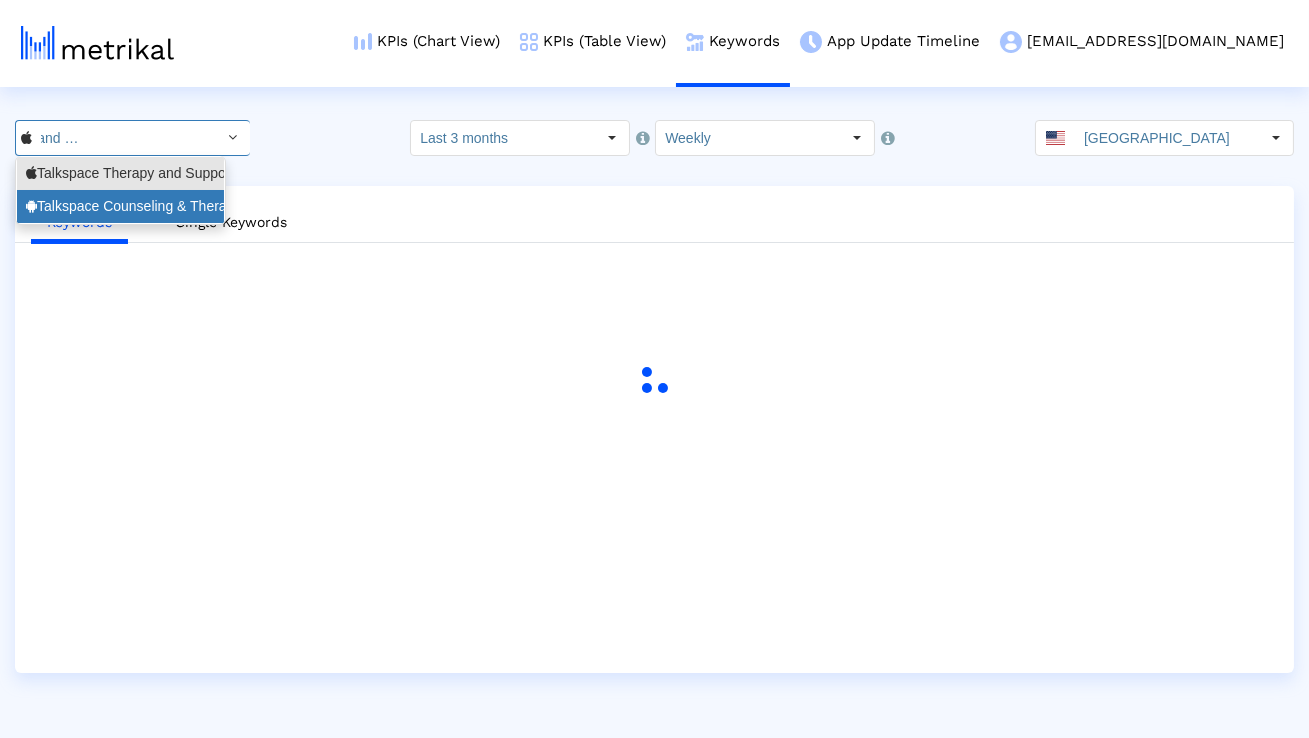 click on "Talkspace Counseling & Therapy <com.talkspace.talkspaceapp>" at bounding box center (120, 206) 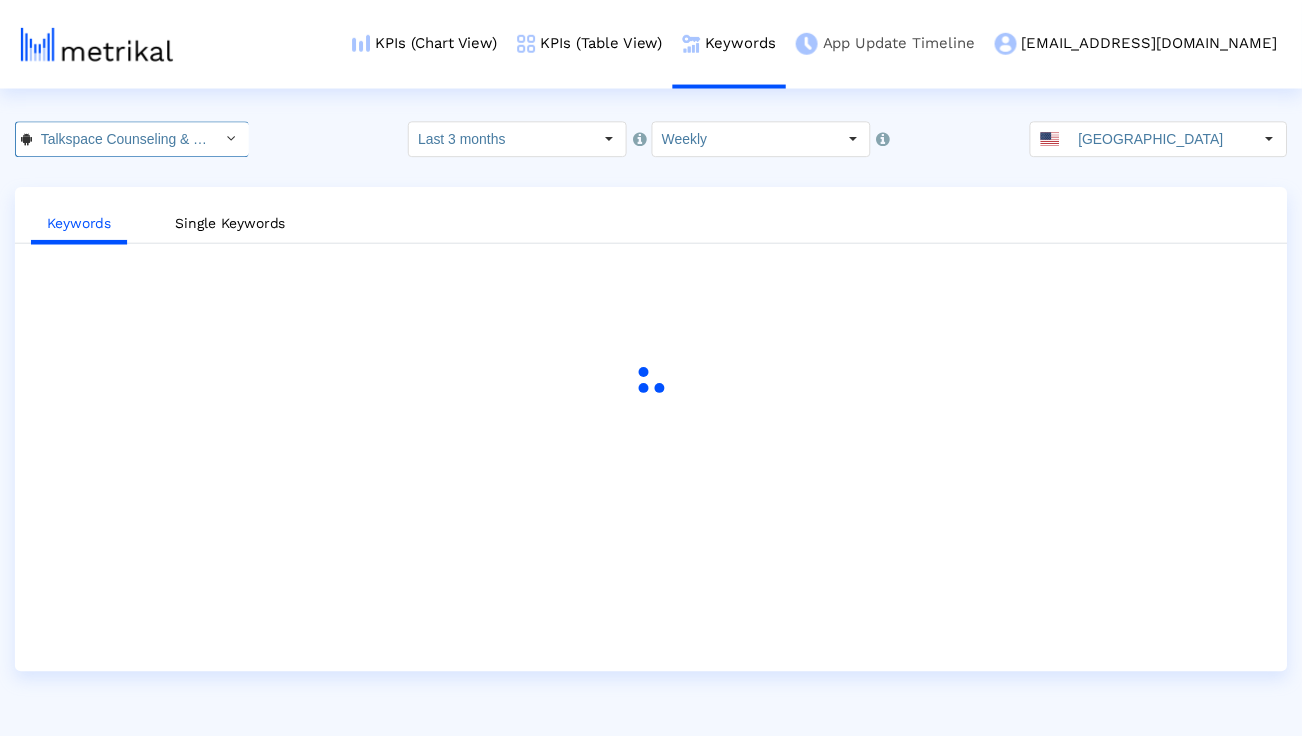 scroll, scrollTop: 0, scrollLeft: 266, axis: horizontal 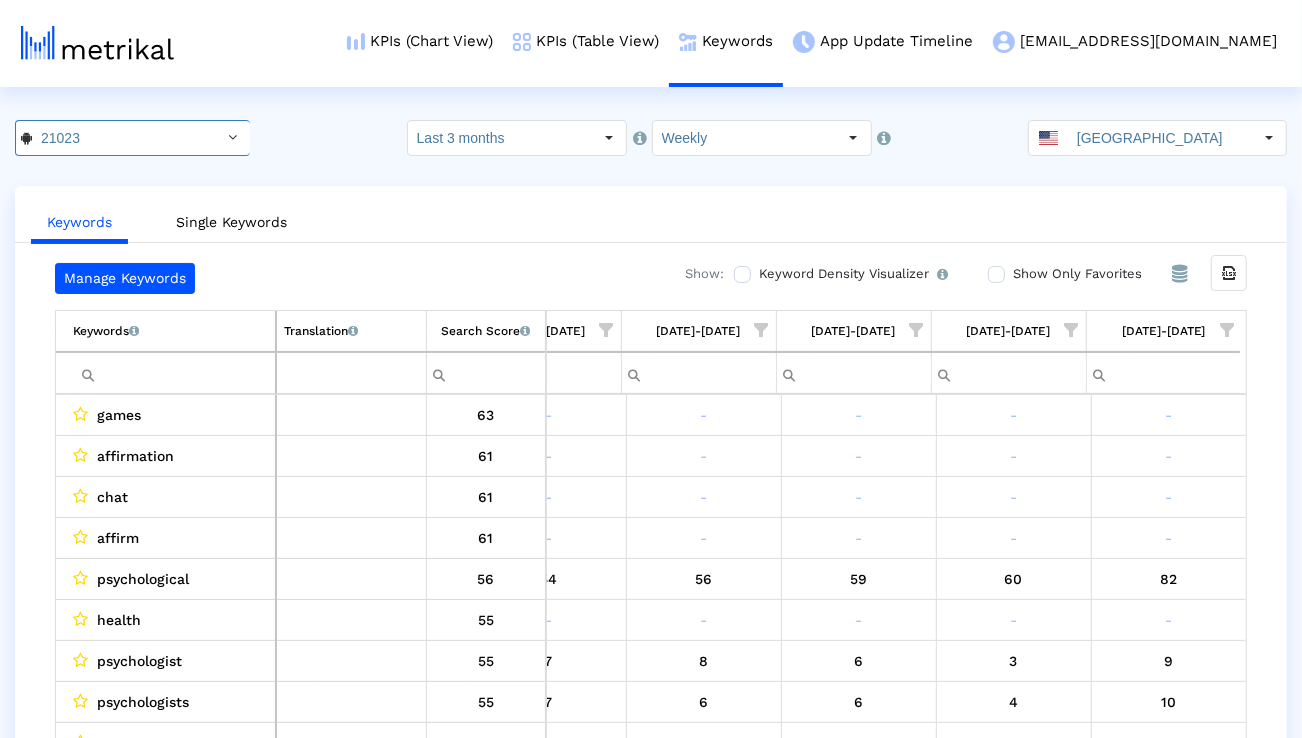 click at bounding box center [1072, 330] 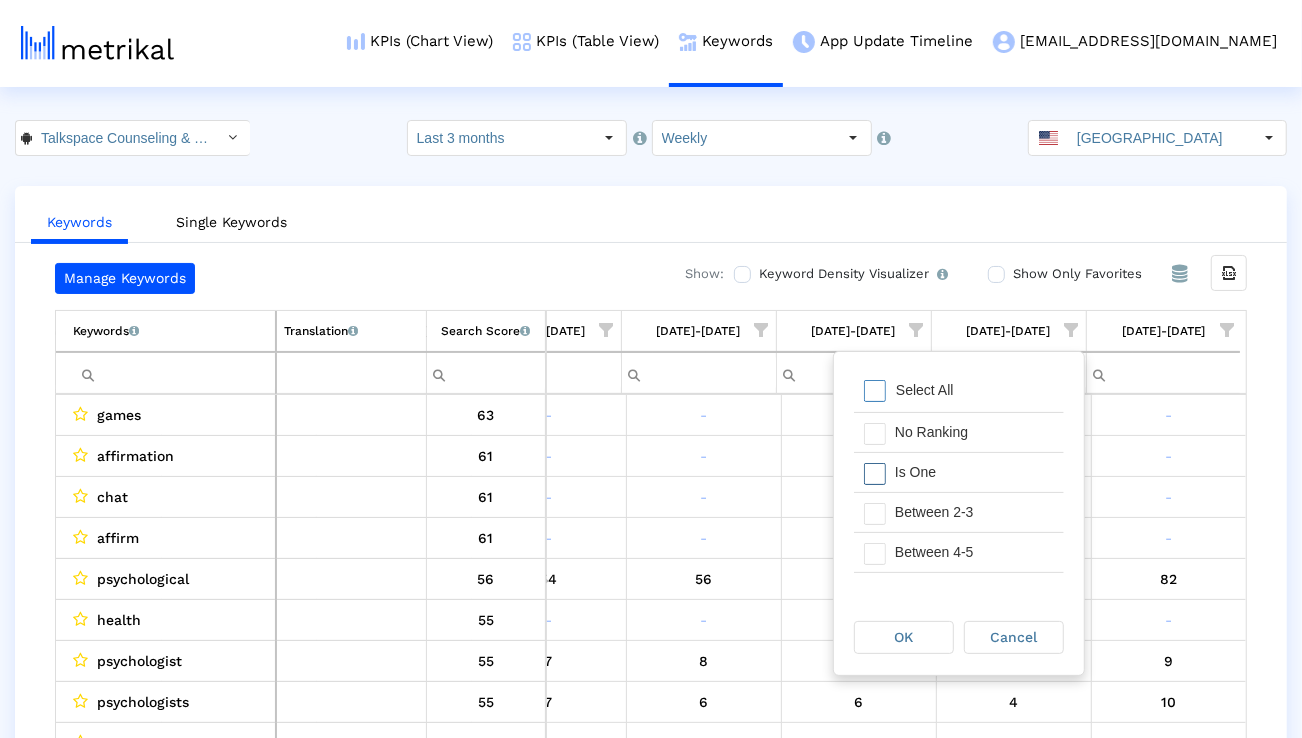 click on "Is One" at bounding box center [974, 472] 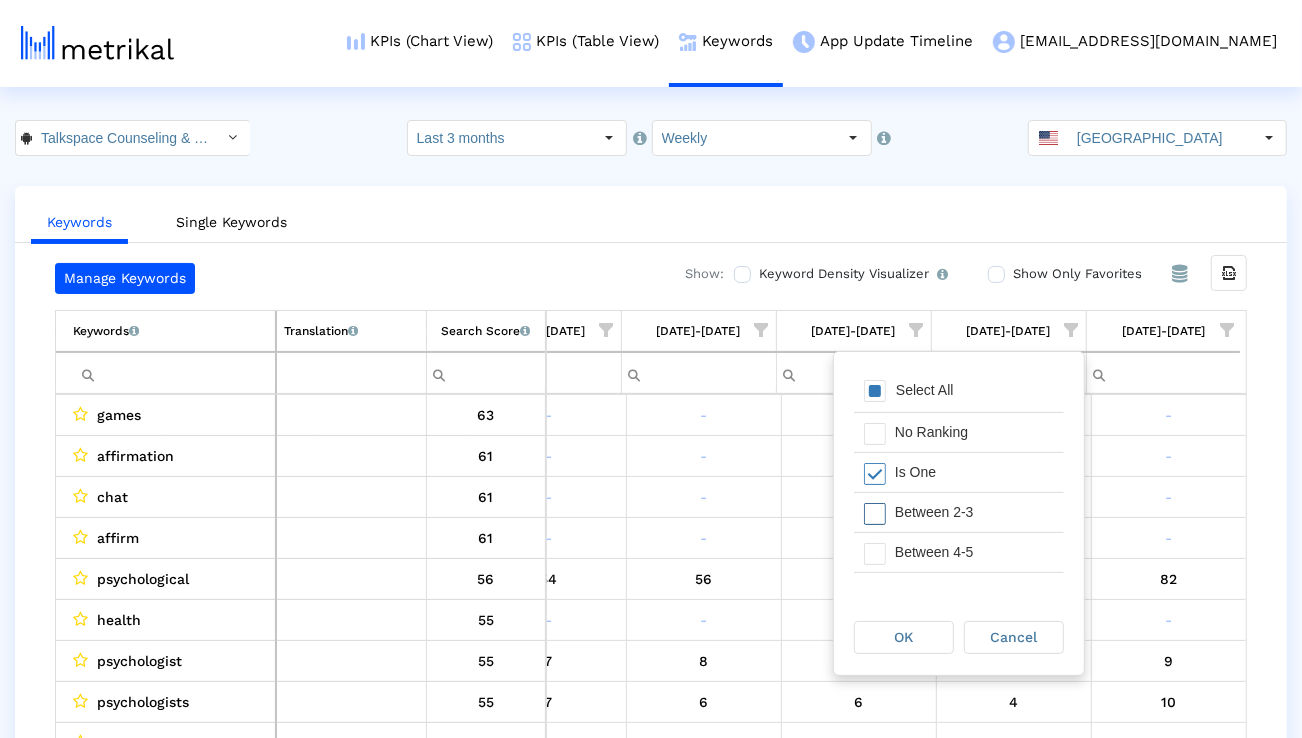 click on "Between 2-3" at bounding box center [974, 512] 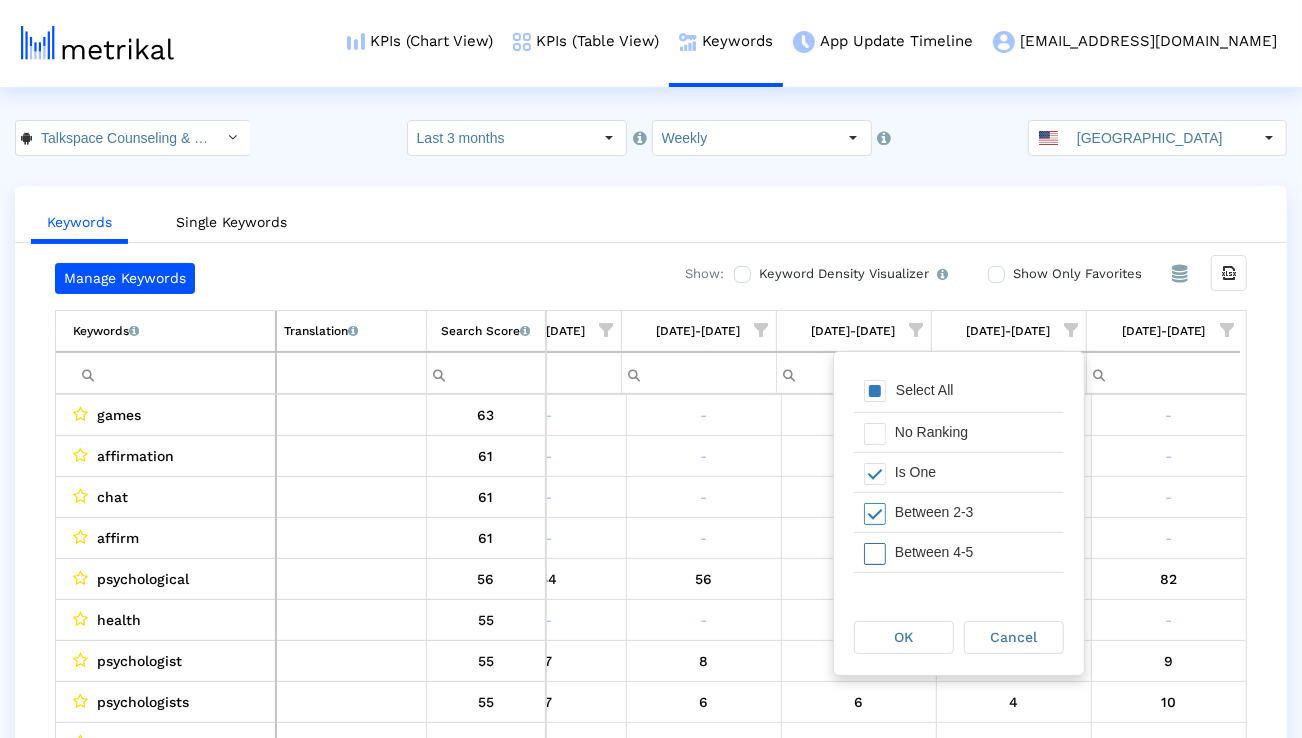 click on "Between 4-5" at bounding box center [974, 552] 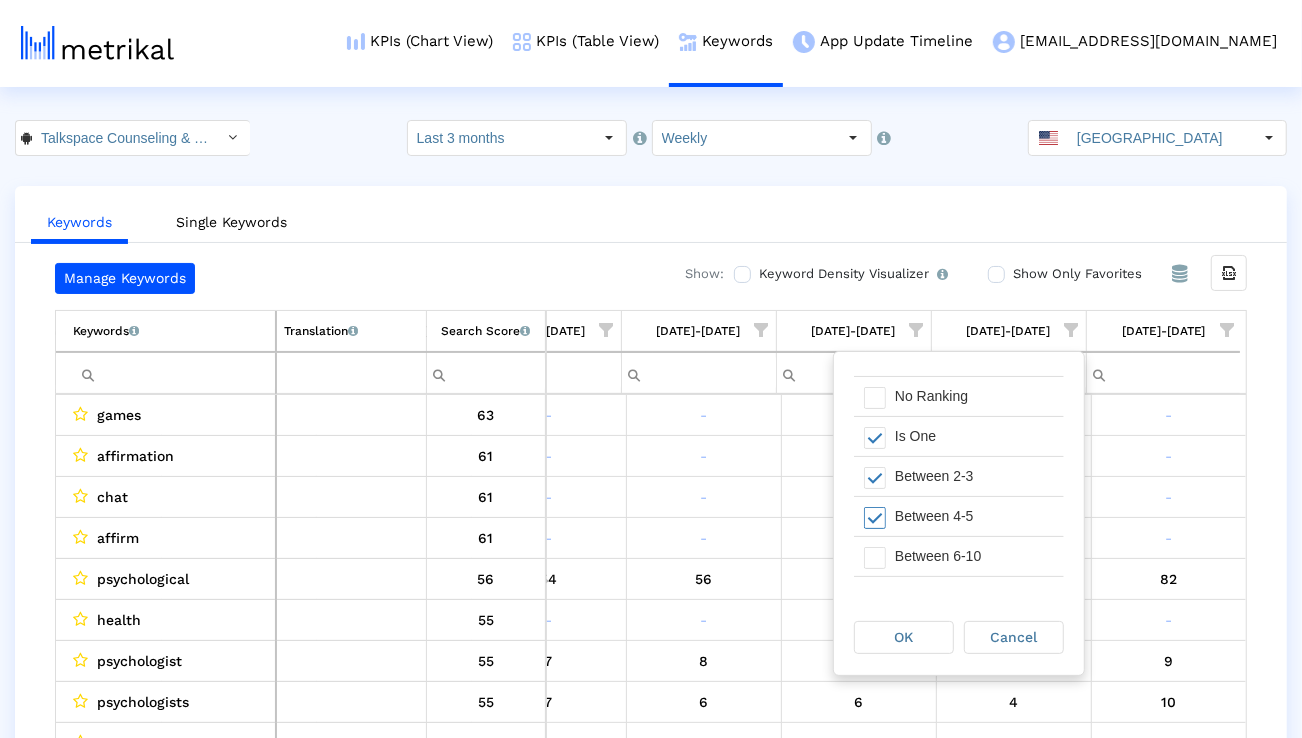 scroll, scrollTop: 40, scrollLeft: 0, axis: vertical 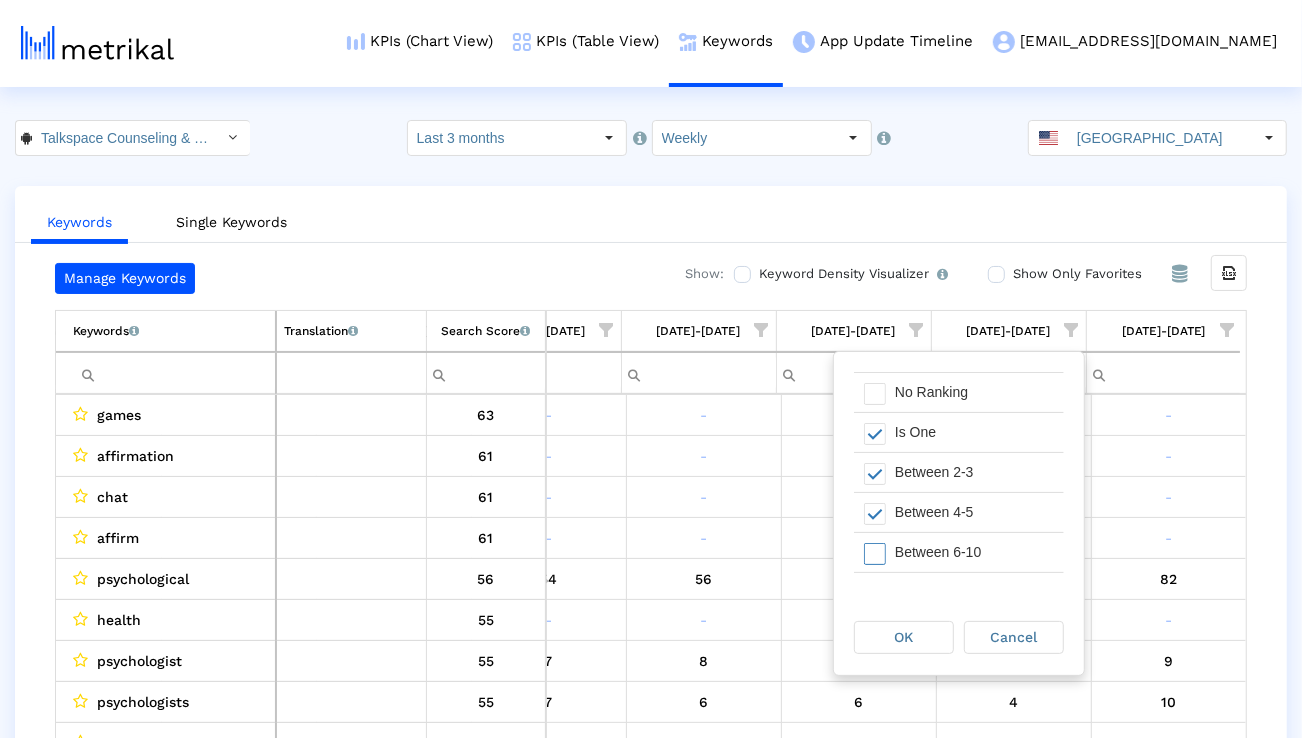 click on "Between 6-10" at bounding box center (974, 552) 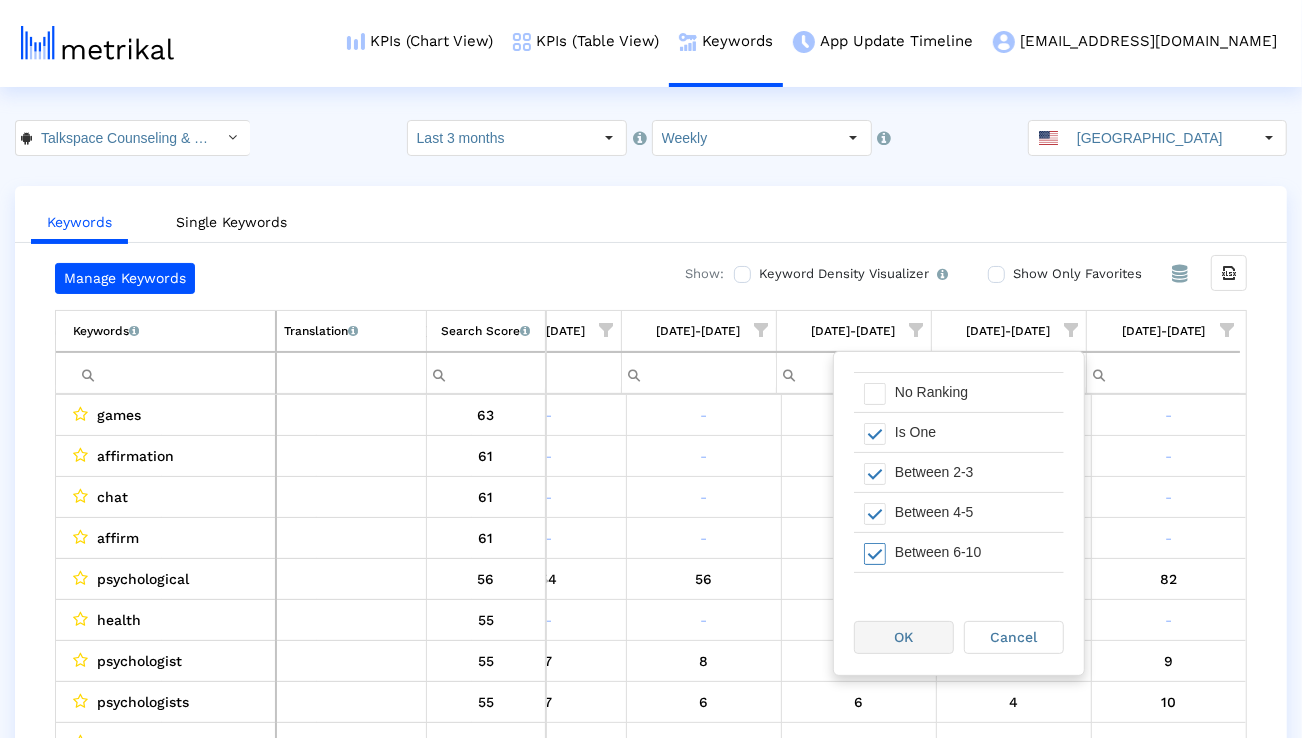 click on "OK" at bounding box center [904, 637] 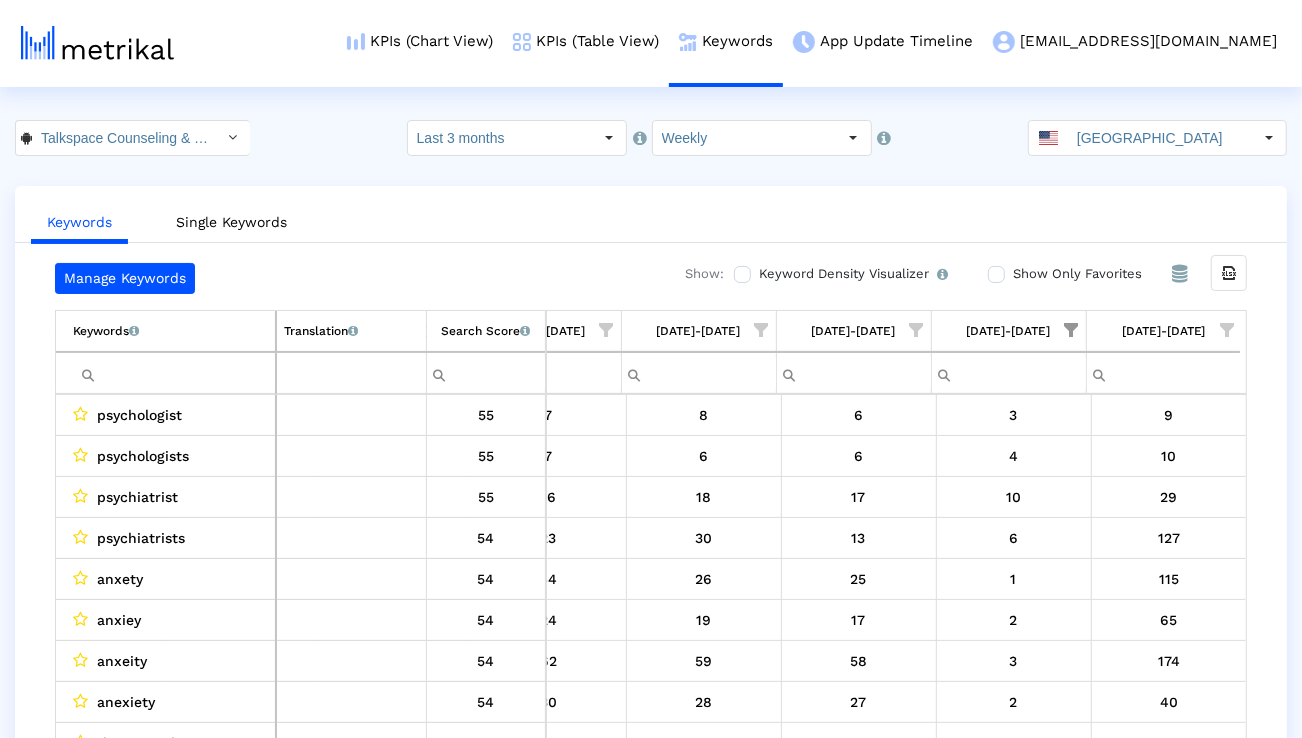 click at bounding box center [1227, 330] 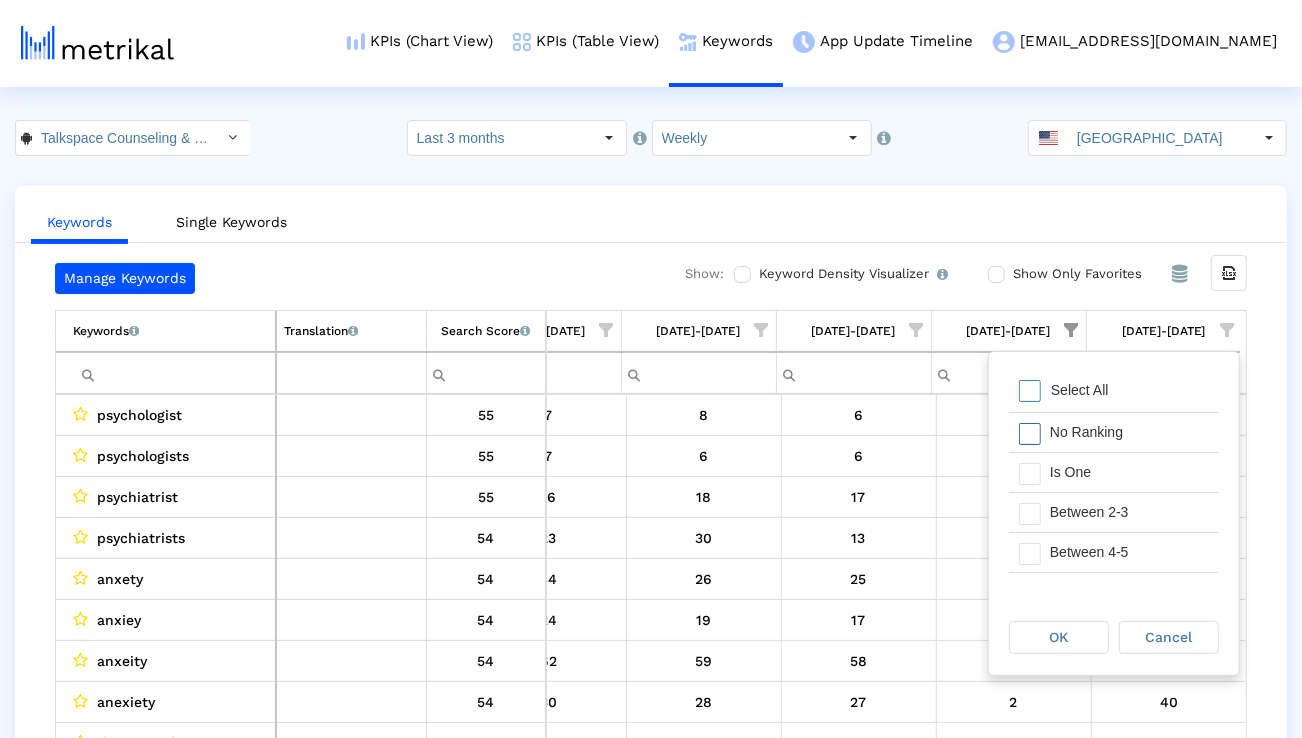 click on "No Ranking" at bounding box center [1129, 432] 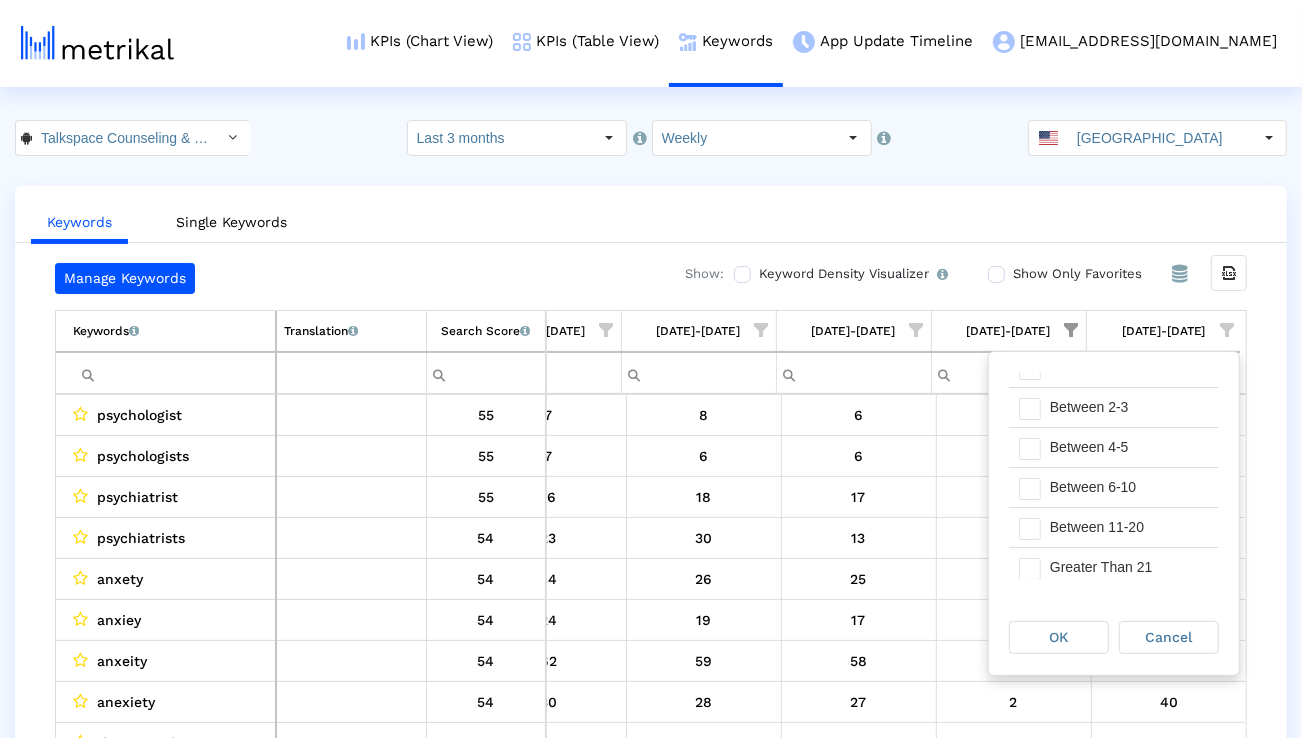 scroll, scrollTop: 111, scrollLeft: 0, axis: vertical 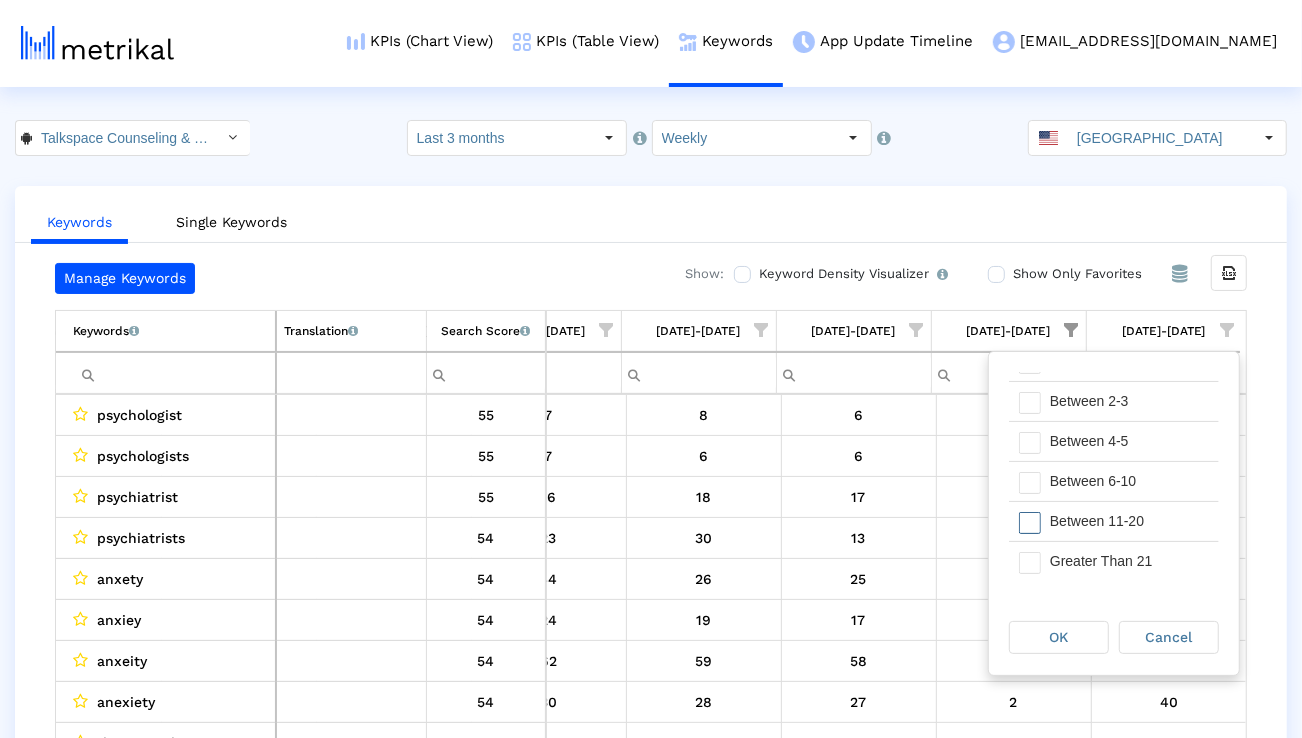 click on "Between 11-20" at bounding box center [1129, 521] 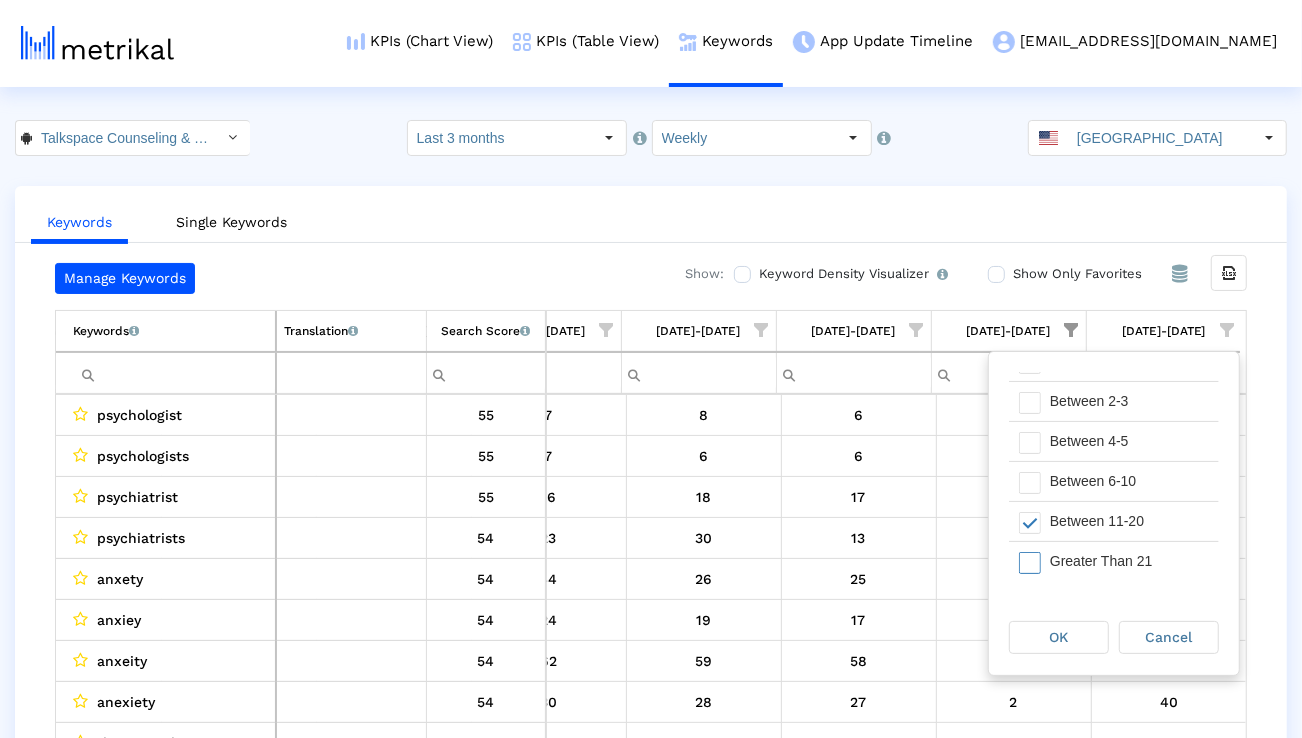 click on "Greater Than 21" at bounding box center (1129, 561) 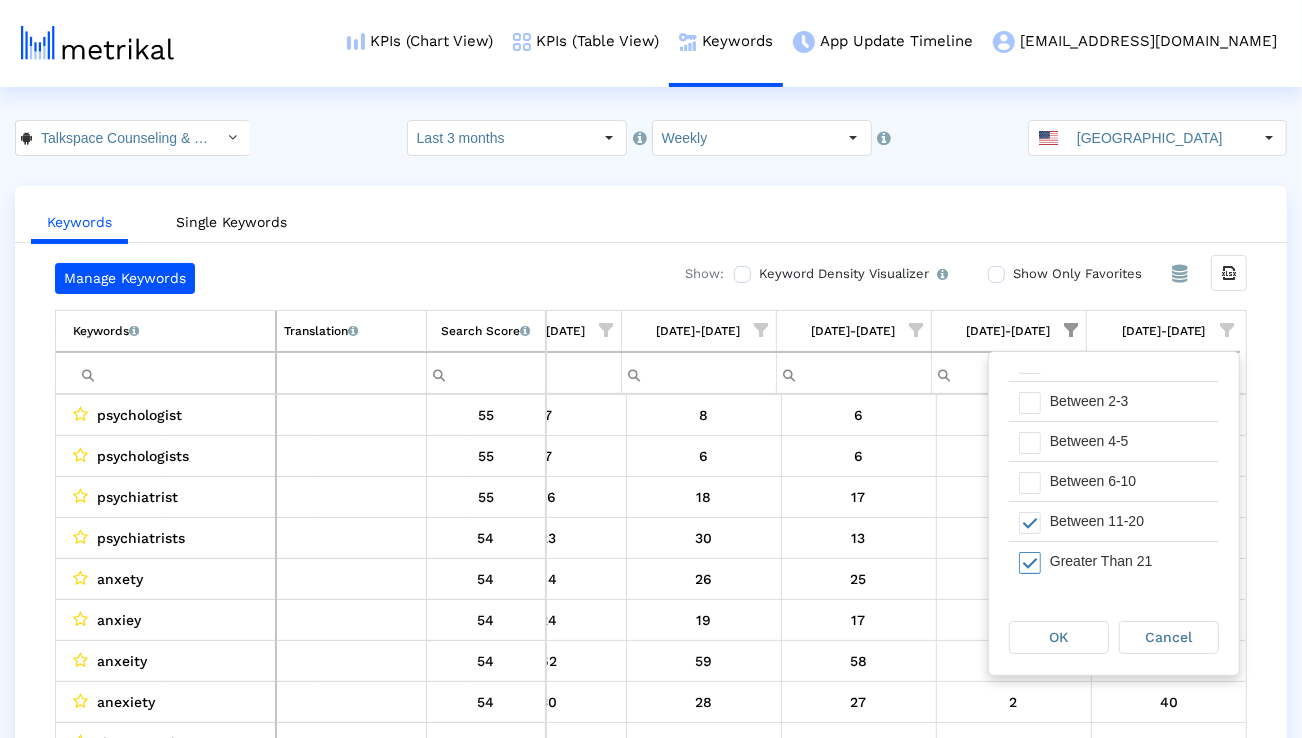 click on "OK" at bounding box center [1059, 637] 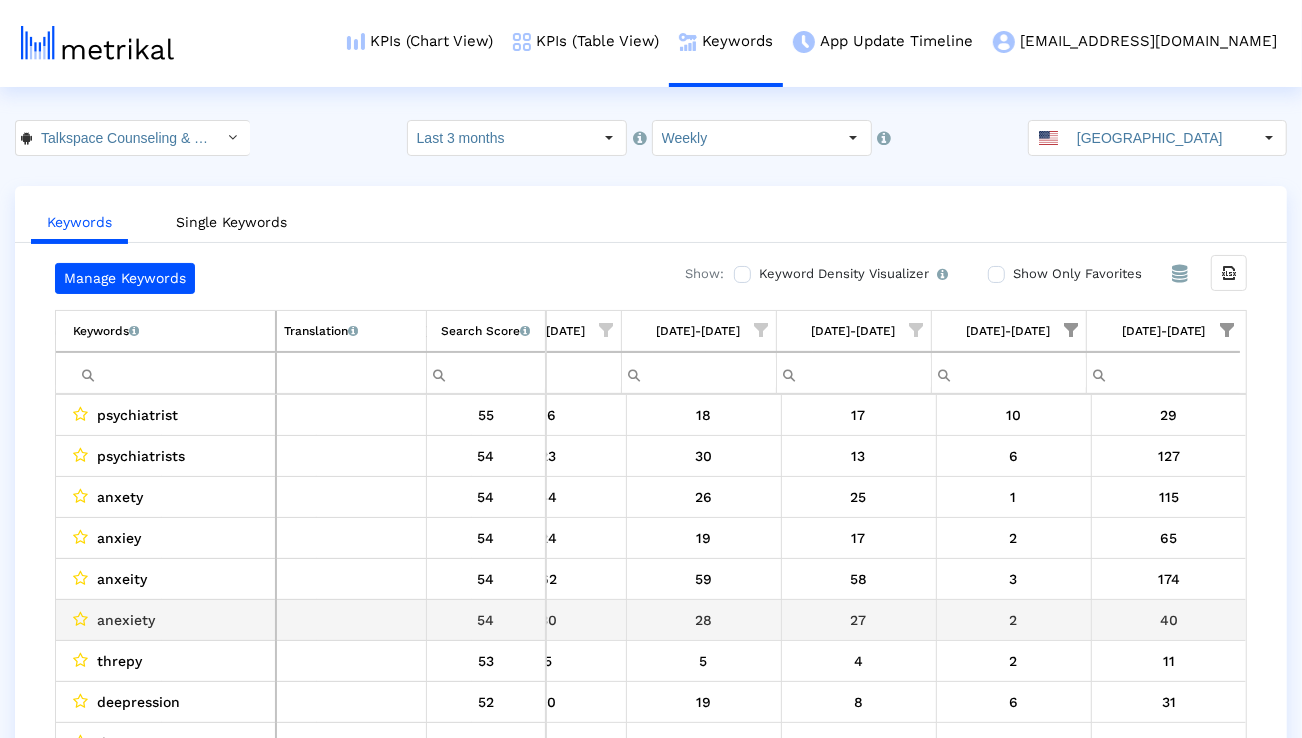 scroll, scrollTop: 48, scrollLeft: 1321, axis: both 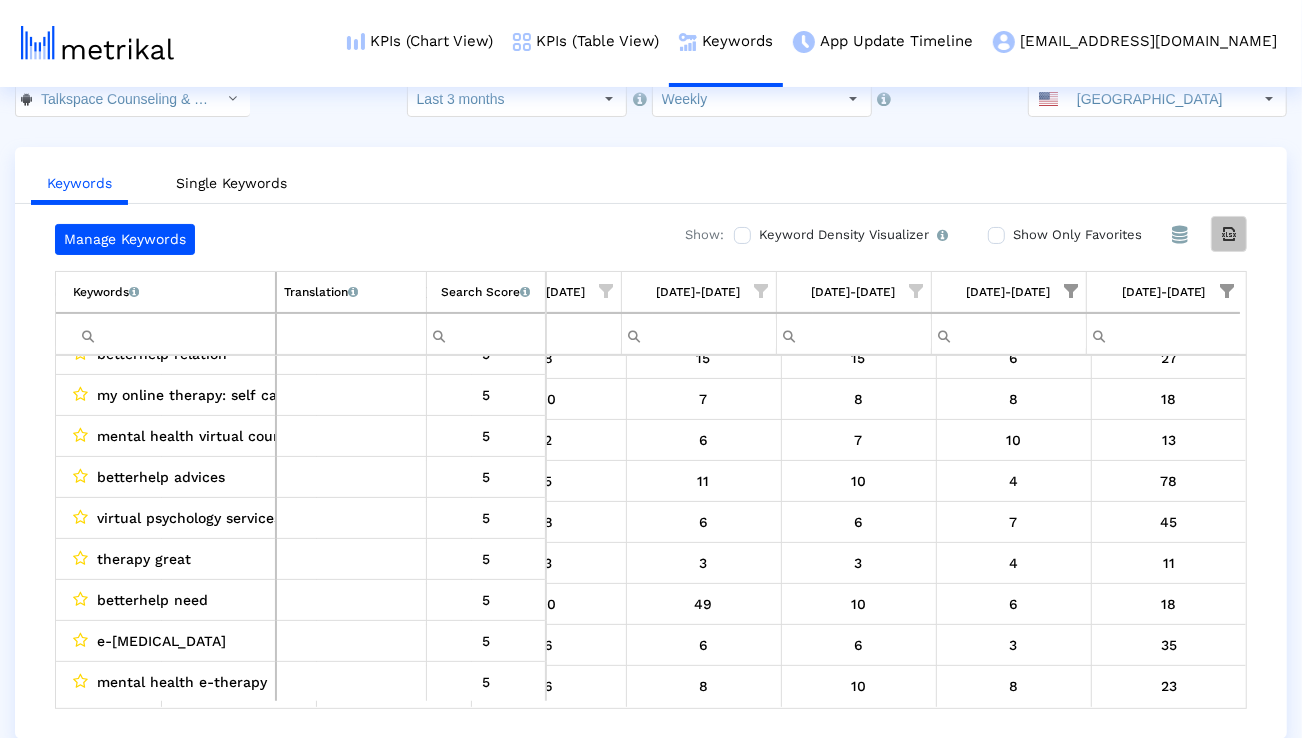 click at bounding box center [1229, 234] 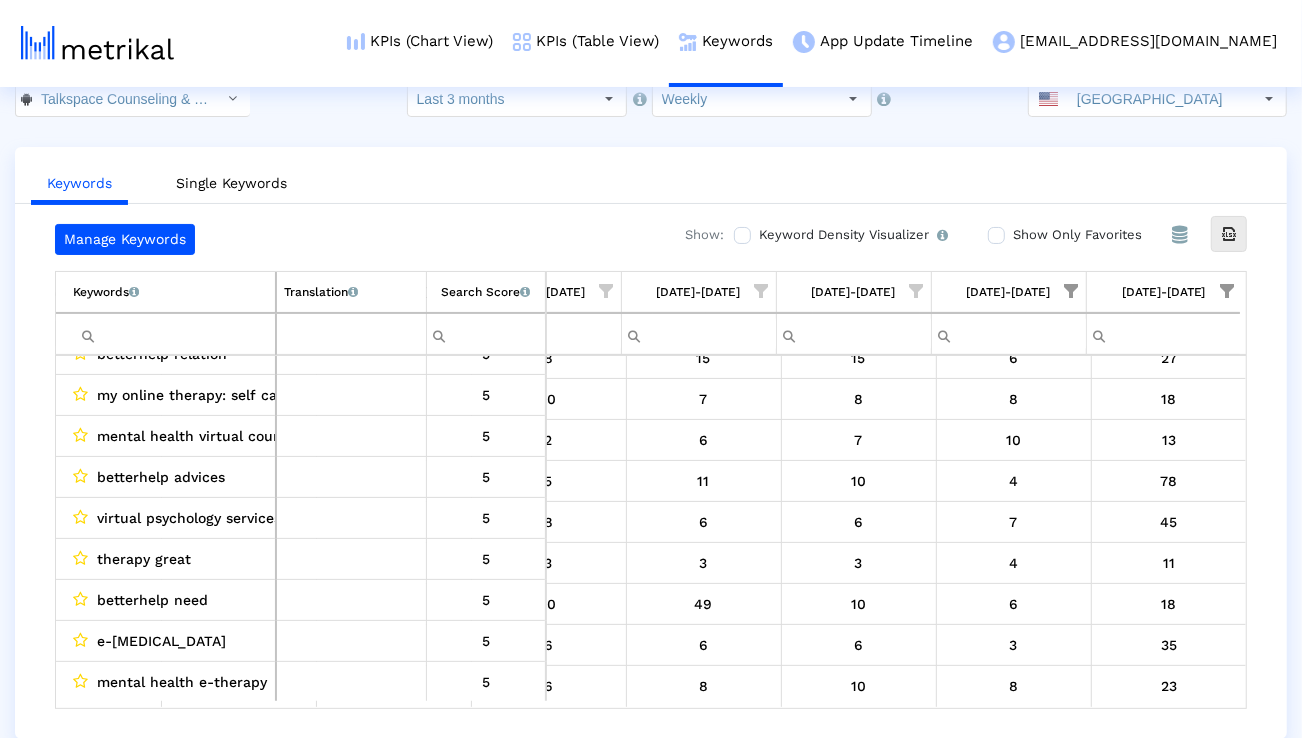 click at bounding box center [1072, 291] 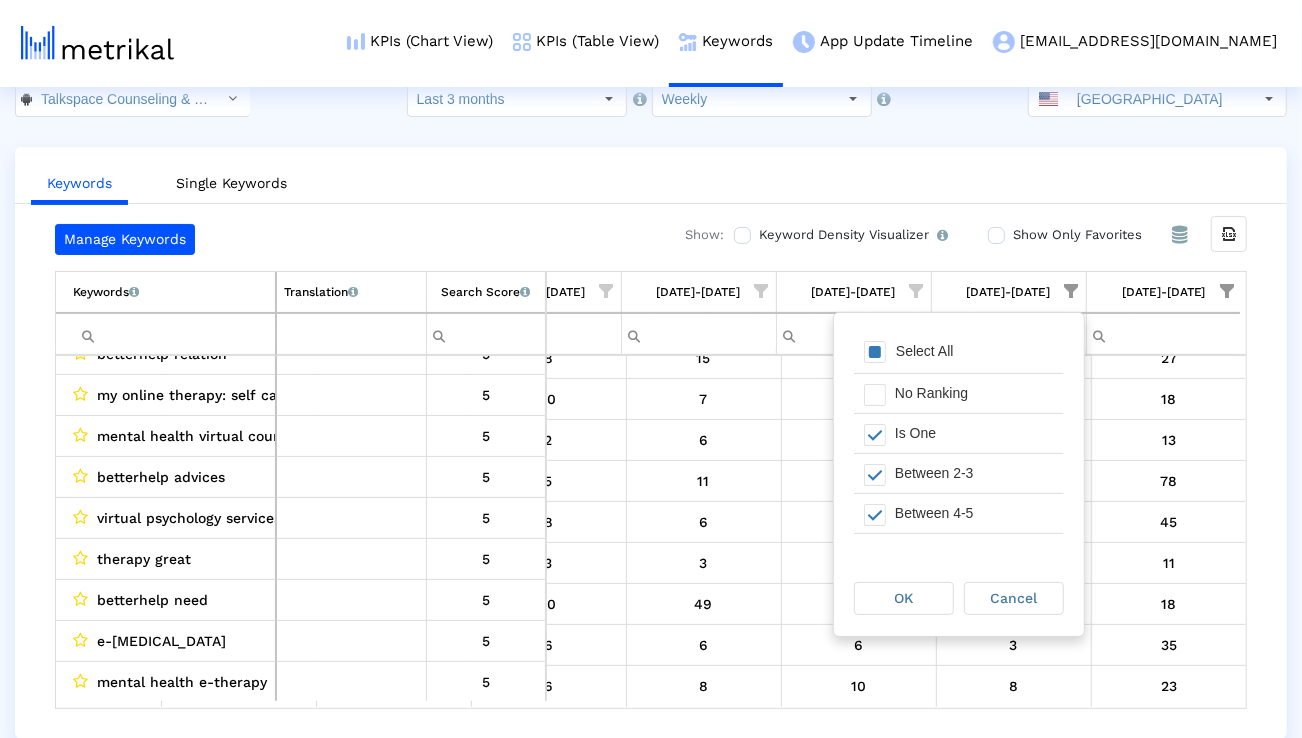 click on "Select All" at bounding box center [959, 353] 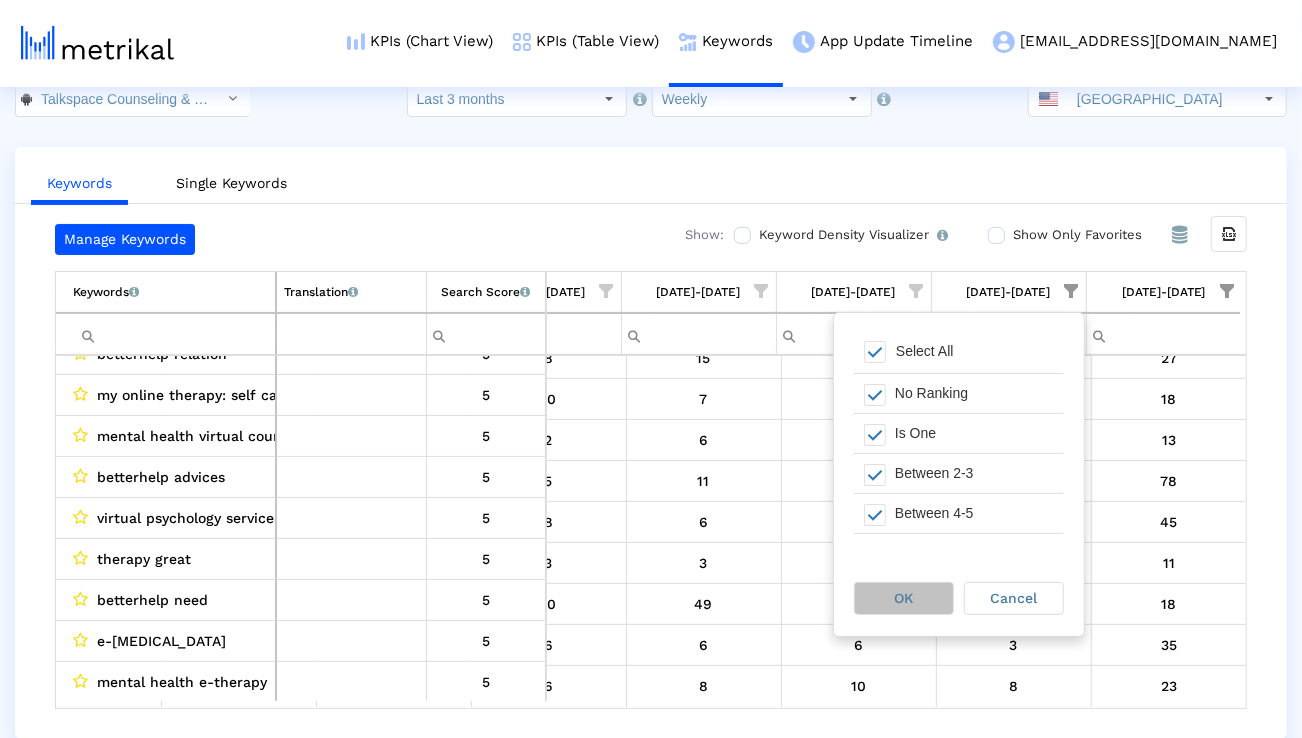 click on "OK" at bounding box center [904, 598] 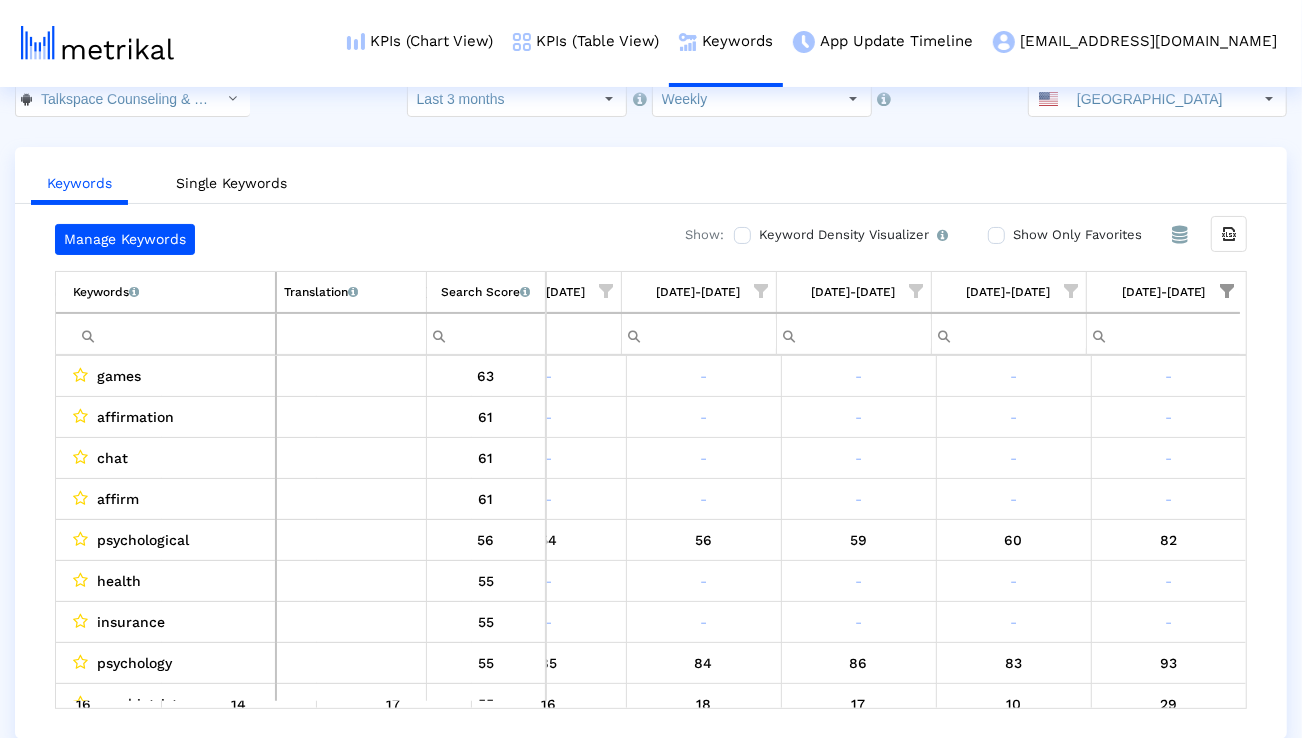 click at bounding box center [1227, 291] 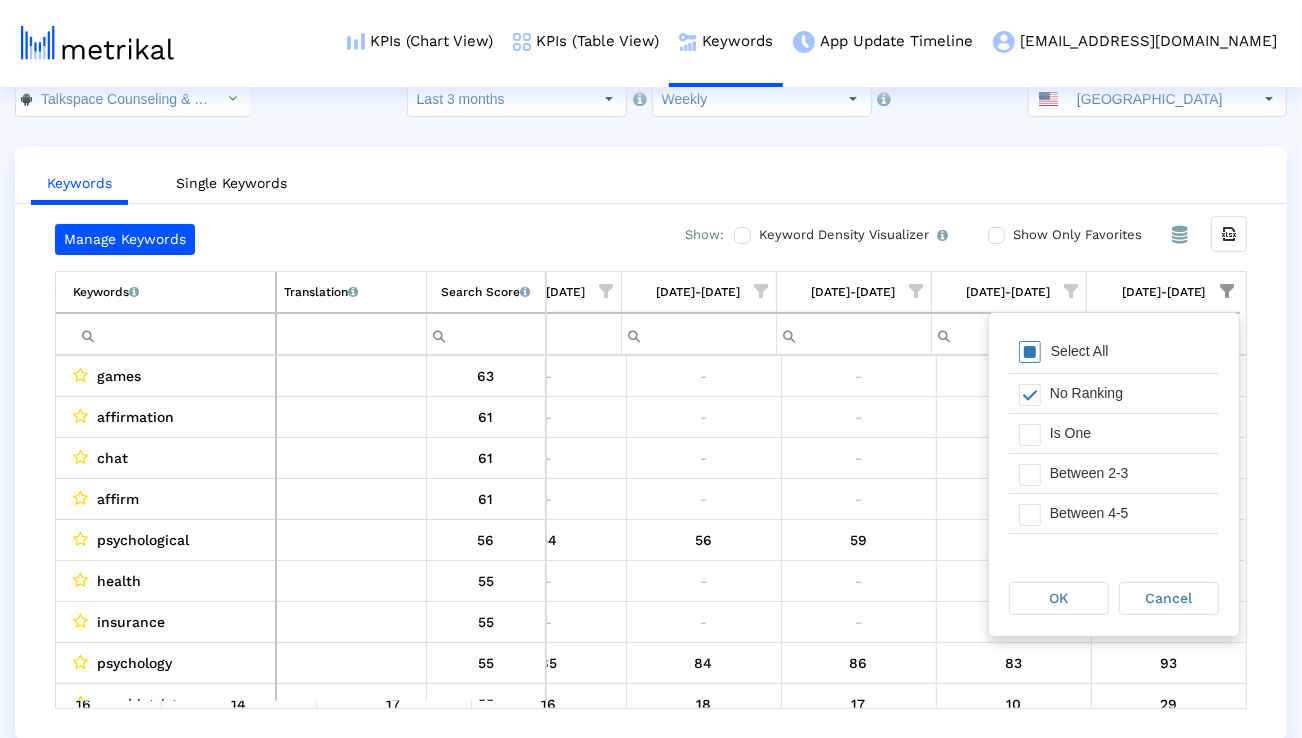 click on "Select All" at bounding box center (1080, 351) 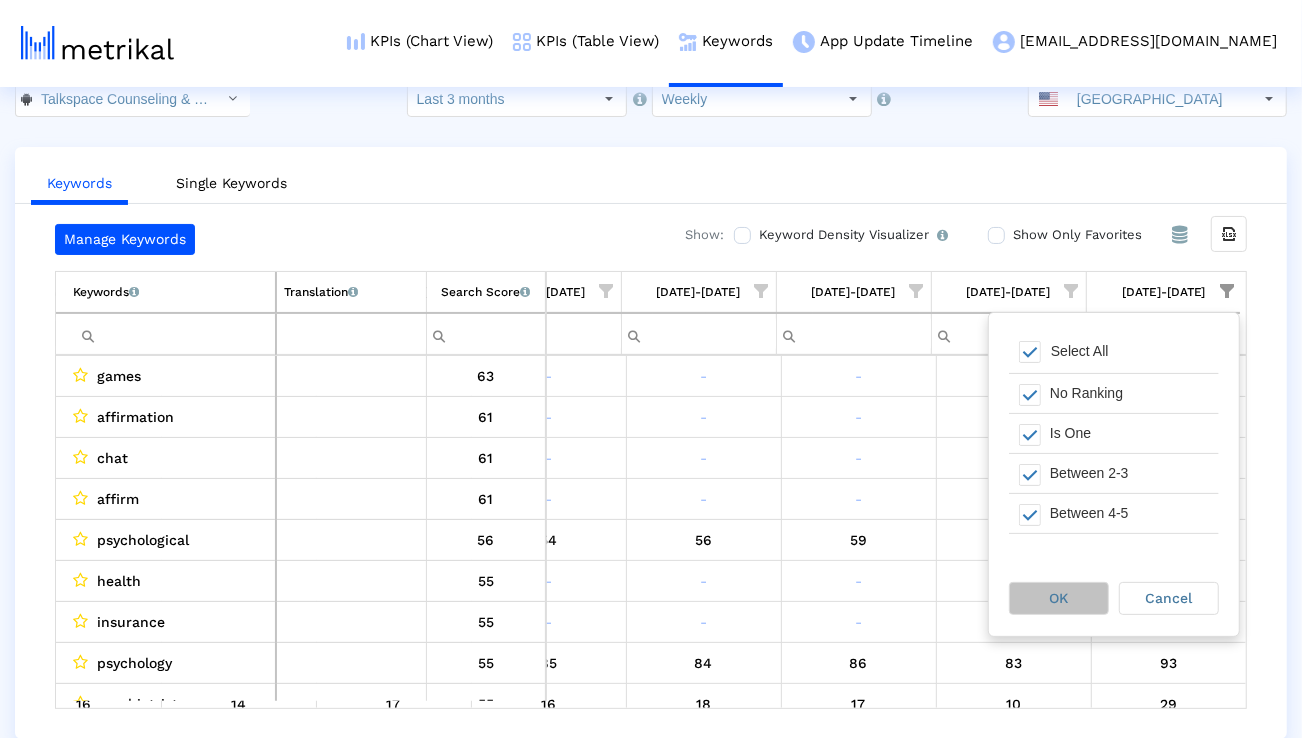 click on "OK" at bounding box center (1059, 598) 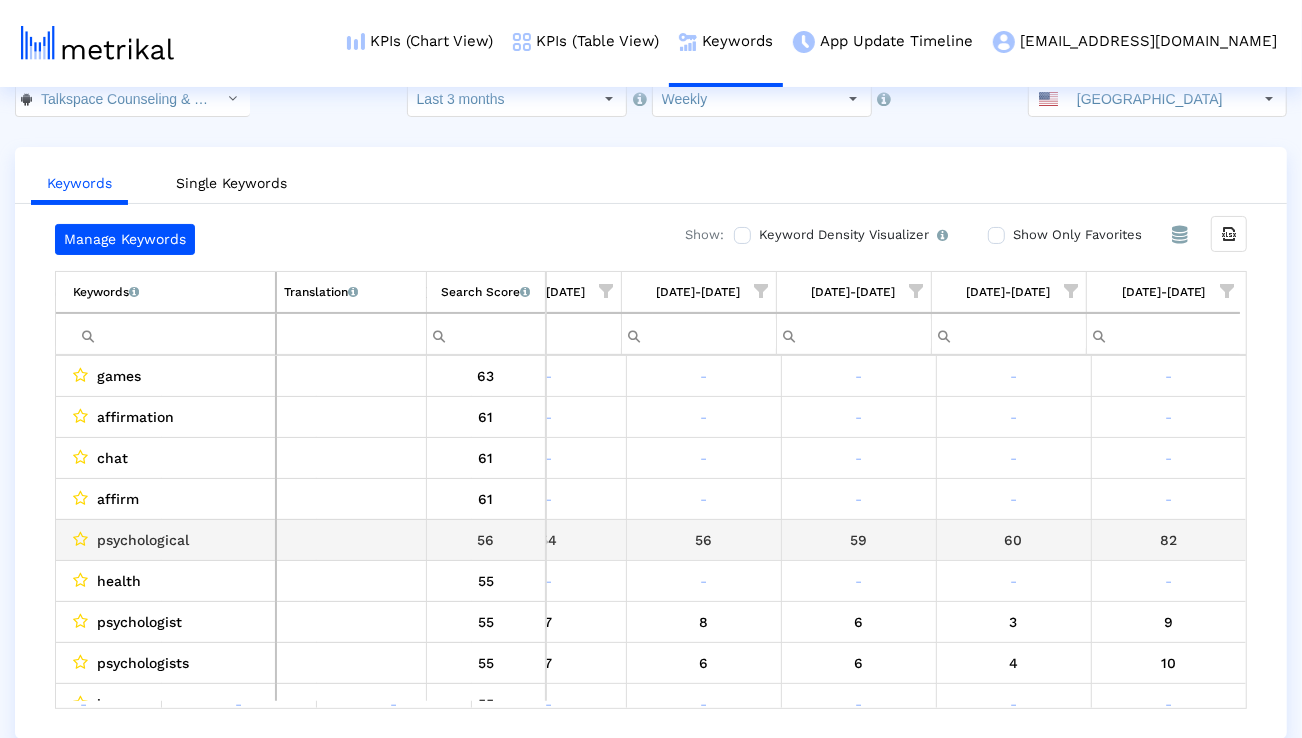 scroll, scrollTop: 0, scrollLeft: 1321, axis: horizontal 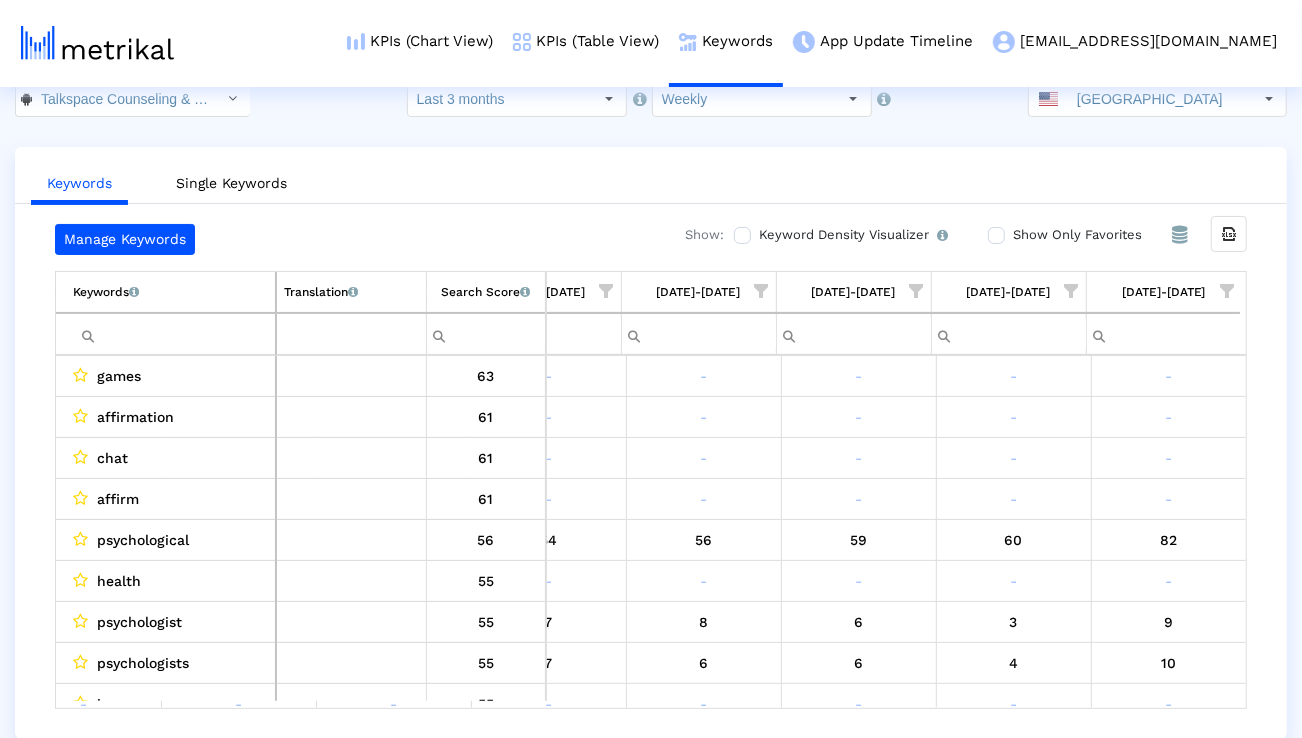 click at bounding box center [166, 334] 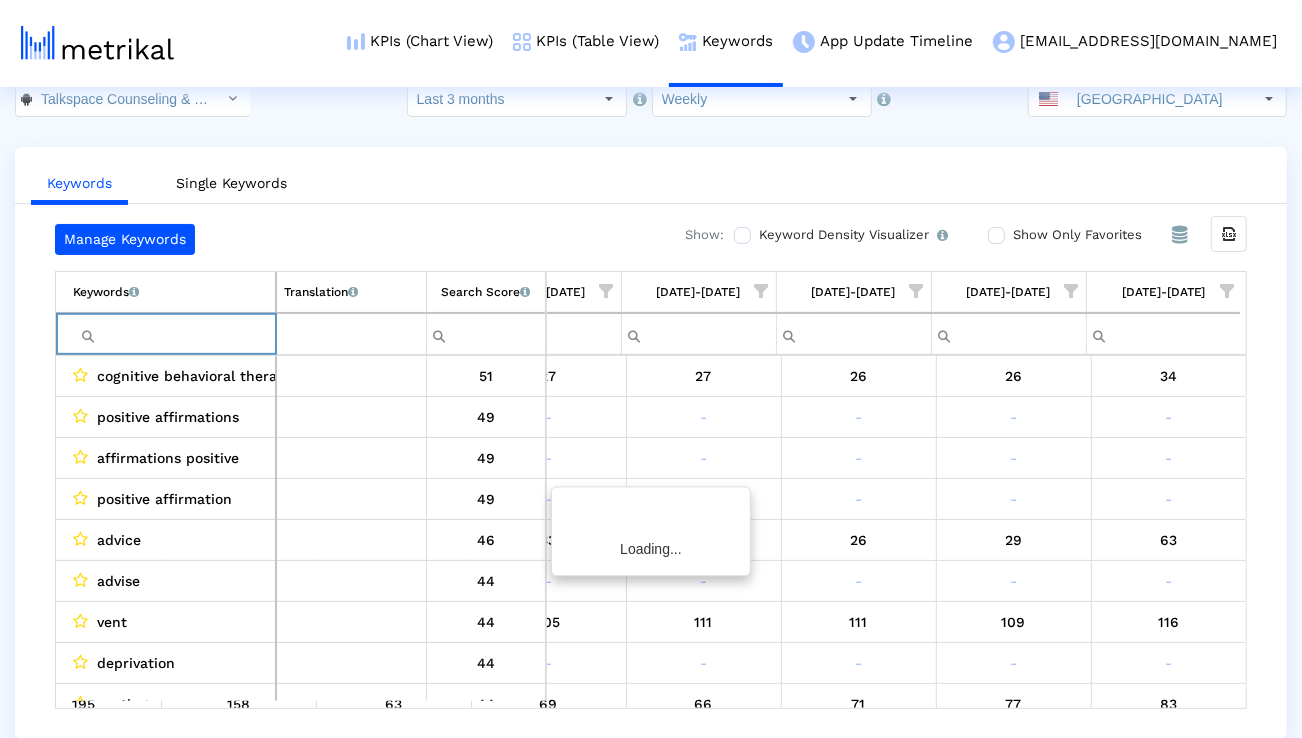 paste on "online therapist"" 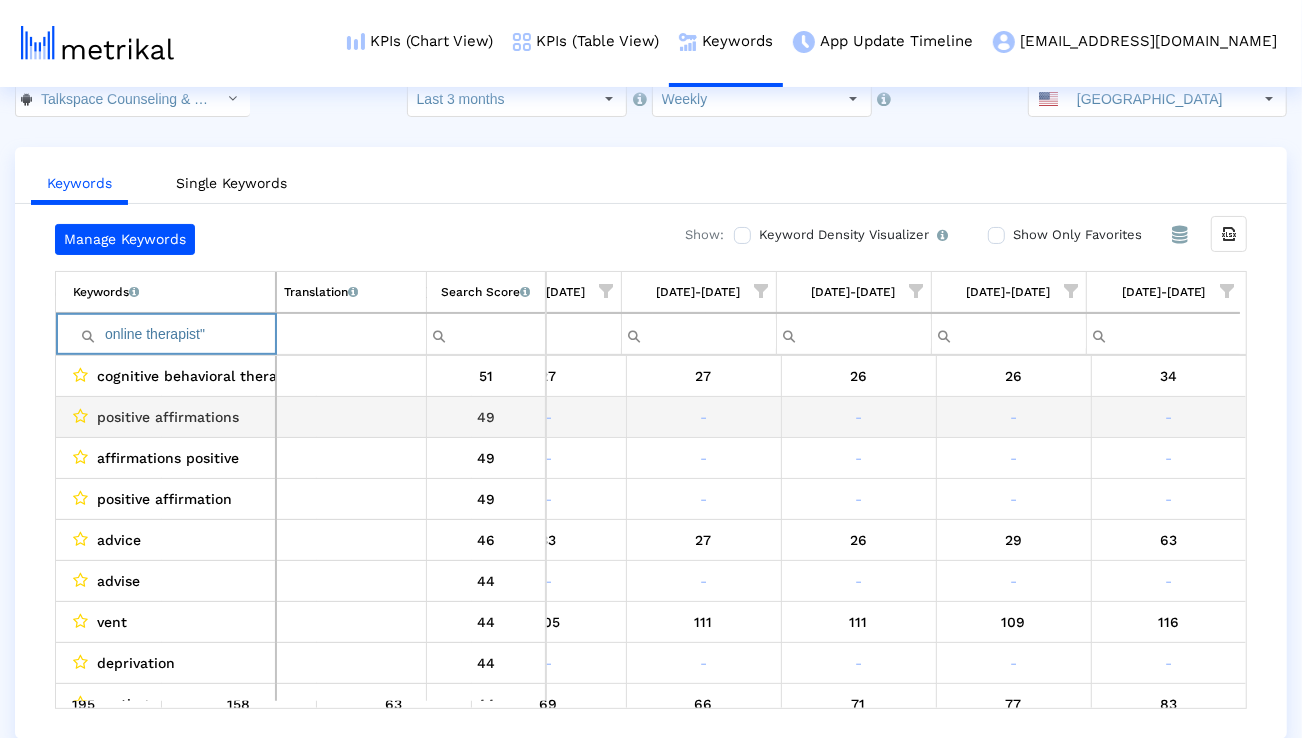 scroll, scrollTop: 0, scrollLeft: 1314, axis: horizontal 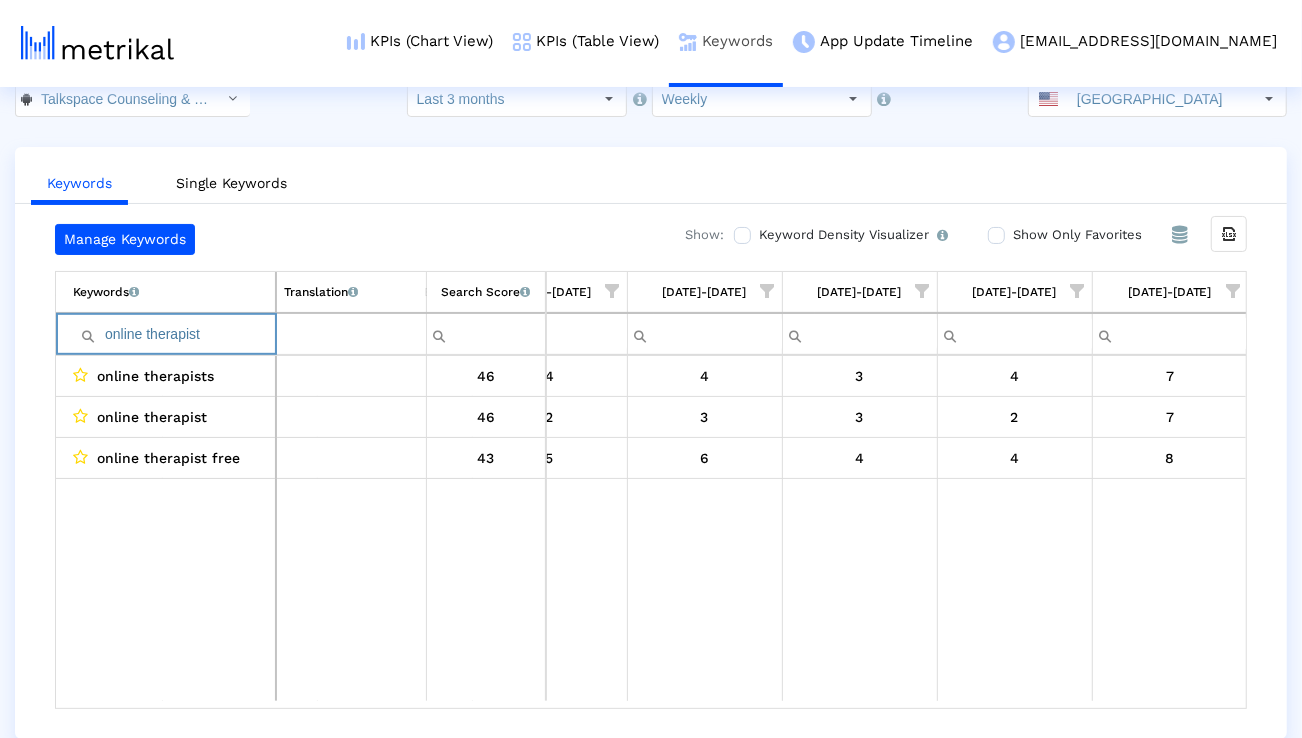 paste on "y" 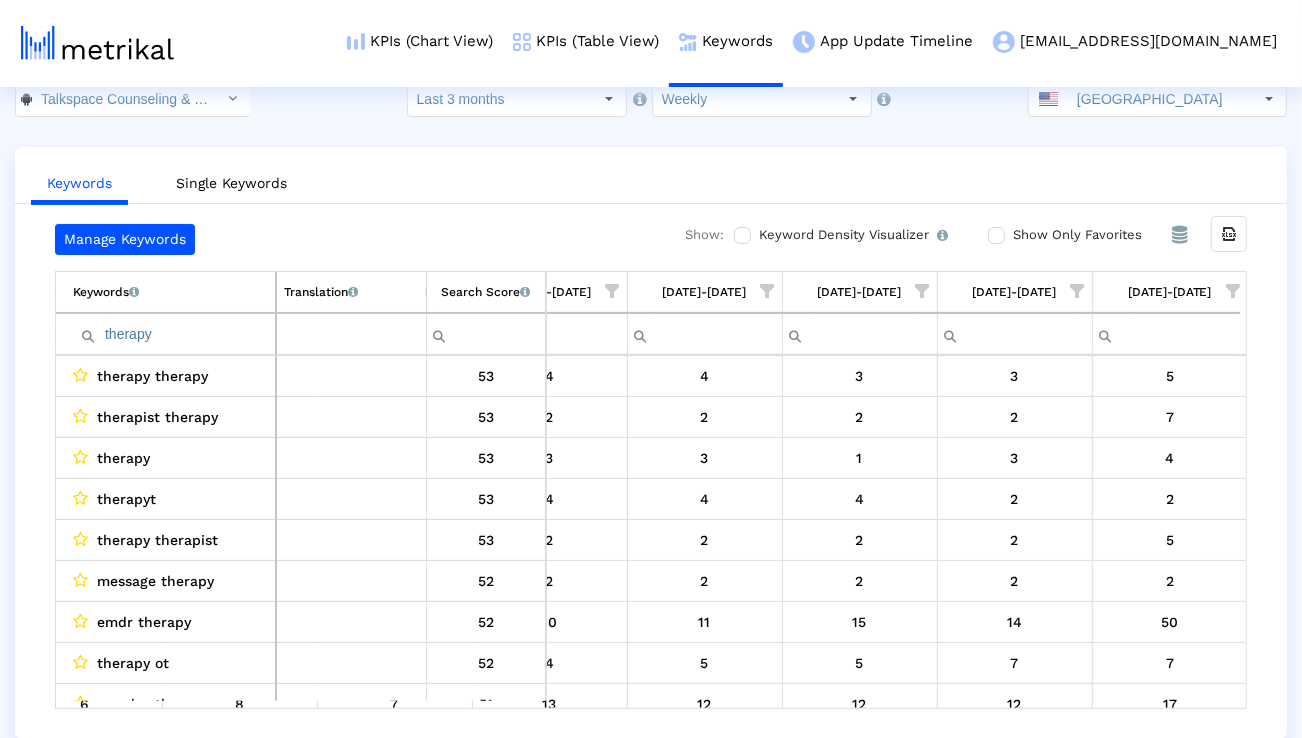 click at bounding box center [1233, 291] 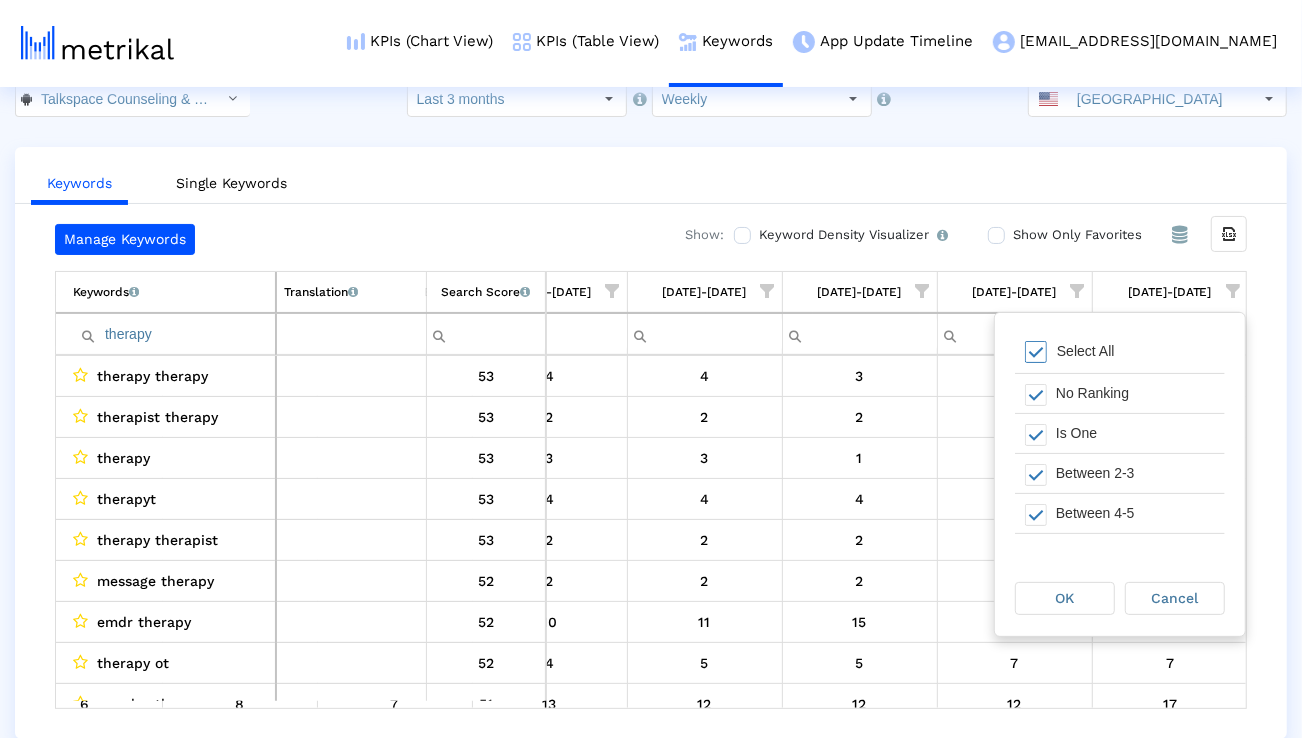 drag, startPoint x: 1103, startPoint y: 351, endPoint x: 1102, endPoint y: 364, distance: 13.038404 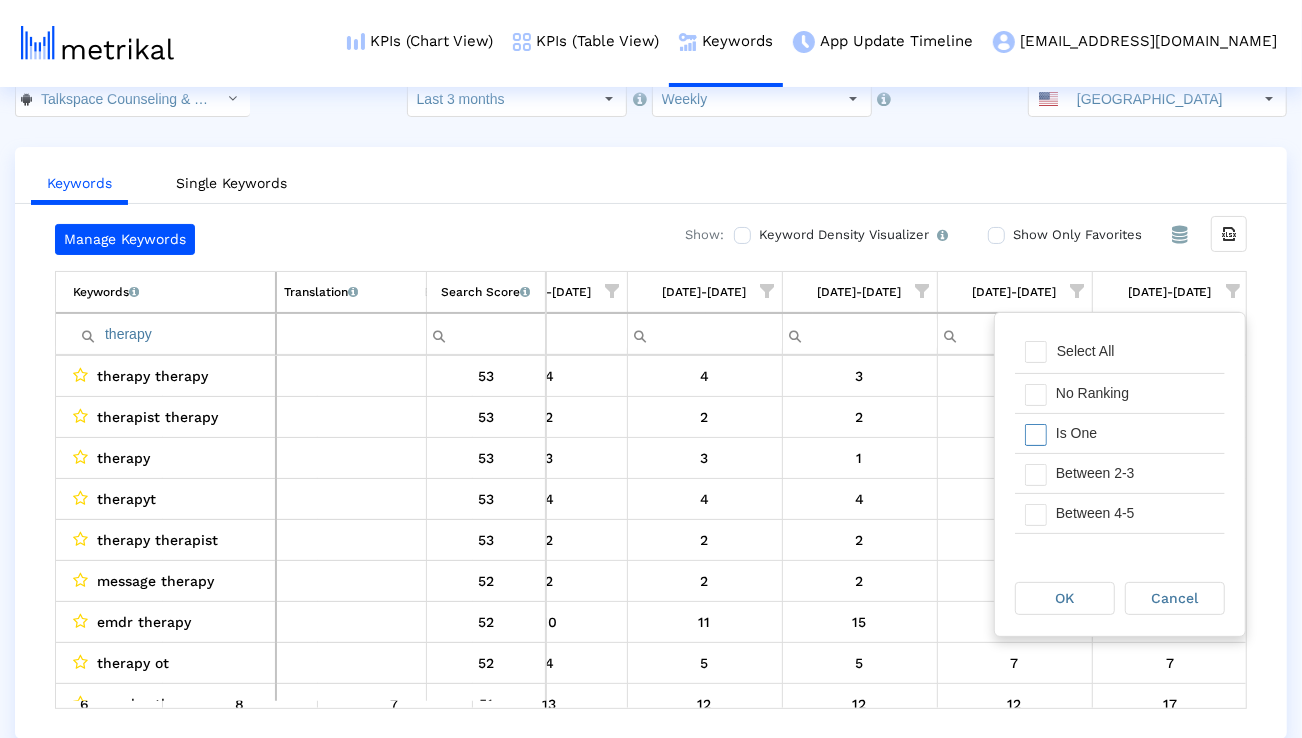click on "Is One" at bounding box center [1135, 433] 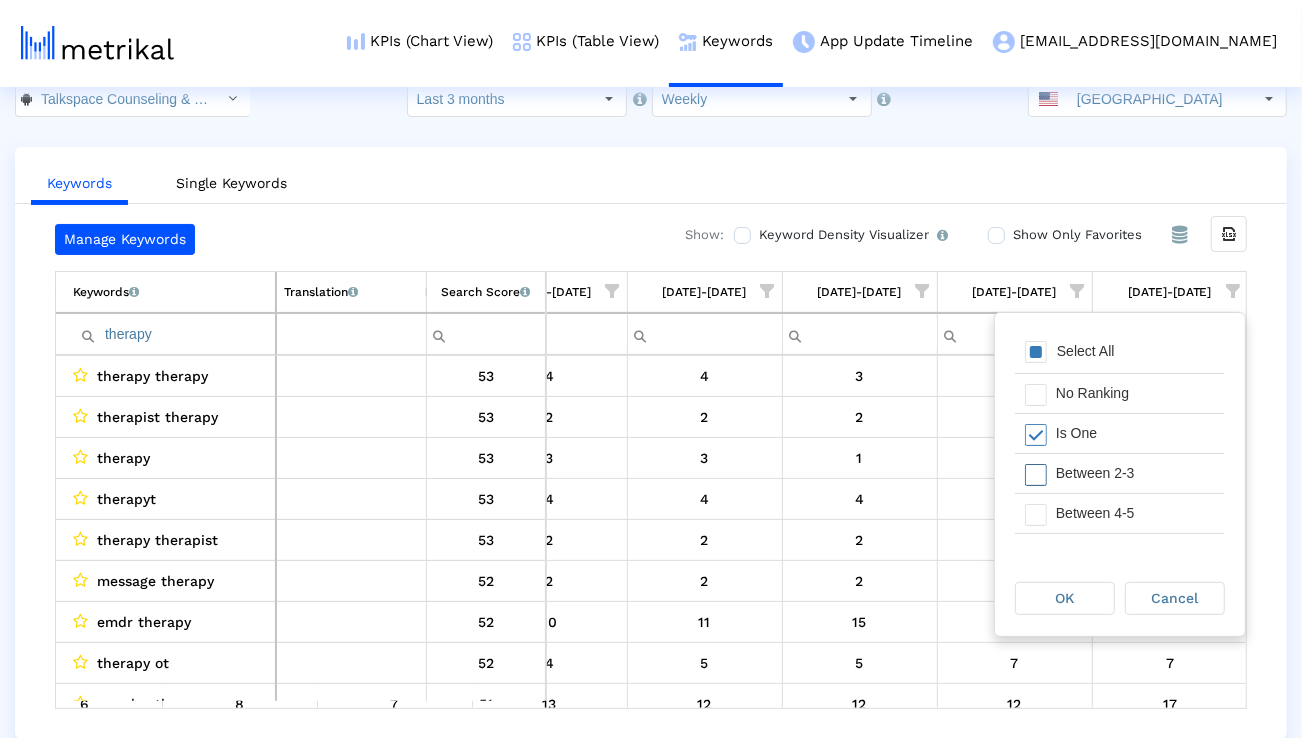 click on "Between 2-3" at bounding box center (1135, 473) 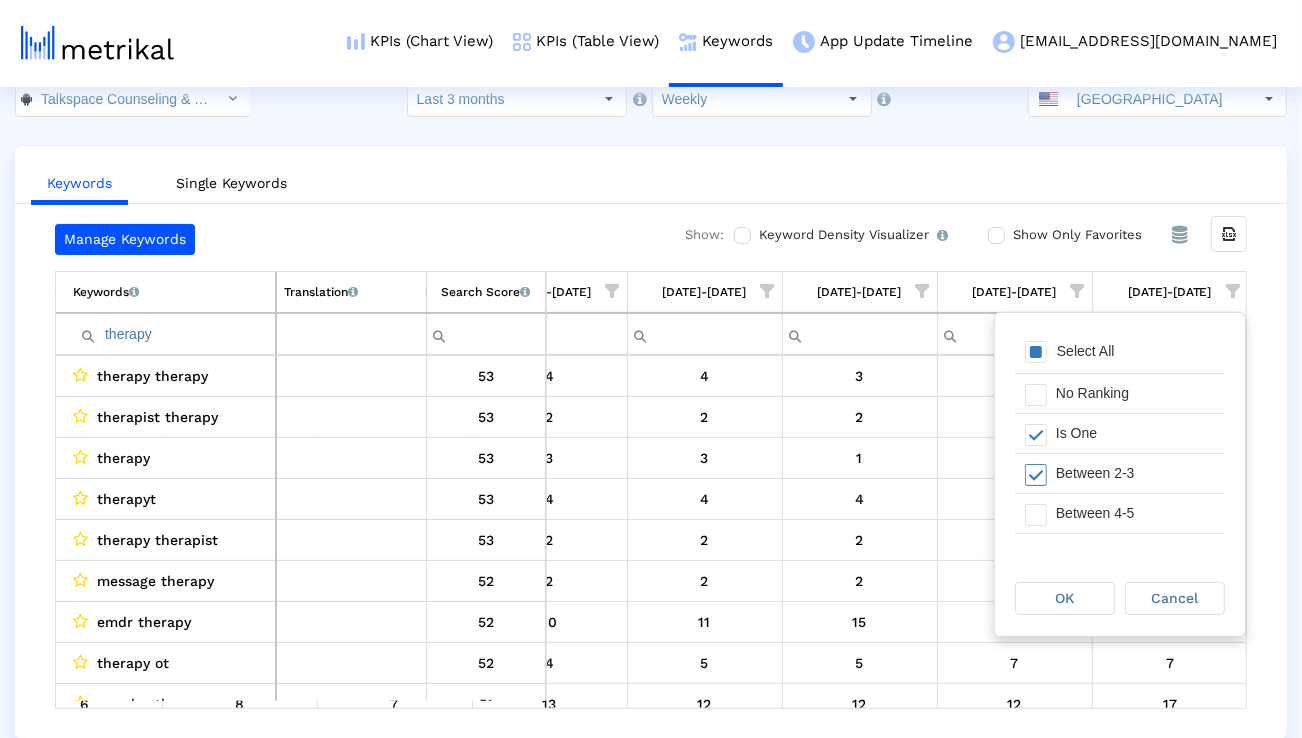 click on "Between 2-3" at bounding box center (1135, 473) 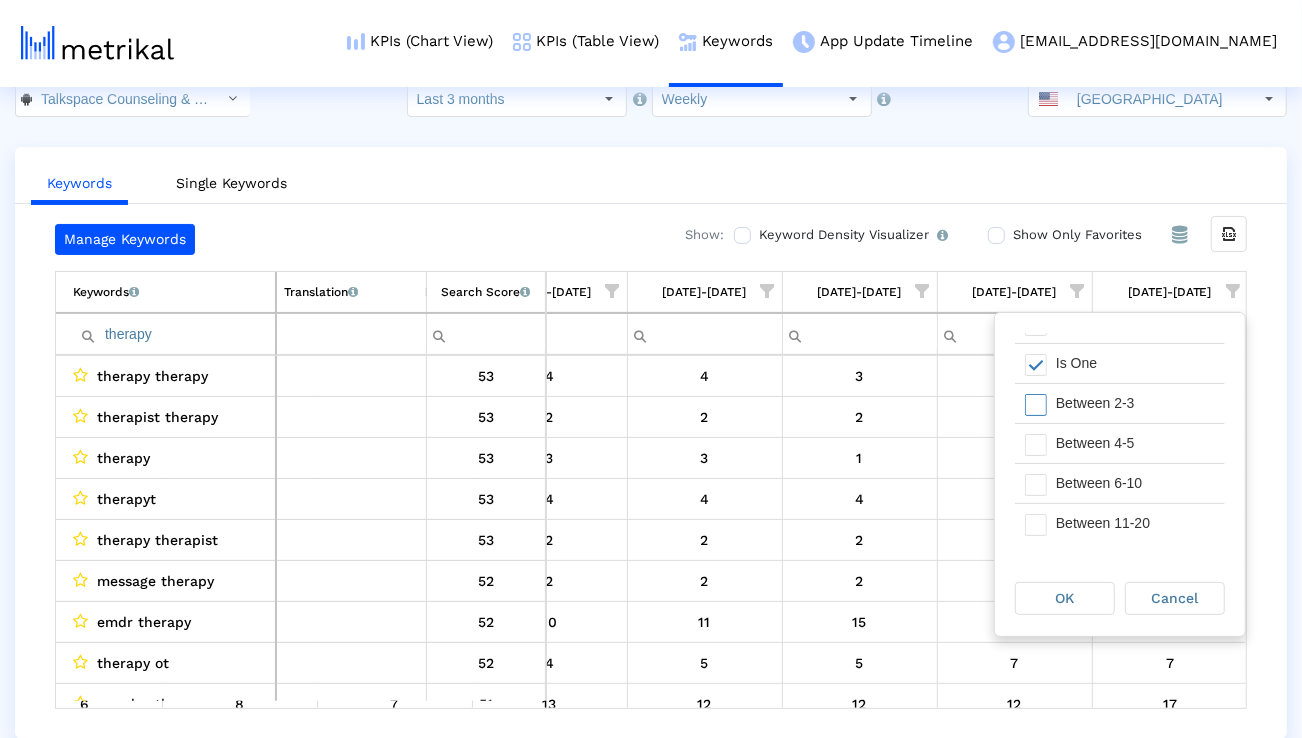 scroll, scrollTop: 82, scrollLeft: 0, axis: vertical 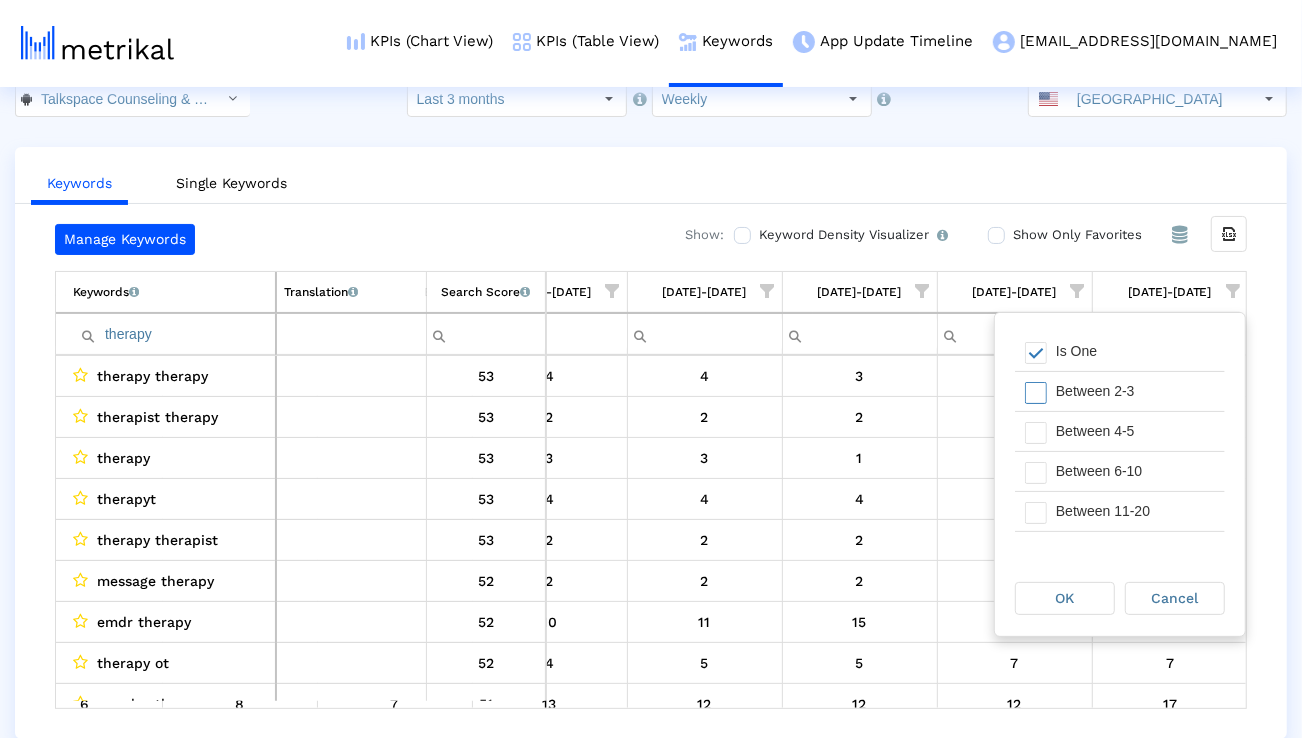 click on "Between 2-3" at bounding box center [1135, 391] 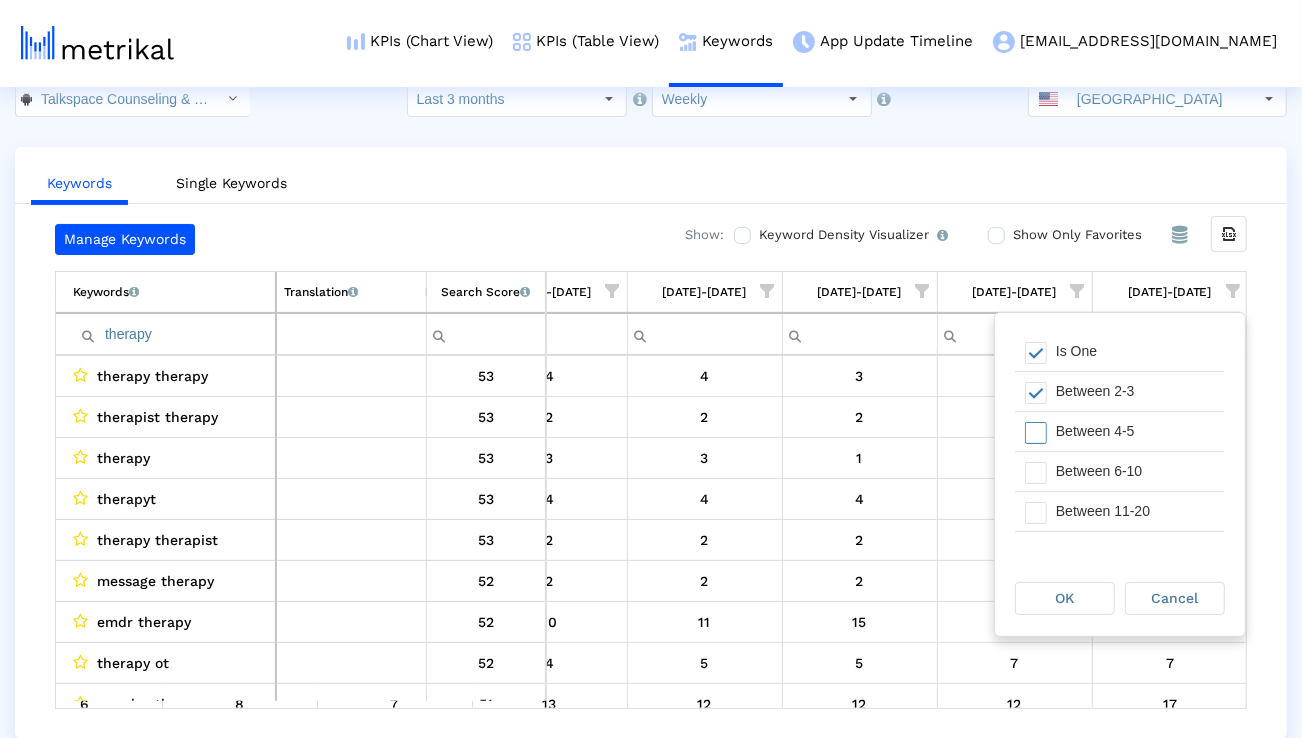 click on "Between 4-5" at bounding box center [1135, 431] 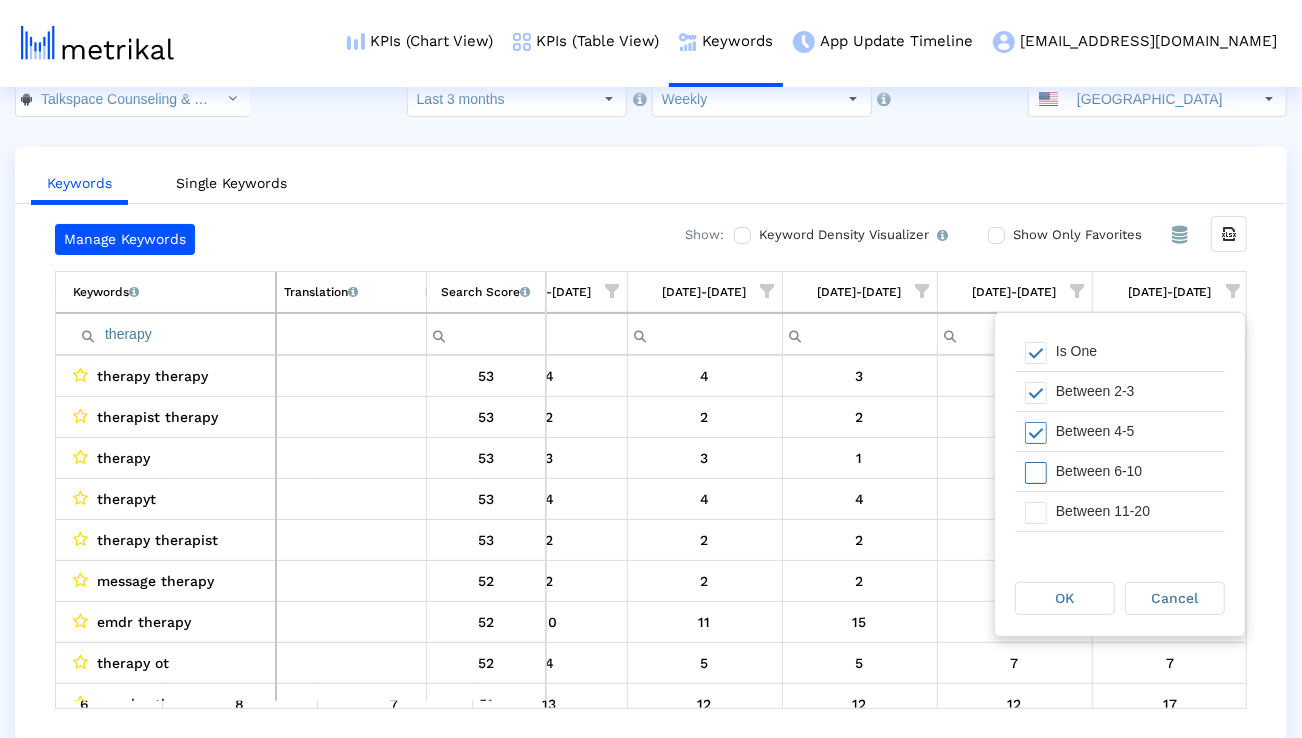 click on "Between 6-10" at bounding box center (1135, 471) 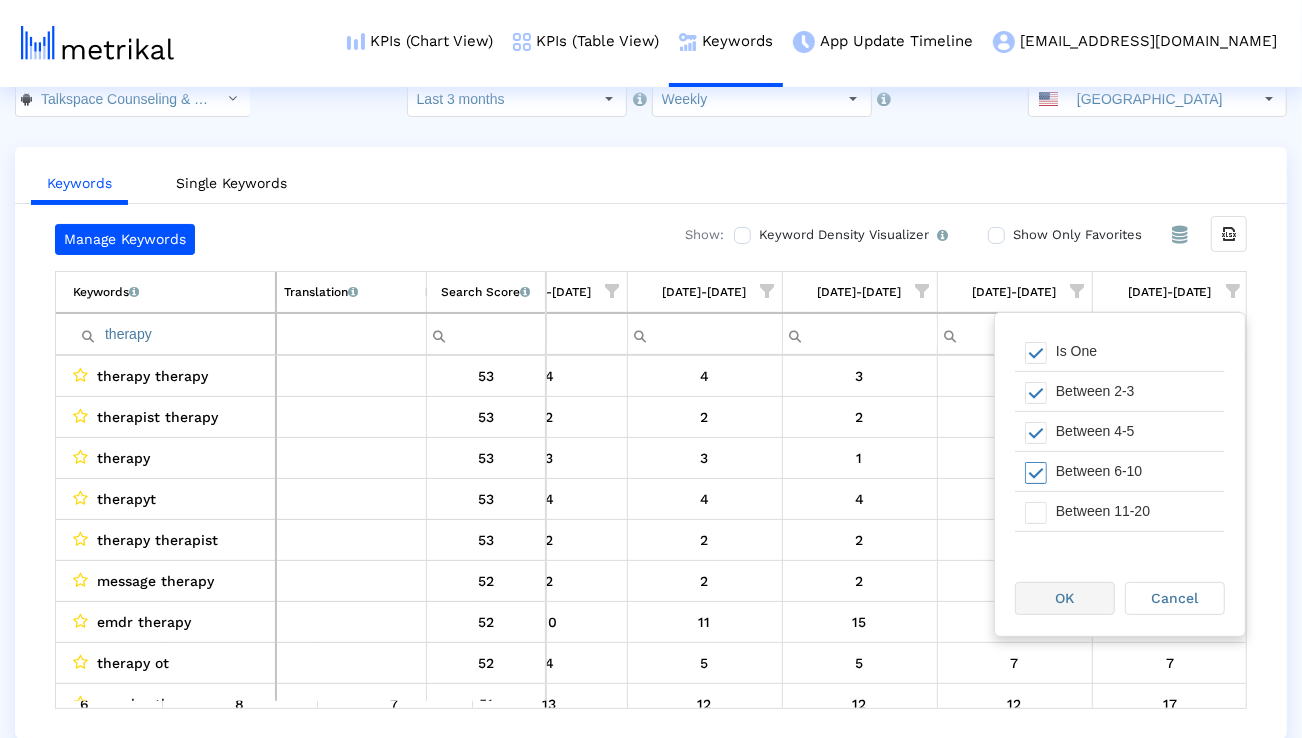click on "OK" at bounding box center (1065, 598) 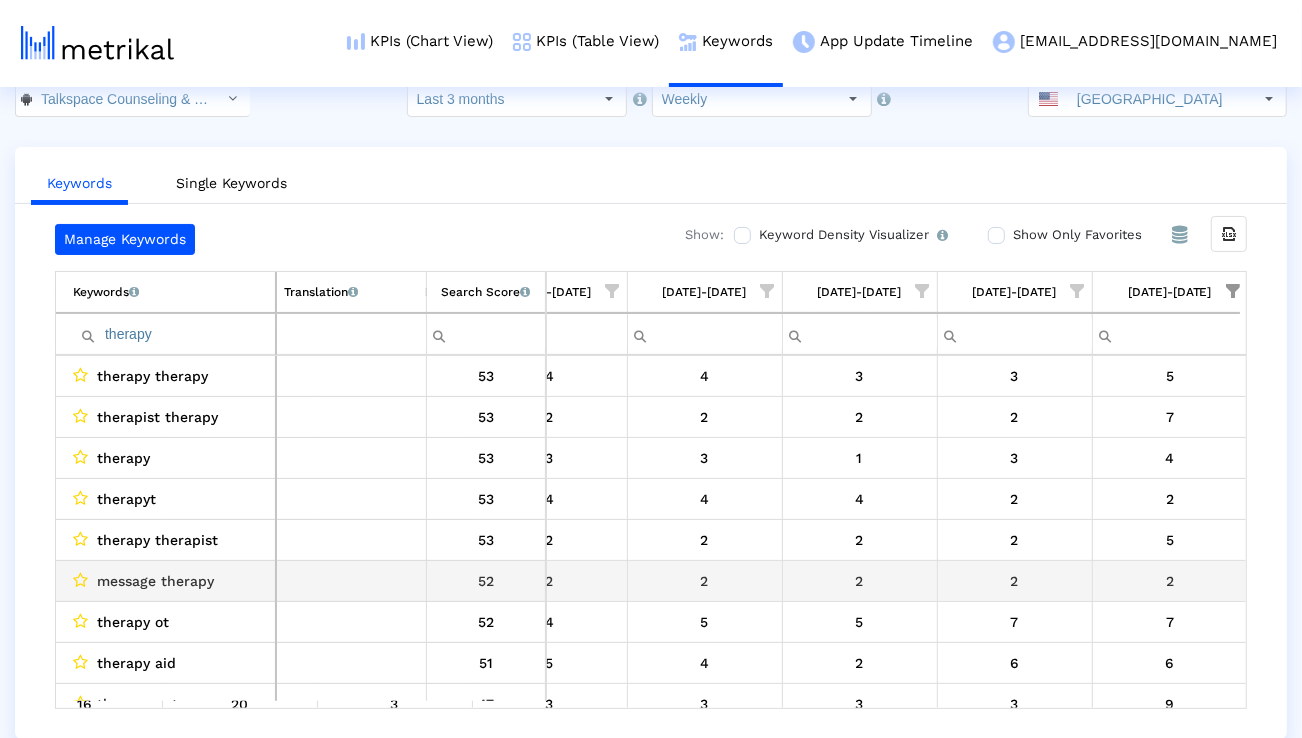 scroll, scrollTop: 47, scrollLeft: 1314, axis: both 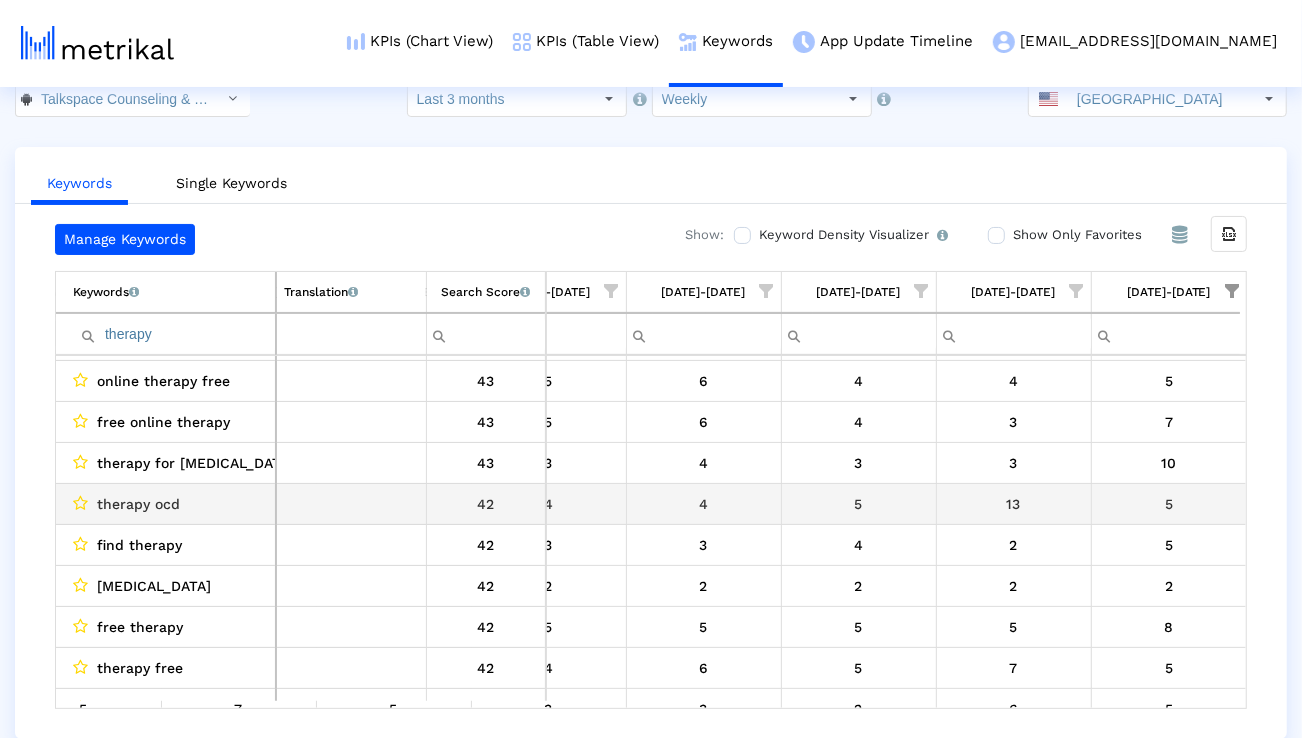 click on "therapy ocd" at bounding box center (138, 504) 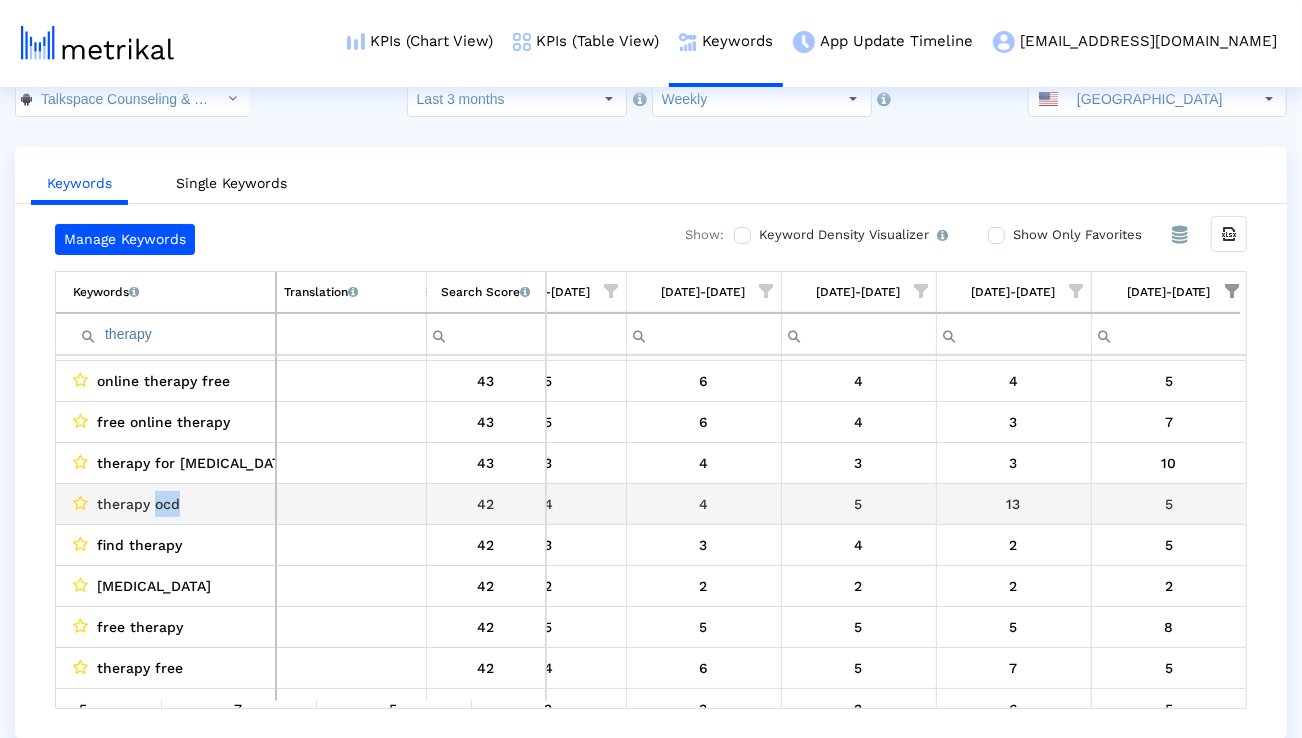click on "therapy ocd" at bounding box center [138, 504] 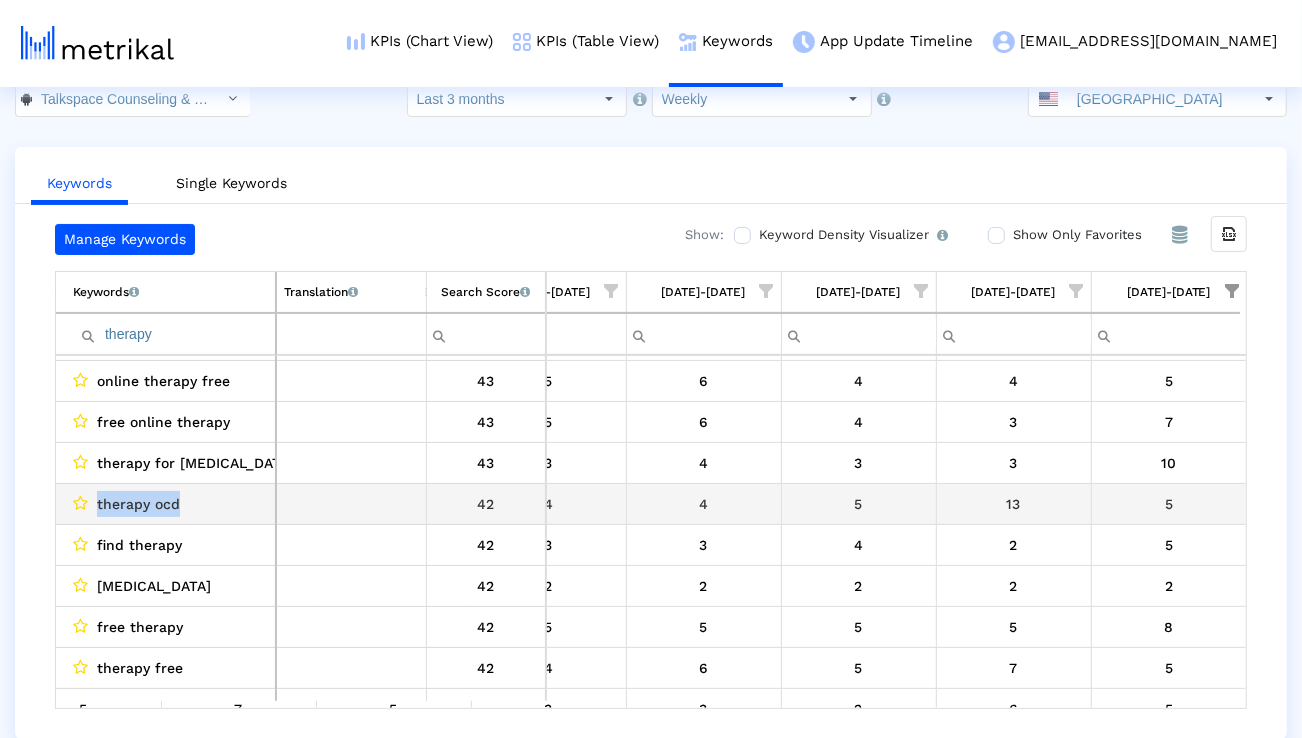 copy on "therapy ocd" 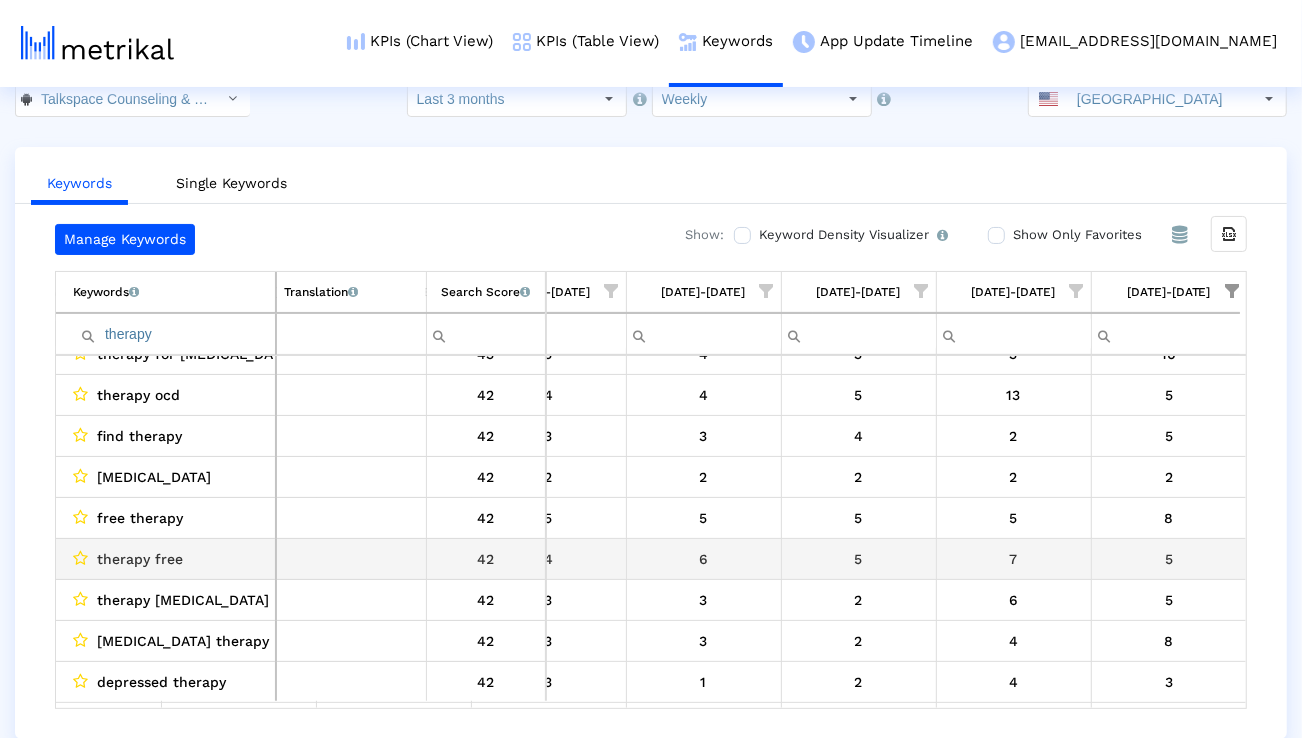click on "therapy free" at bounding box center (140, 559) 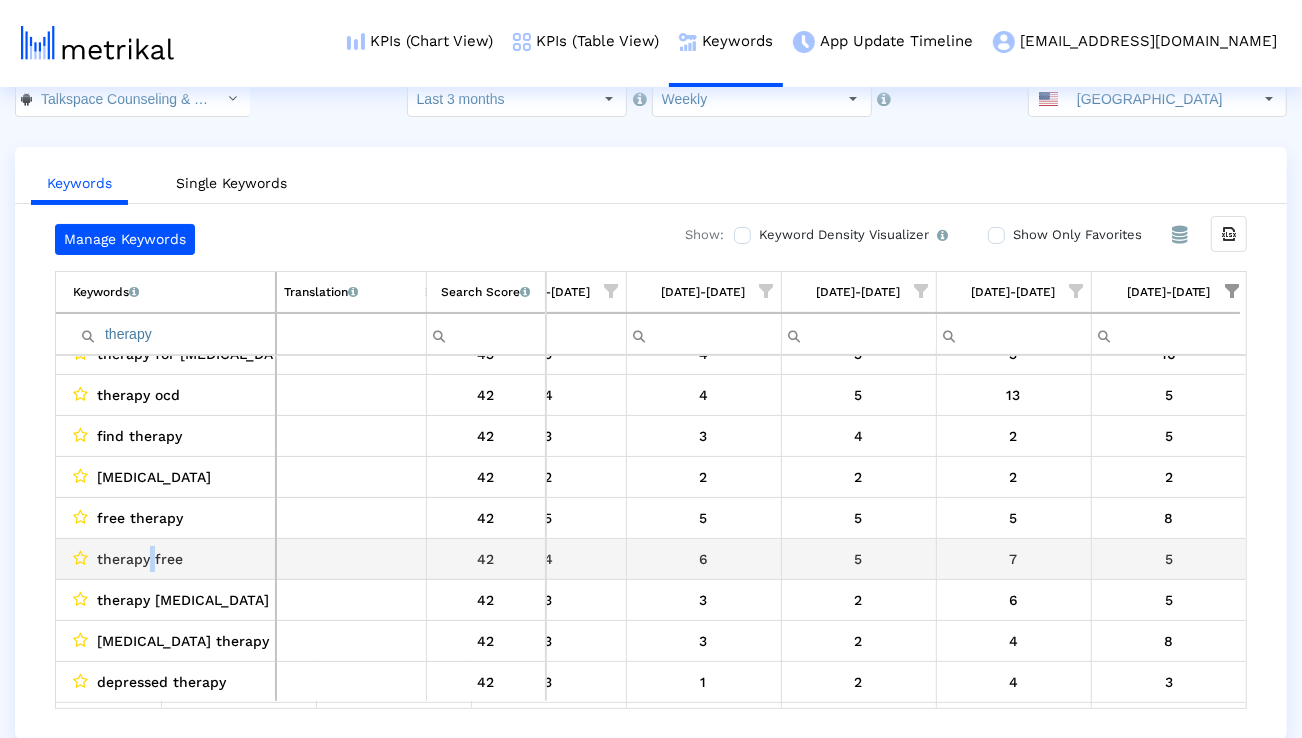 click on "therapy free" at bounding box center [140, 559] 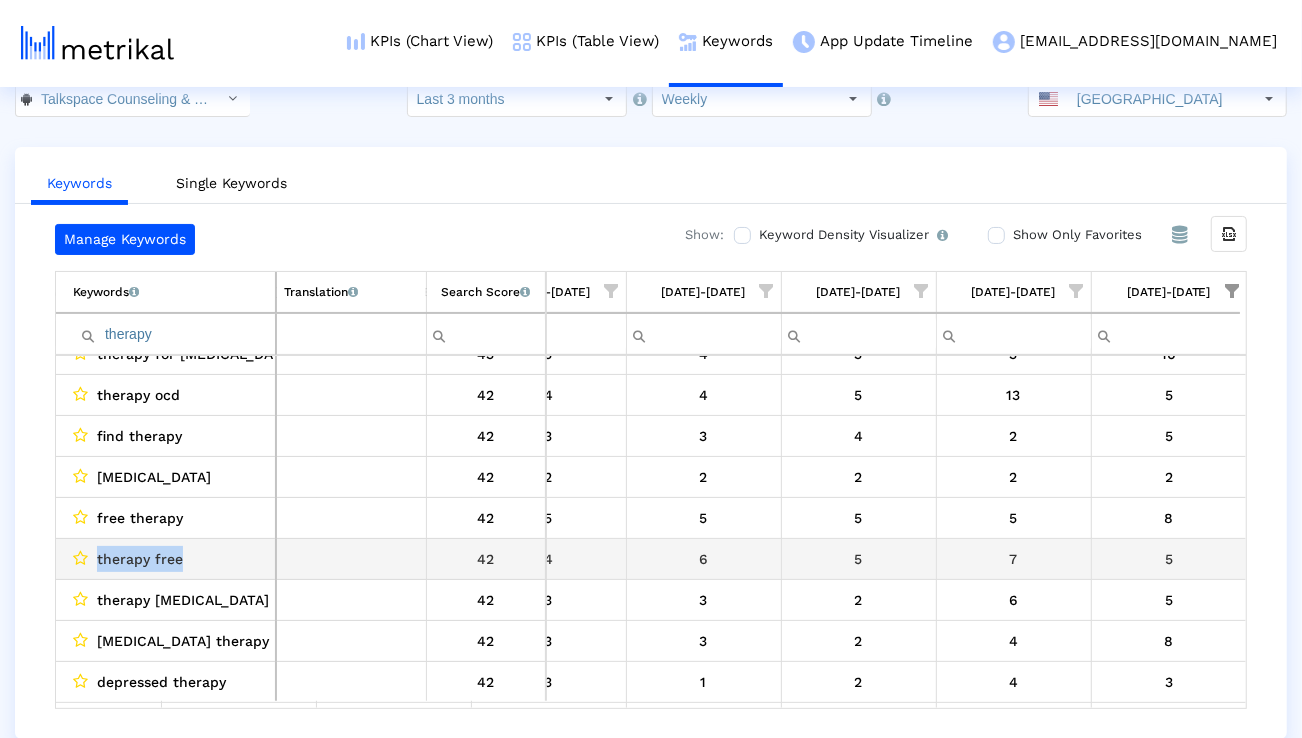 click on "therapy free" at bounding box center [140, 559] 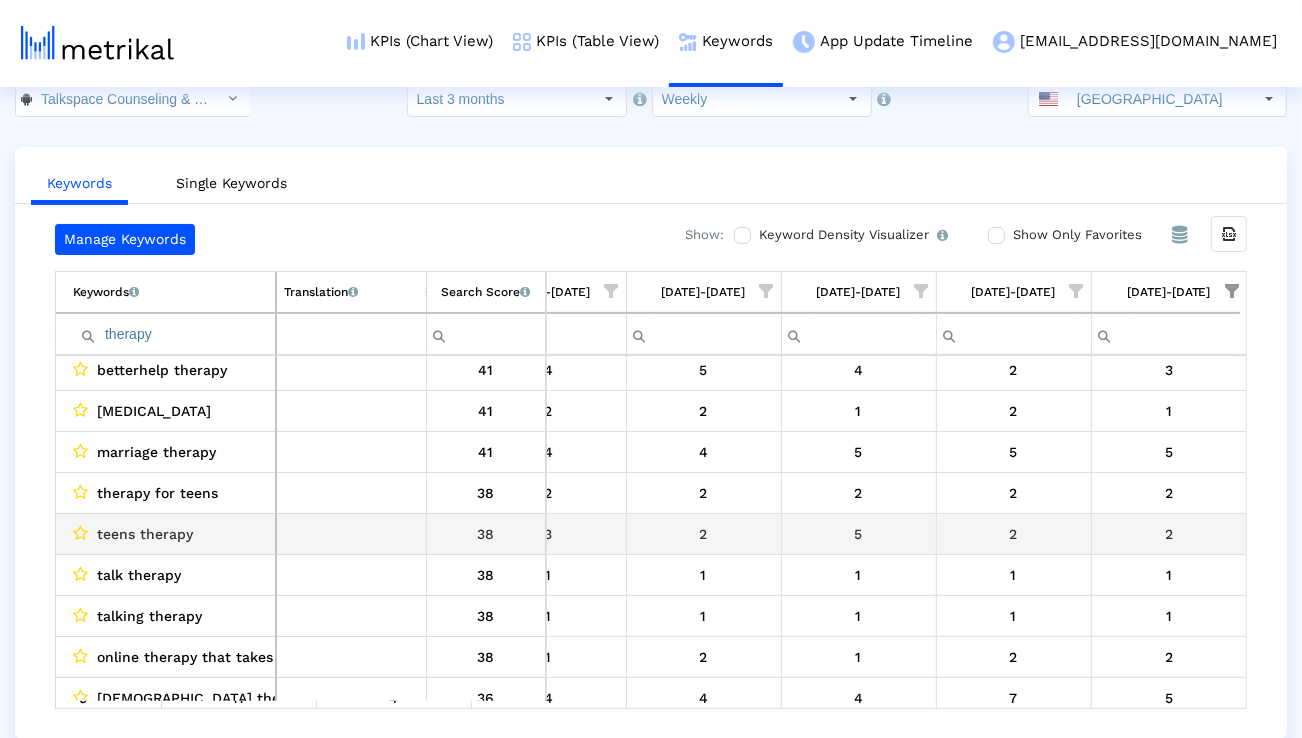 click on "teens therapy" at bounding box center (145, 534) 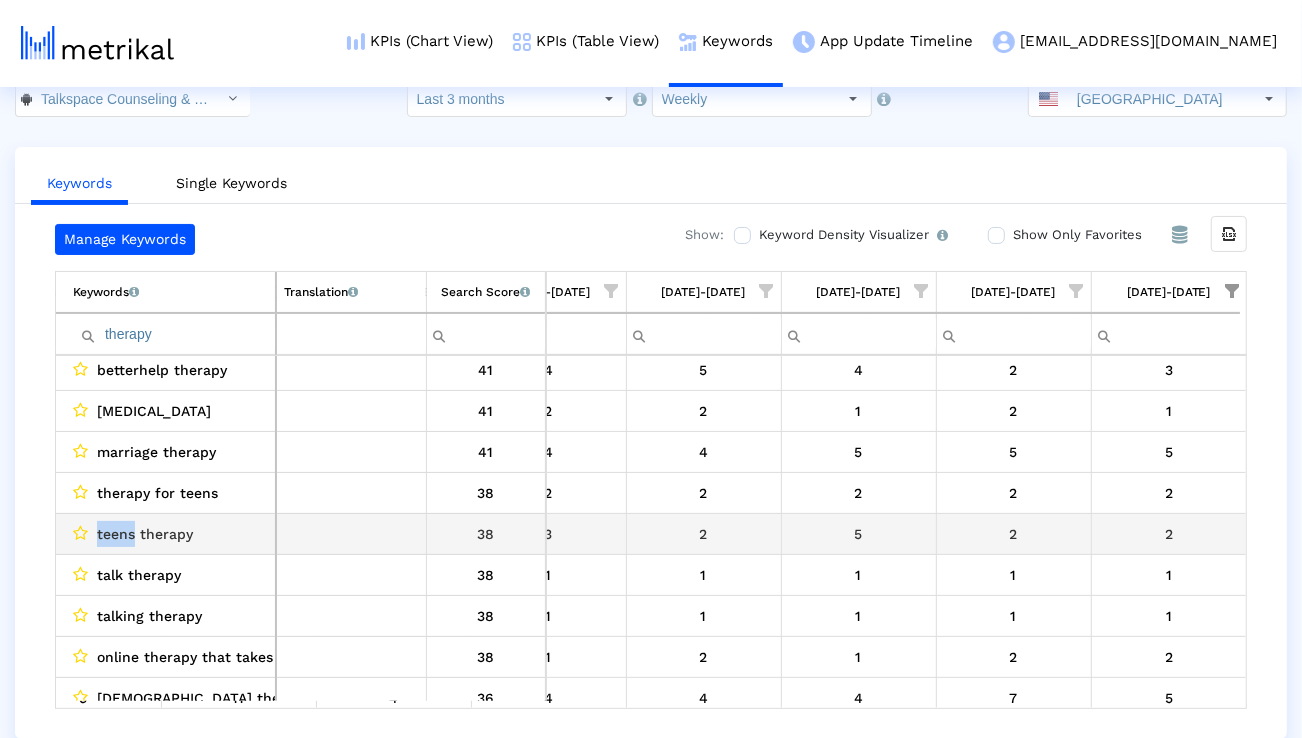 click on "teens therapy" at bounding box center (145, 534) 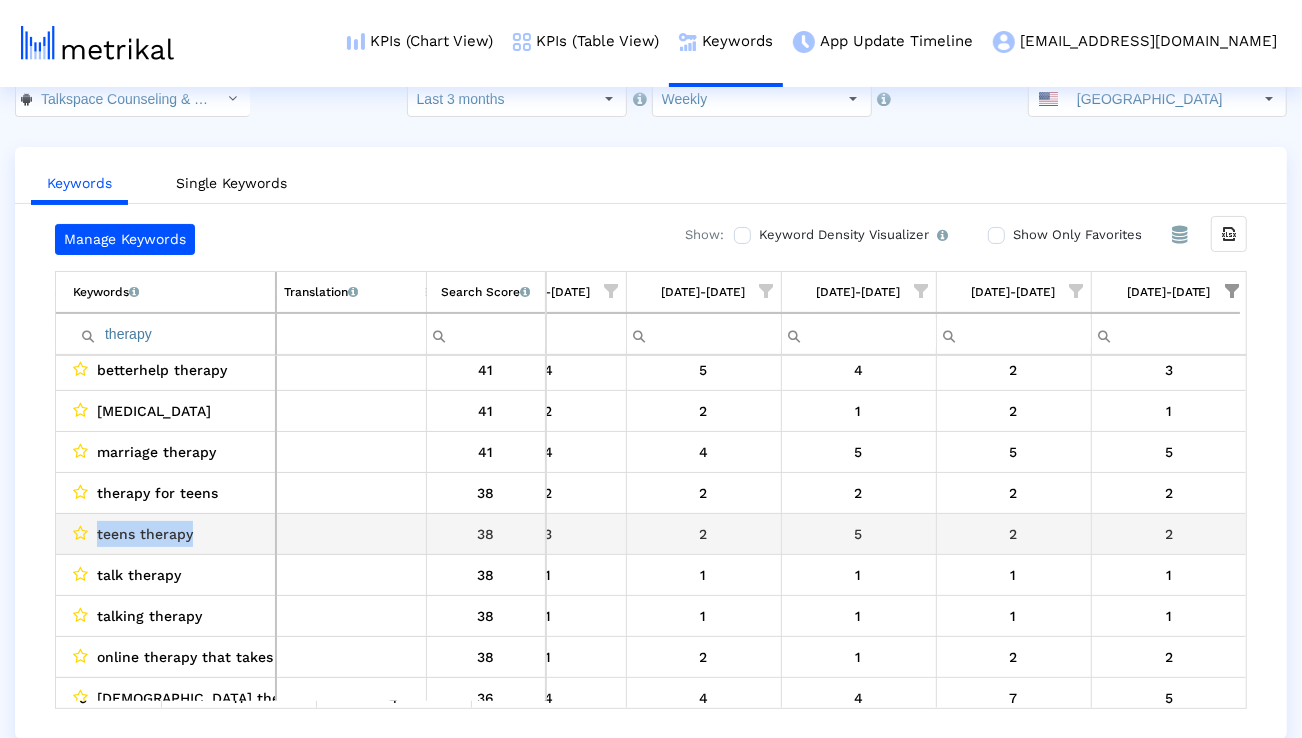 click on "teens therapy" at bounding box center [145, 534] 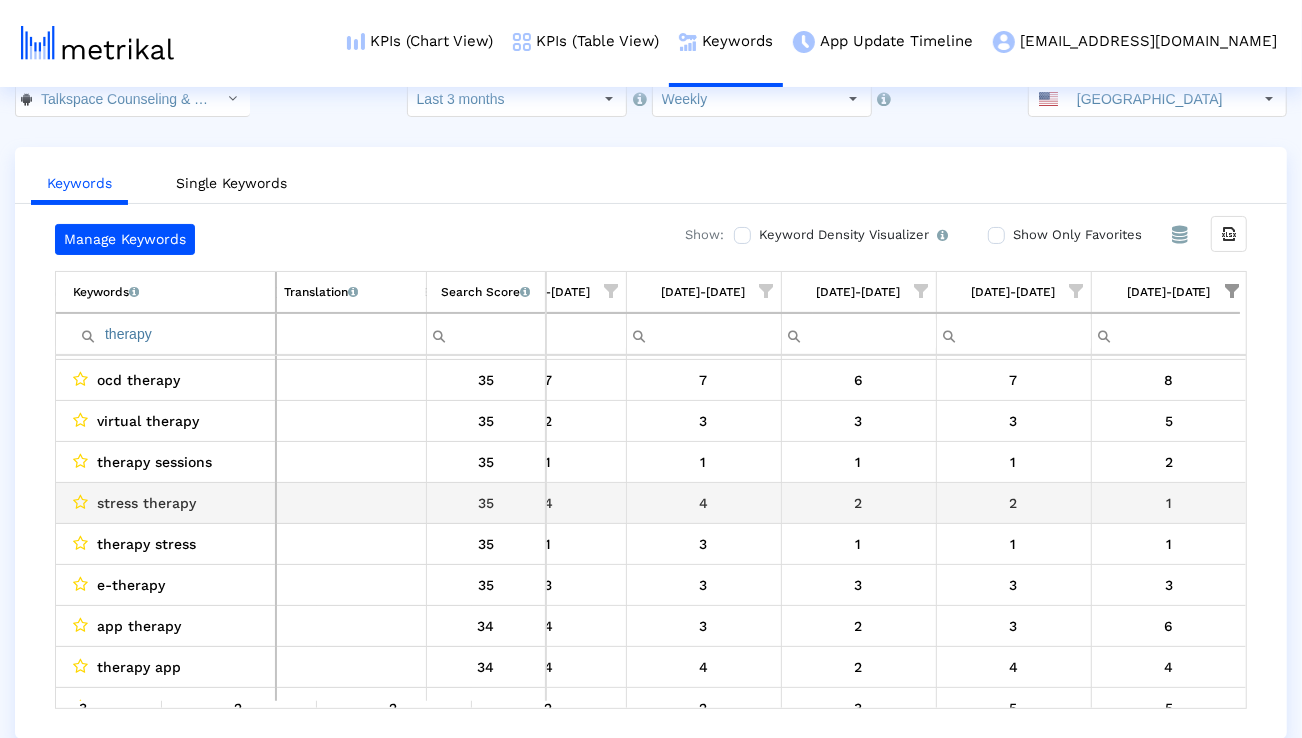 click on "stress therapy" at bounding box center (146, 503) 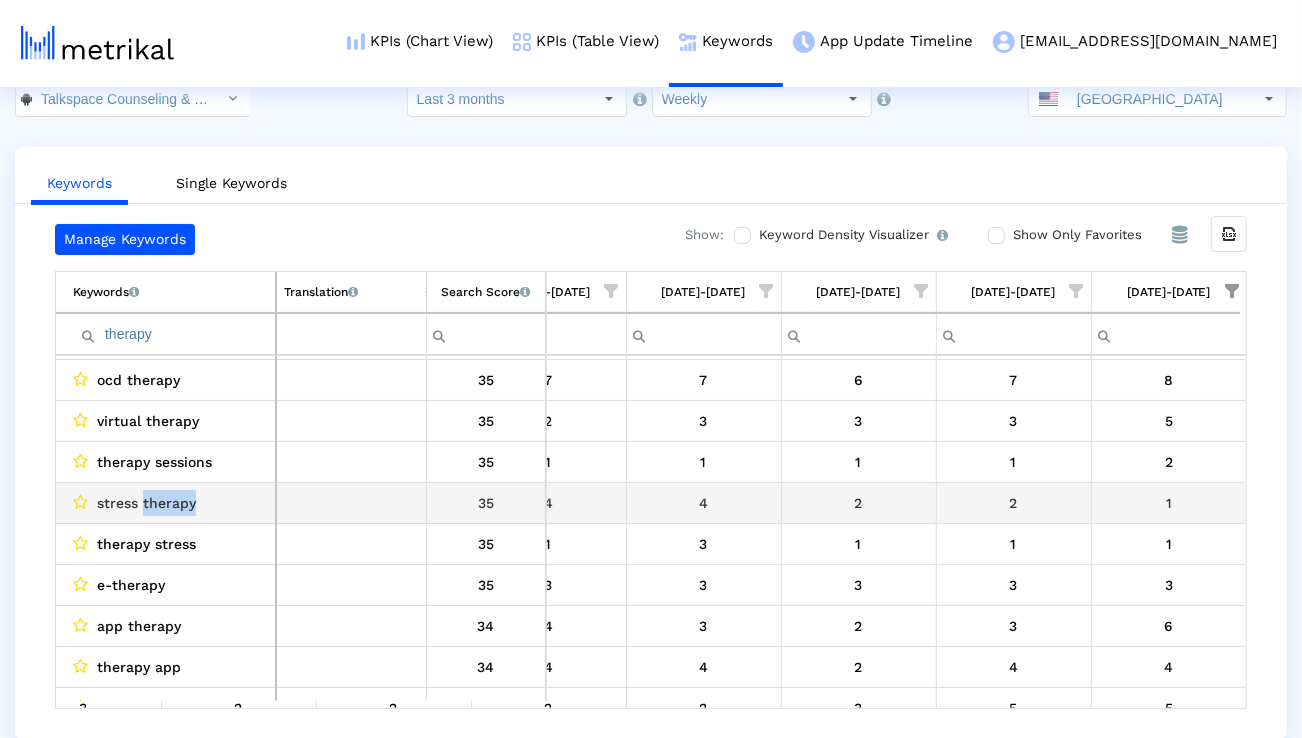click on "stress therapy" at bounding box center [146, 503] 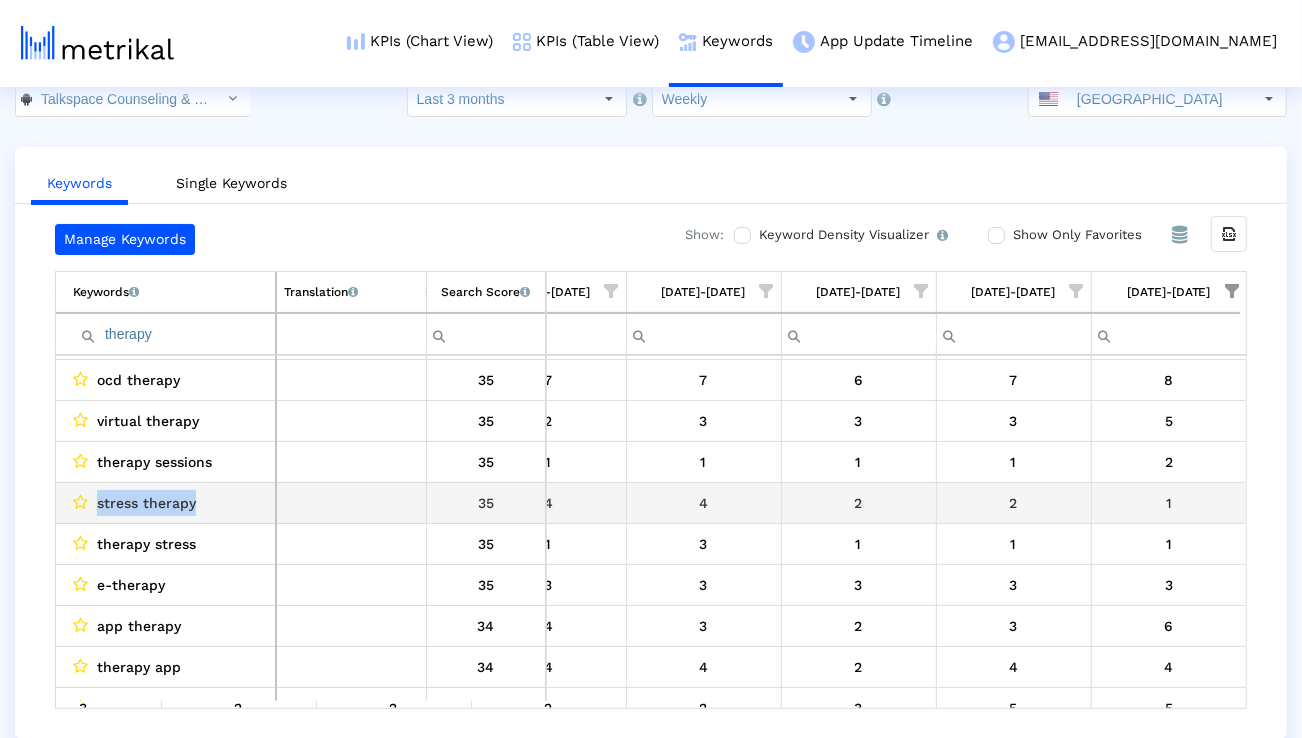 click on "stress therapy" at bounding box center (146, 503) 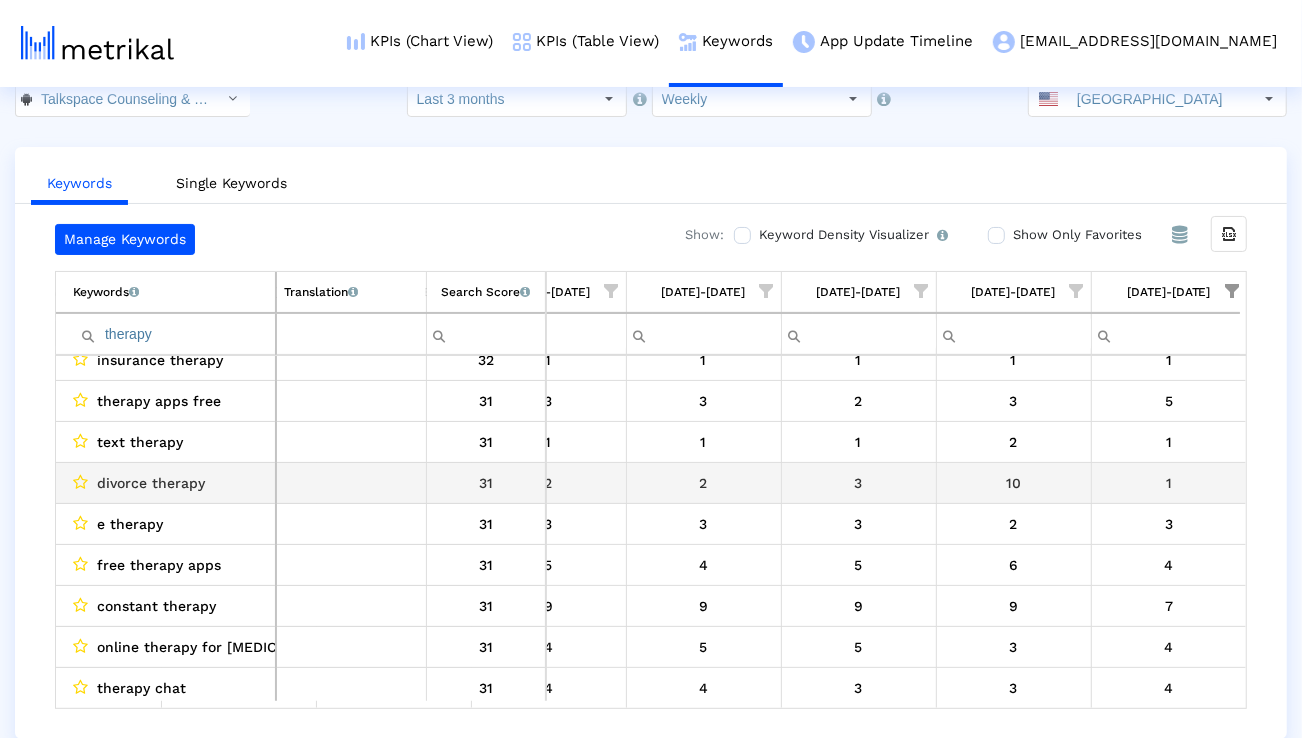 click on "divorce therapy" at bounding box center (151, 483) 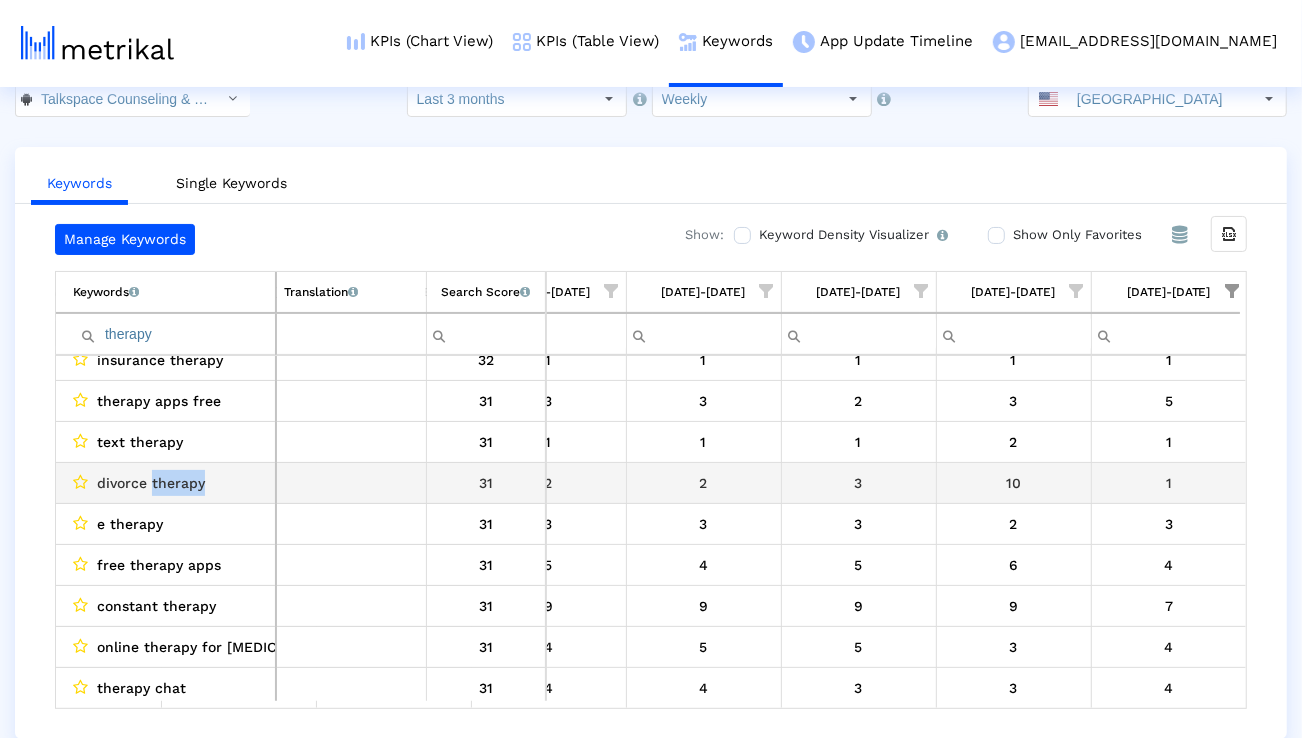 click on "divorce therapy" at bounding box center [151, 483] 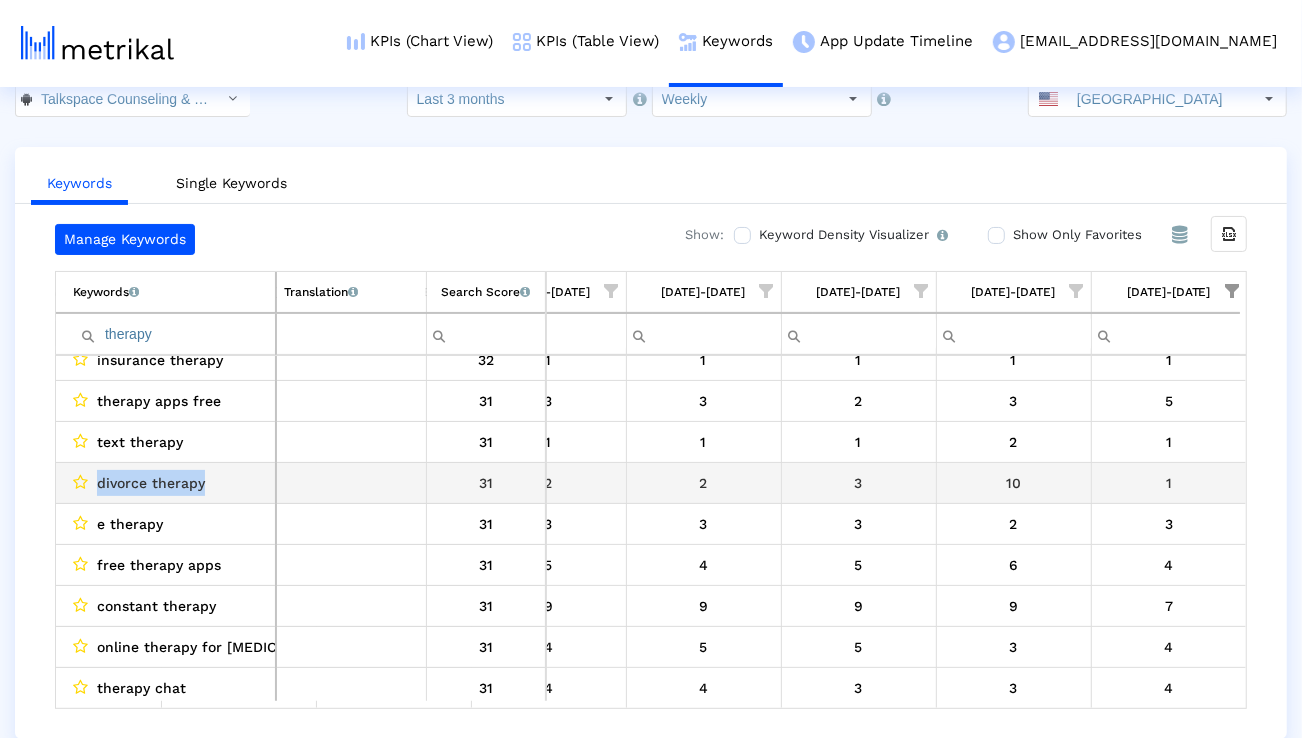 click on "divorce therapy" at bounding box center [151, 483] 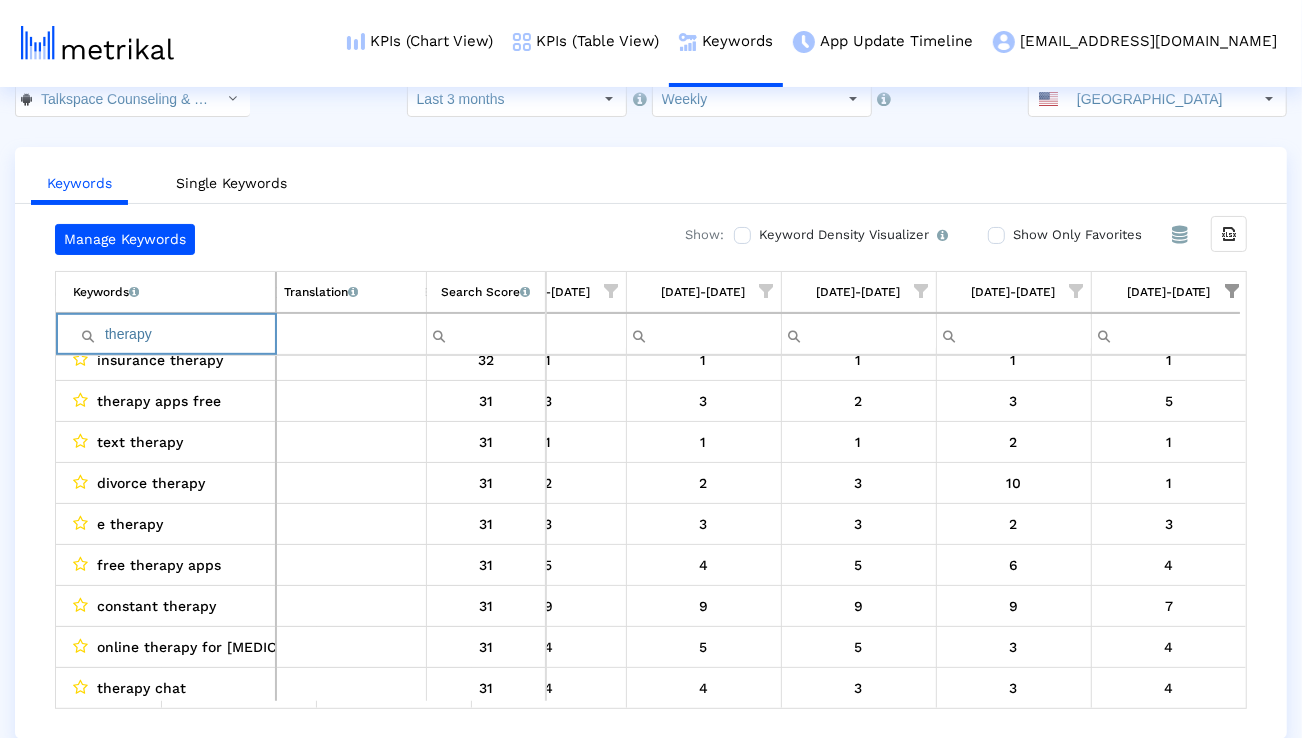 click on "therapy" at bounding box center [174, 334] 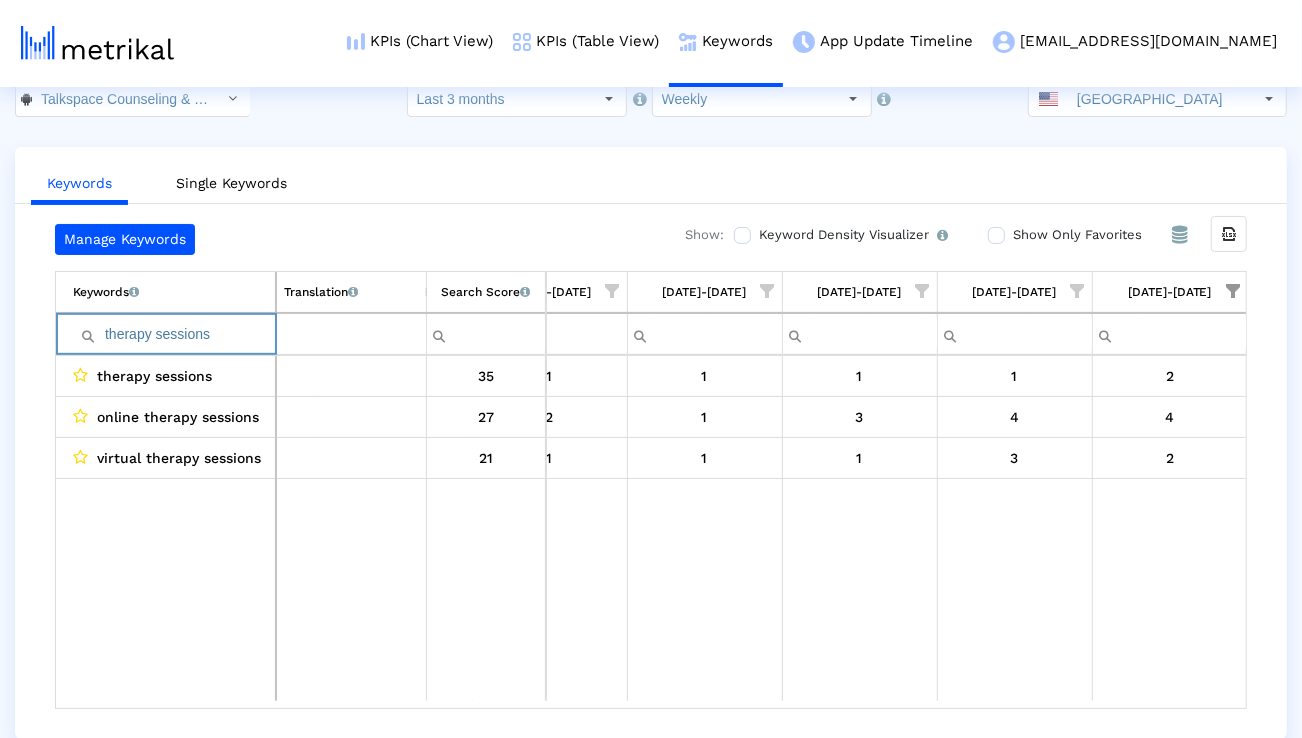 paste on "free counseling" 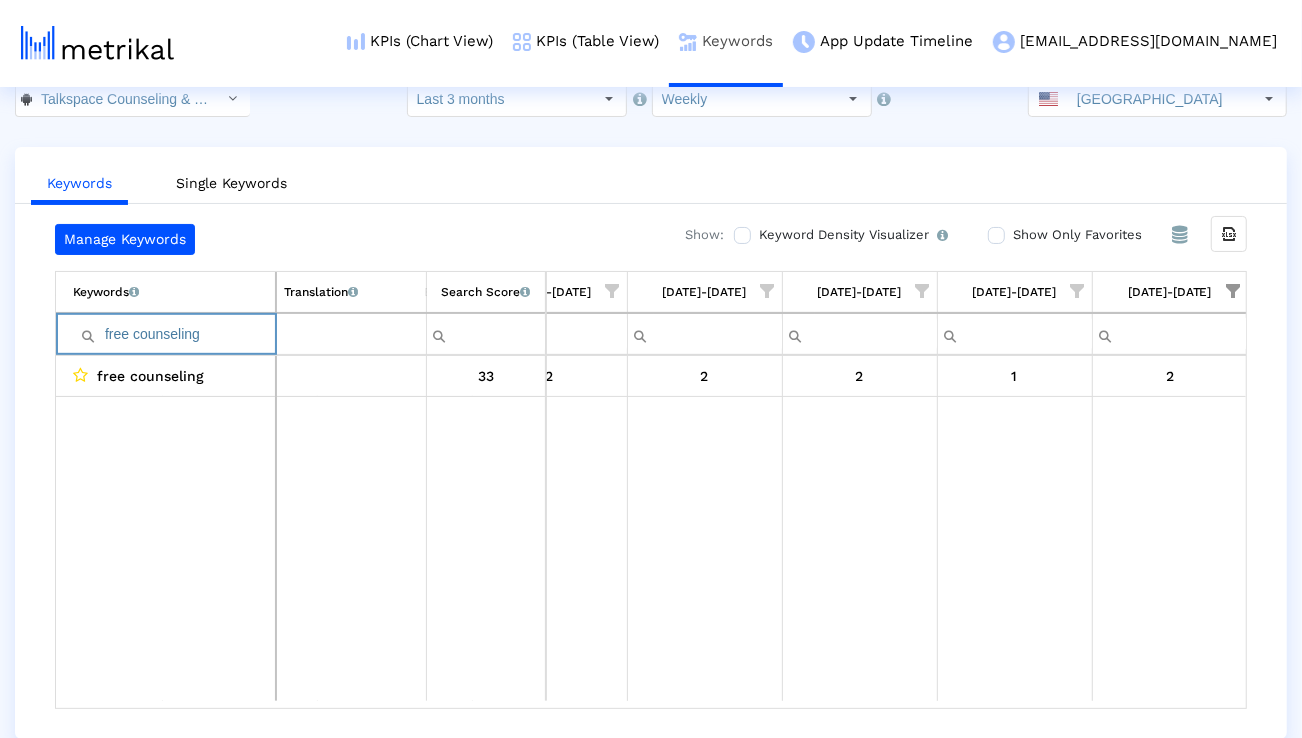 paste on "insurance therapy" 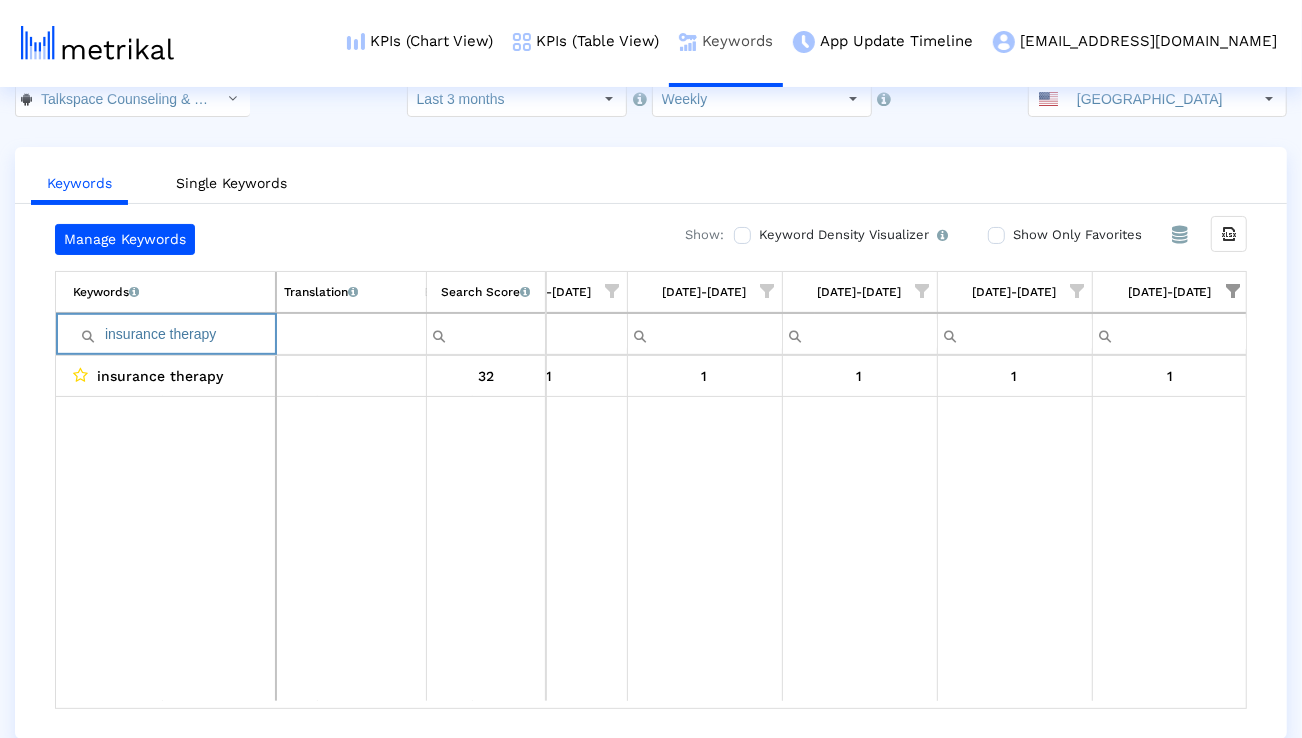 paste on "free online therapy apps" 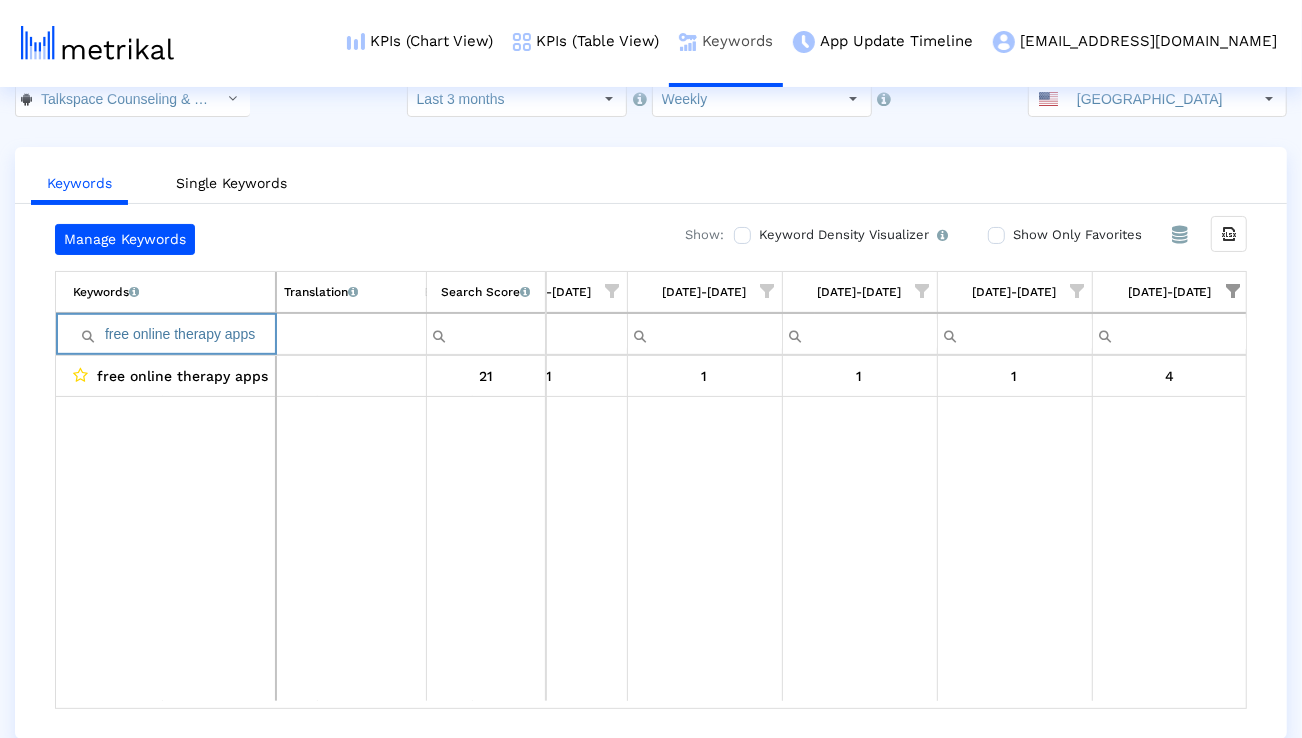 type on "free online therapy apps" 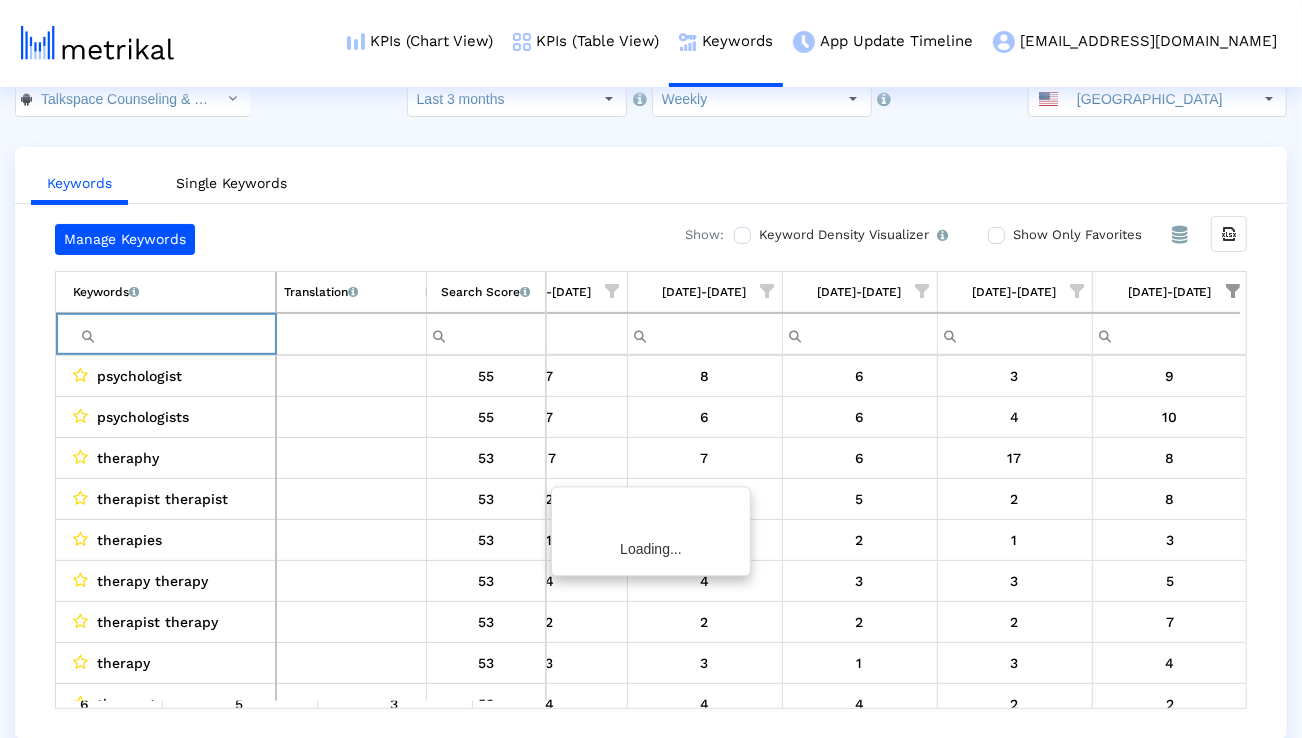 type 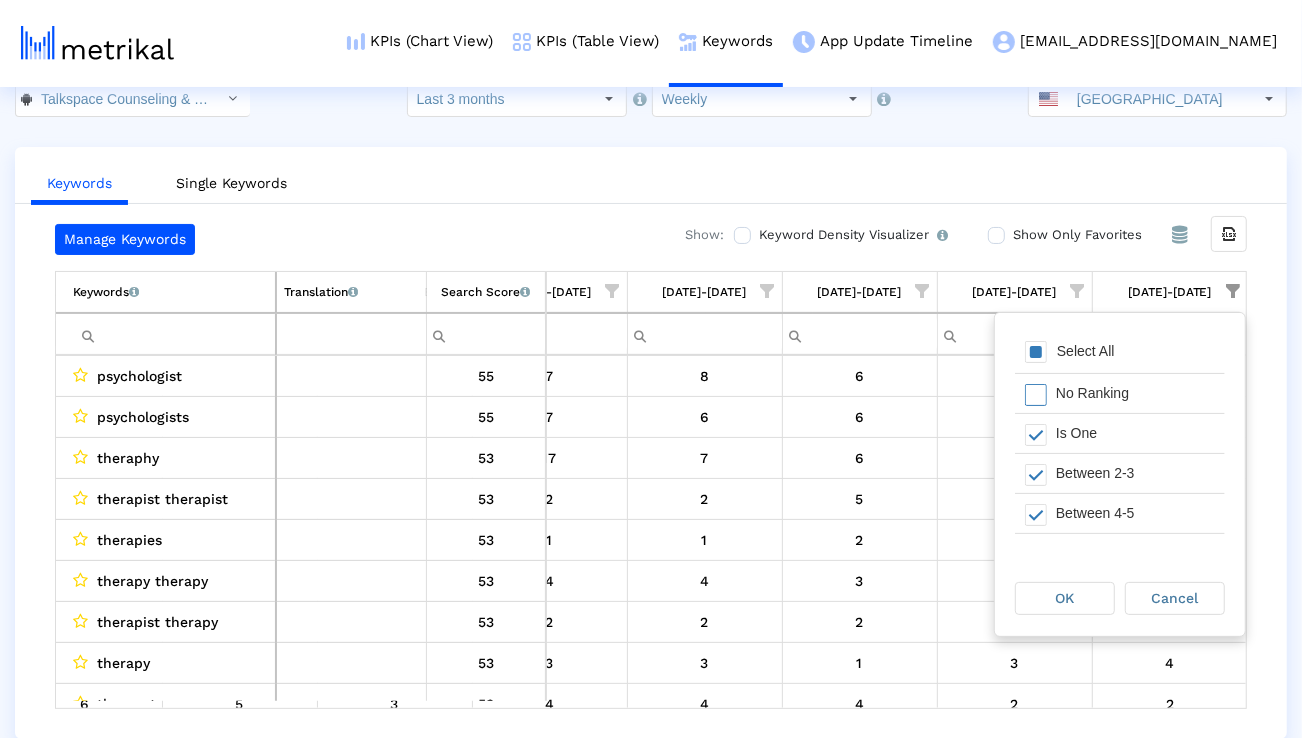 click on "Select All" at bounding box center (1120, 353) 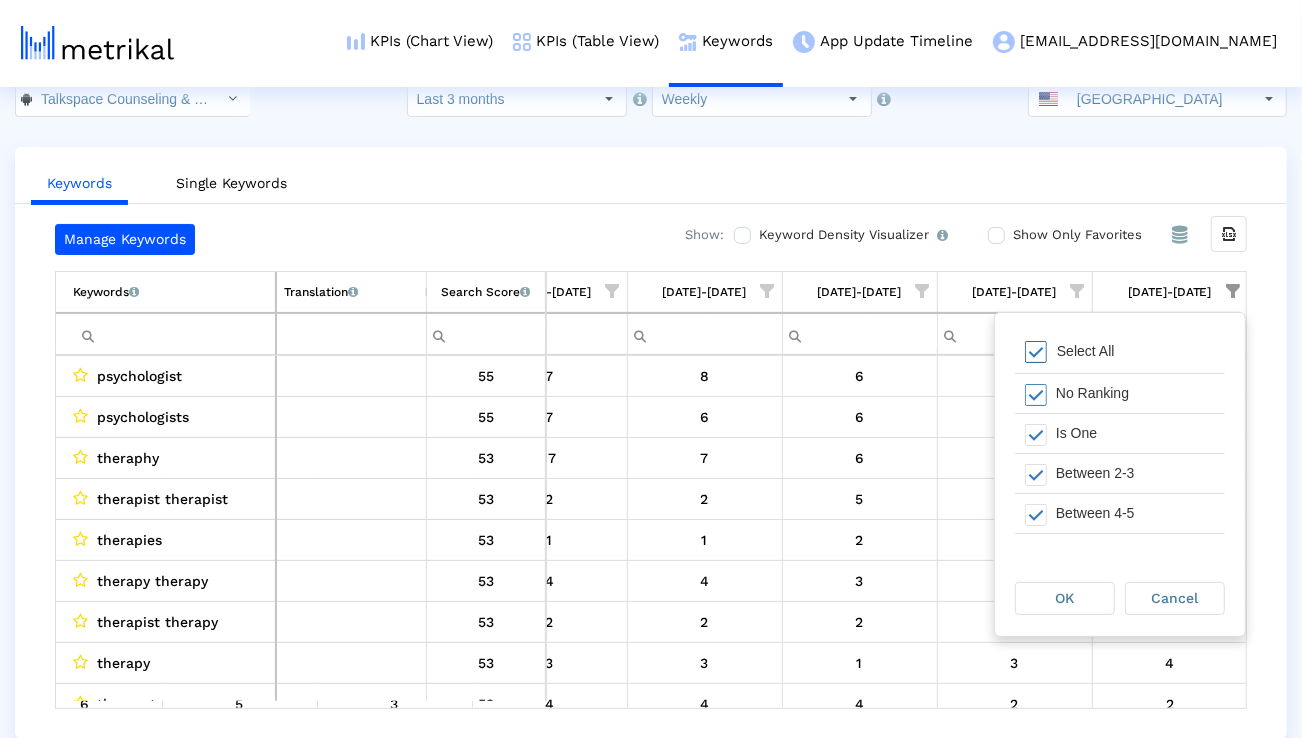 click on "Select All" at bounding box center [1086, 351] 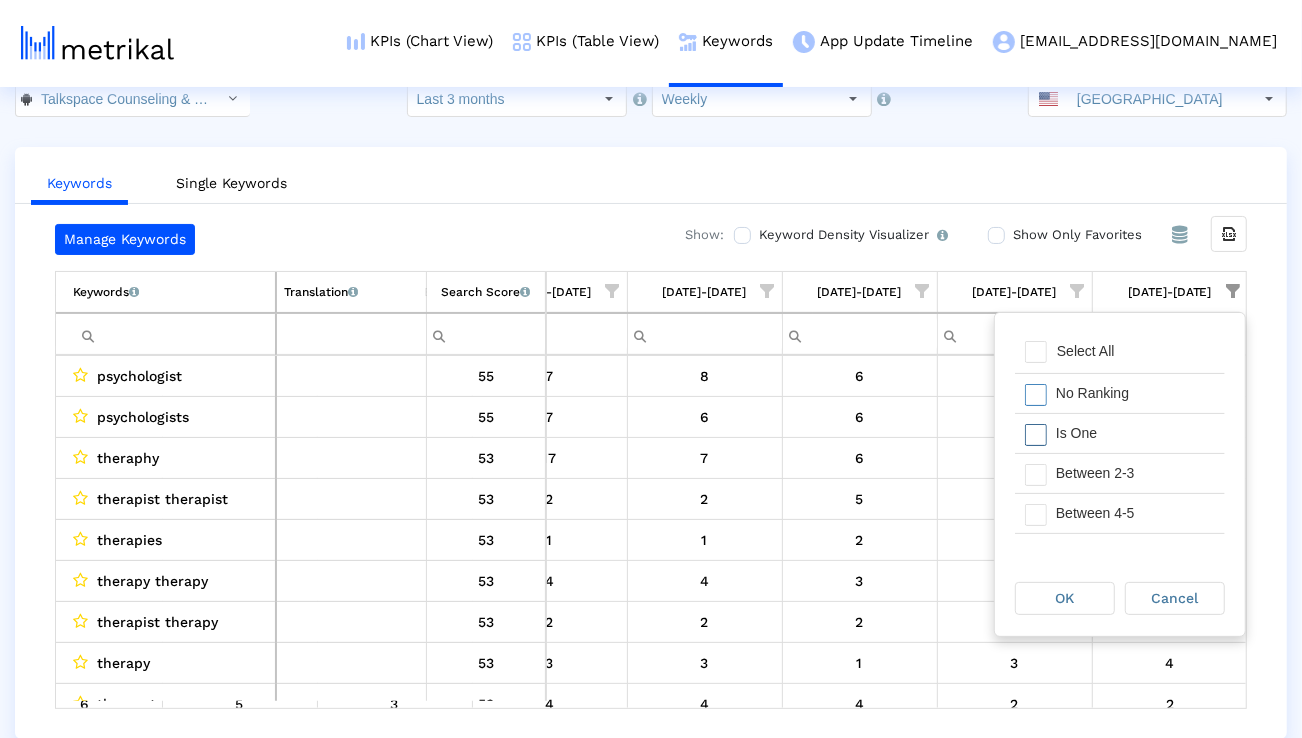 click on "Is One" at bounding box center [1135, 433] 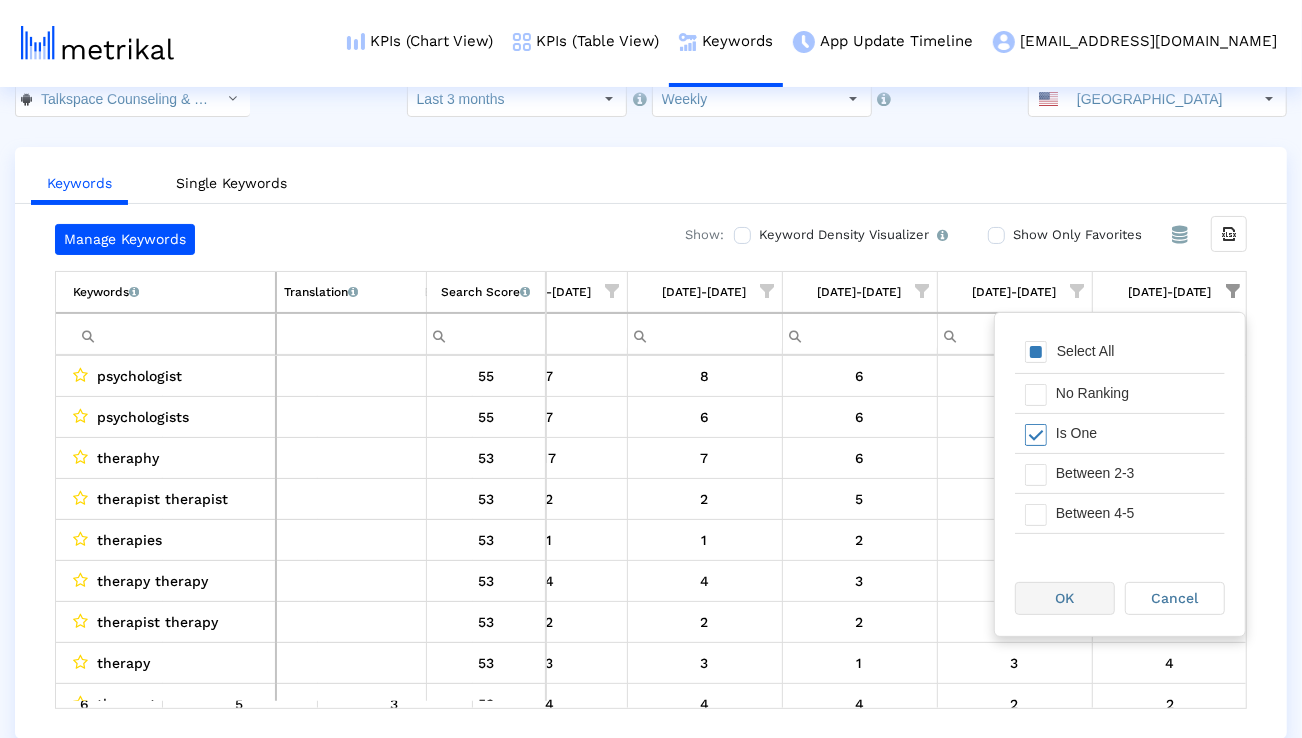click on "OK" at bounding box center [1065, 598] 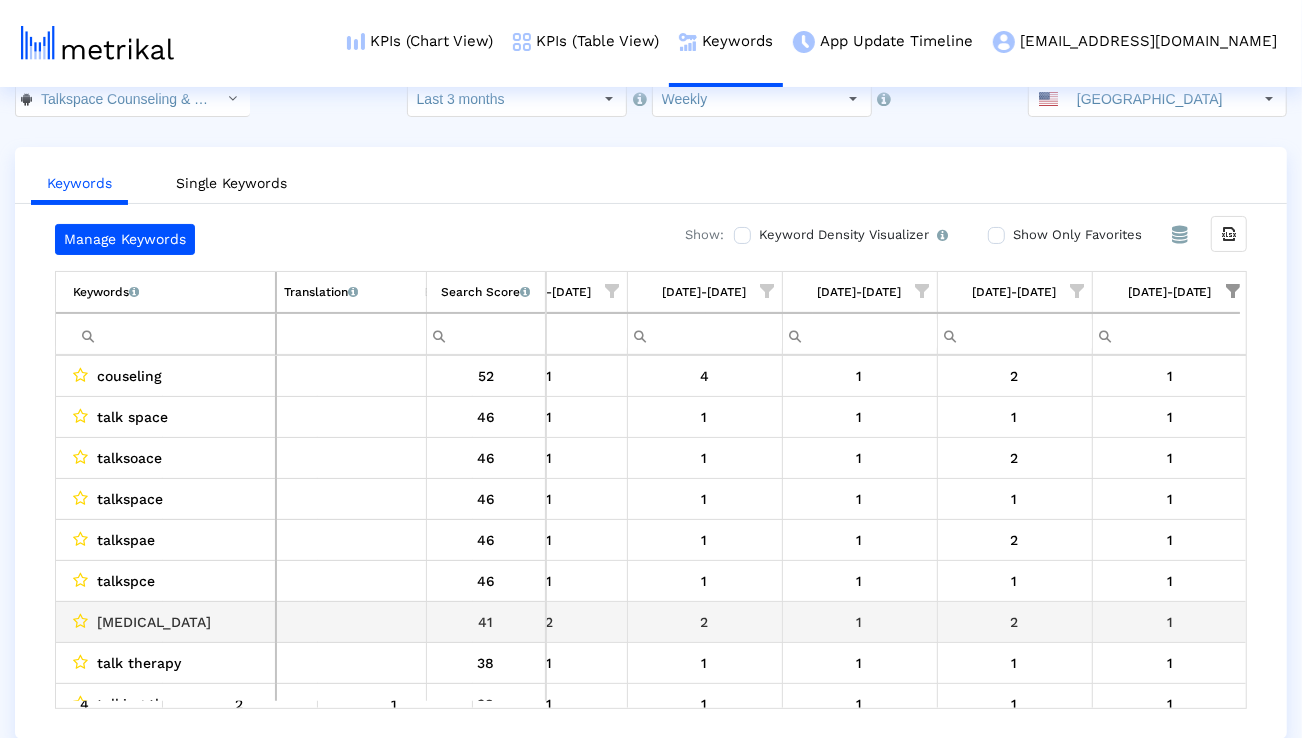 scroll, scrollTop: 62, scrollLeft: 1314, axis: both 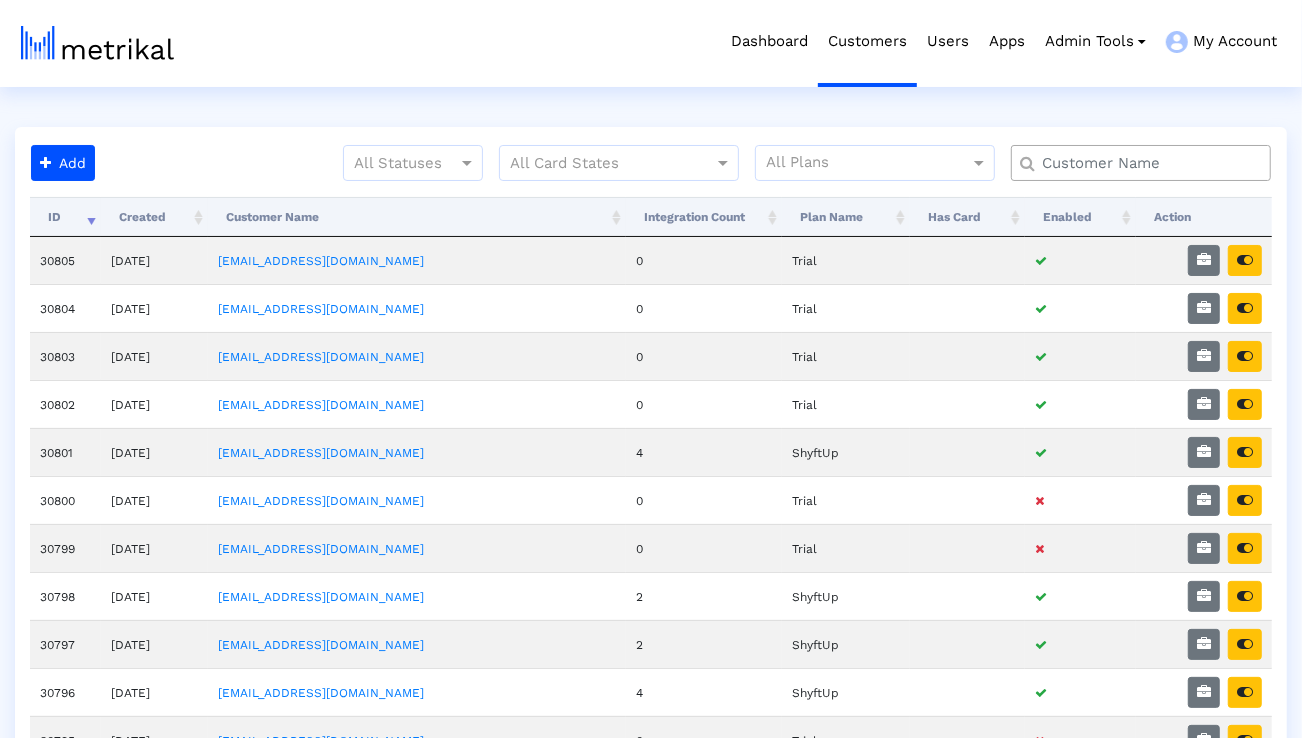 click 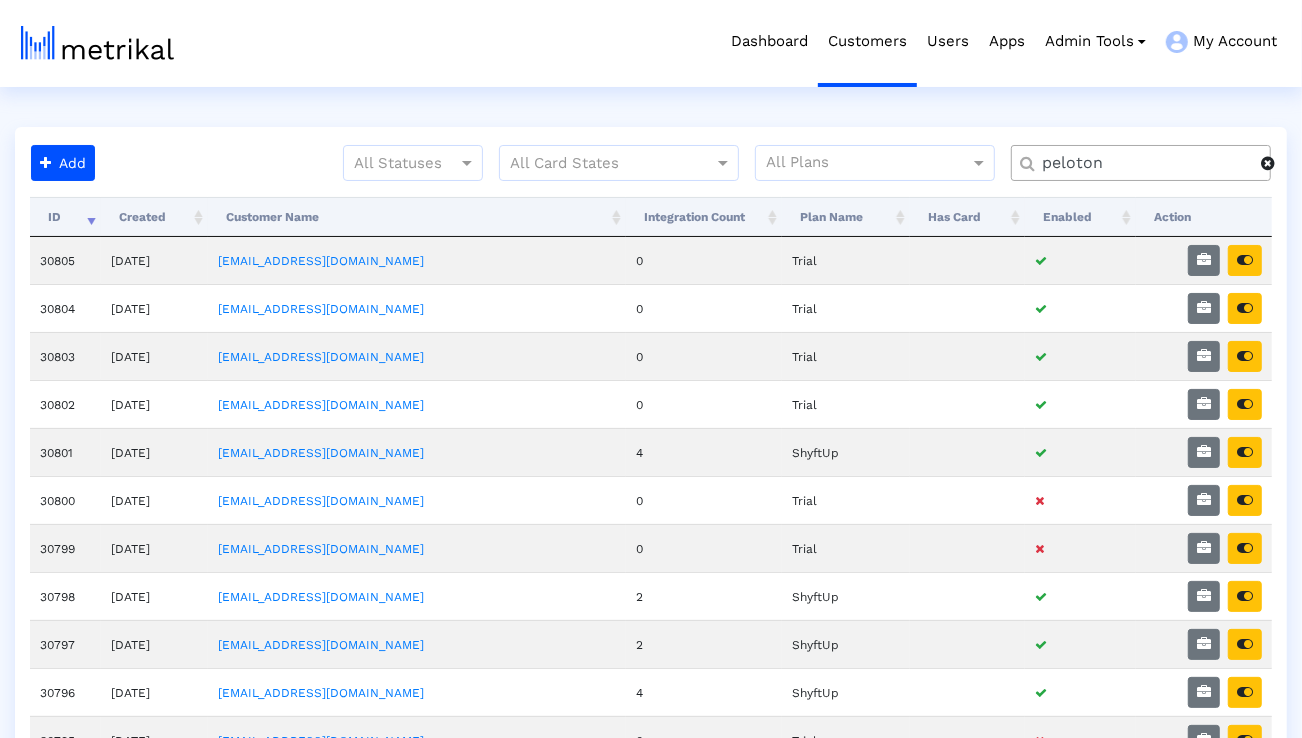 type on "peloton" 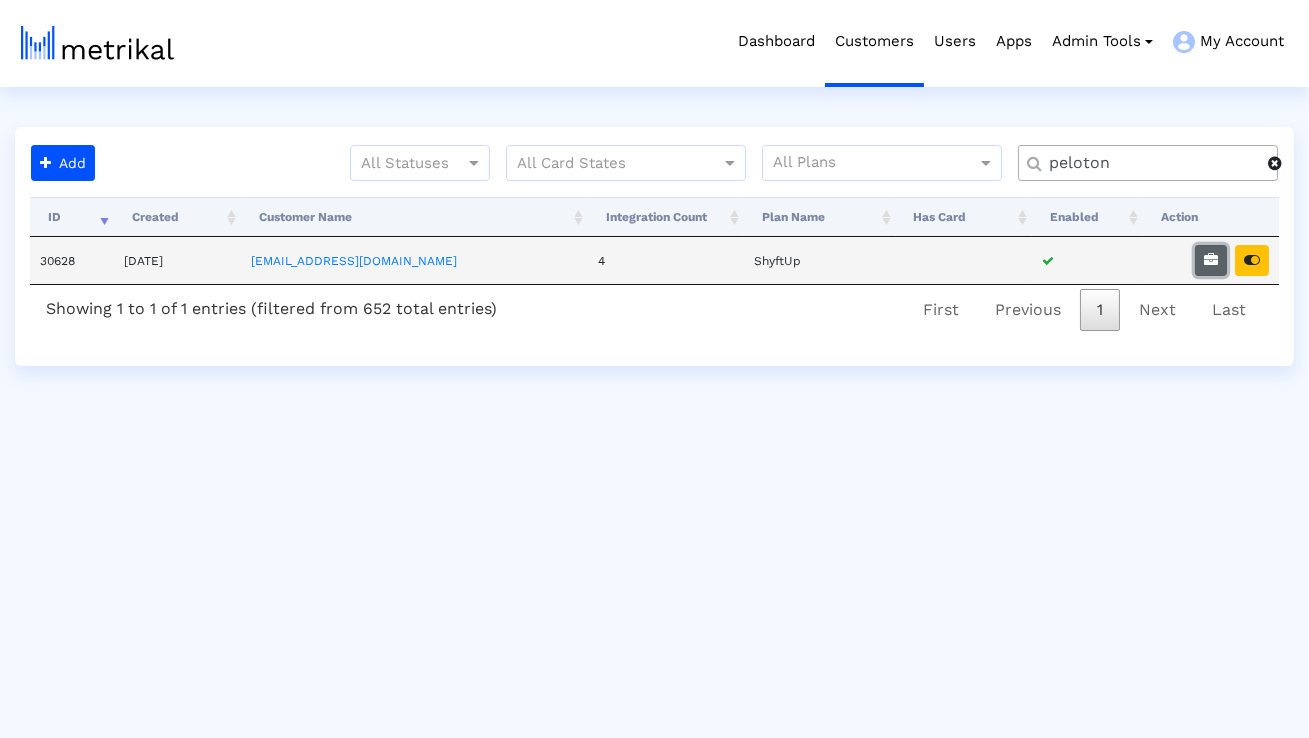 click at bounding box center [1211, 260] 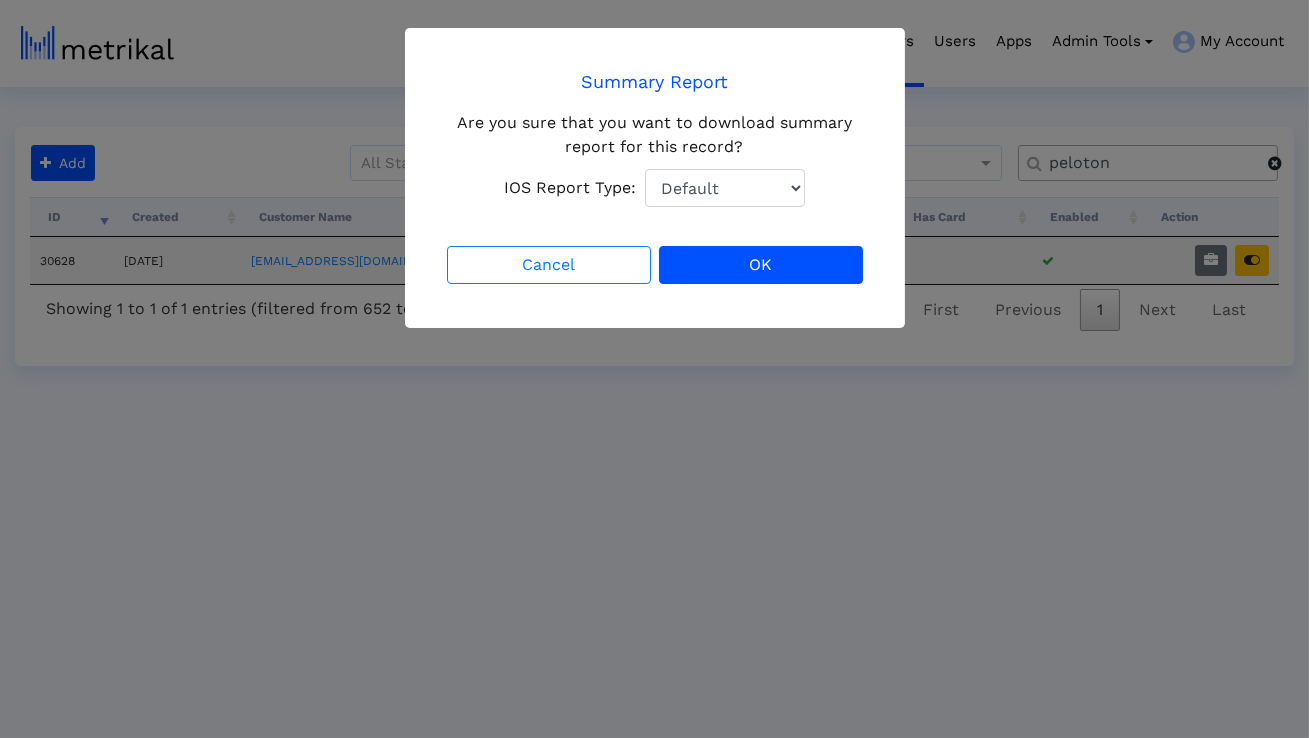 click on "Default Total Downloads New Downloads Redownloads" 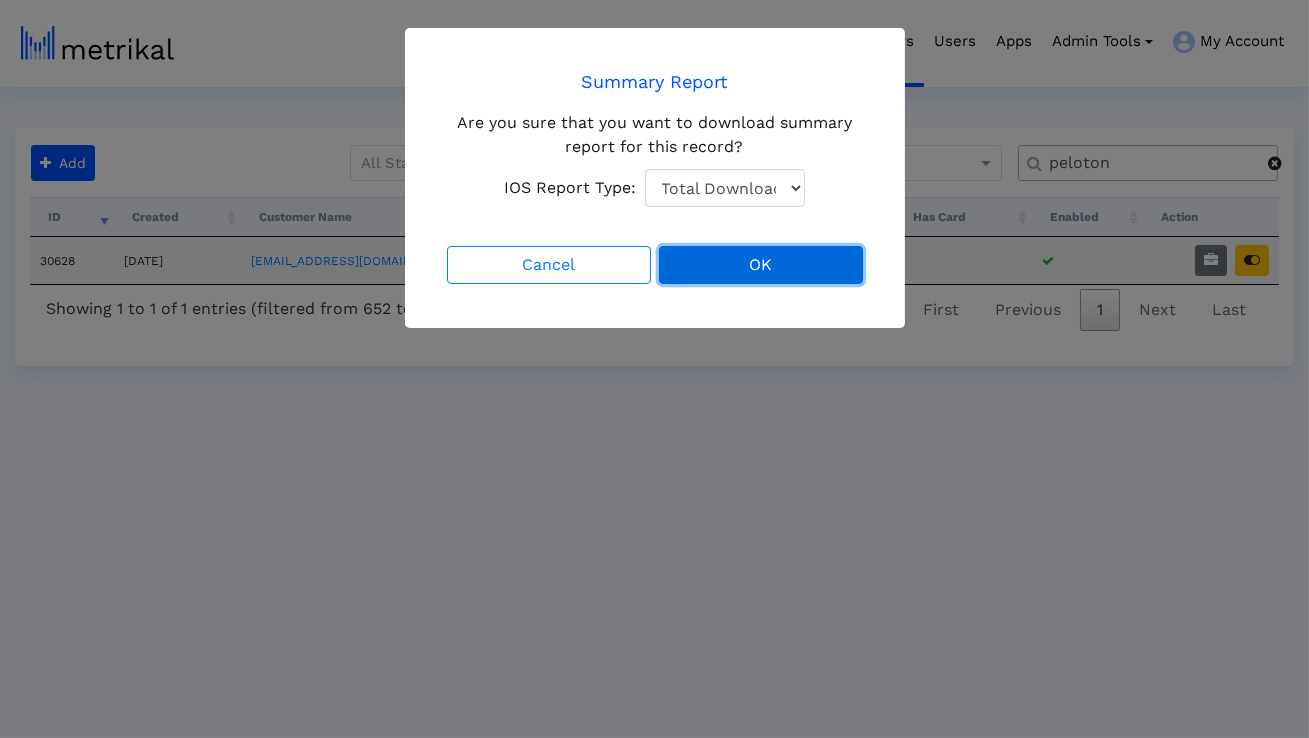 click on "OK" 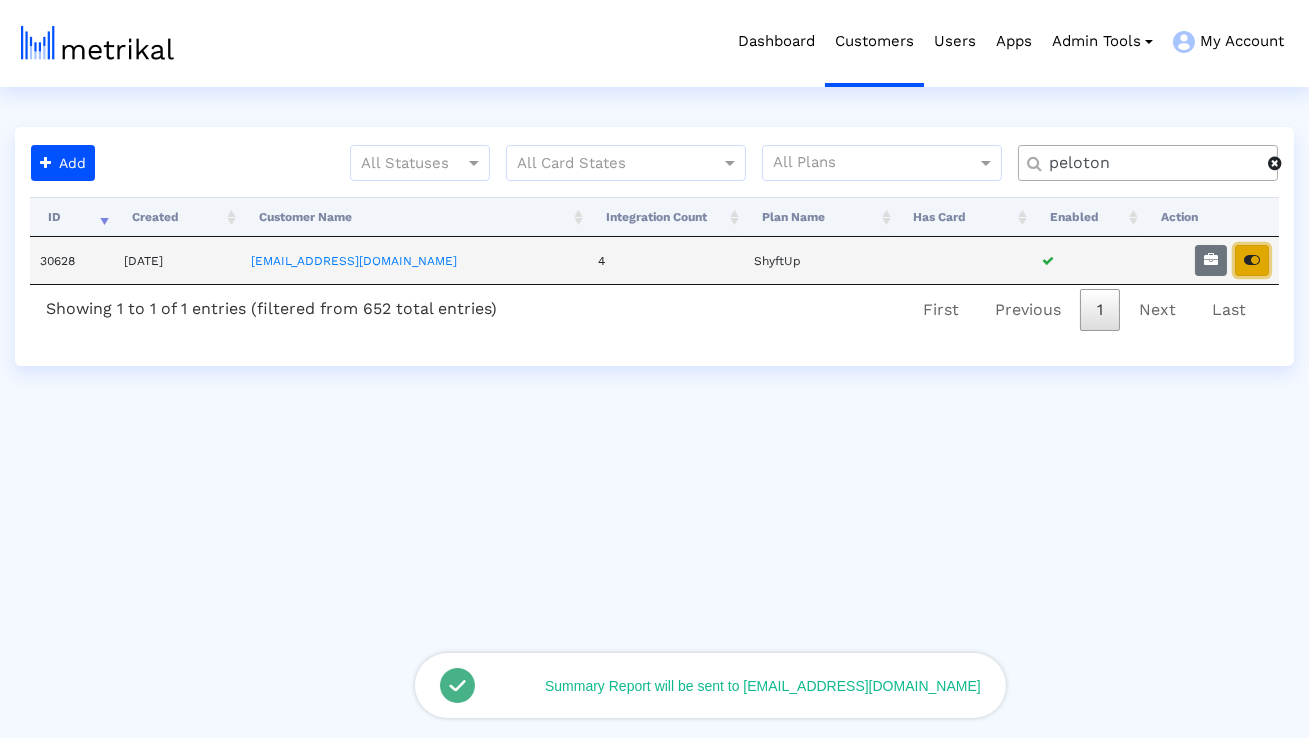 click at bounding box center (1252, 260) 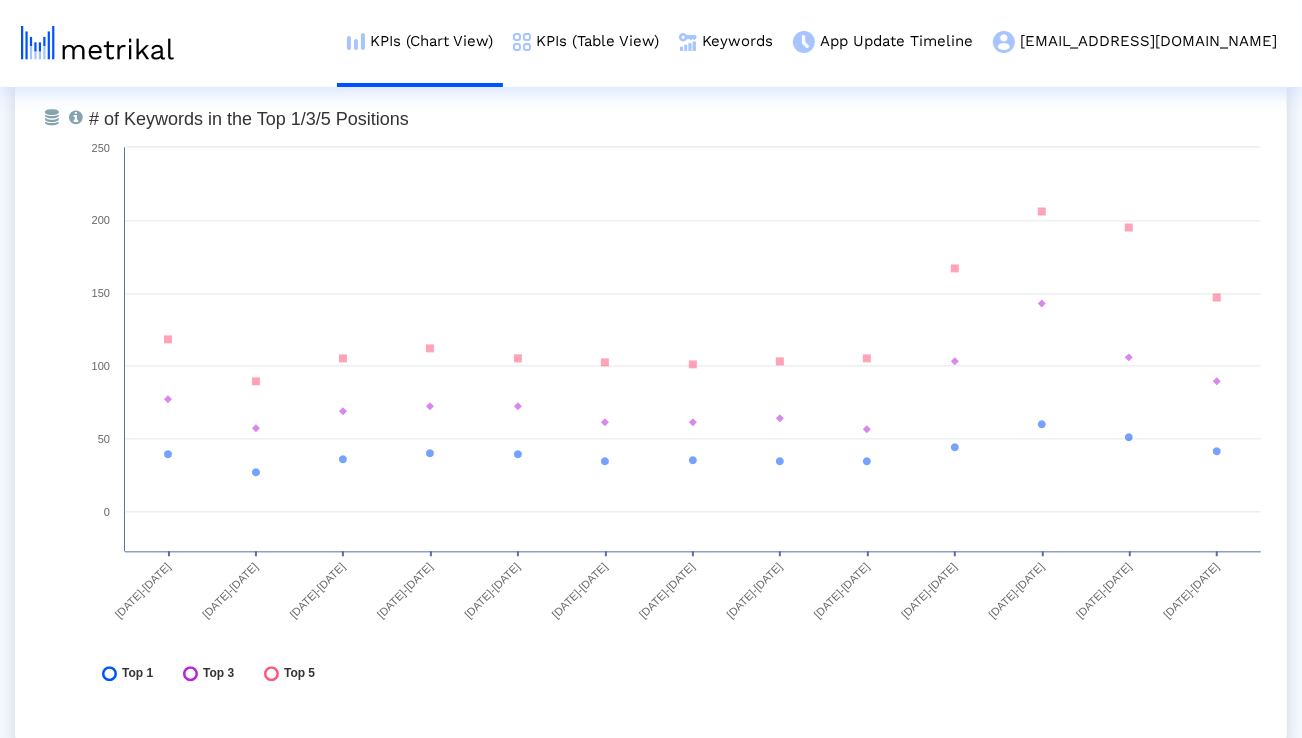 scroll, scrollTop: 7403, scrollLeft: 0, axis: vertical 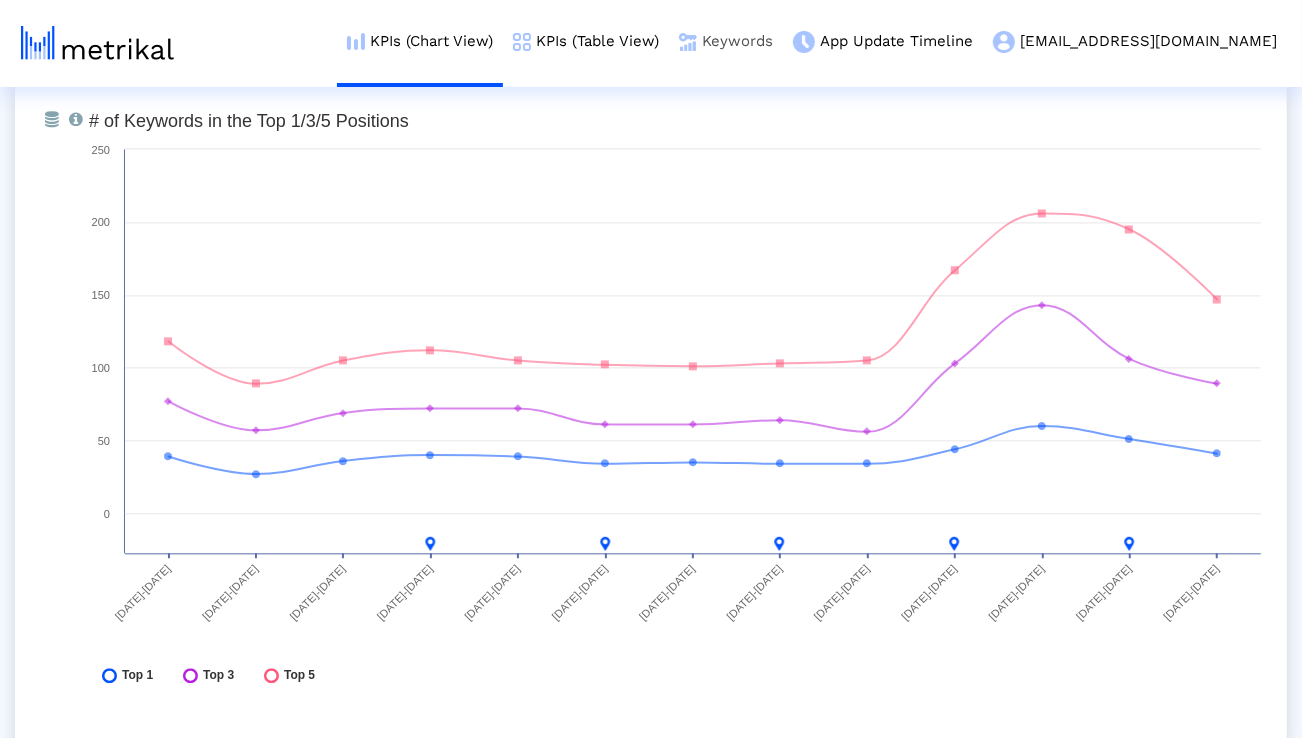 click on "Keywords" at bounding box center [726, 41] 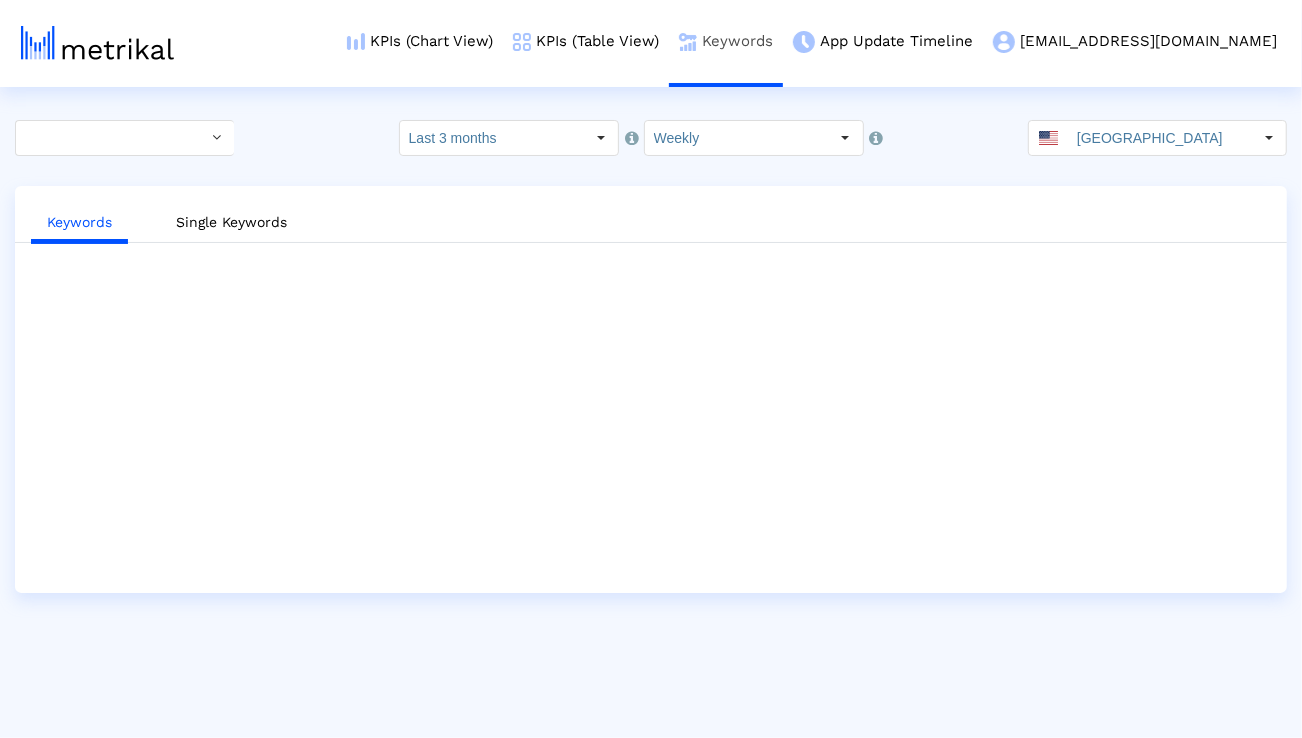 scroll, scrollTop: 0, scrollLeft: 0, axis: both 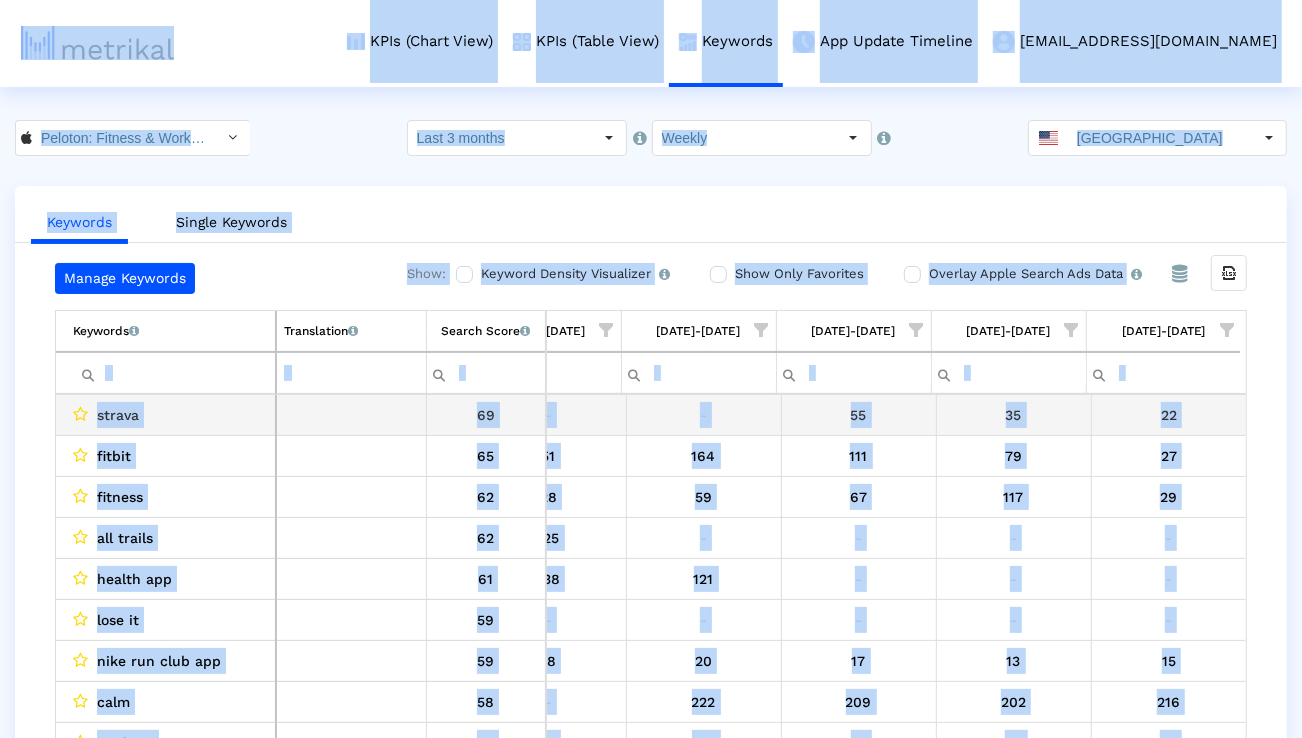 click at bounding box center (174, 373) 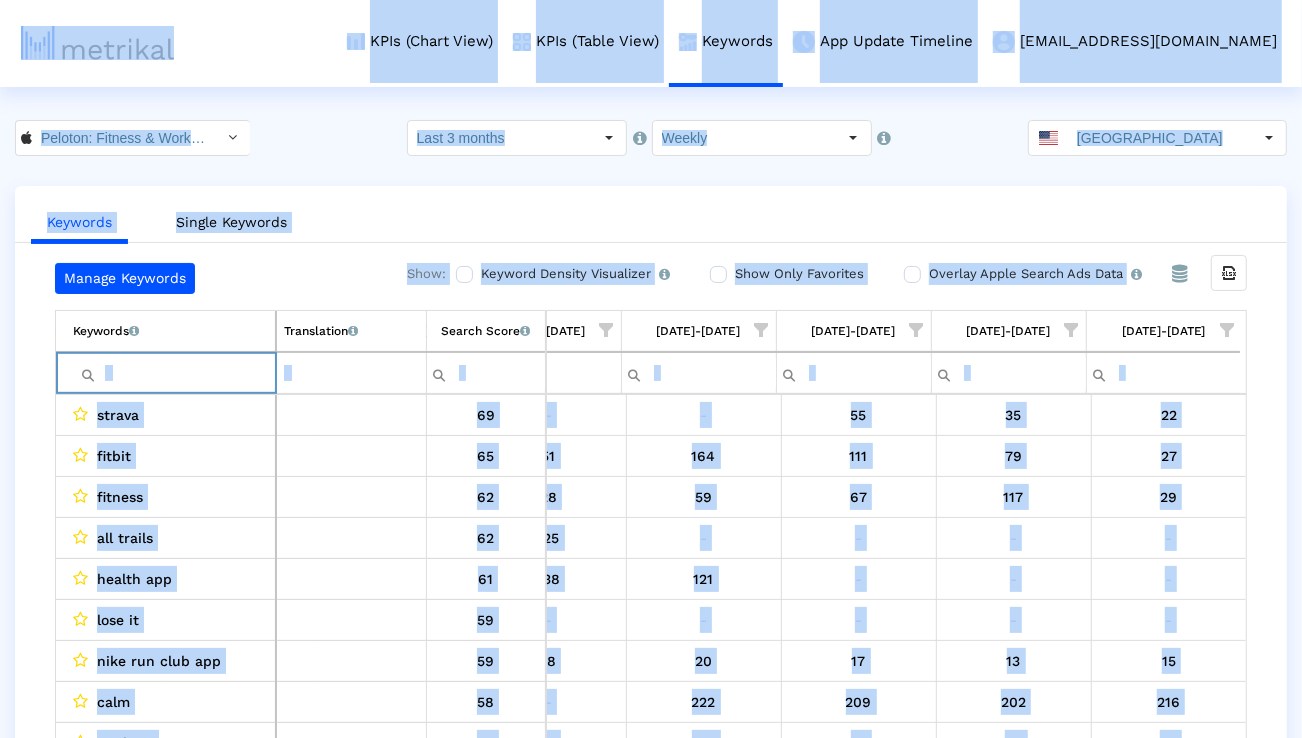 click at bounding box center (174, 373) 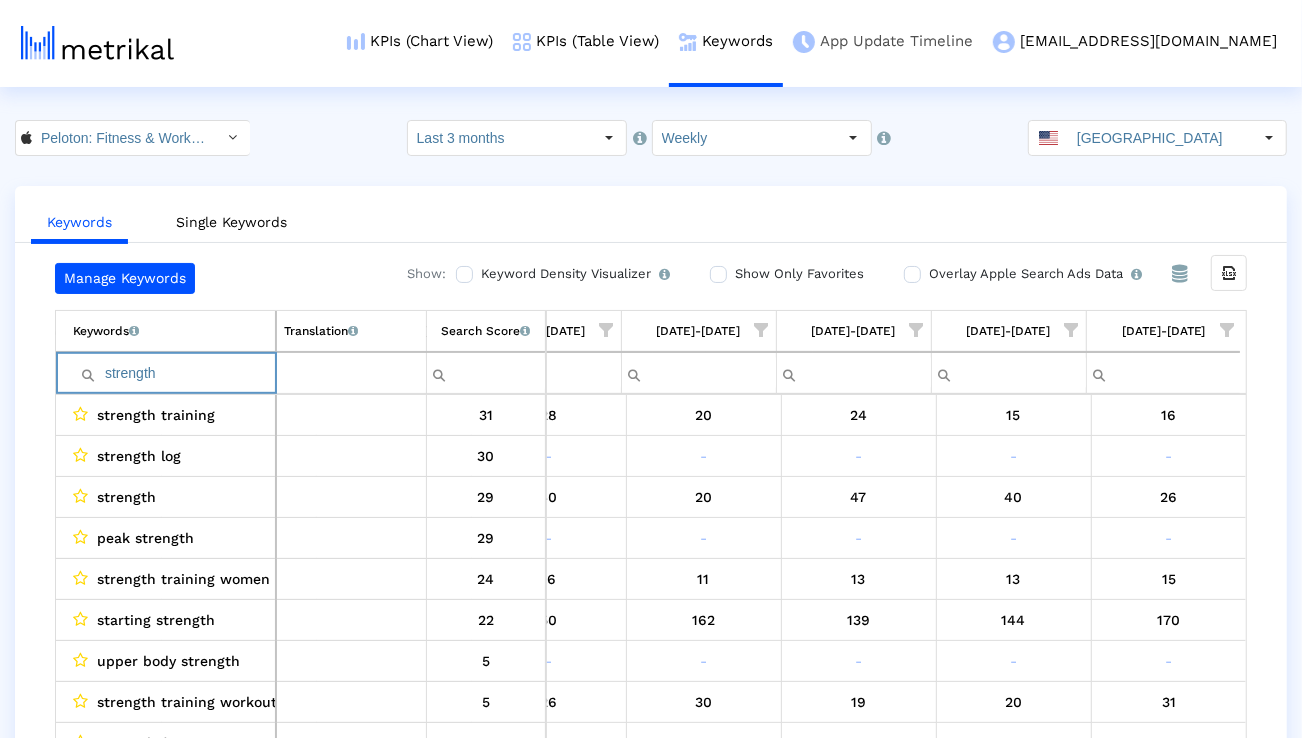paste on "training" 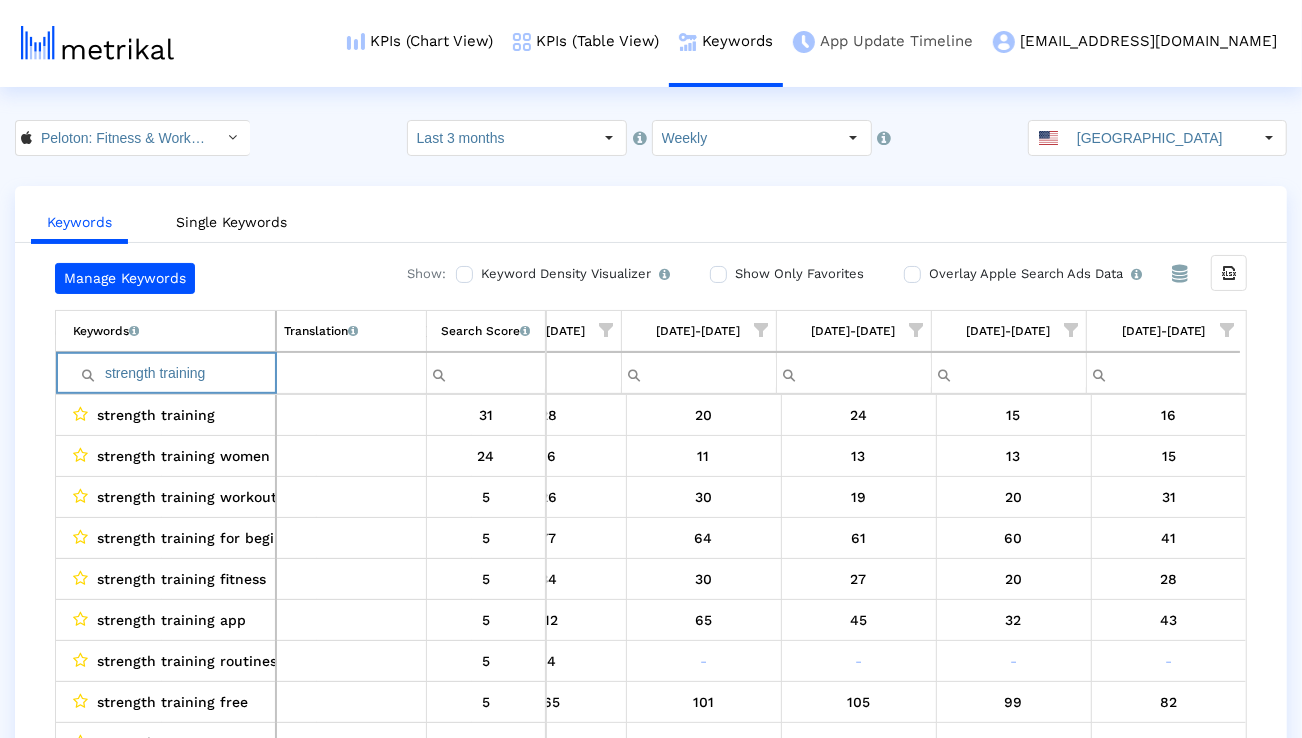 paste on "run" 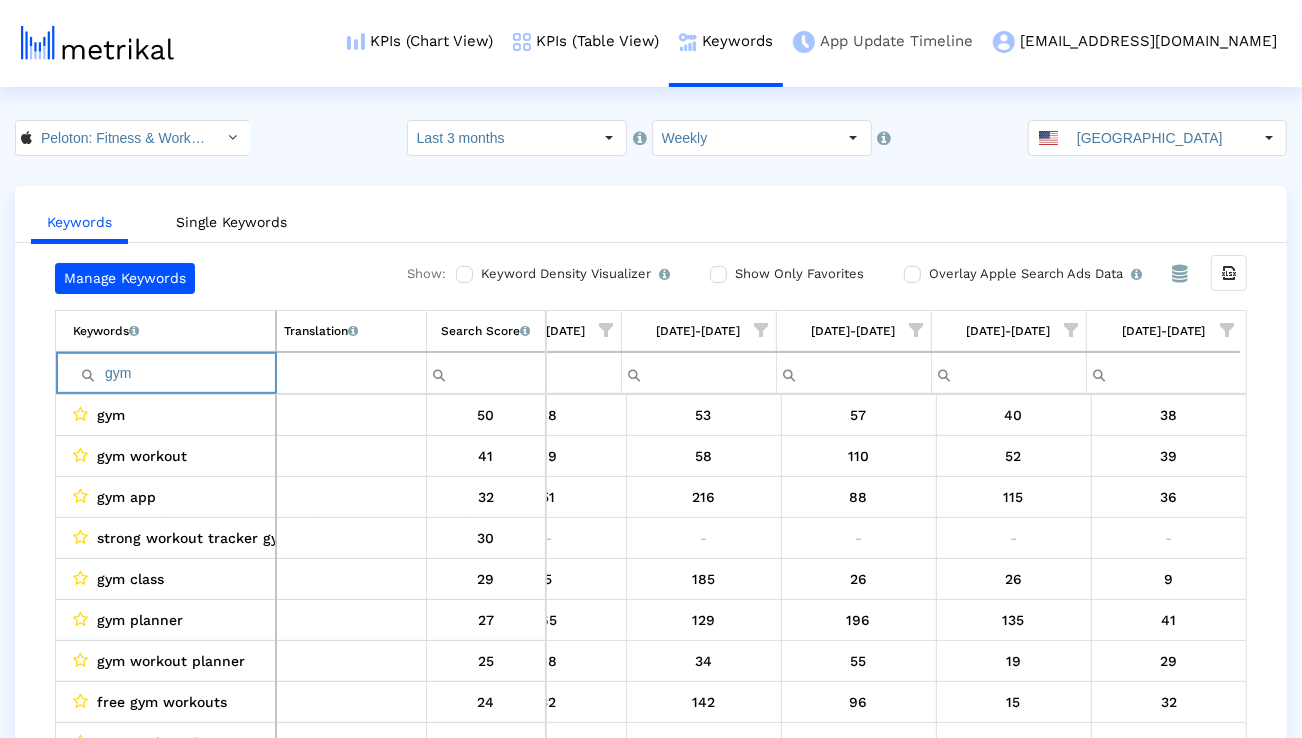 paste on "workout" 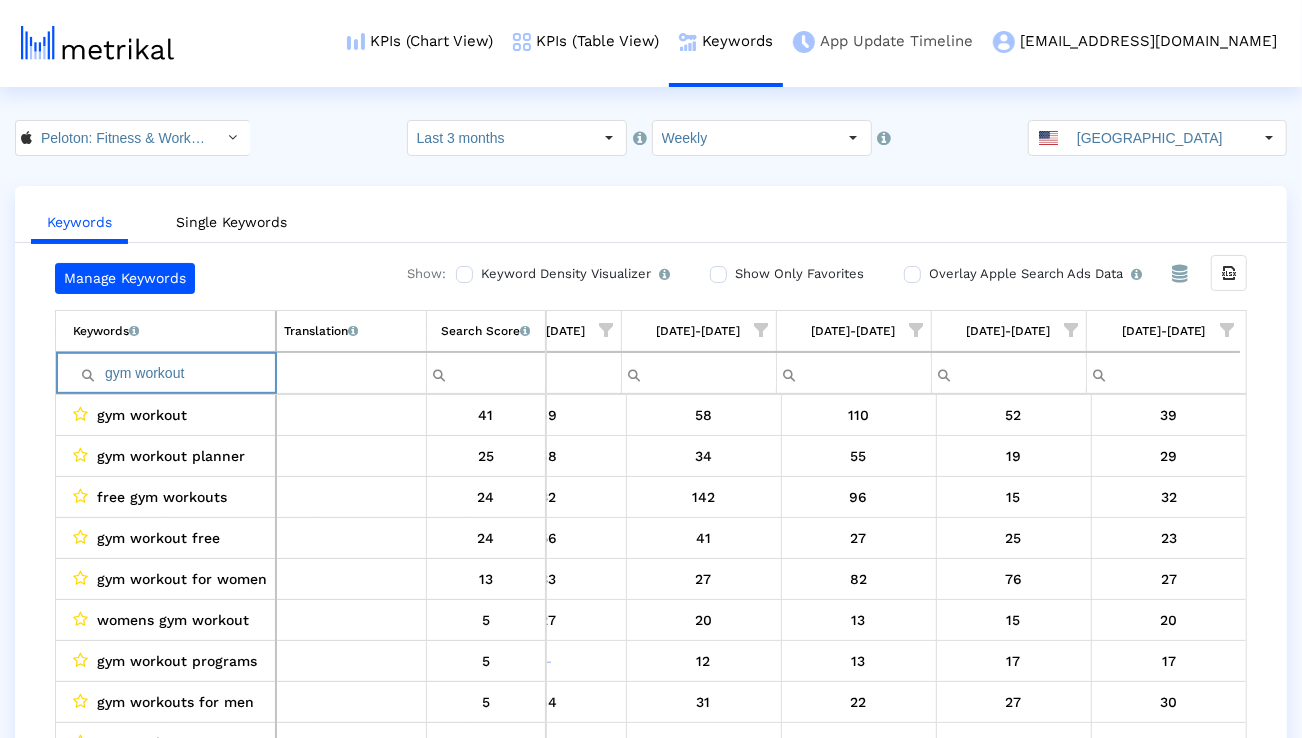 paste on "class" 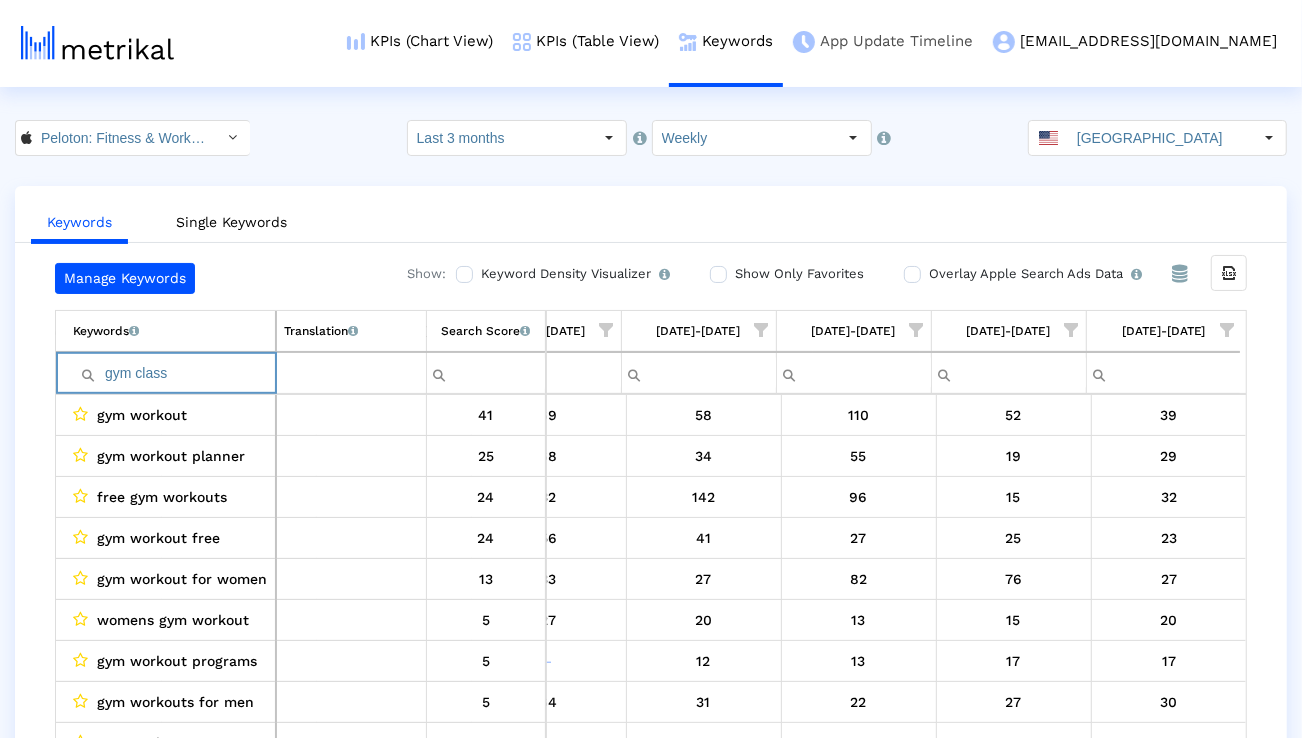 scroll, scrollTop: 0, scrollLeft: 1314, axis: horizontal 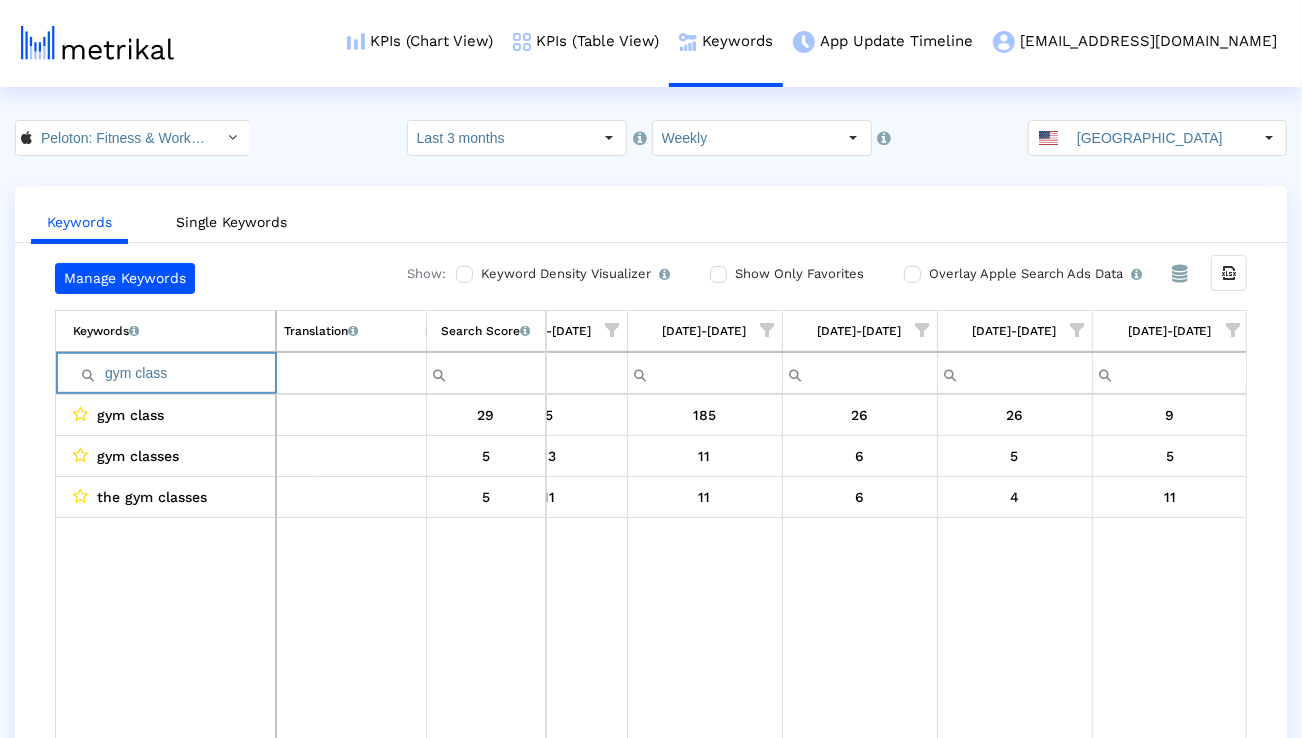 paste on "routine" 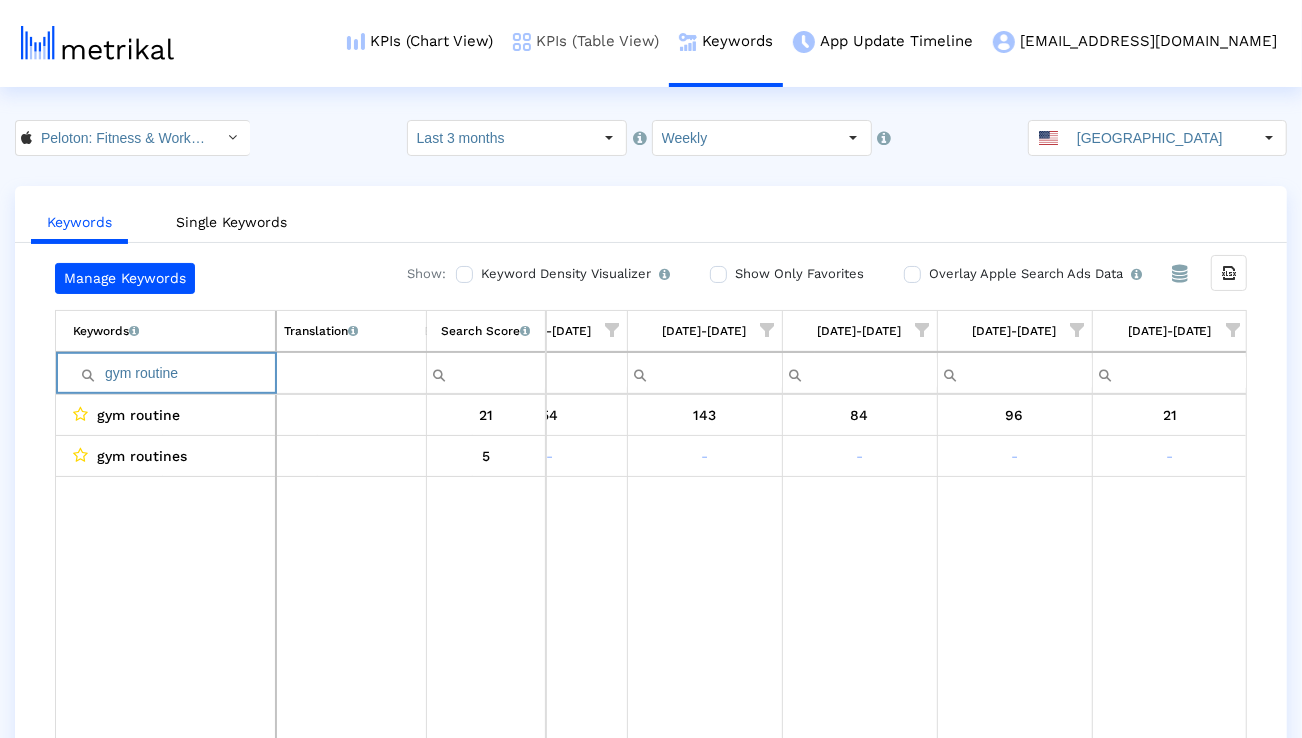 paste on "cardio" 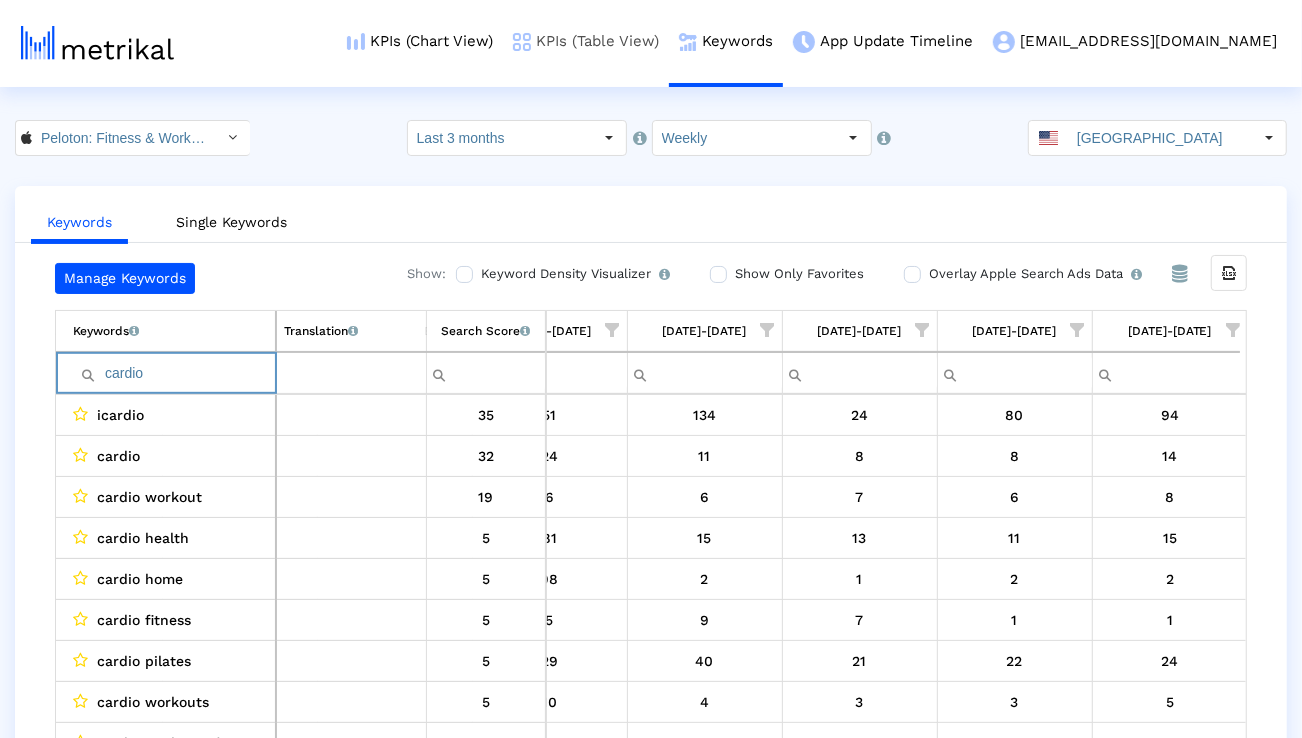 paste on "exercise" 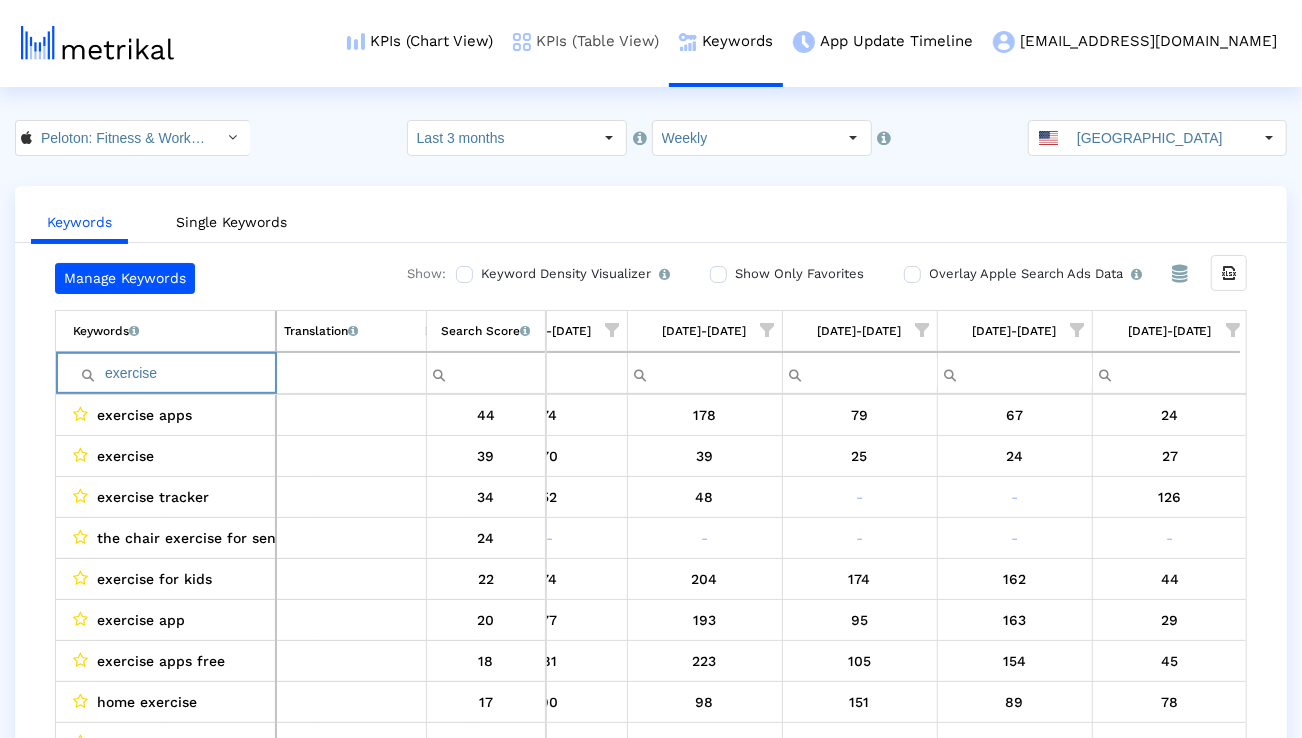 paste on "pilates" 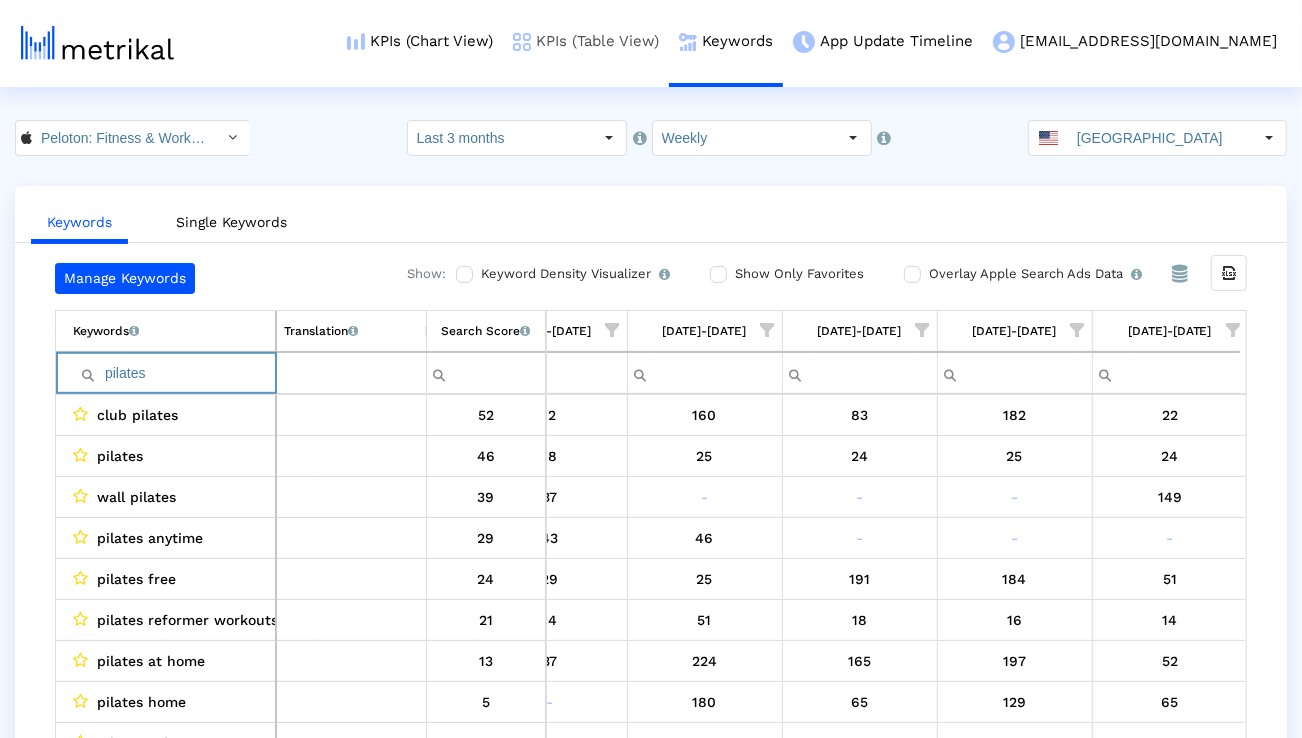 paste on "hiit workout" 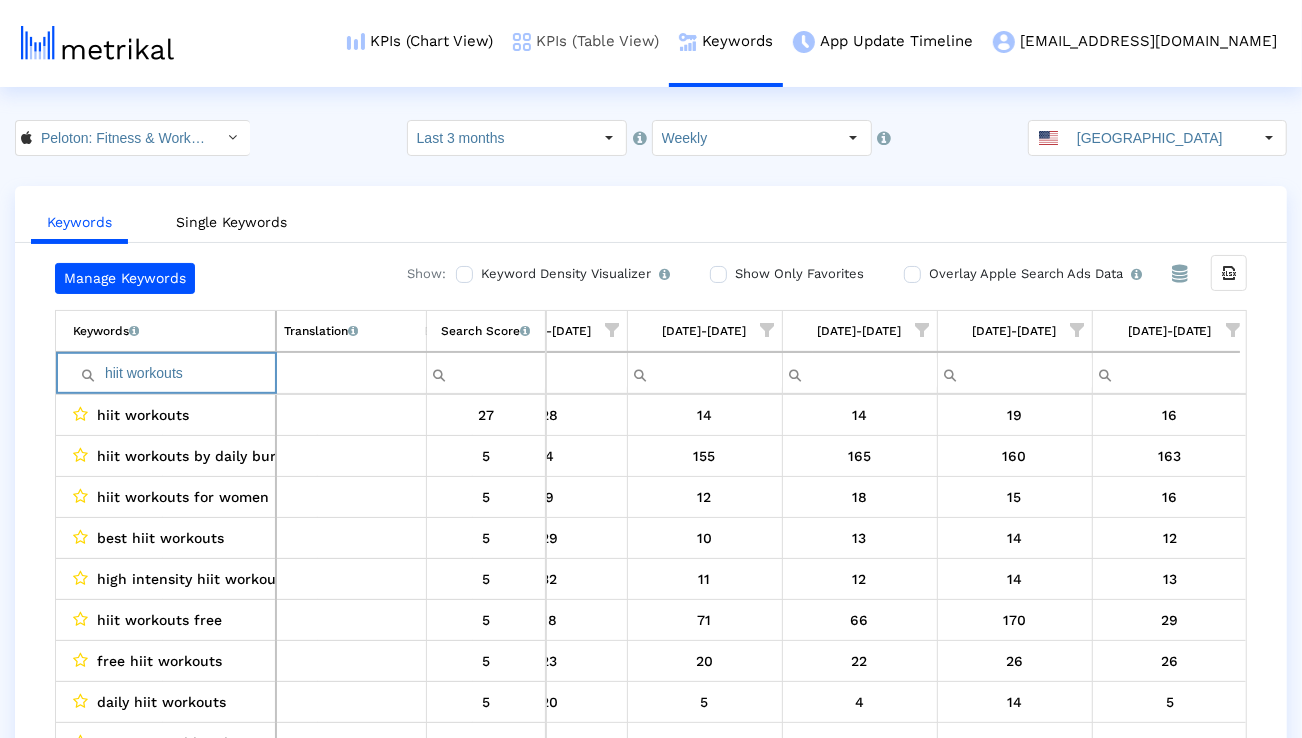type on "hiit workouts" 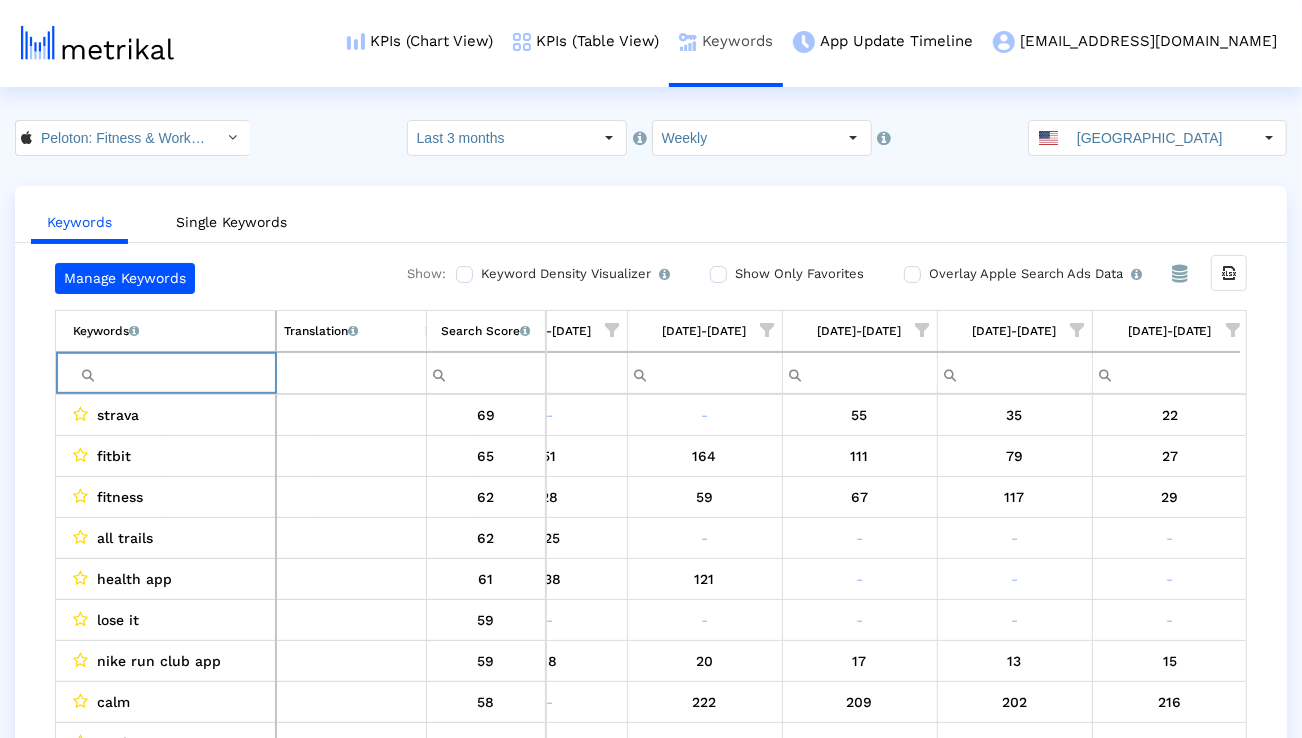 type 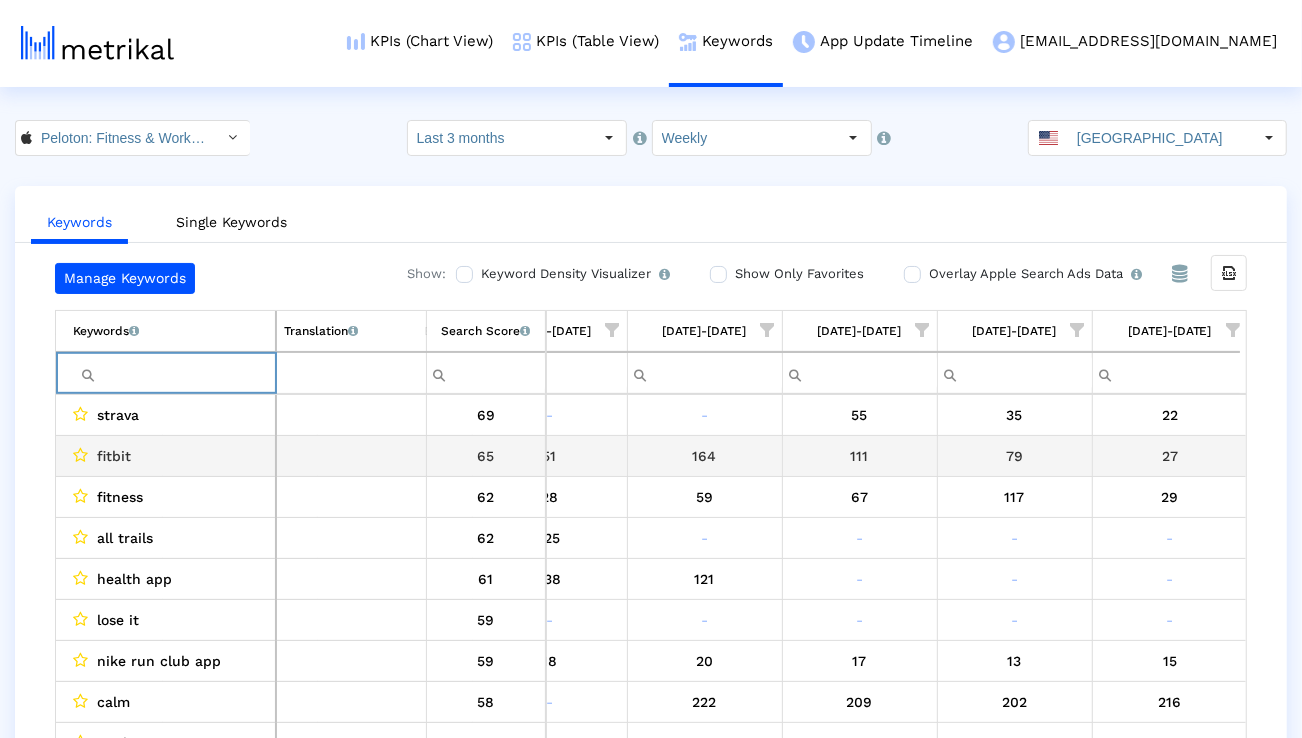 scroll, scrollTop: 0, scrollLeft: 1321, axis: horizontal 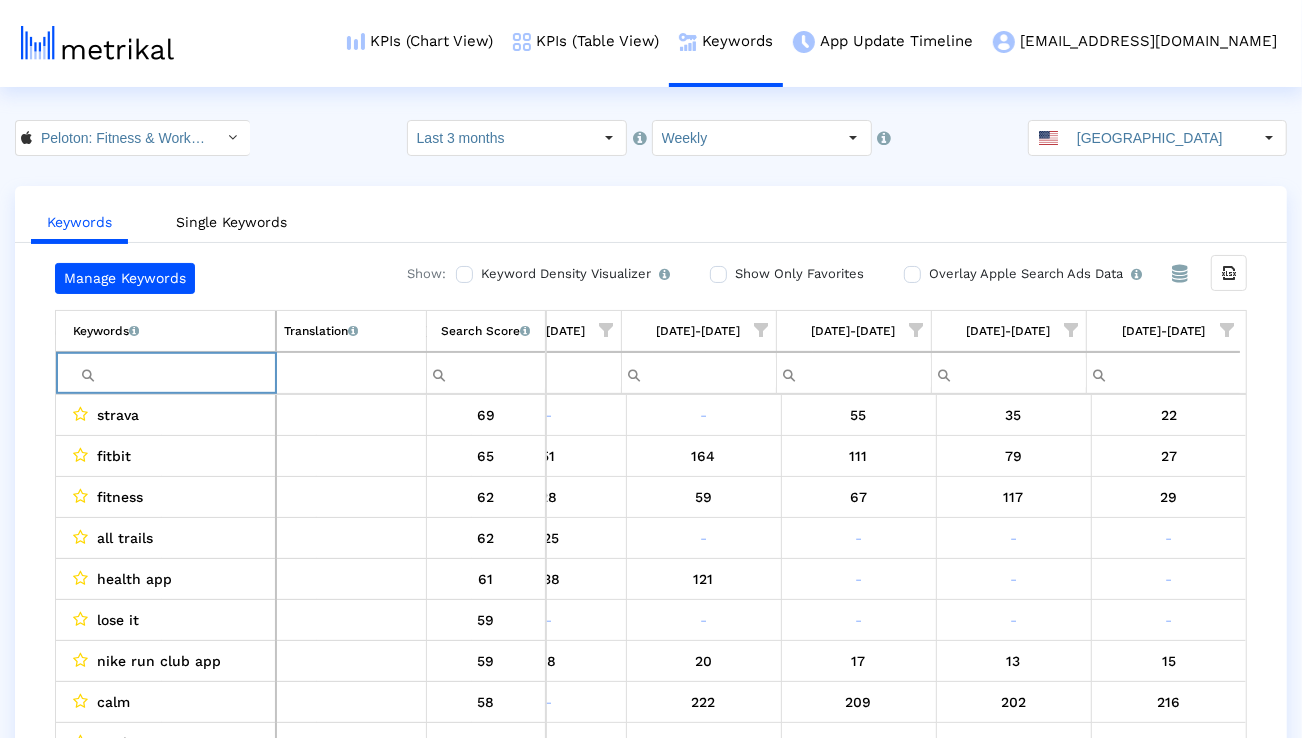 click at bounding box center [1227, 330] 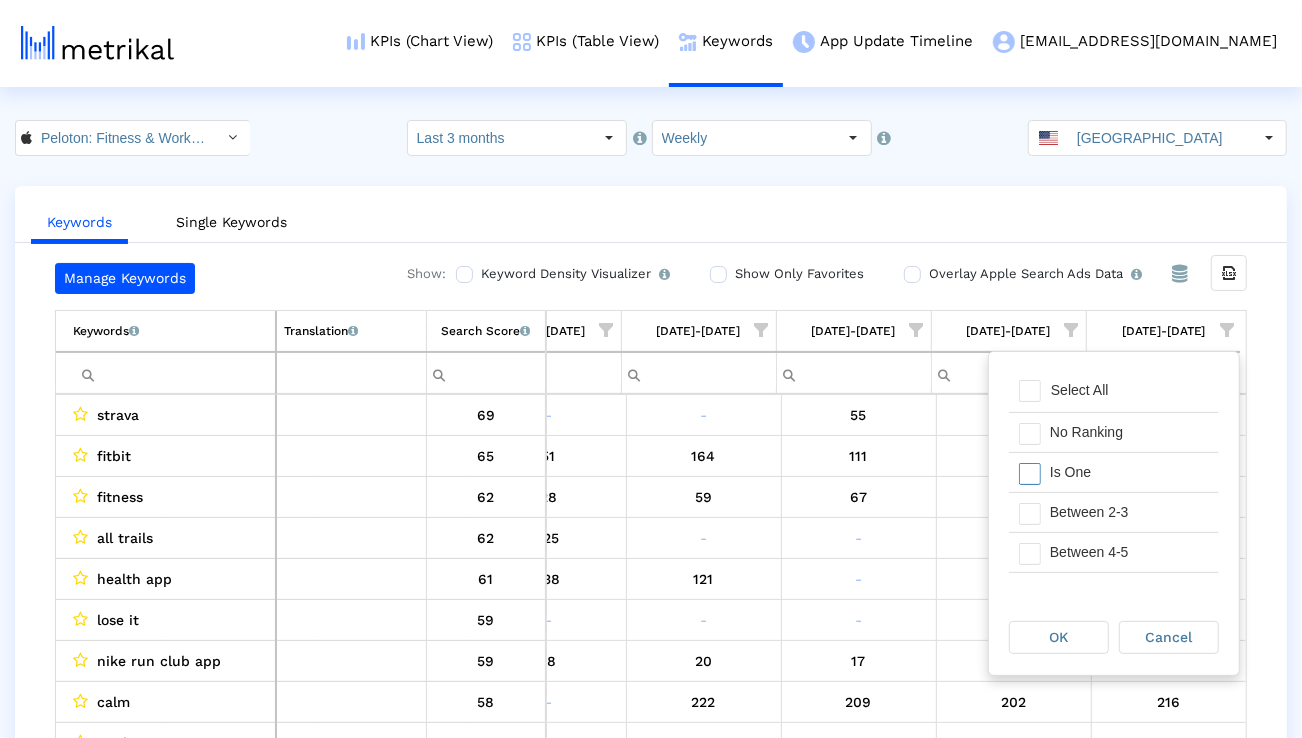 click on "Is One" at bounding box center (1129, 472) 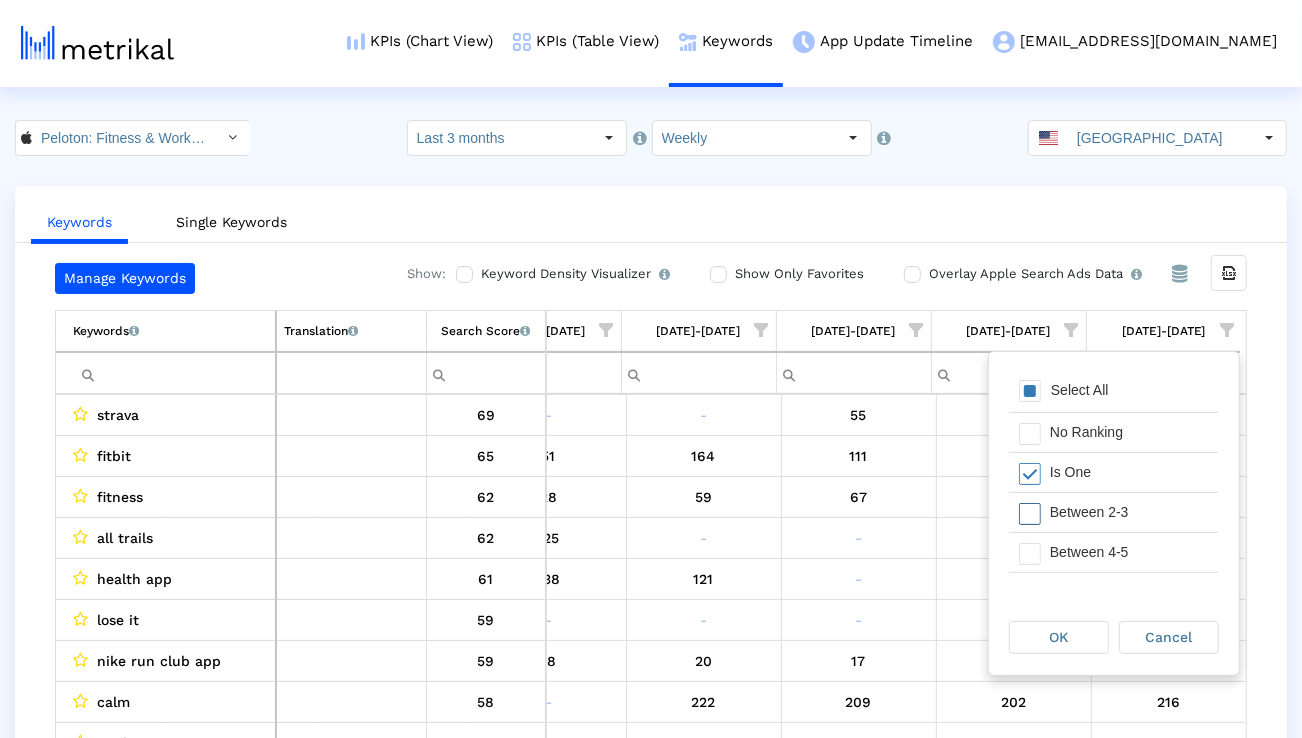 click on "Between 2-3" at bounding box center (1129, 512) 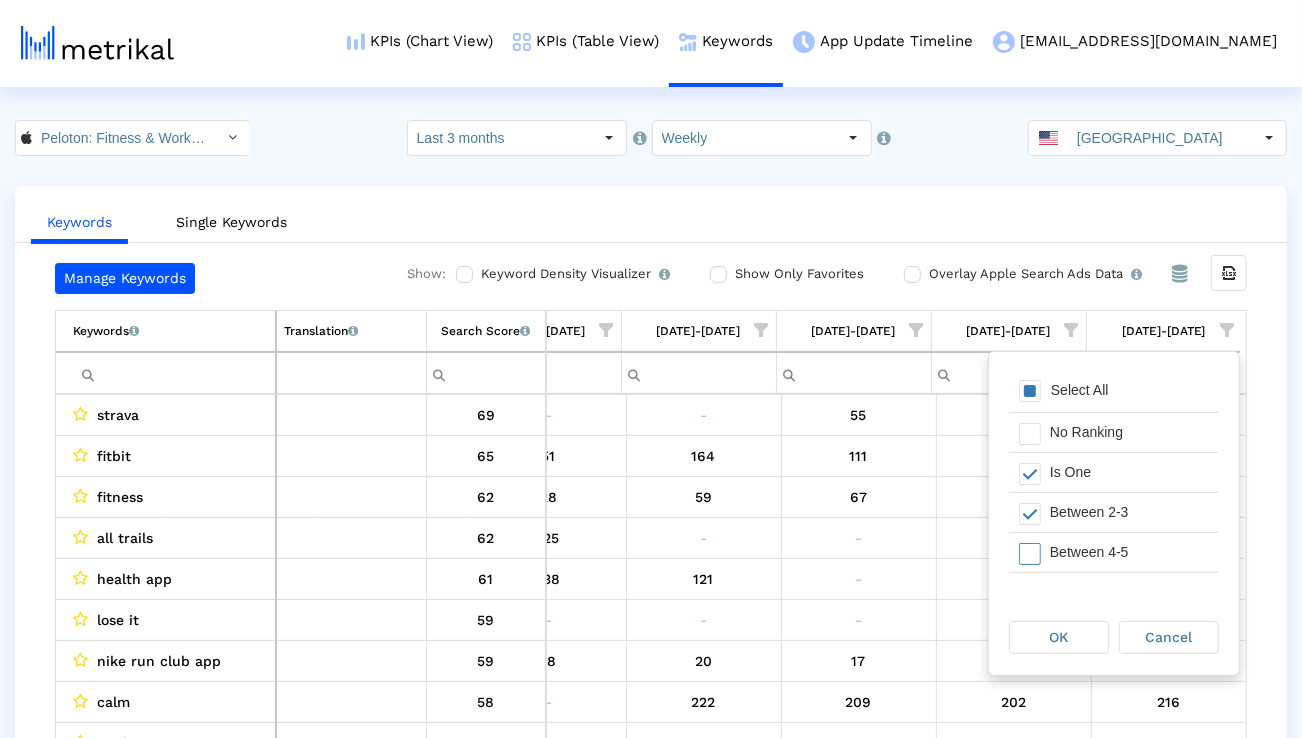 click on "Between 4-5" at bounding box center [1129, 552] 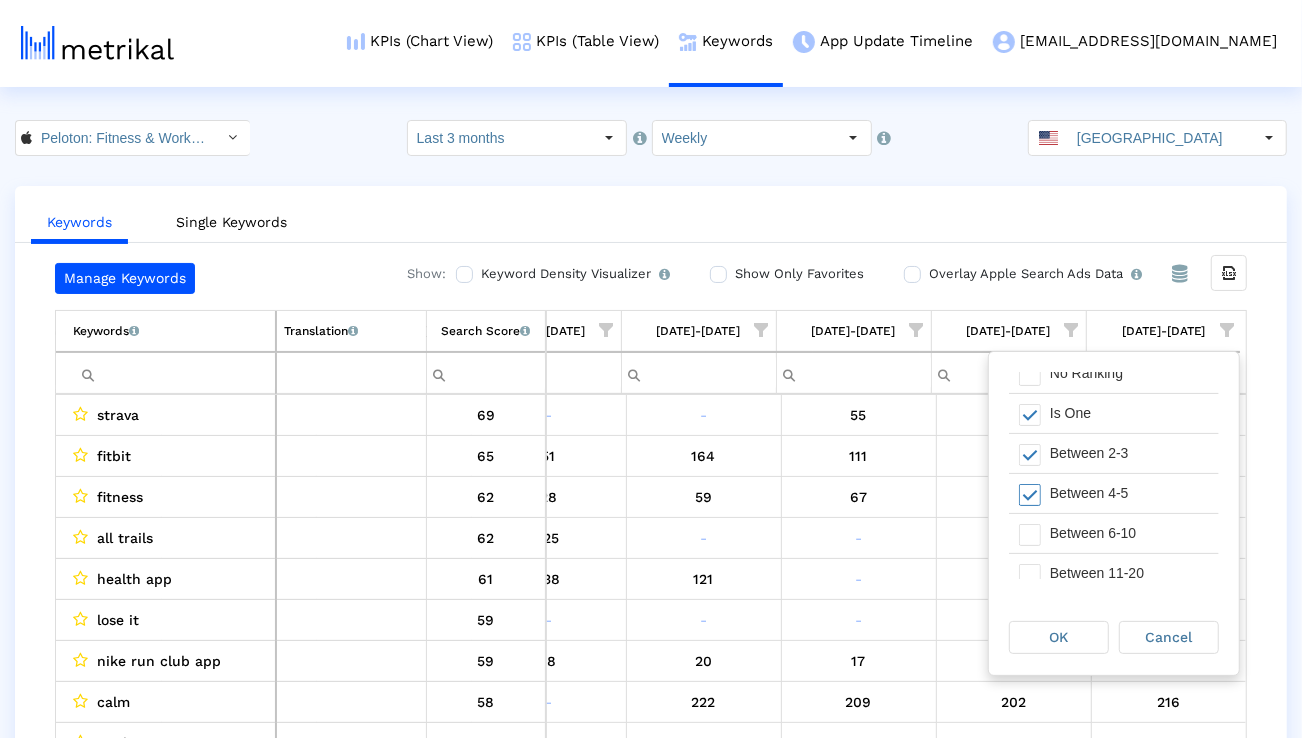 scroll, scrollTop: 62, scrollLeft: 0, axis: vertical 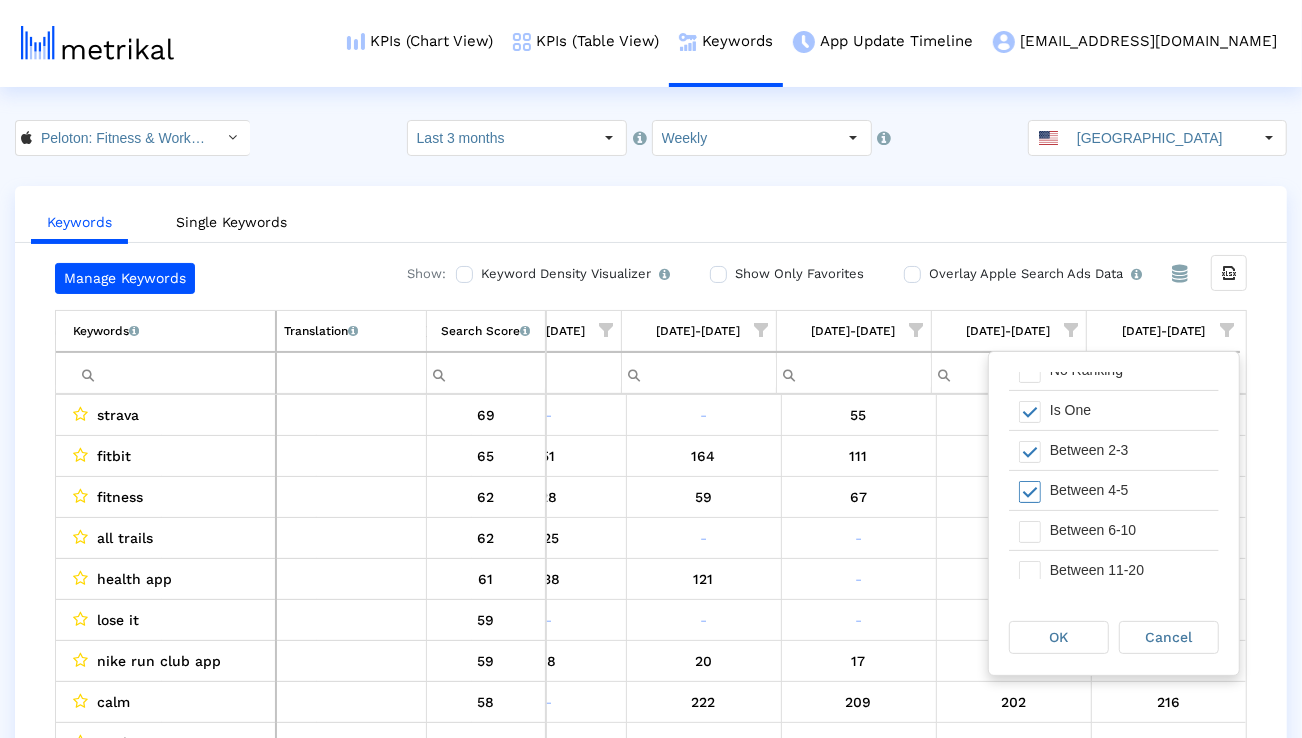 click on "Between 6-10" at bounding box center [1129, 530] 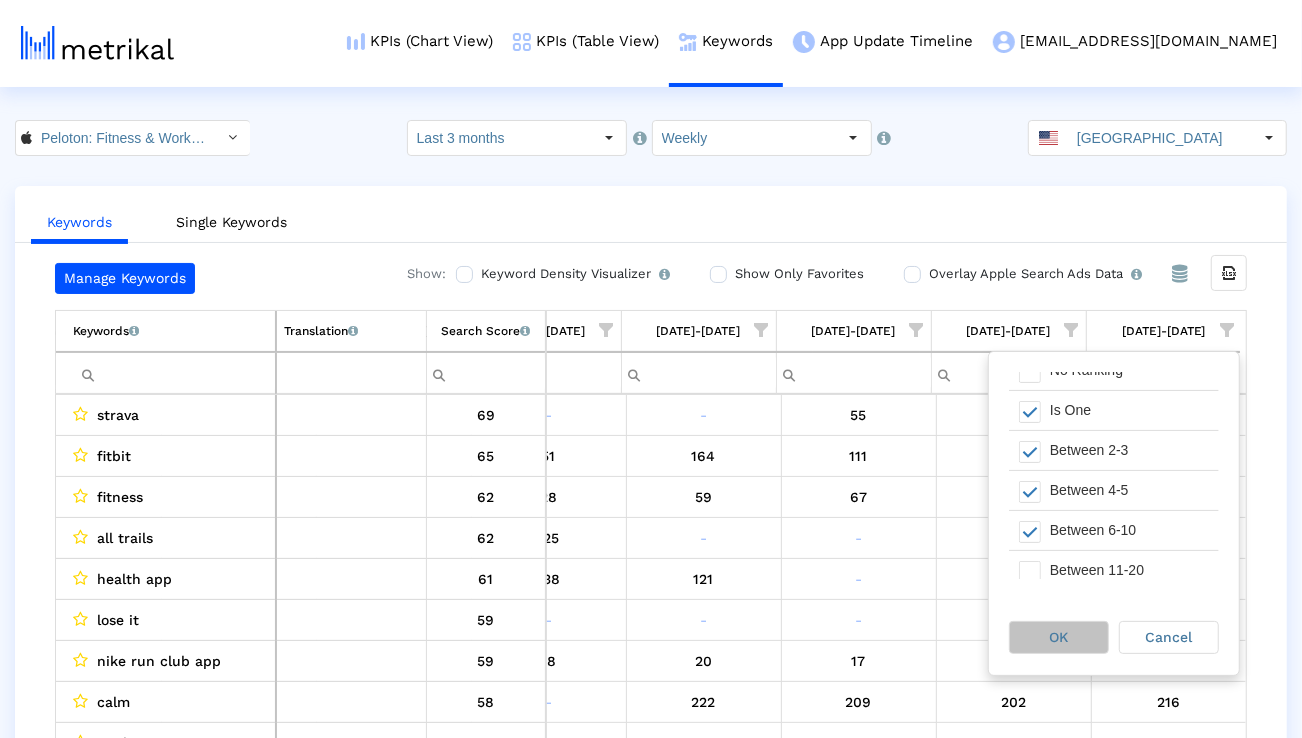 click on "OK" at bounding box center [1059, 637] 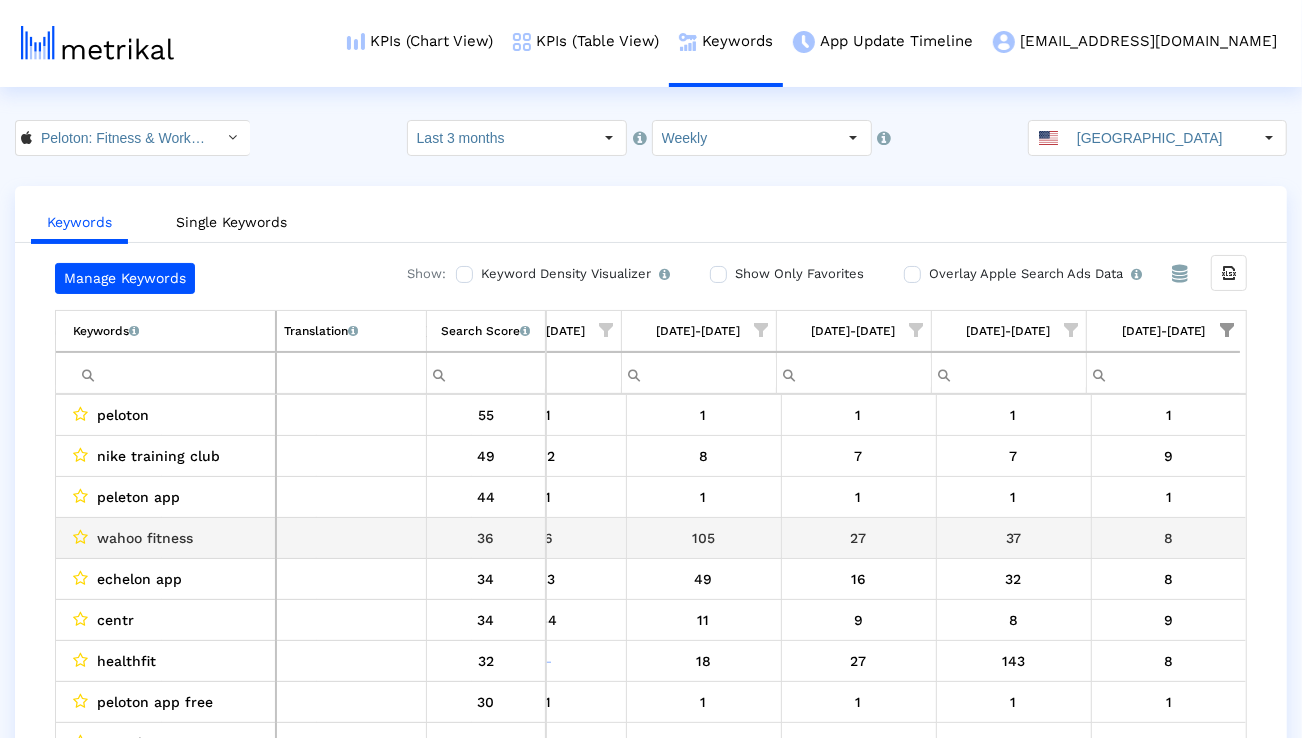 click on "wahoo fitness" at bounding box center (145, 538) 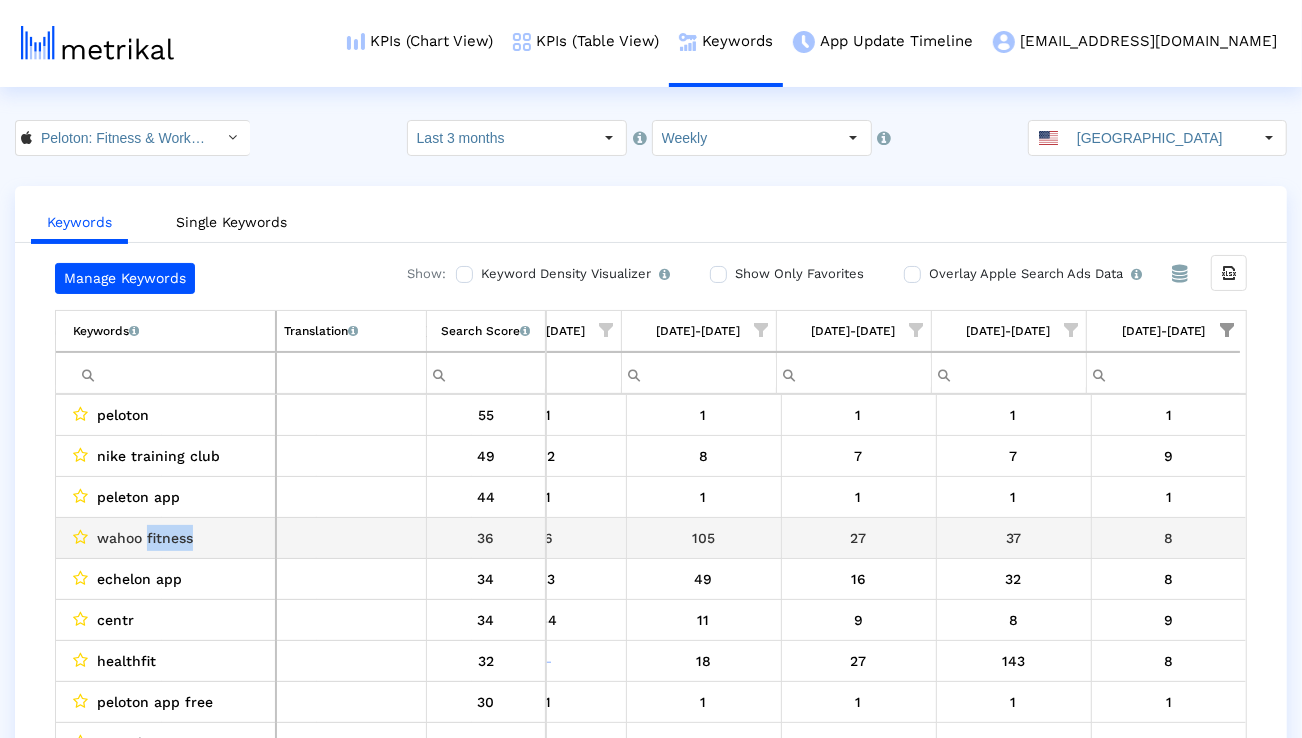 click on "wahoo fitness" at bounding box center (145, 538) 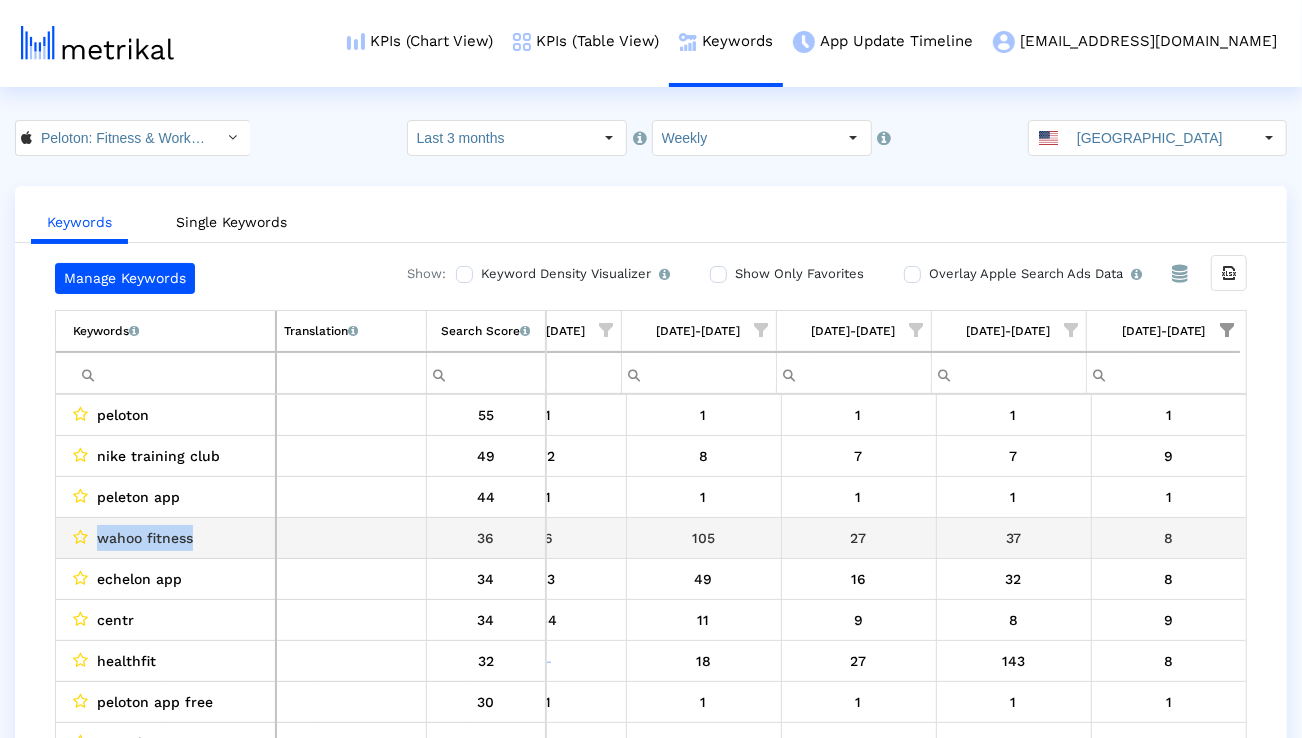 click on "wahoo fitness" at bounding box center (145, 538) 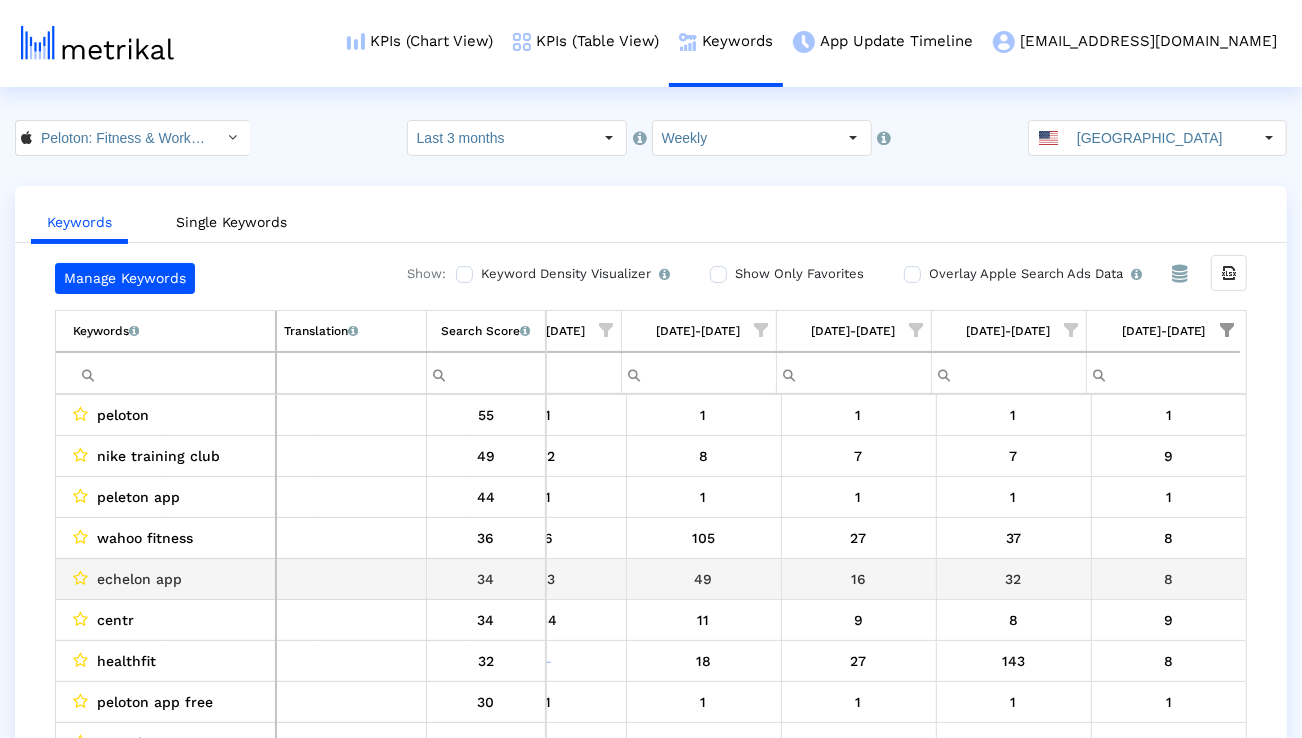 click on "echelon app" at bounding box center [139, 579] 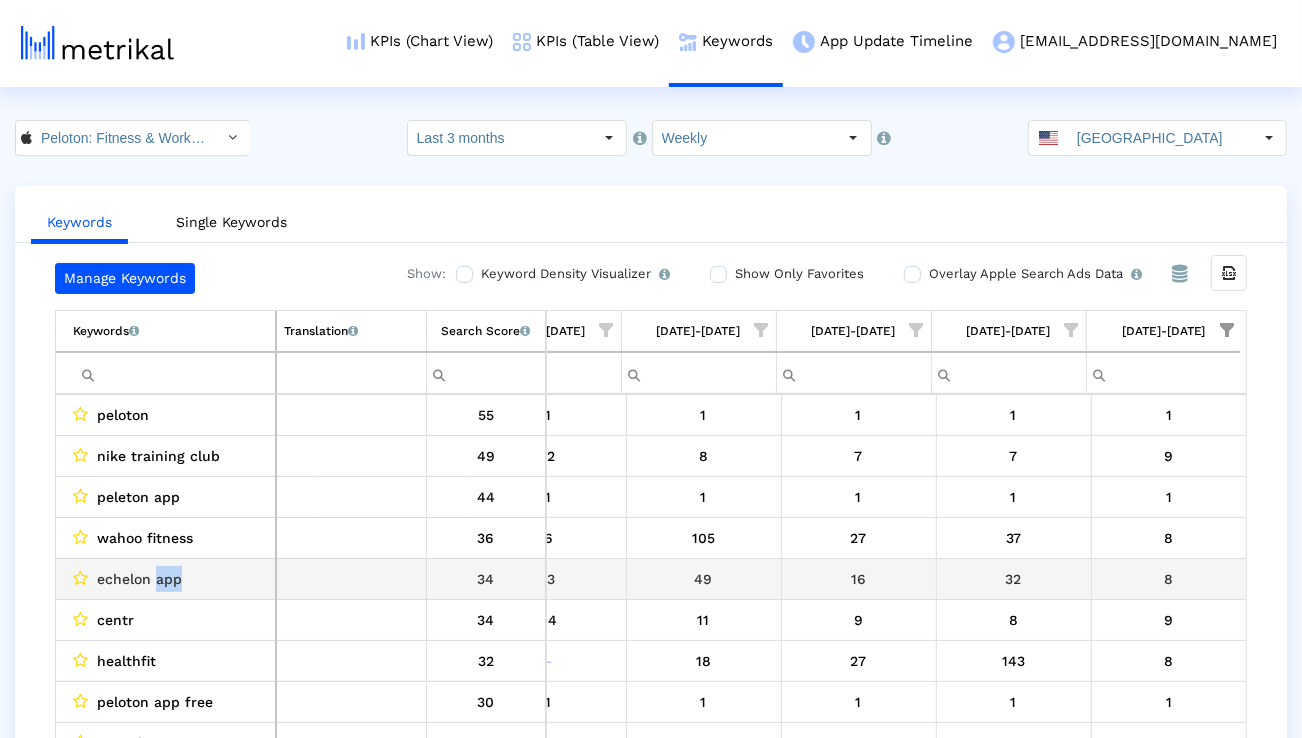 click on "echelon app" at bounding box center (139, 579) 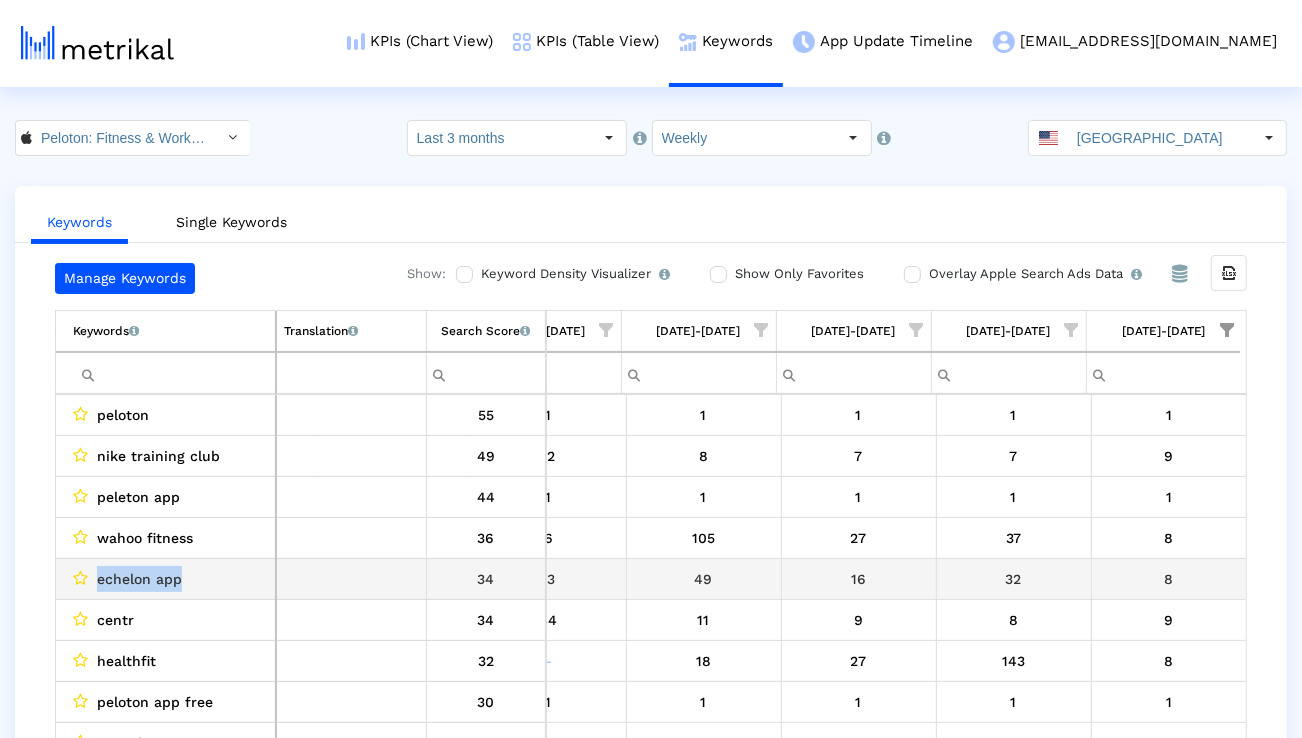 click on "echelon app" at bounding box center [139, 579] 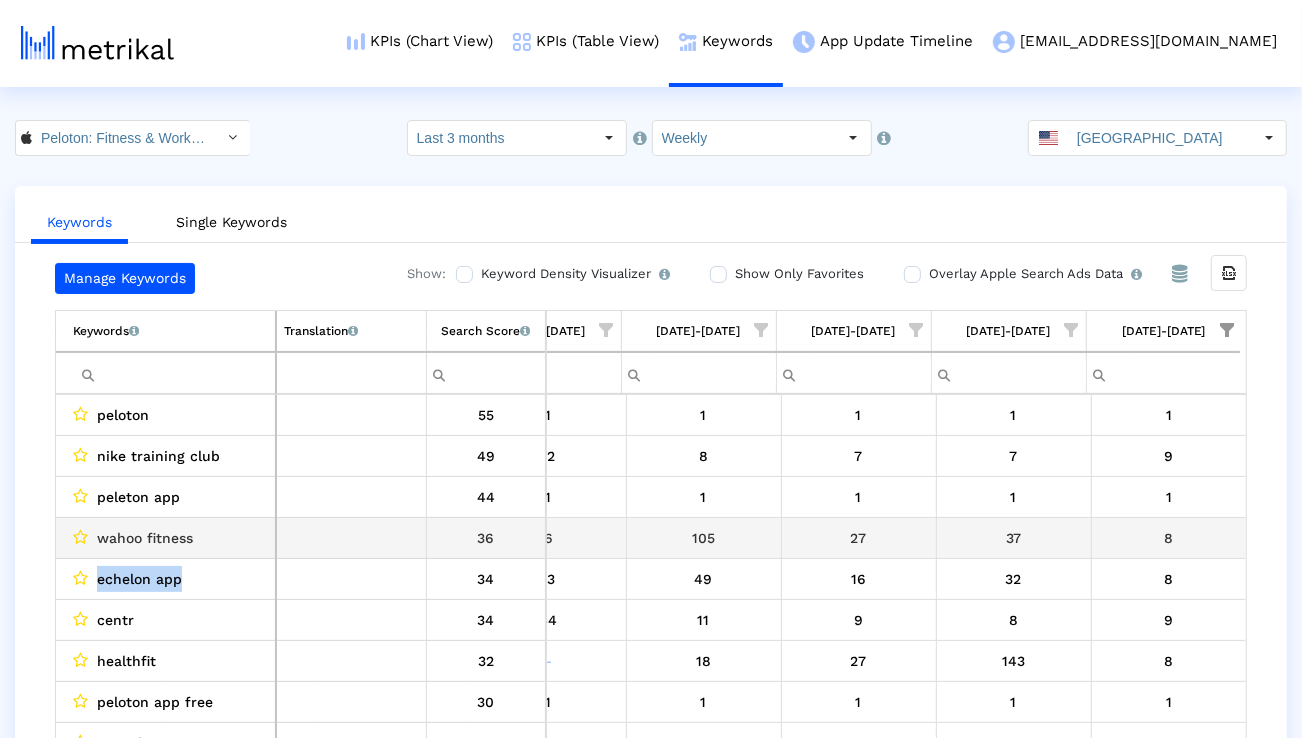 scroll, scrollTop: 73, scrollLeft: 1320, axis: both 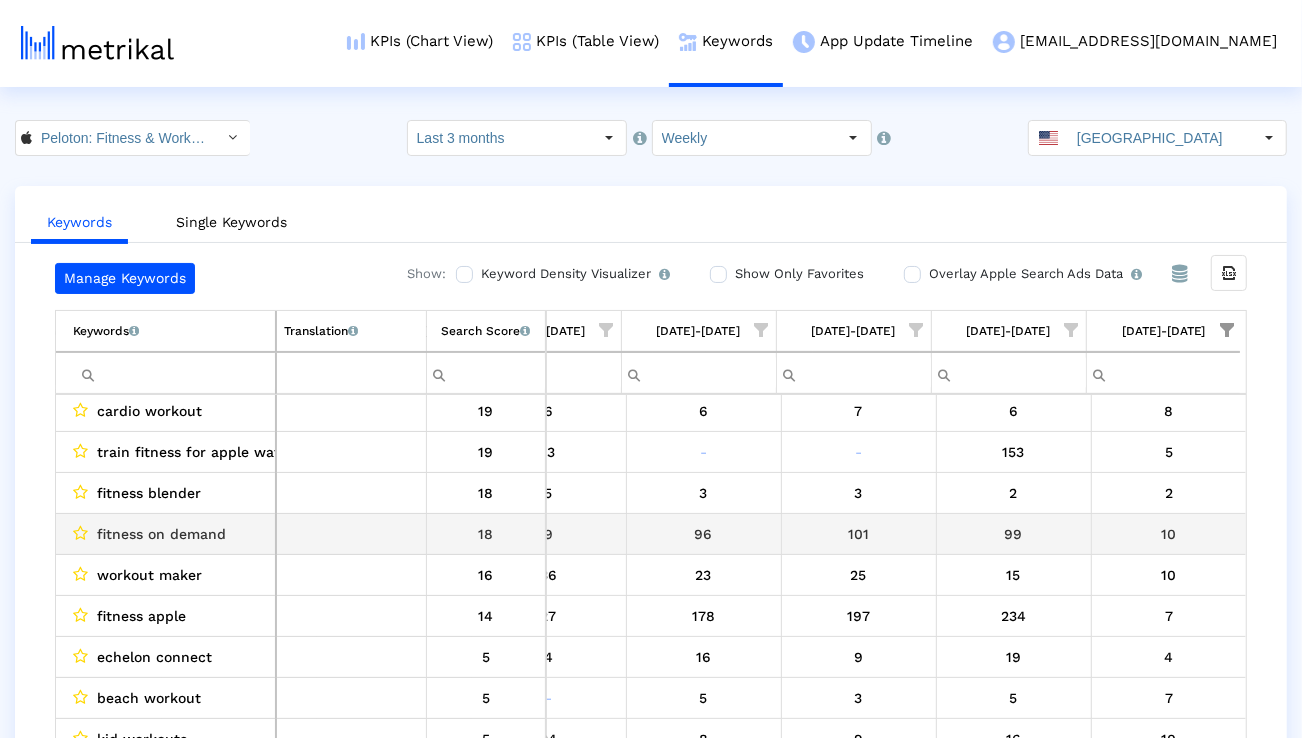 click on "fitness on demand" at bounding box center (161, 534) 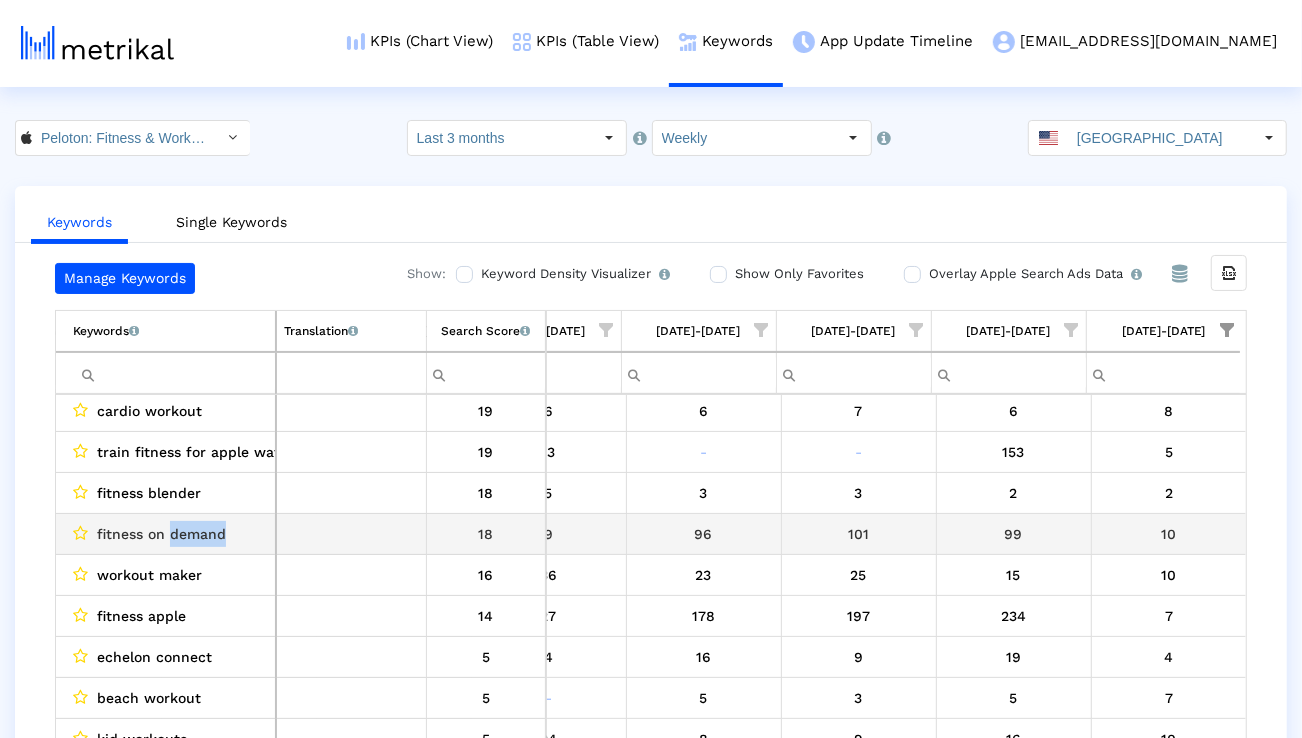 click on "fitness on demand" at bounding box center [161, 534] 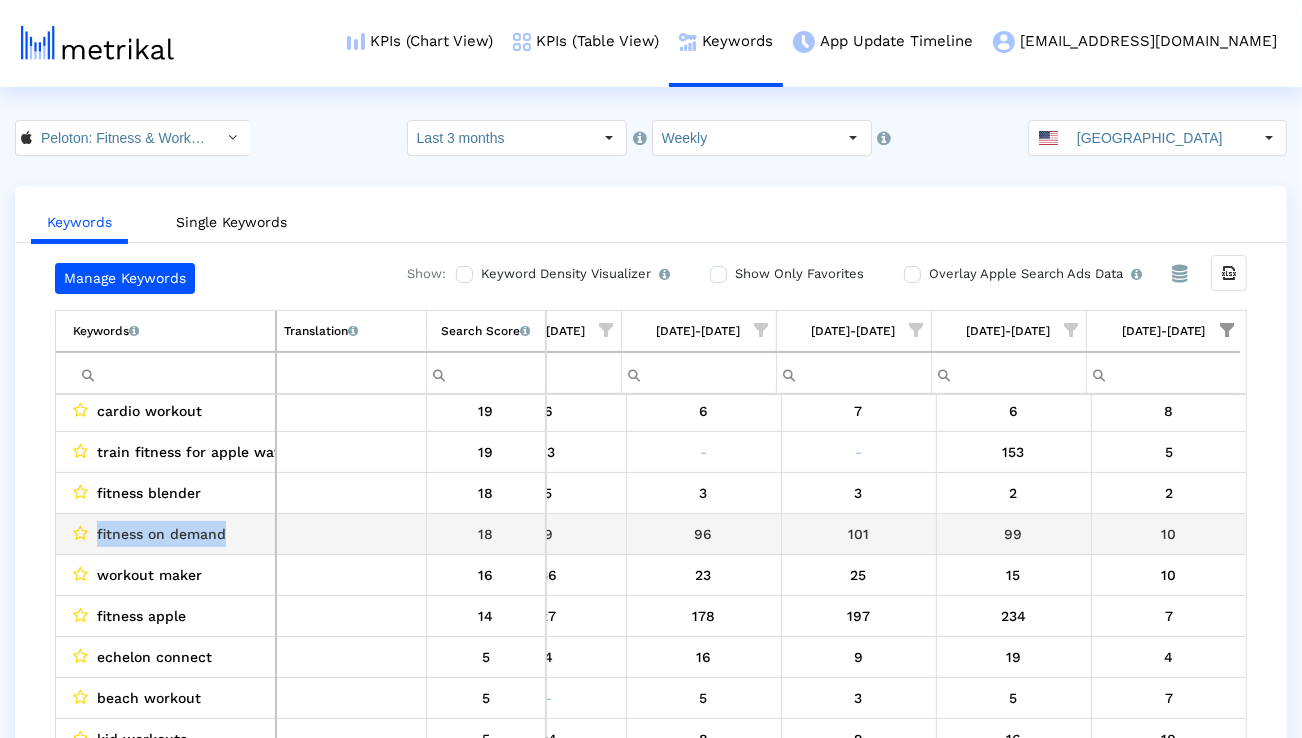 click on "fitness on demand" at bounding box center (161, 534) 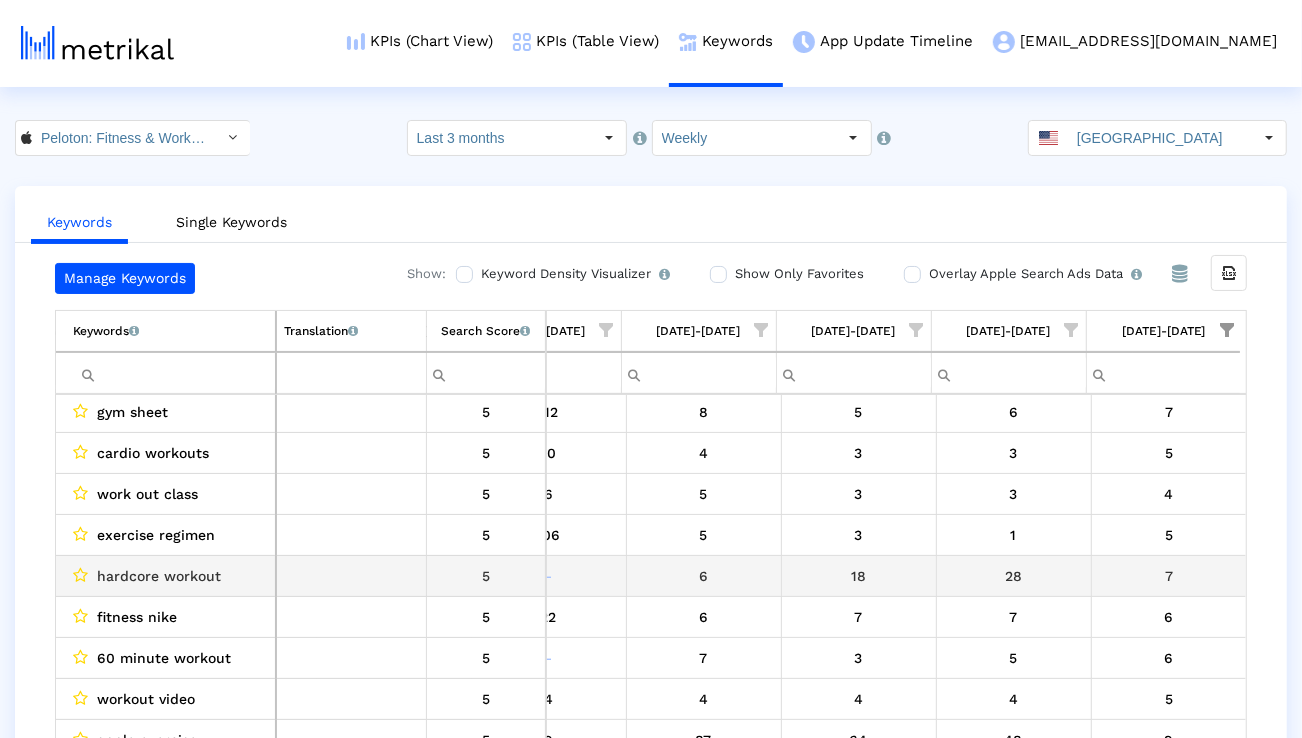 click on "hardcore workout" at bounding box center [159, 576] 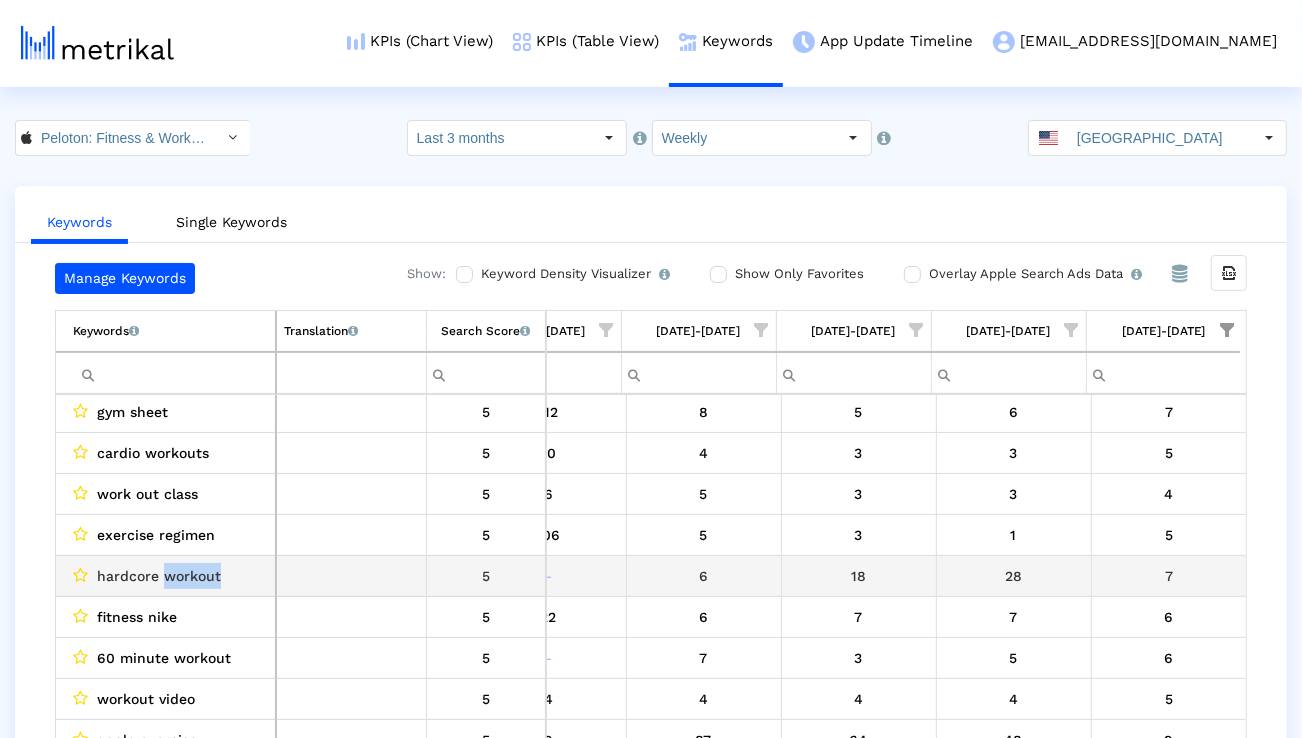 click on "hardcore workout" at bounding box center [159, 576] 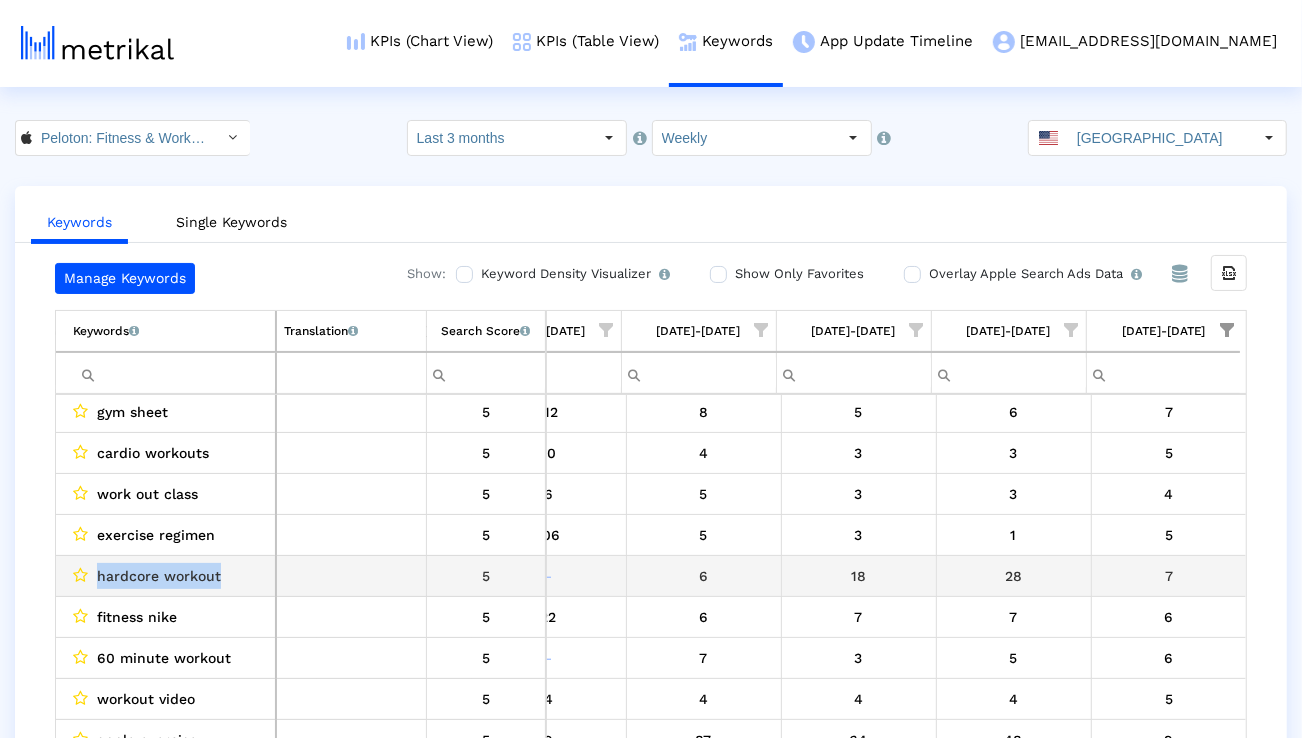 click on "hardcore workout" at bounding box center [159, 576] 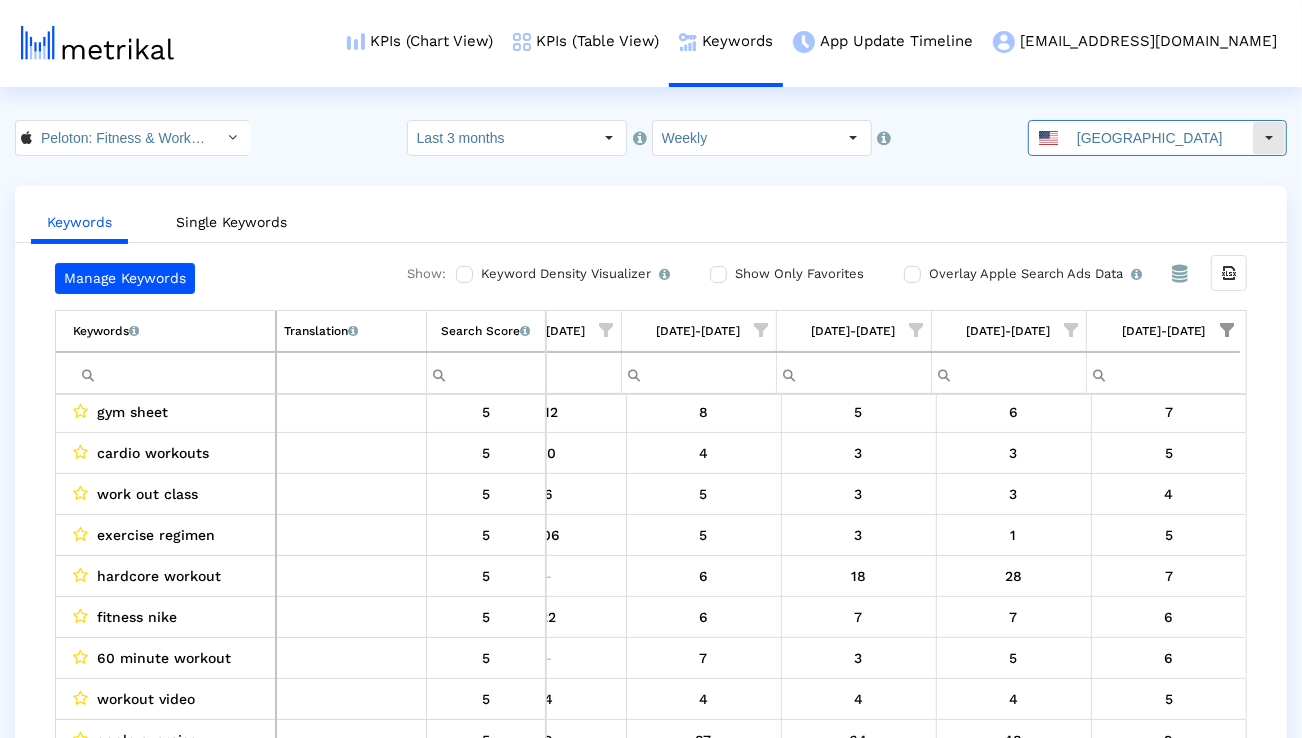 click on "[GEOGRAPHIC_DATA]" 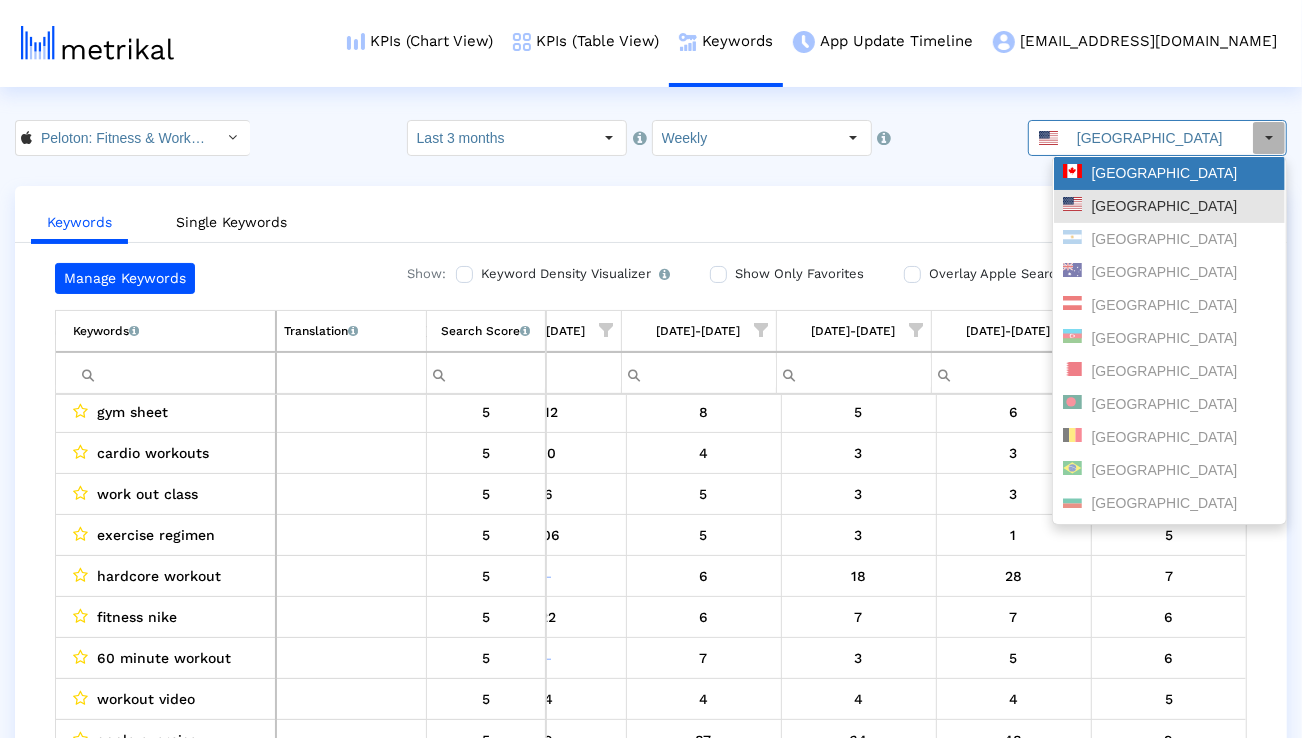 click on "[GEOGRAPHIC_DATA]" at bounding box center [1169, 173] 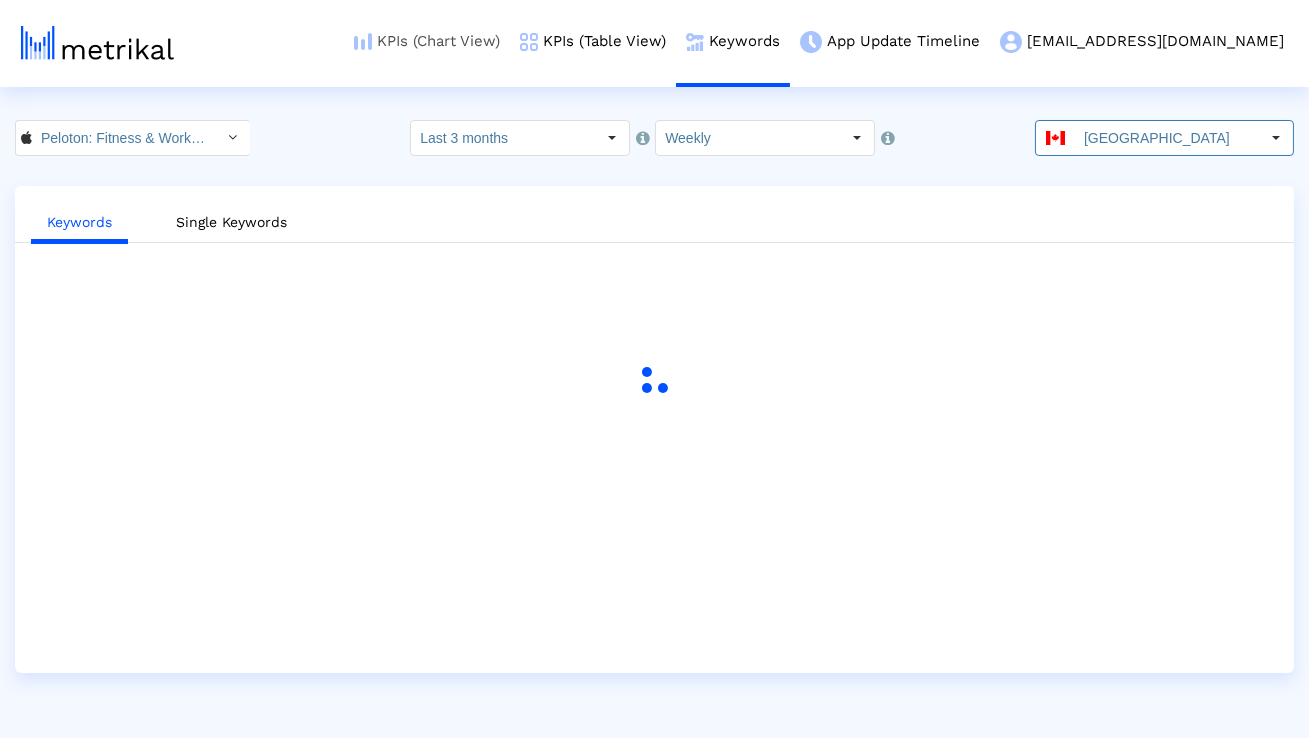 click on "KPIs (Chart View)" at bounding box center [427, 41] 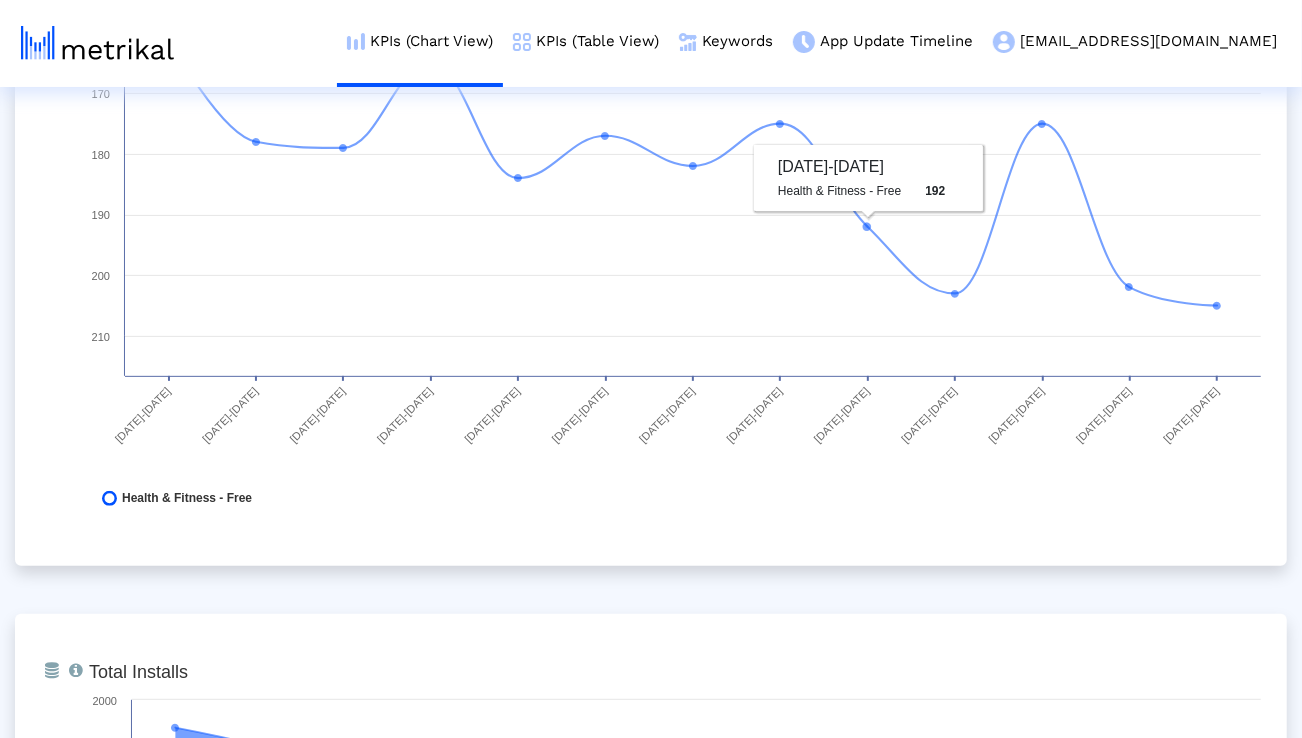 scroll, scrollTop: 0, scrollLeft: 0, axis: both 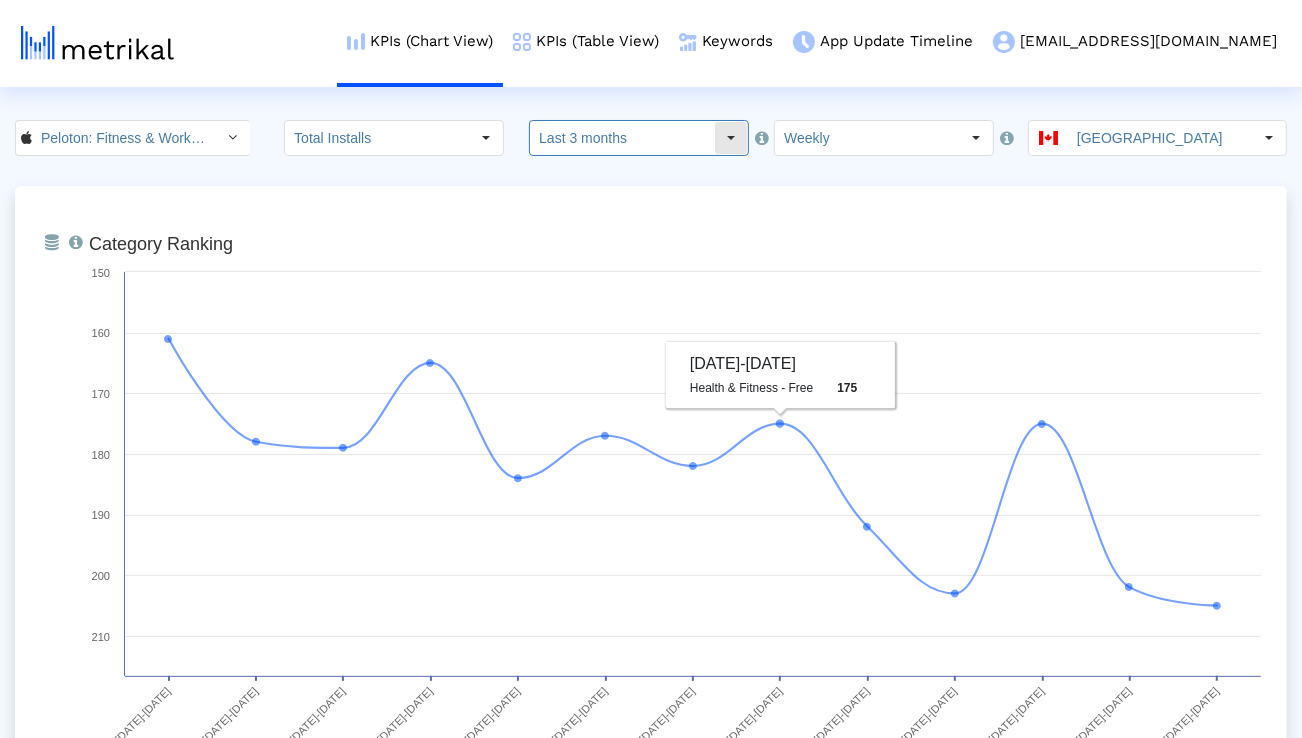 click on "Last 3 months" 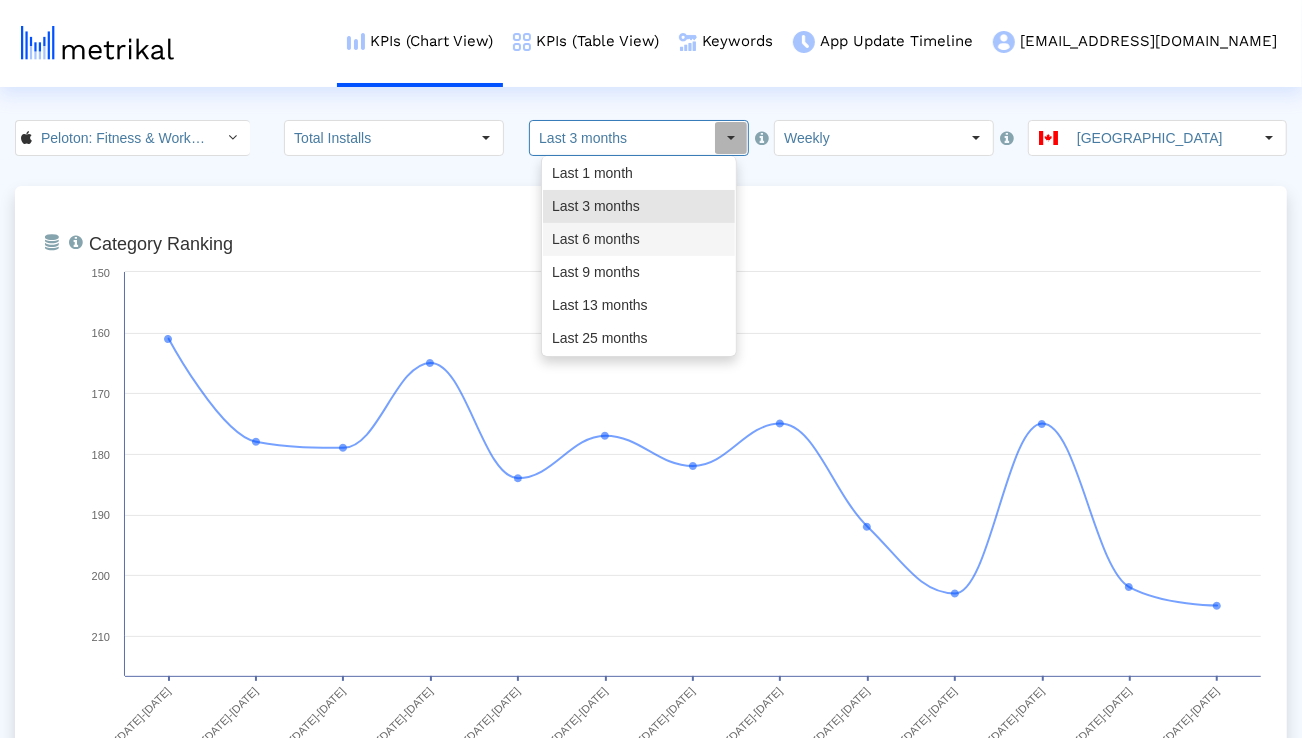 click on "Last 6 months" at bounding box center [639, 239] 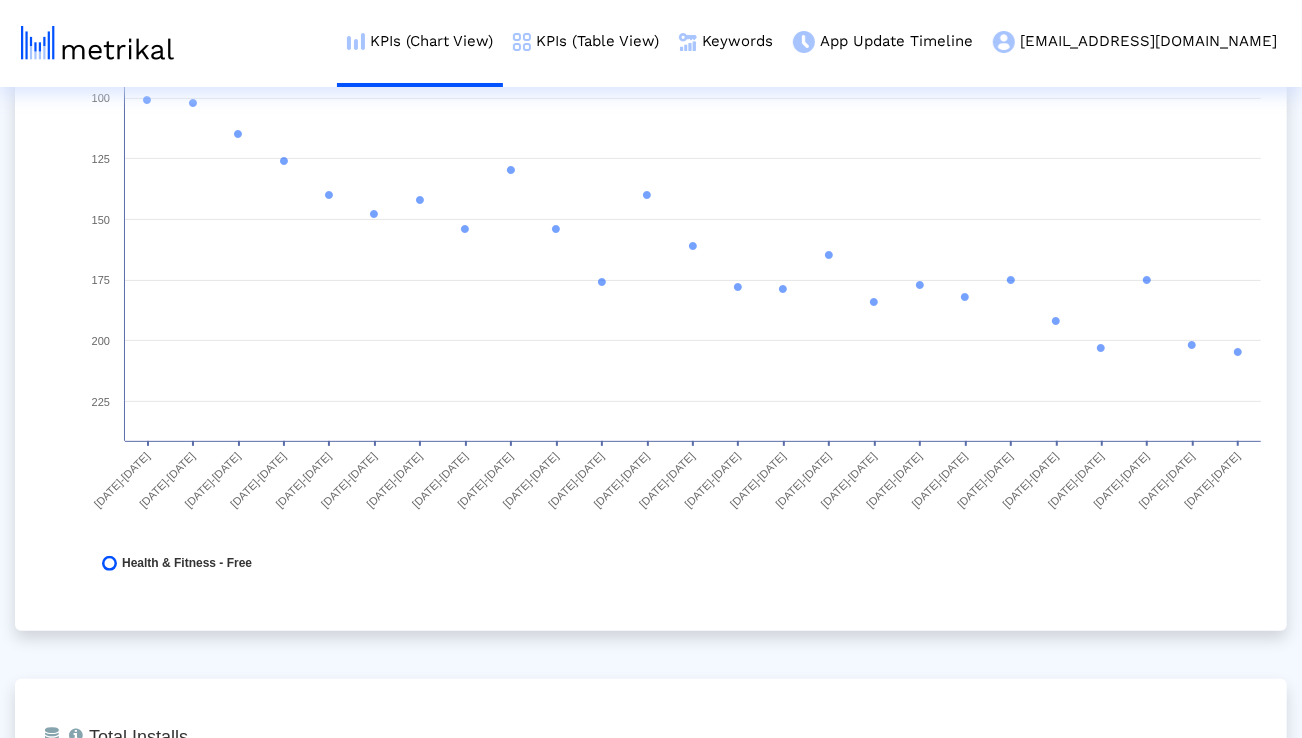 scroll, scrollTop: 0, scrollLeft: 0, axis: both 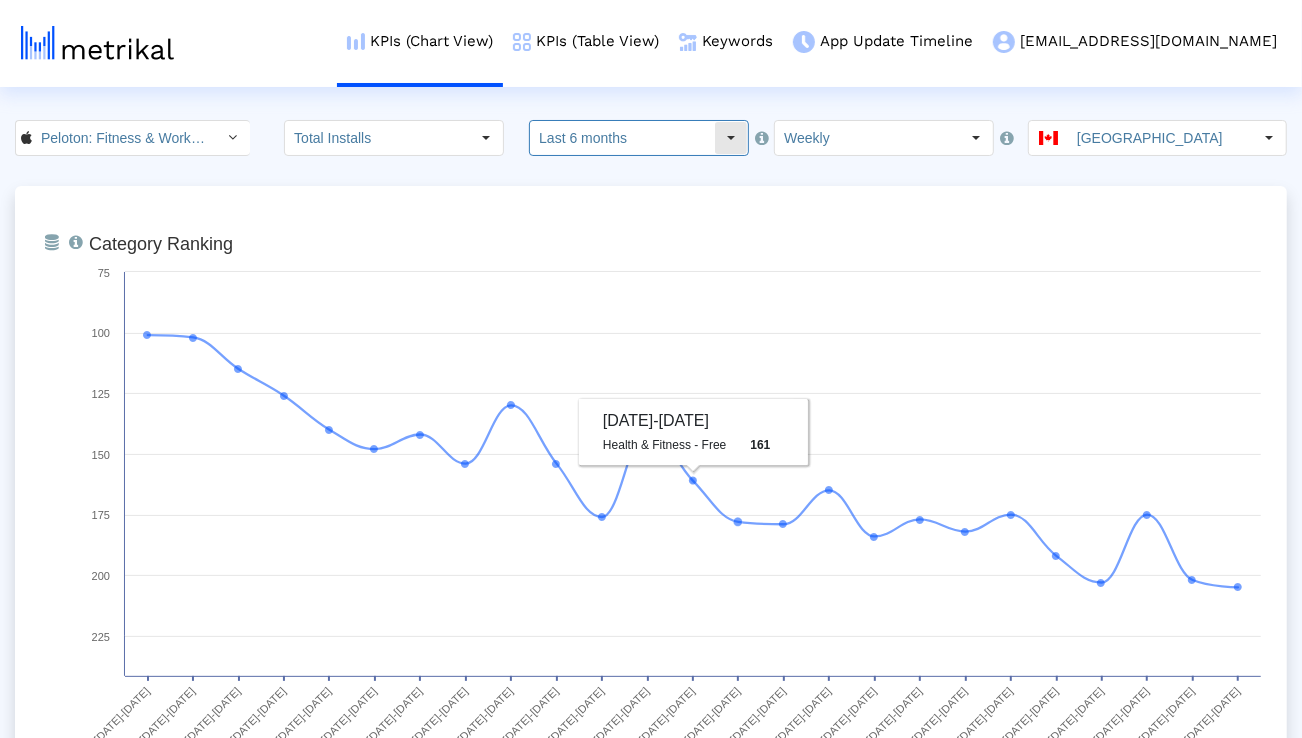click on "Last 6 months" 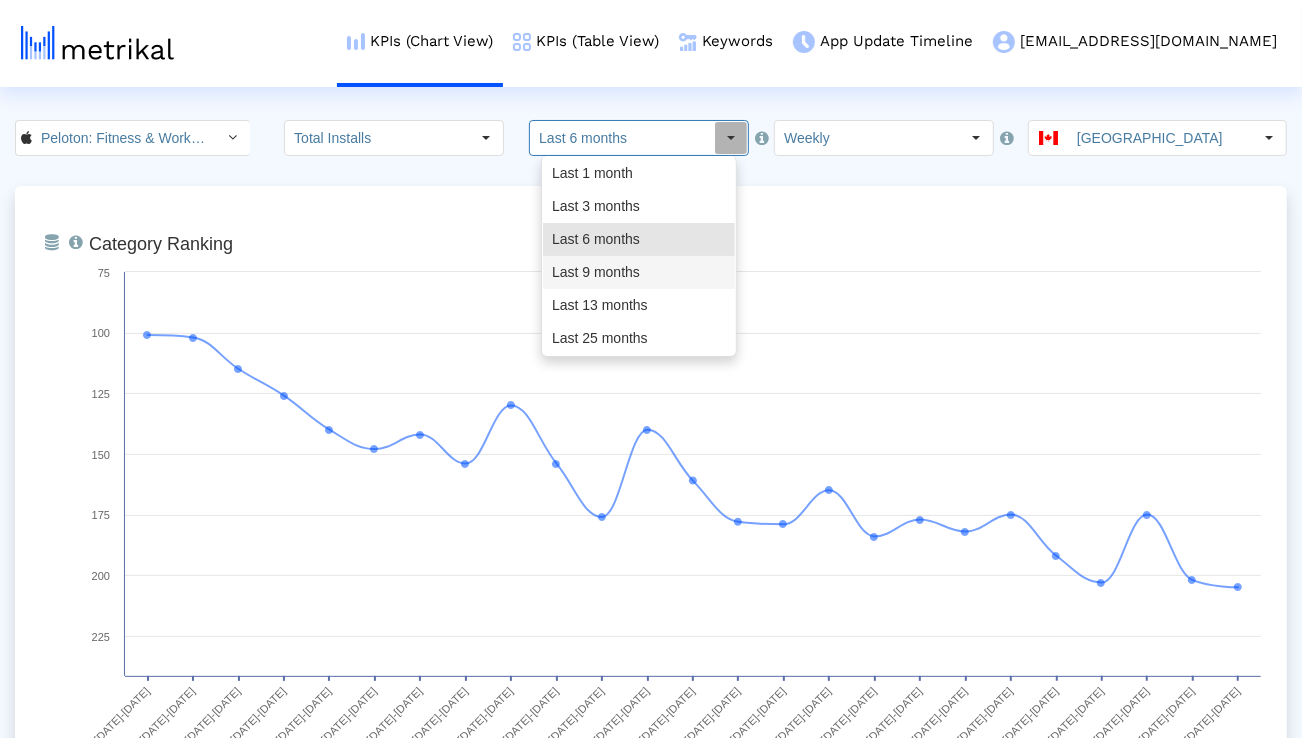 click on "Last 9 months" at bounding box center [639, 272] 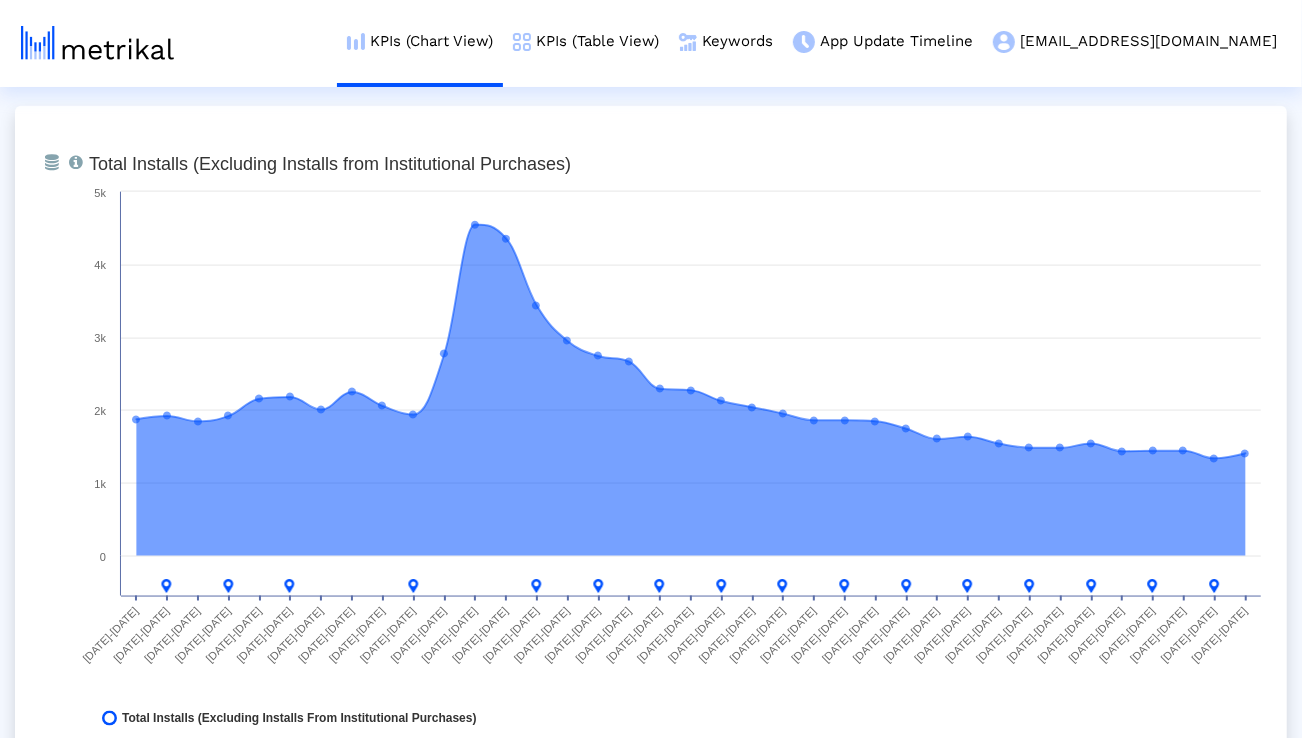 scroll, scrollTop: 1561, scrollLeft: 0, axis: vertical 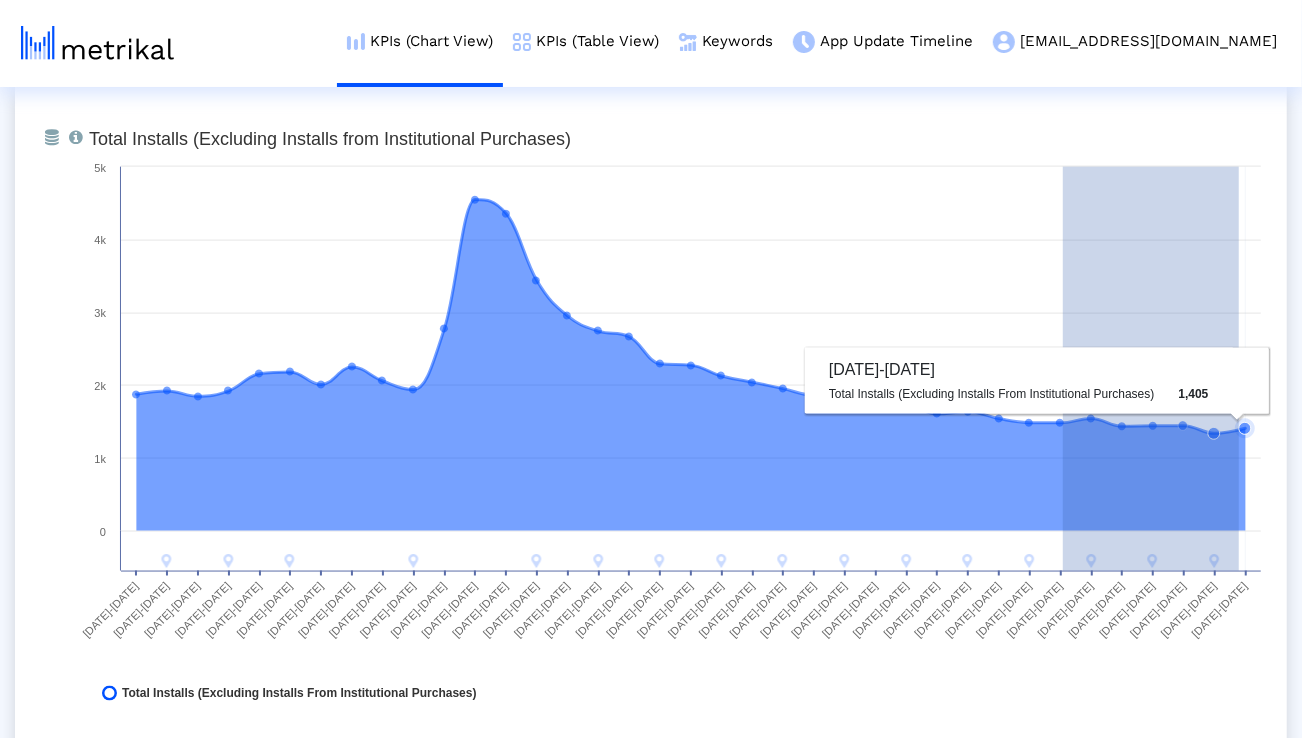 drag, startPoint x: 1063, startPoint y: 423, endPoint x: 1244, endPoint y: 424, distance: 181.00276 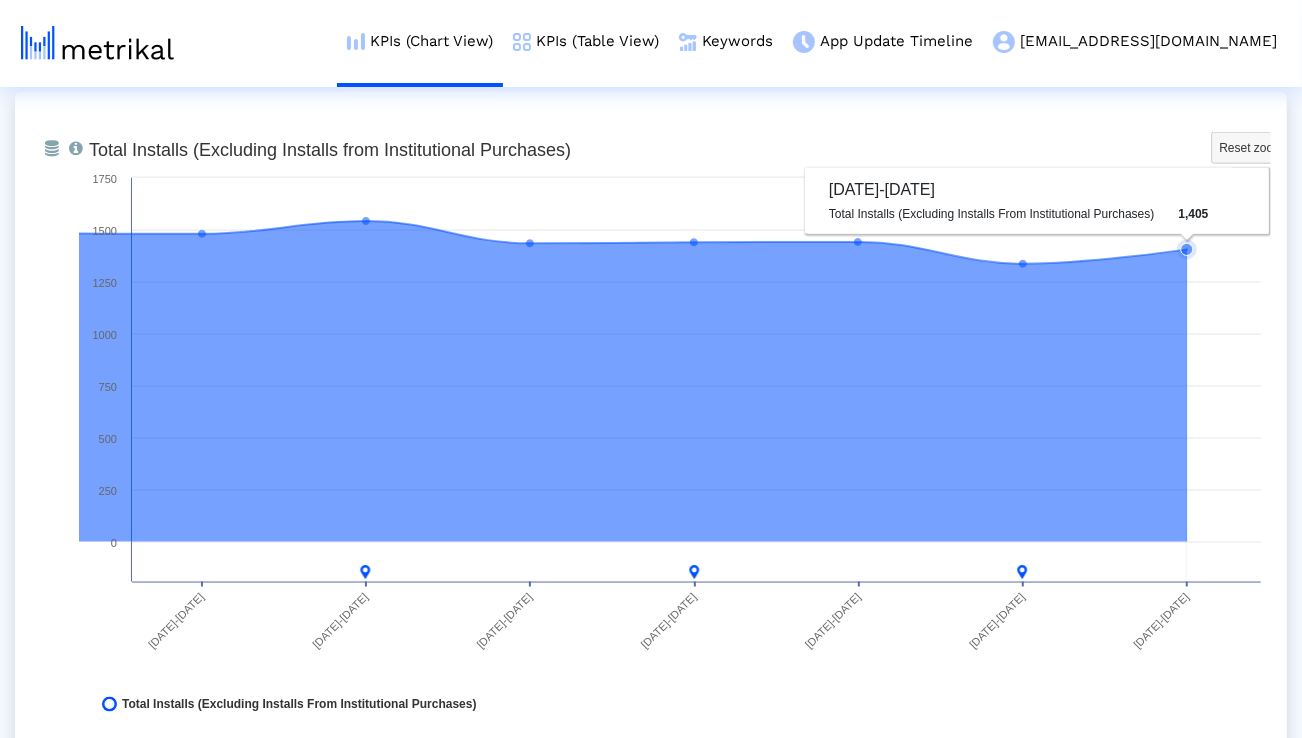 scroll, scrollTop: 1548, scrollLeft: 0, axis: vertical 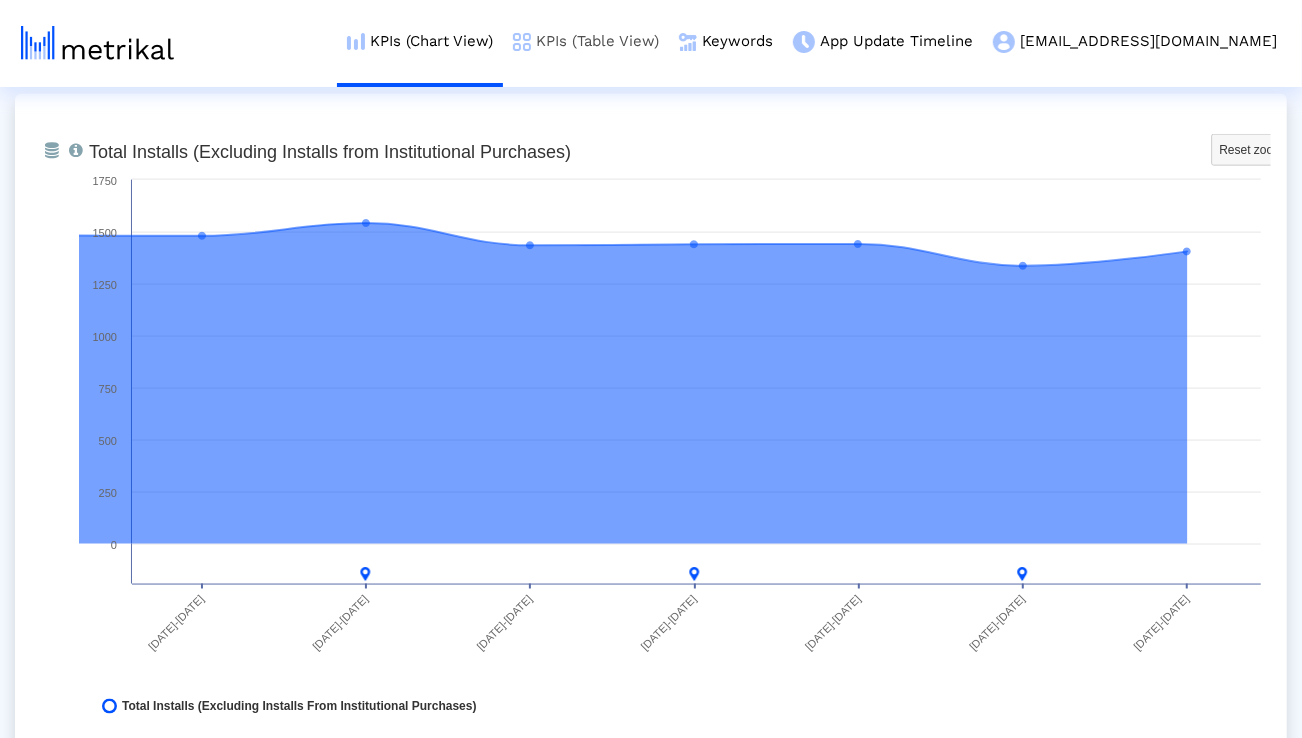 click on "KPIs (Table View)" at bounding box center (586, 41) 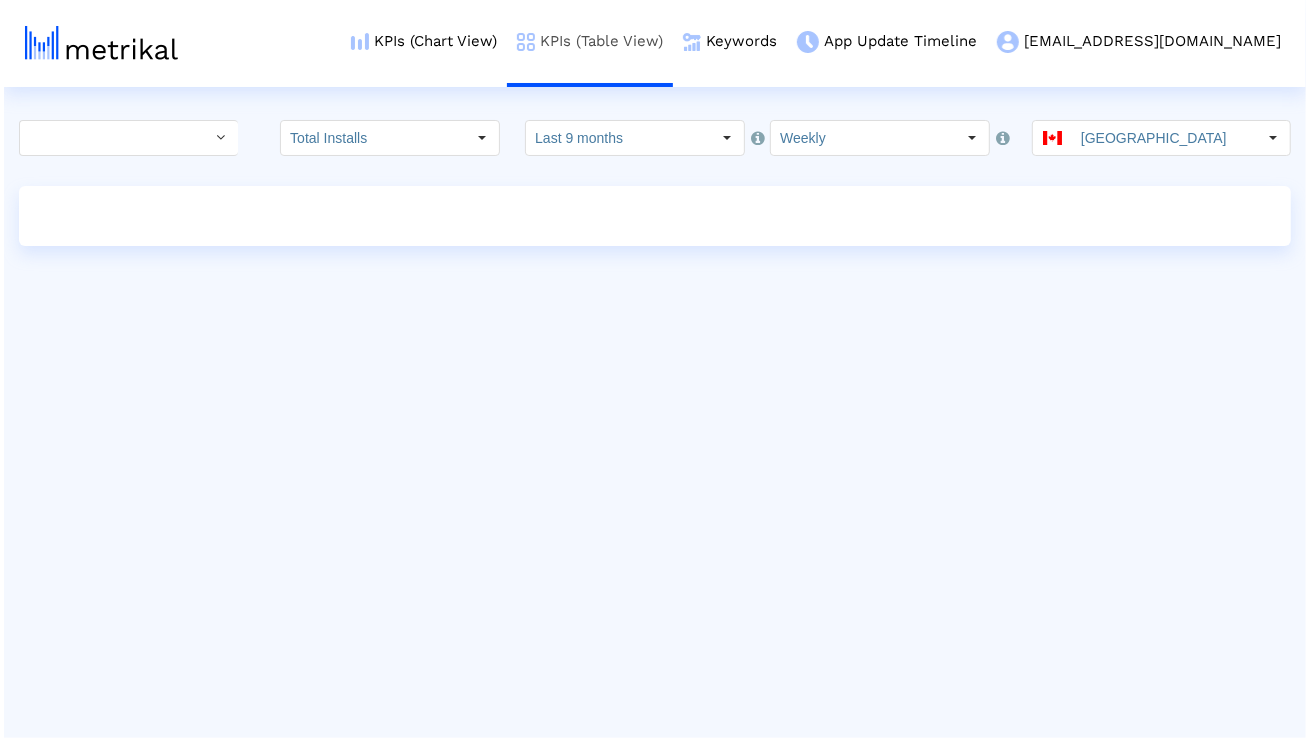scroll, scrollTop: 0, scrollLeft: 0, axis: both 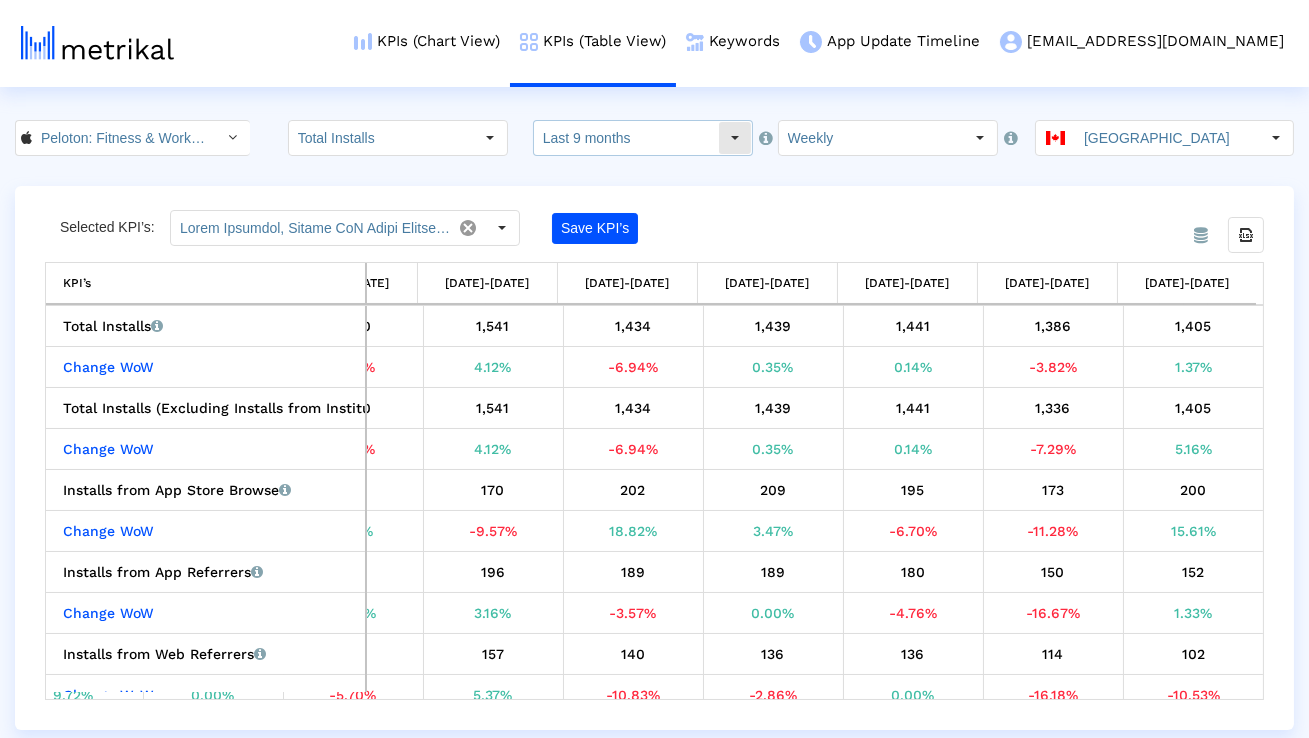 click on "Last 9 months" 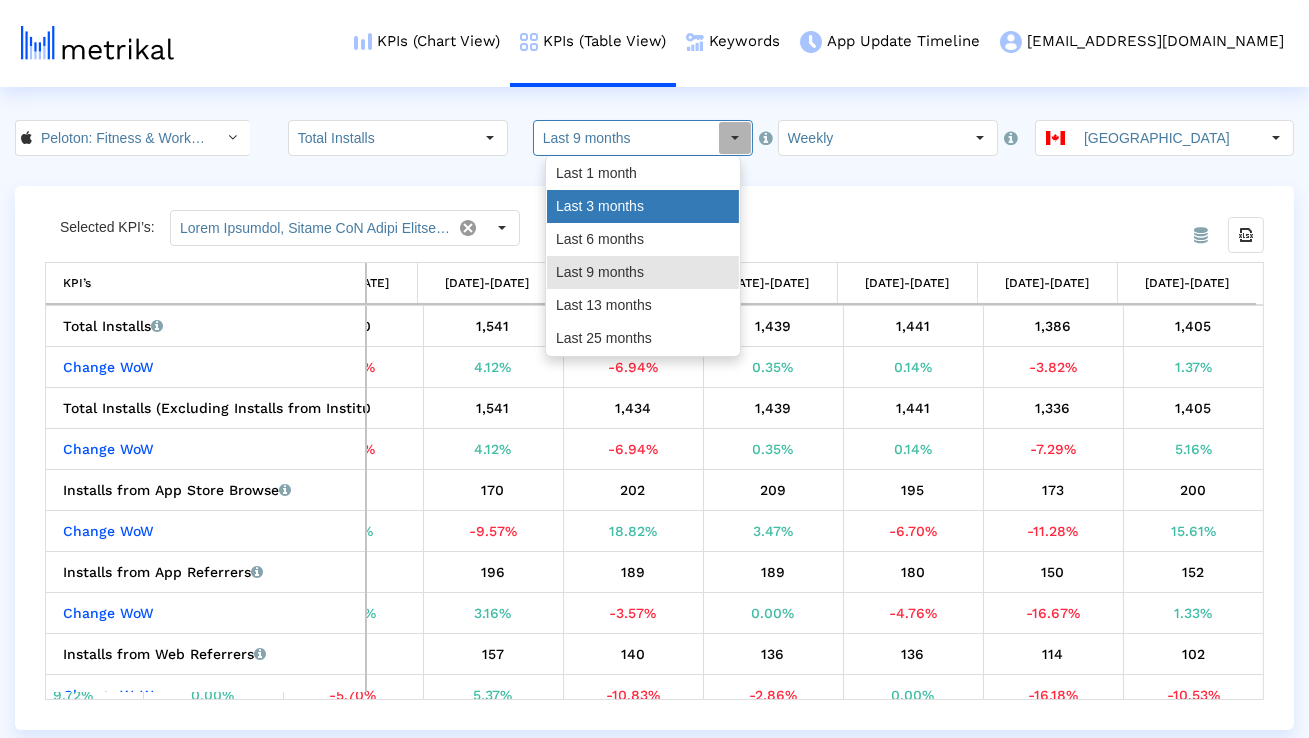 click on "Last 3 months" at bounding box center (643, 206) 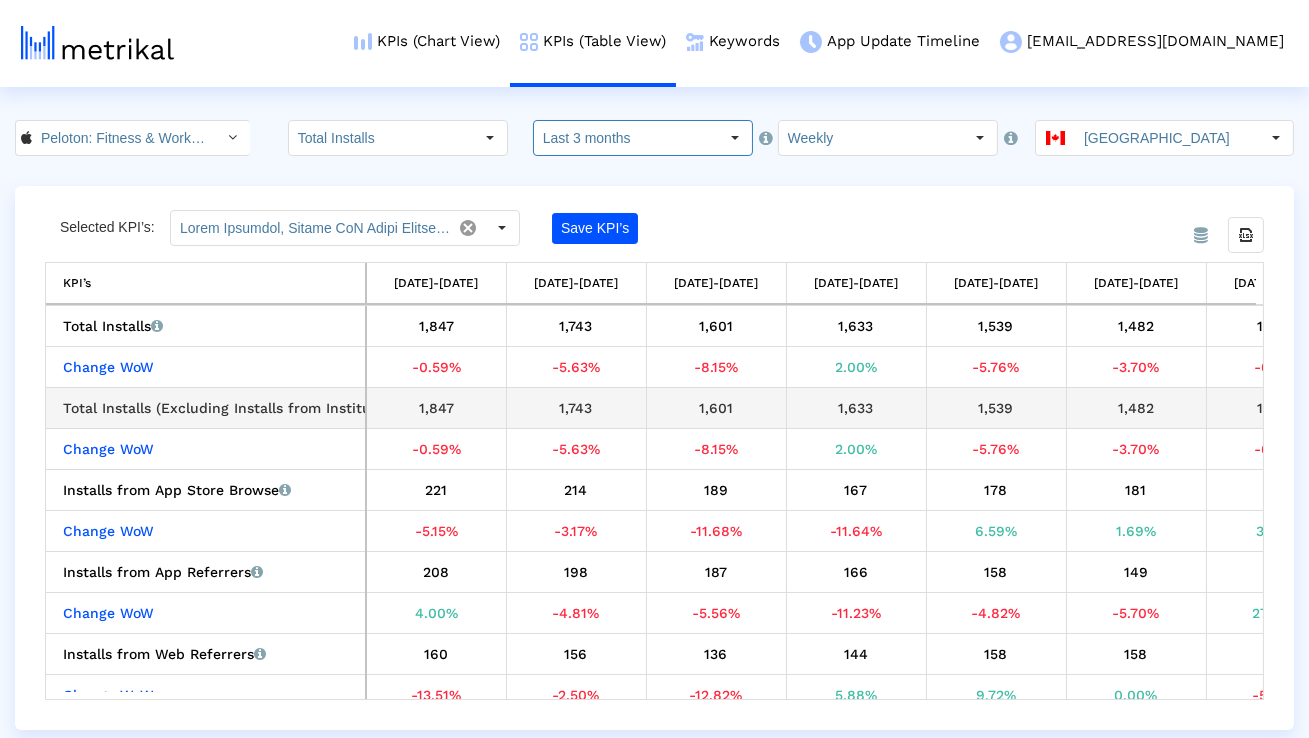scroll, scrollTop: 0, scrollLeft: 500, axis: horizontal 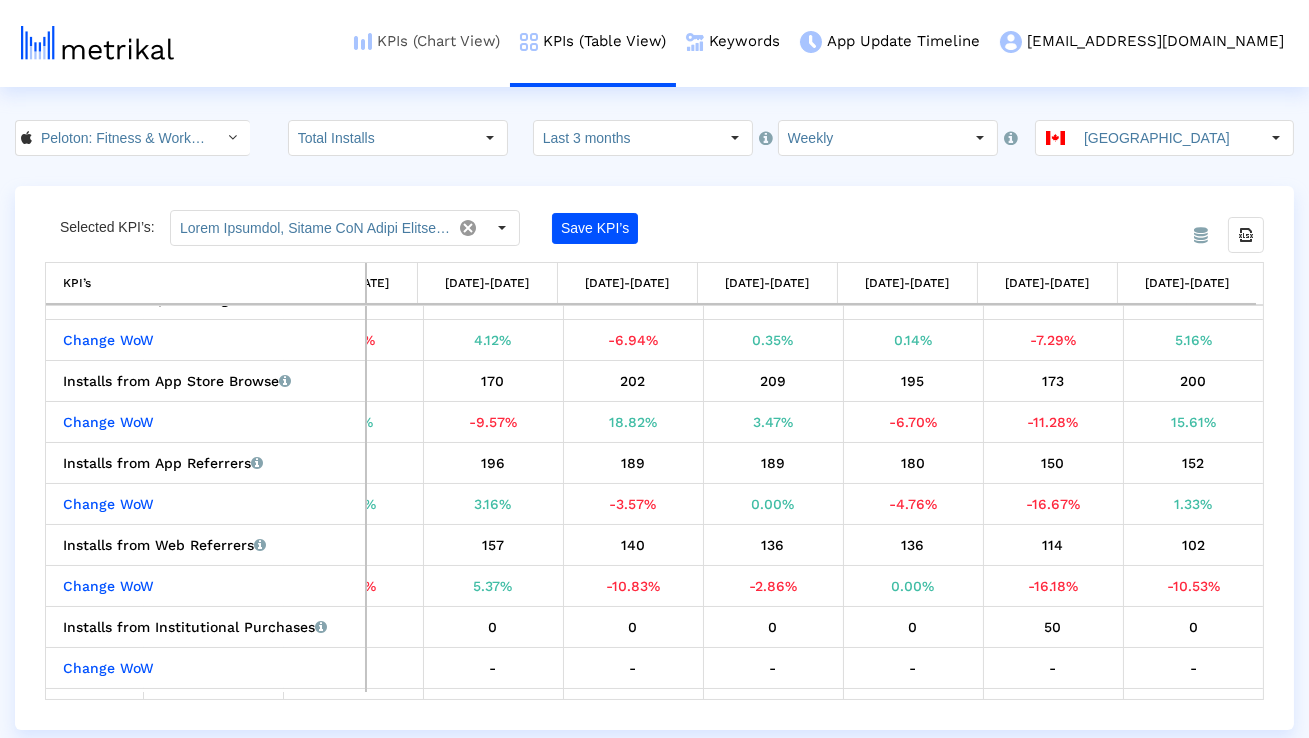 click on "KPIs (Chart View)" at bounding box center [427, 41] 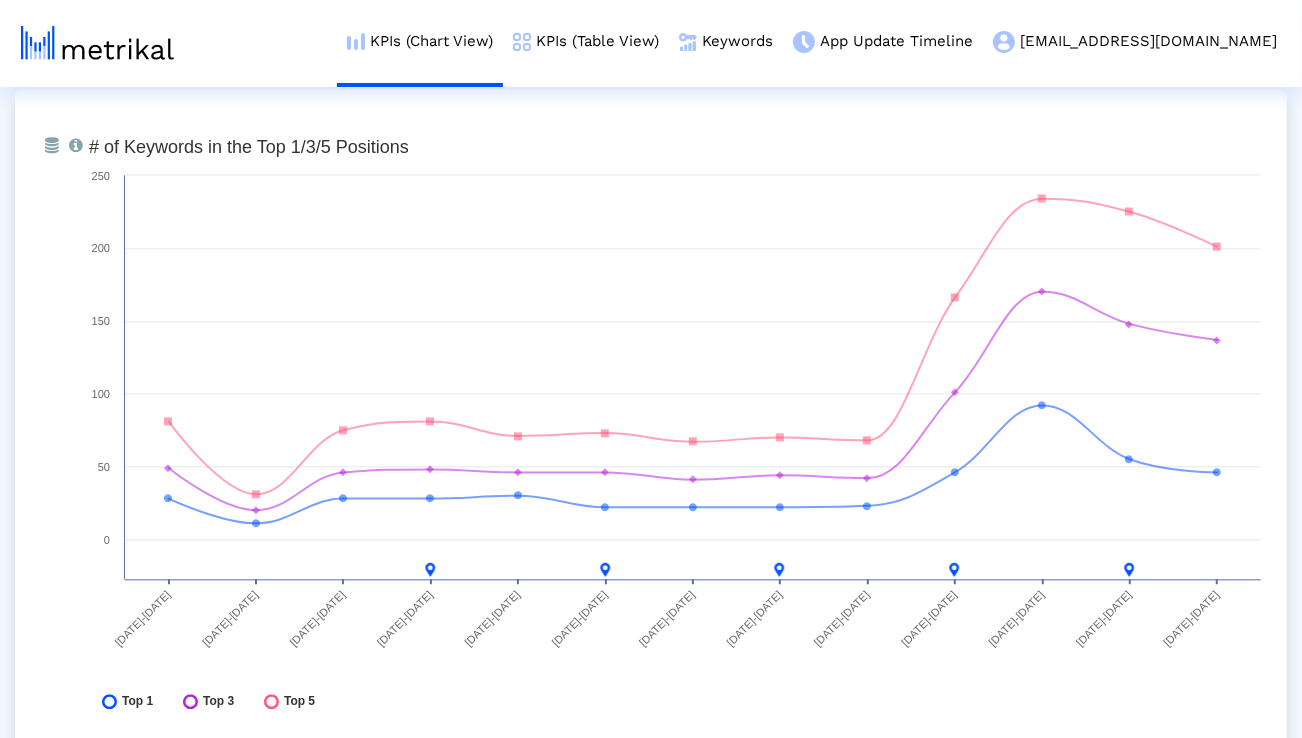 scroll, scrollTop: 7378, scrollLeft: 0, axis: vertical 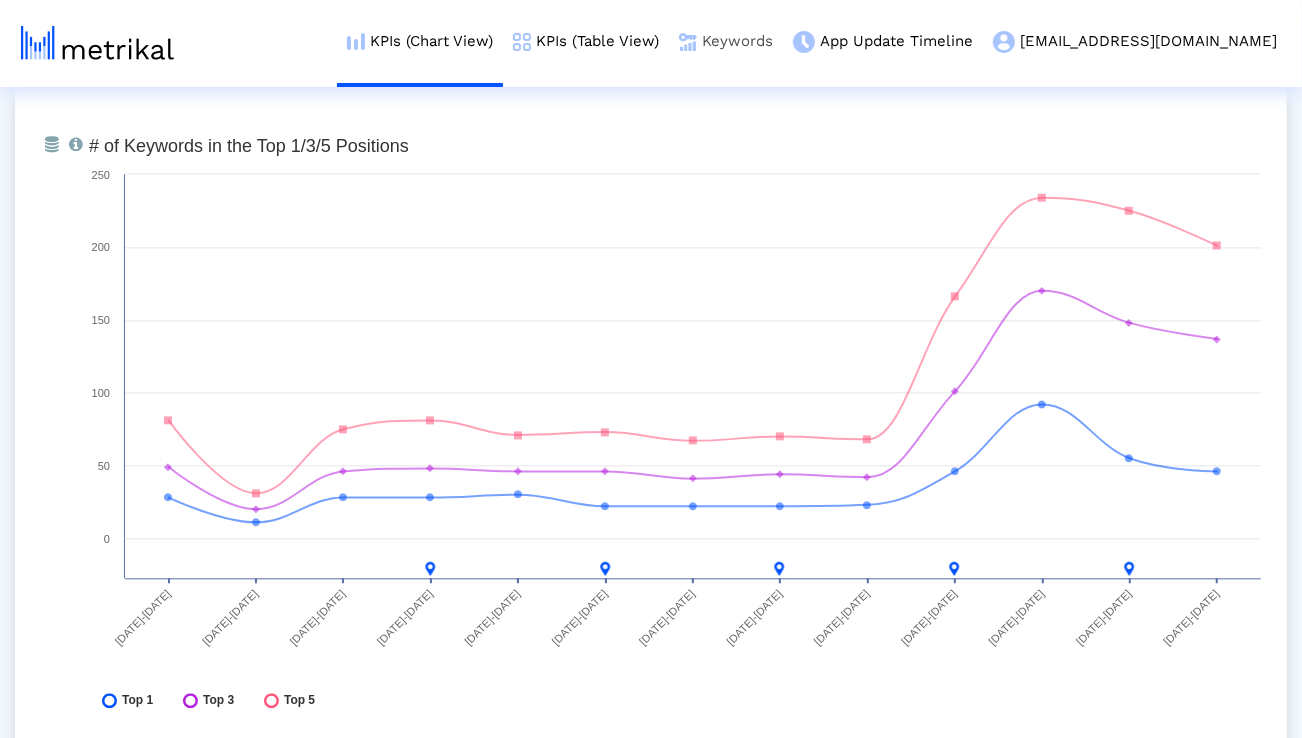 click on "Keywords" at bounding box center (726, 41) 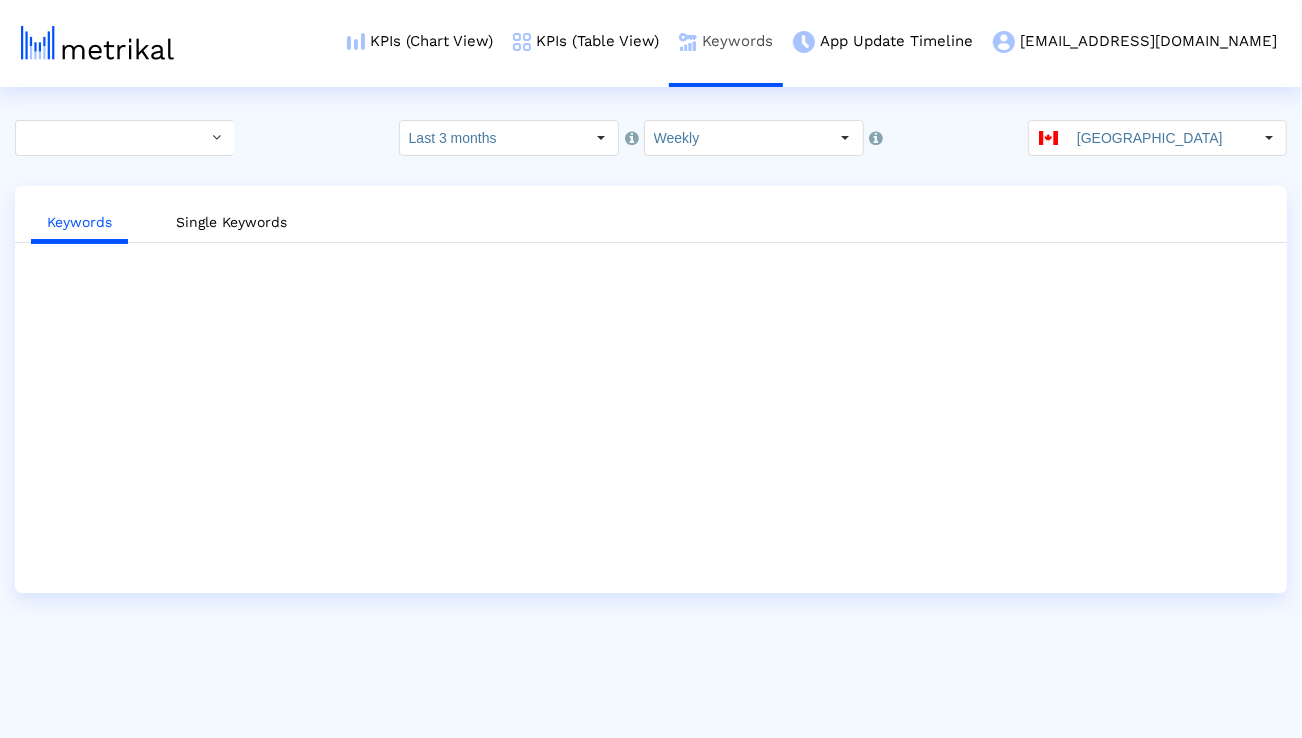 scroll, scrollTop: 0, scrollLeft: 0, axis: both 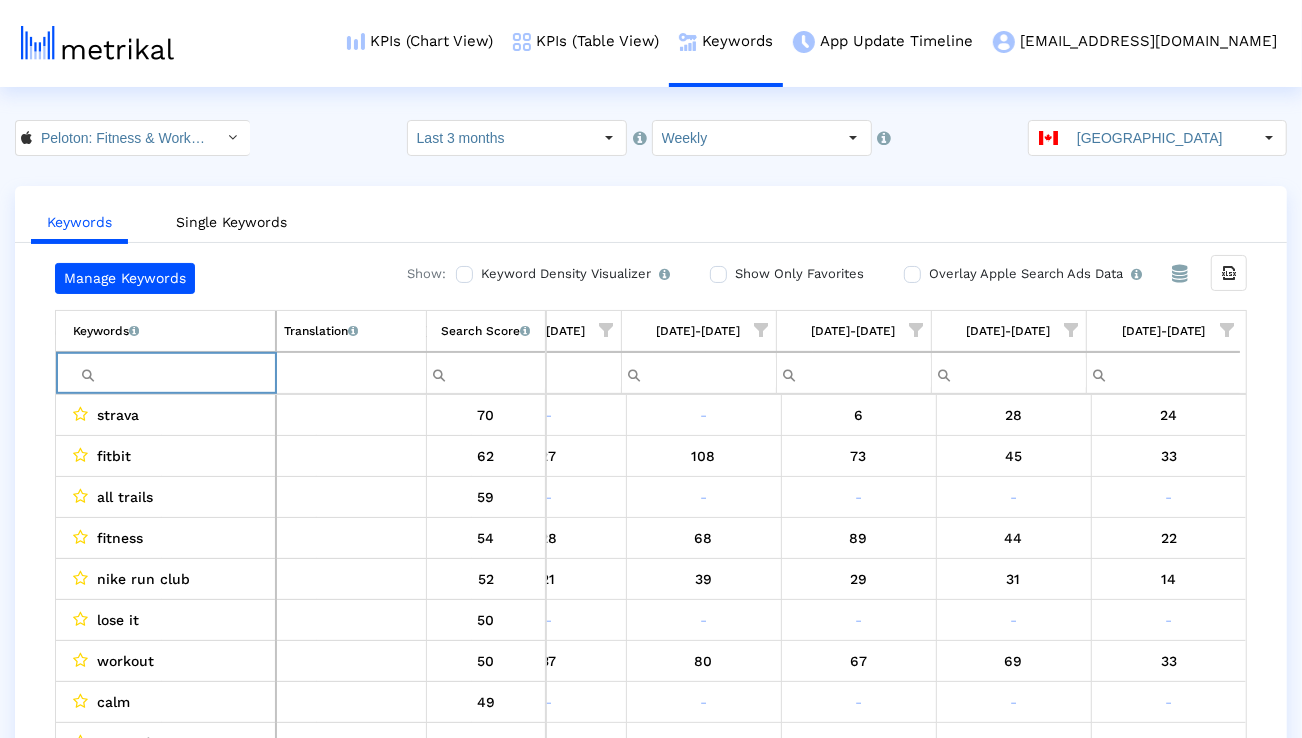 click at bounding box center (174, 373) 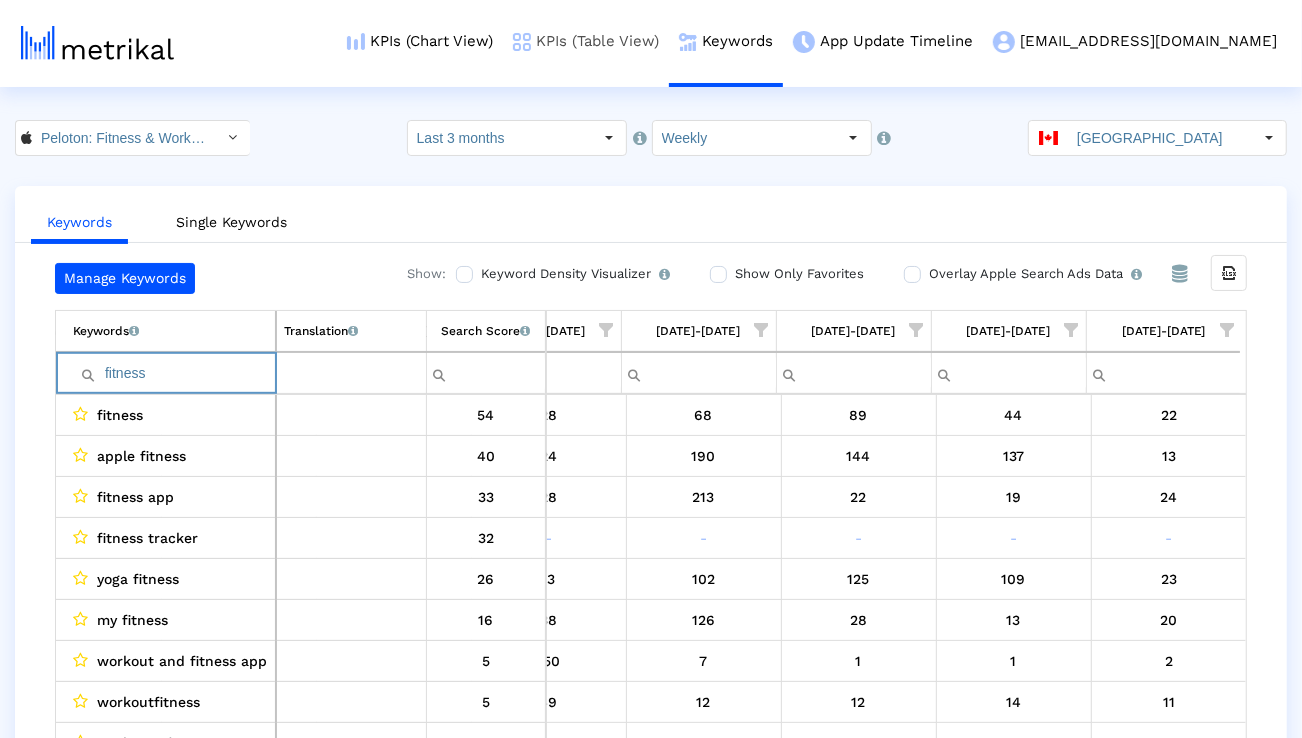 paste on "workout" 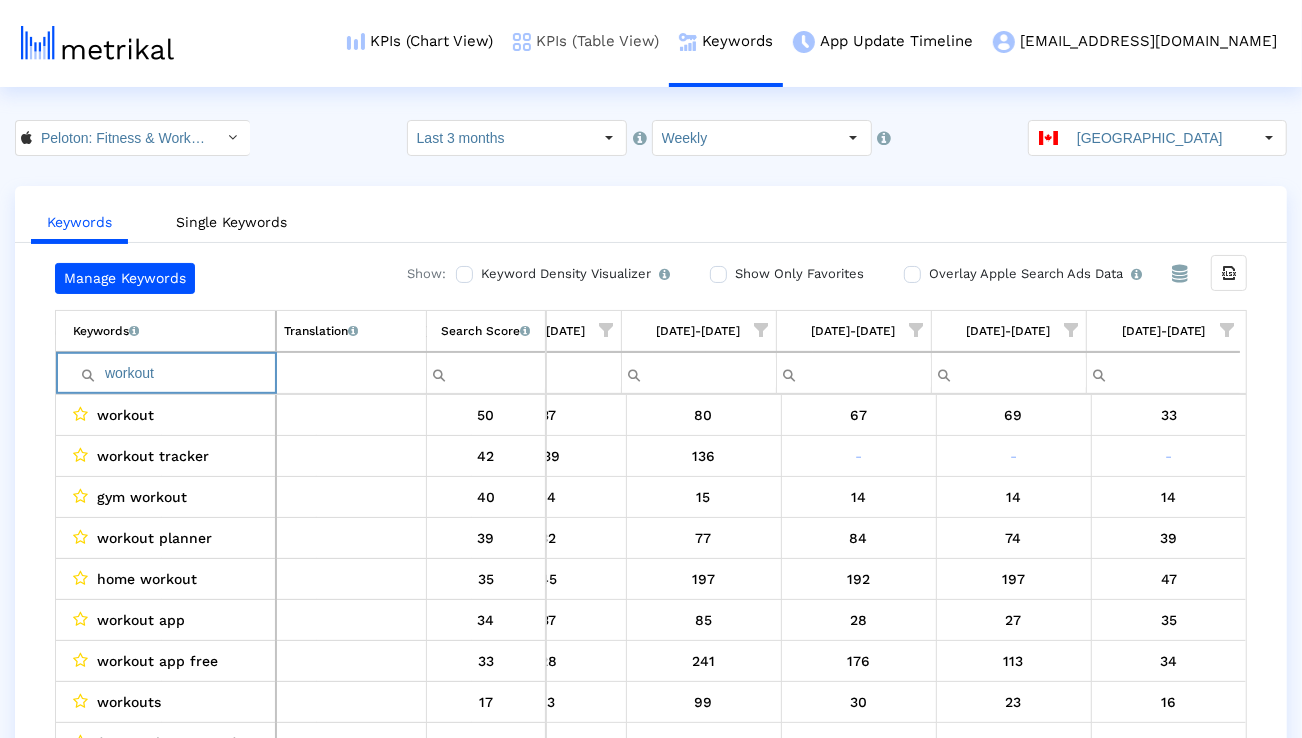 paste on "strength" 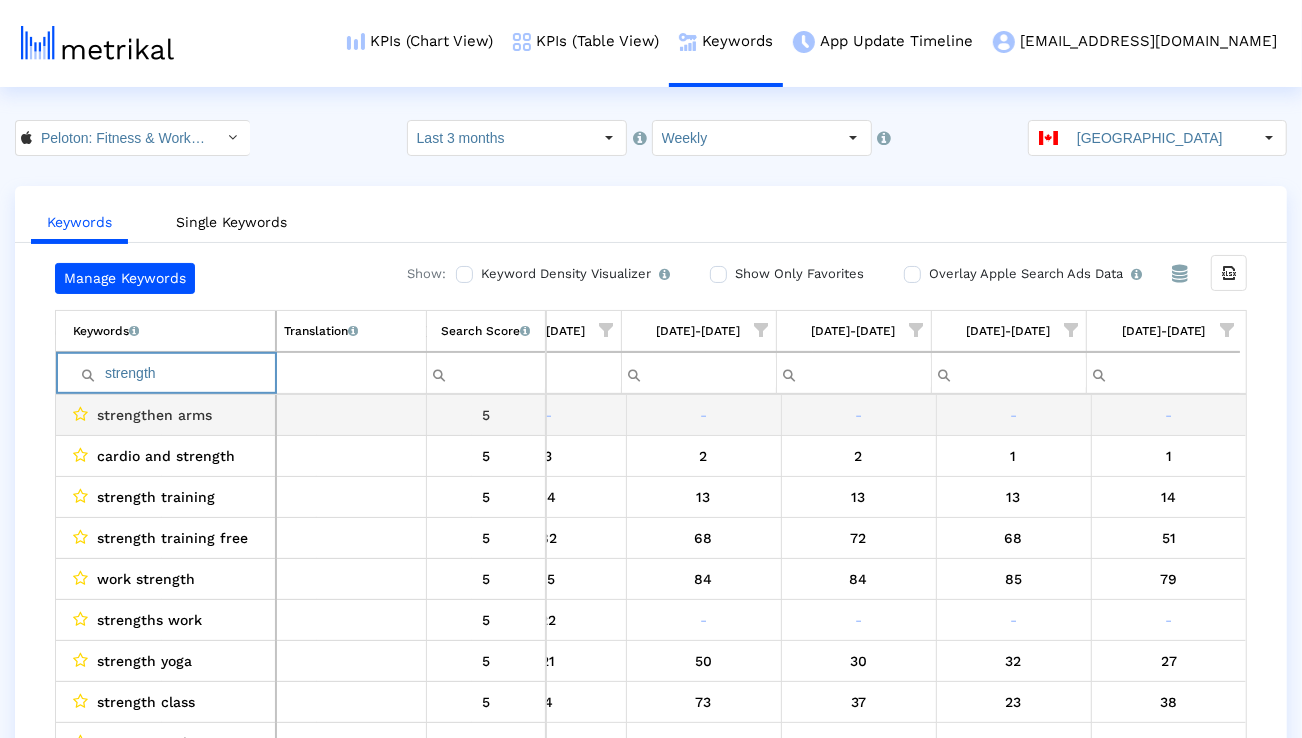 scroll, scrollTop: 46, scrollLeft: 1320, axis: both 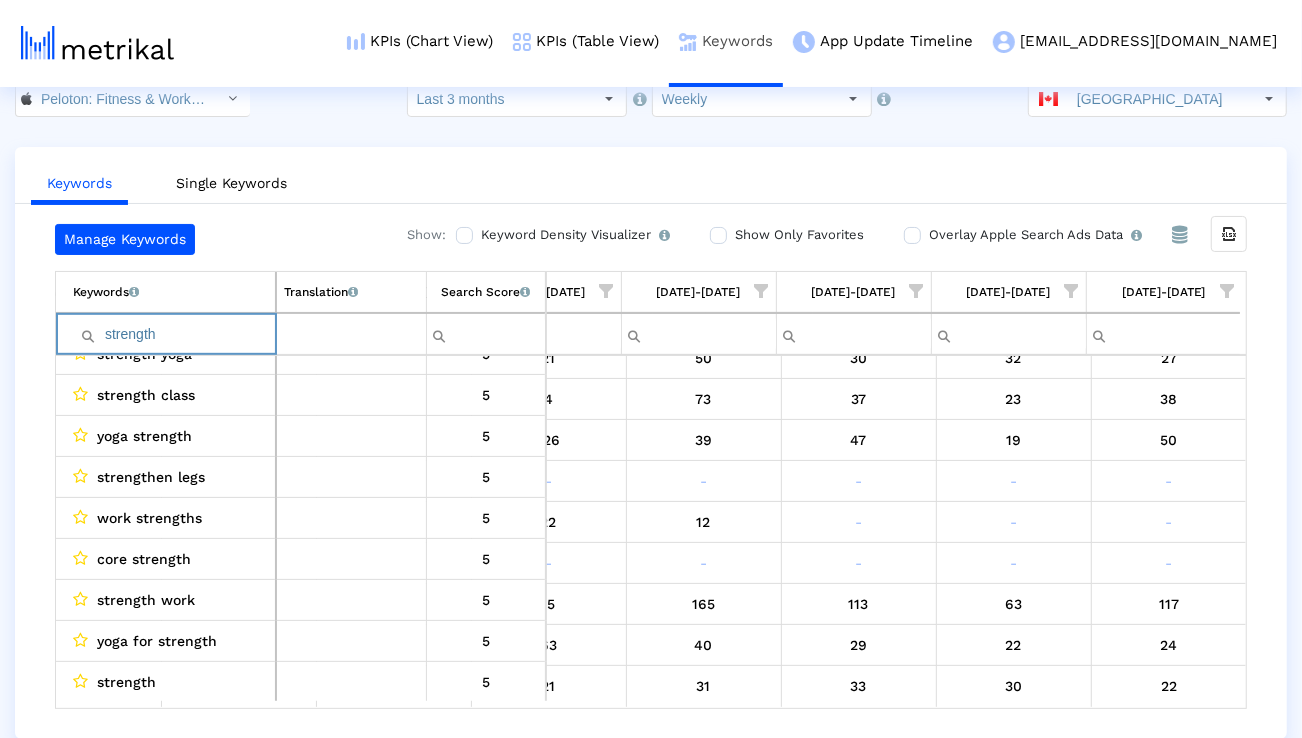 paste on "training" 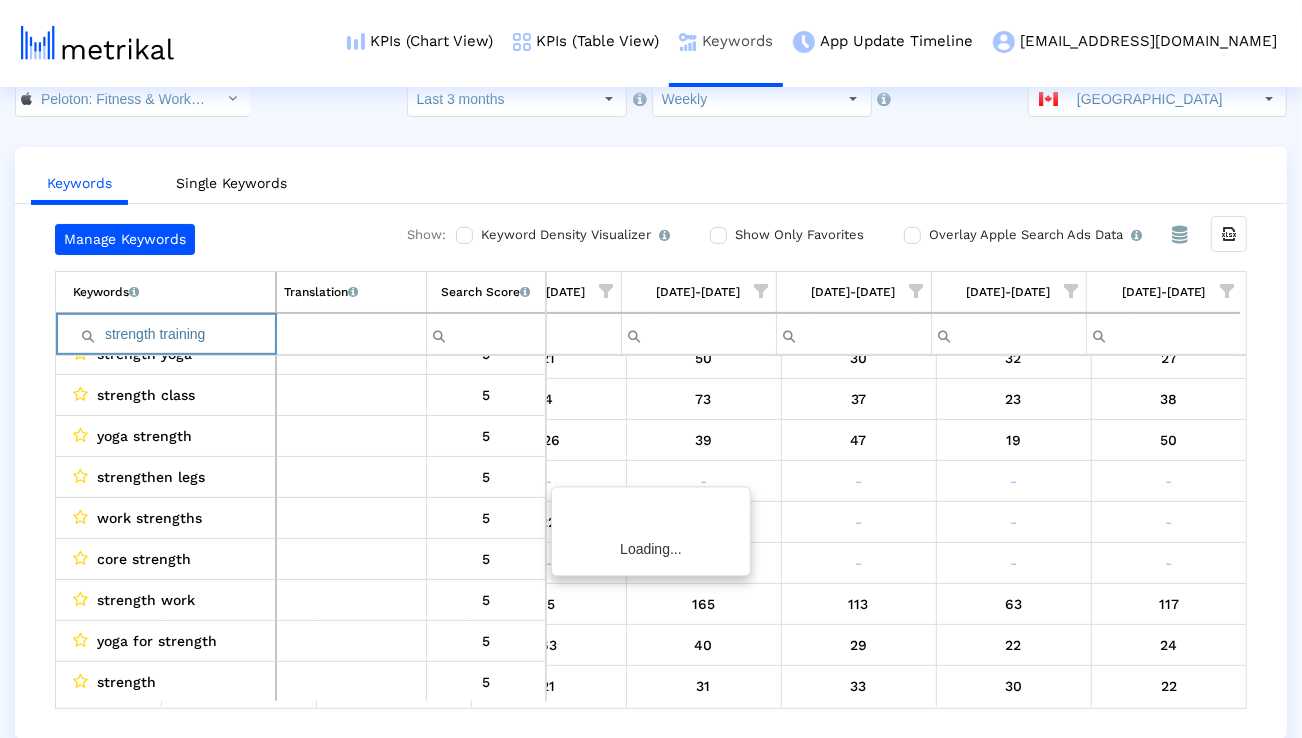 scroll, scrollTop: 0, scrollLeft: 1314, axis: horizontal 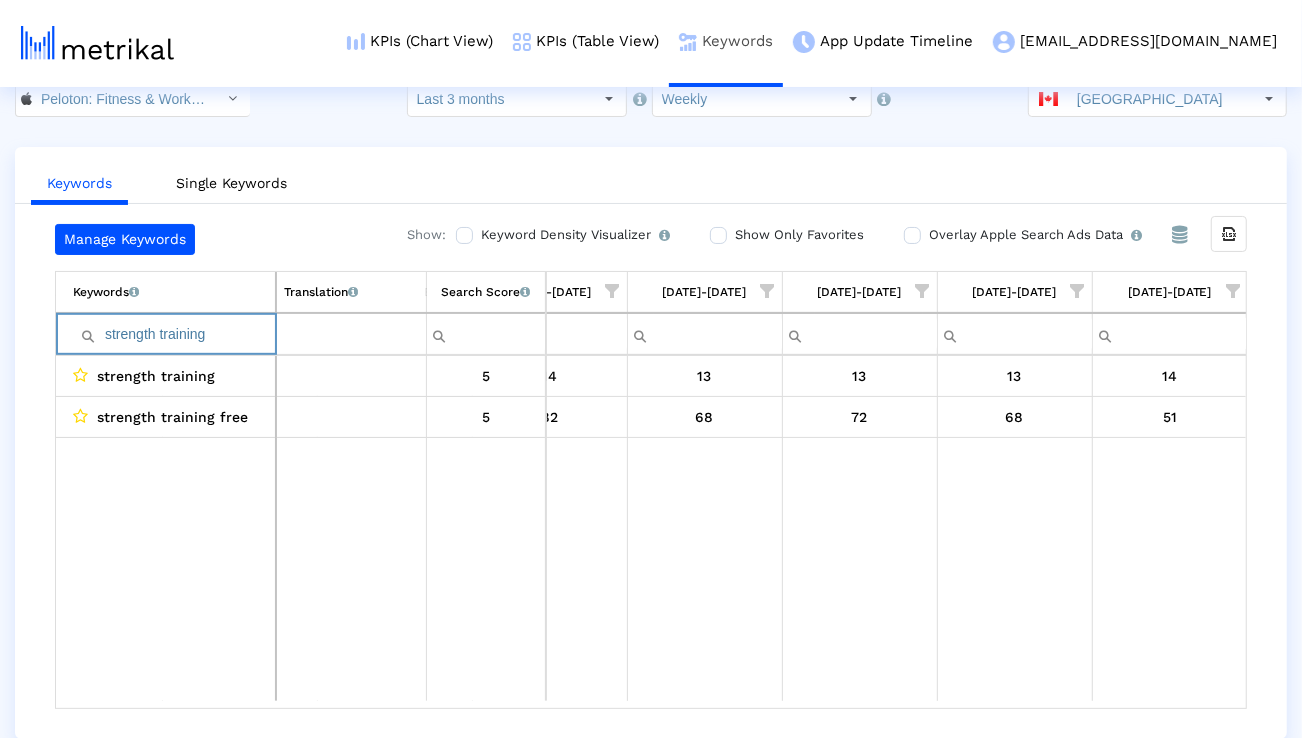 paste on "run" 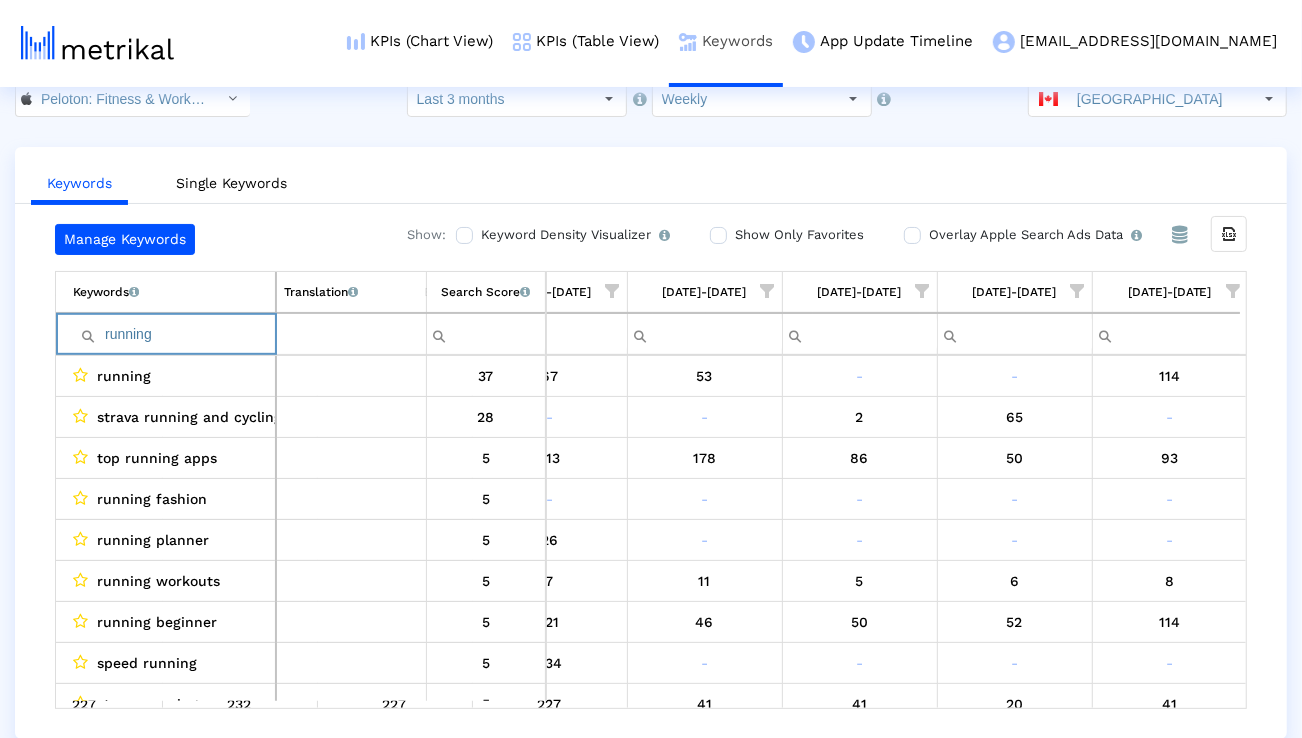 paste on "yoga" 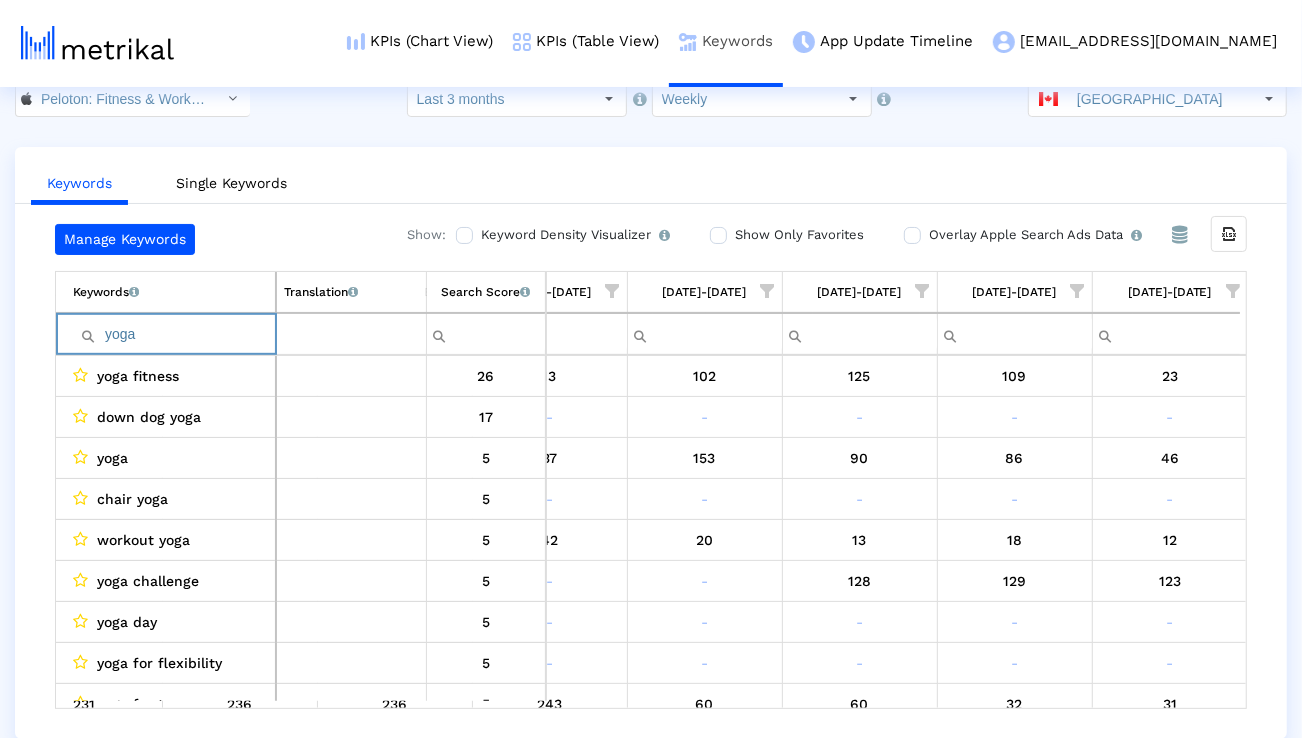paste on "gym" 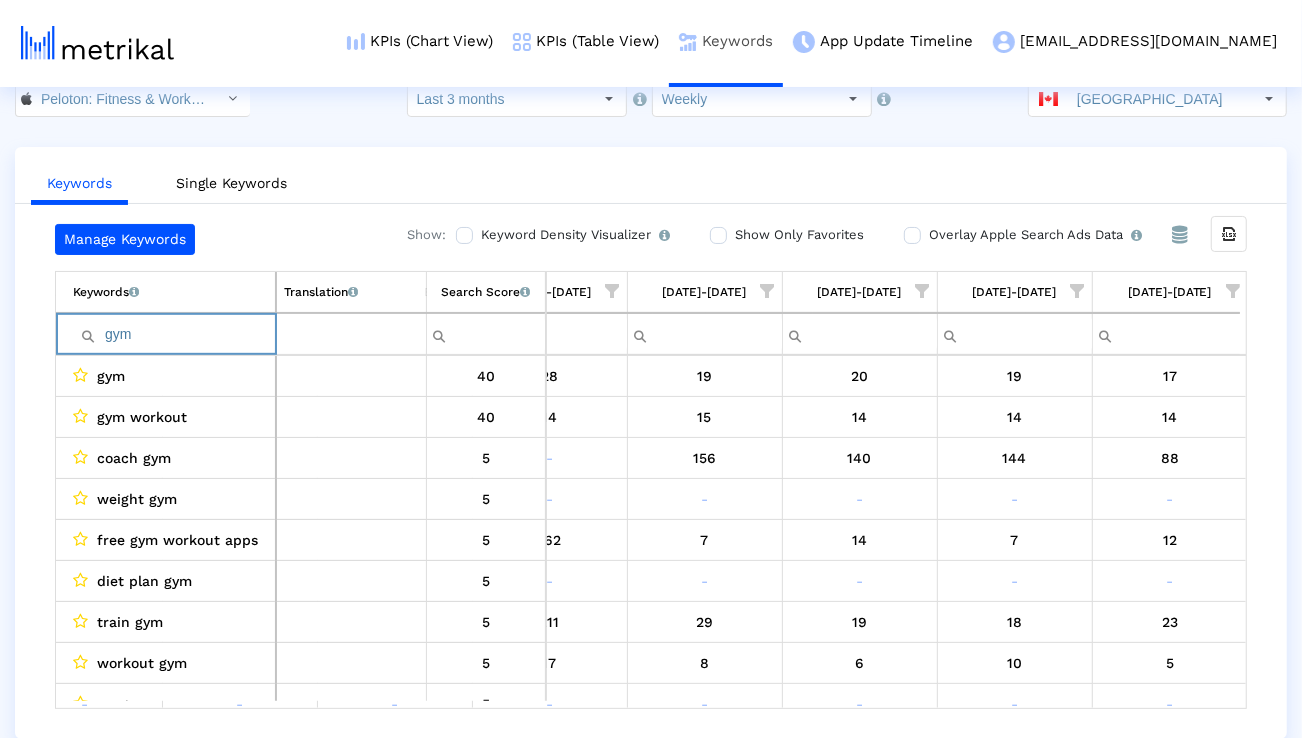 paste on "workout" 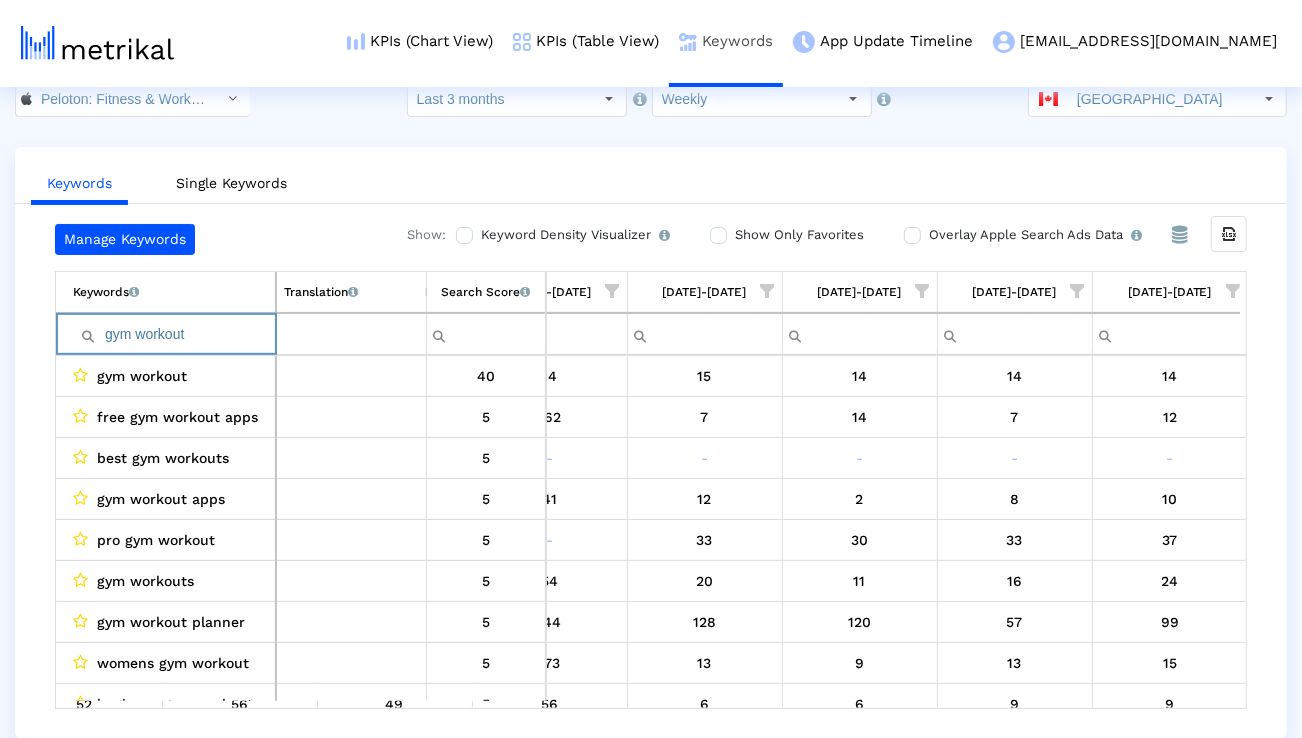 paste on "cardio" 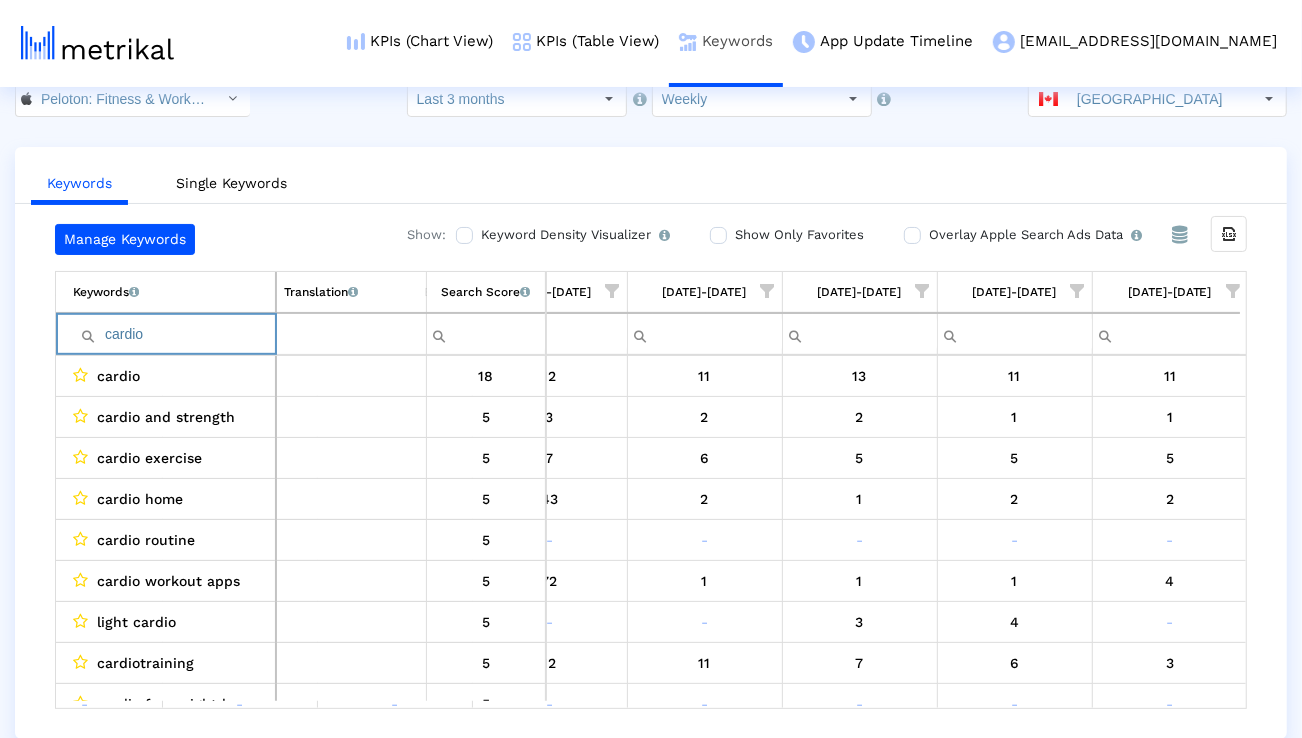 paste on "exercise" 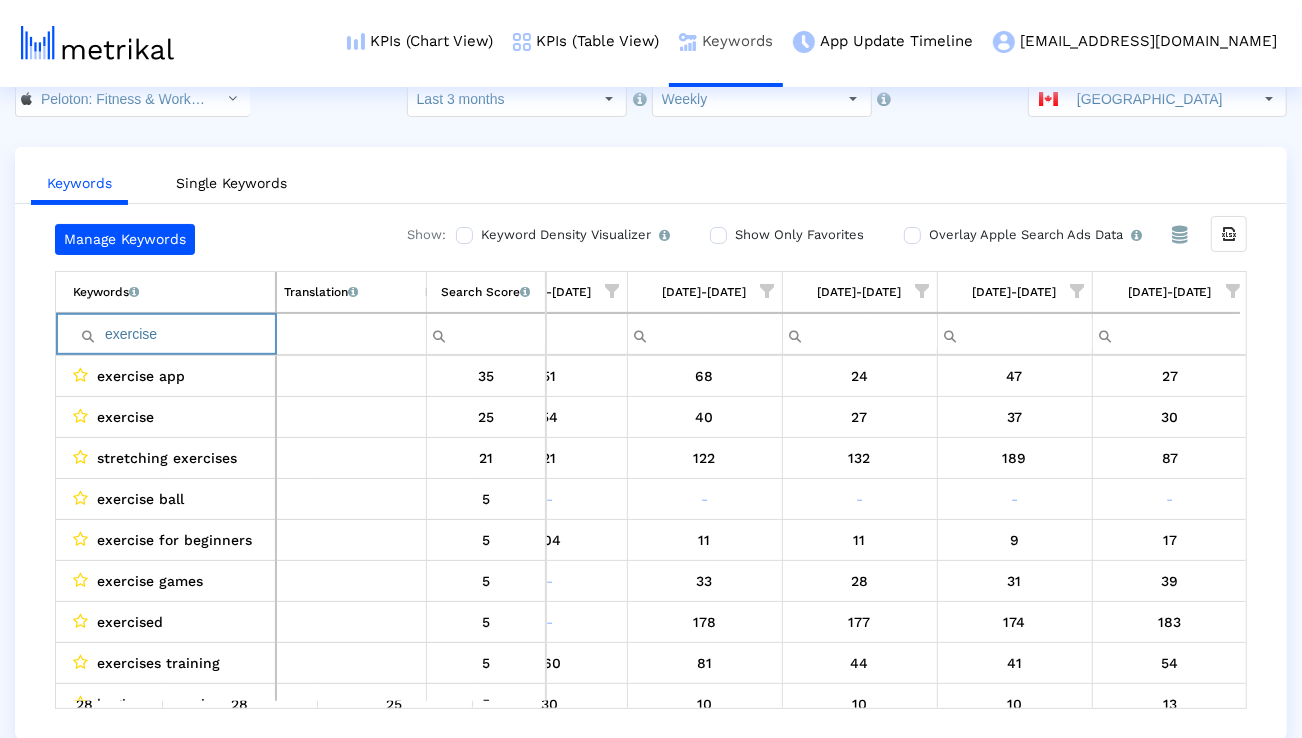 paste on "pilates" 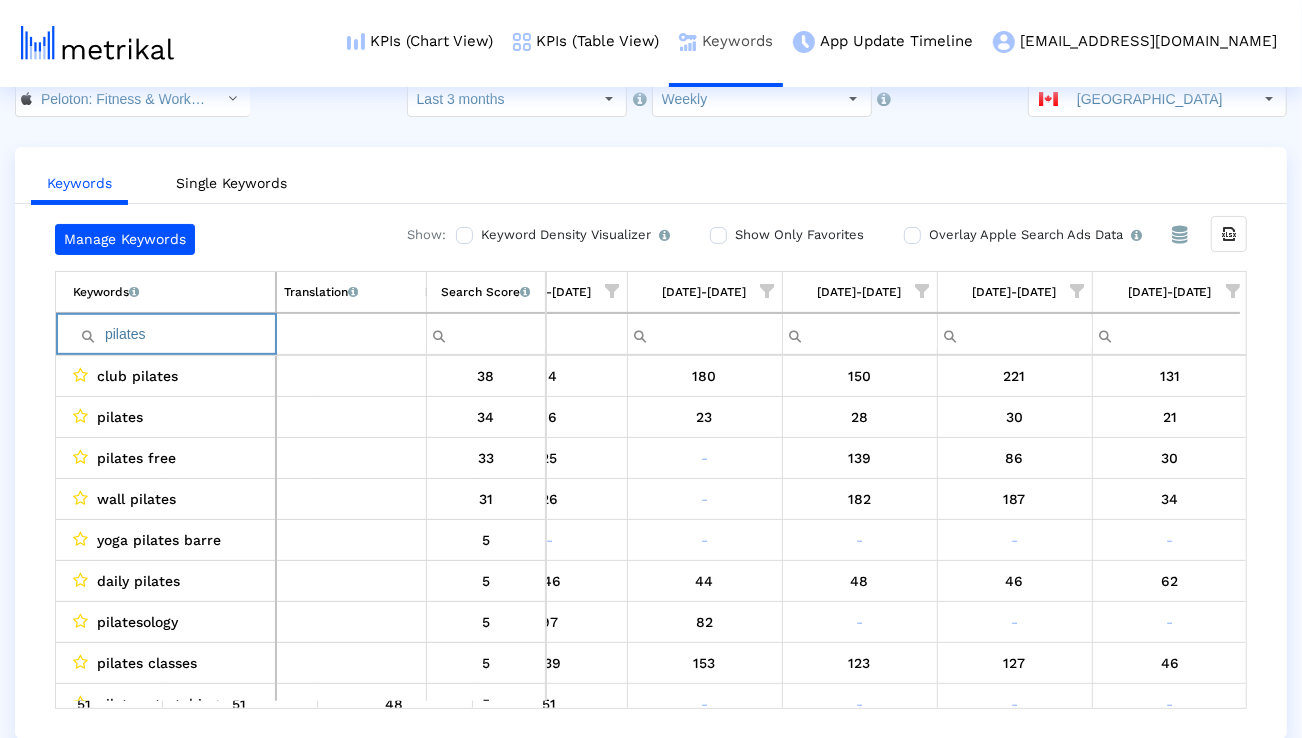 paste on "hiit workout" 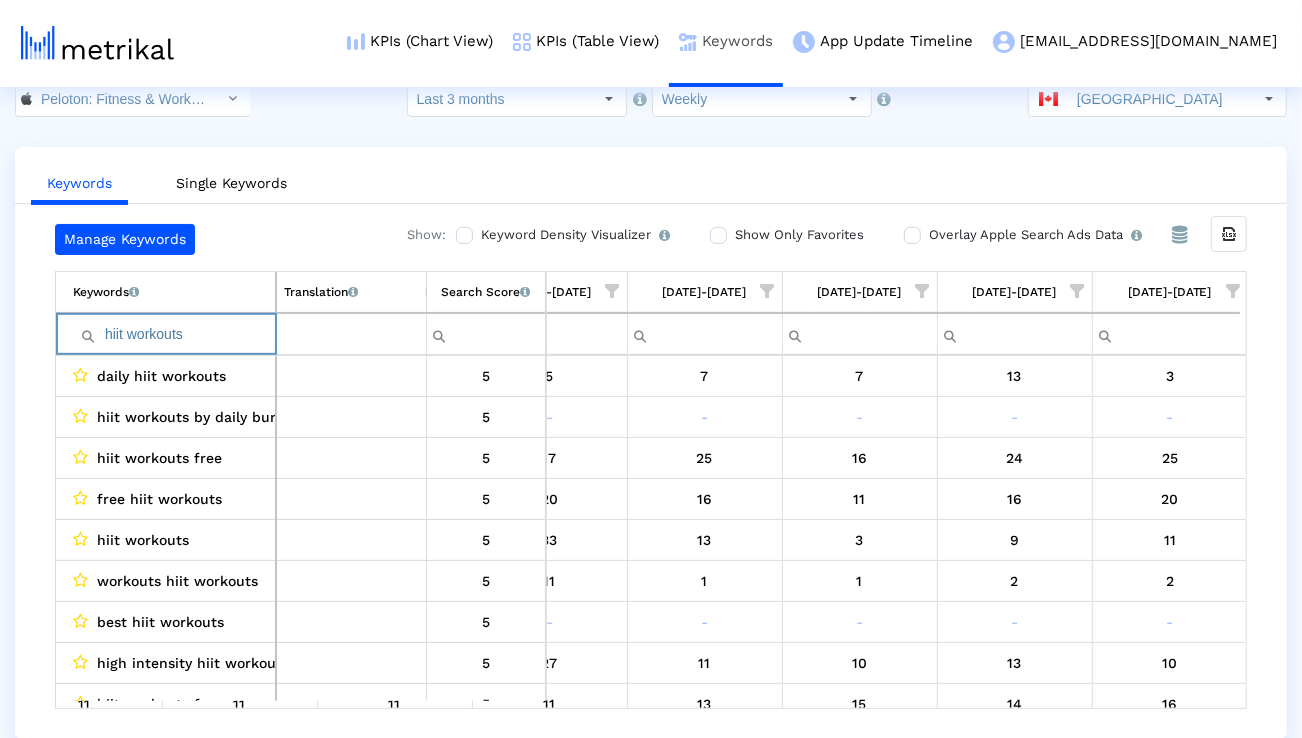 type on "hiit workouts" 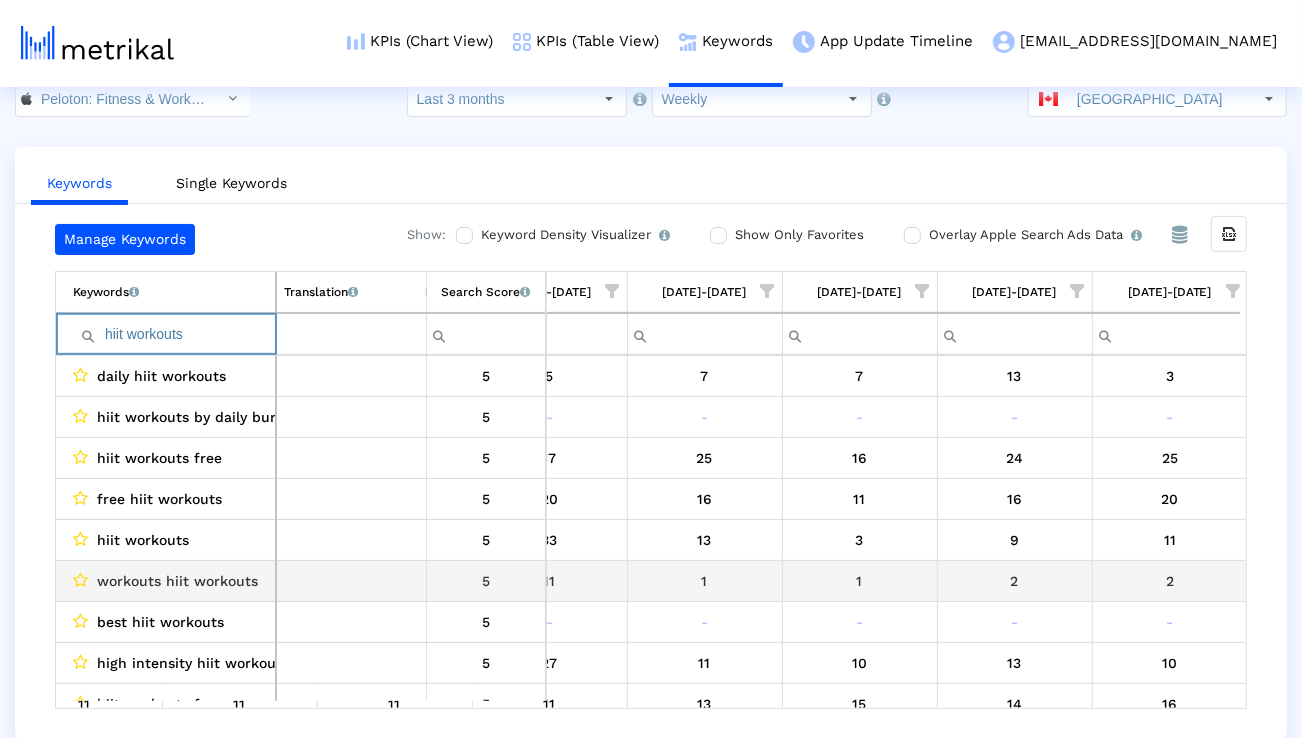 scroll, scrollTop: 0, scrollLeft: 1321, axis: horizontal 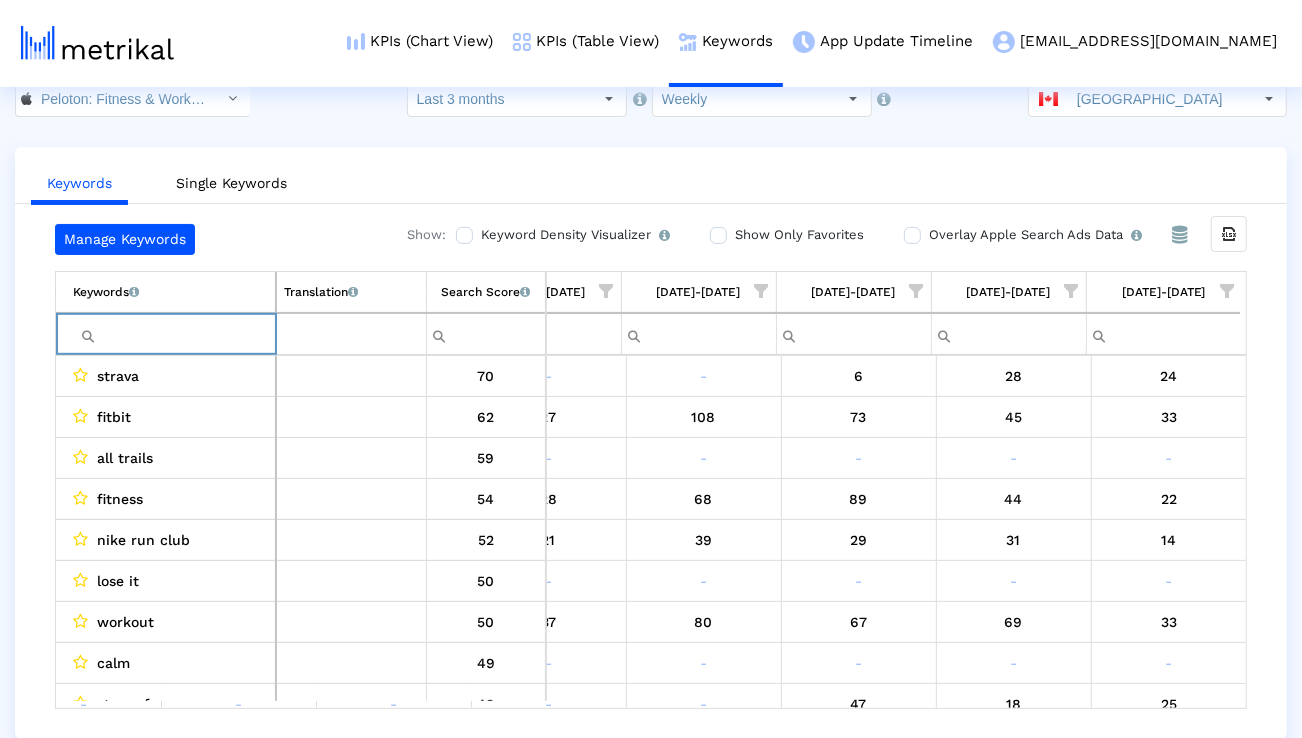 type 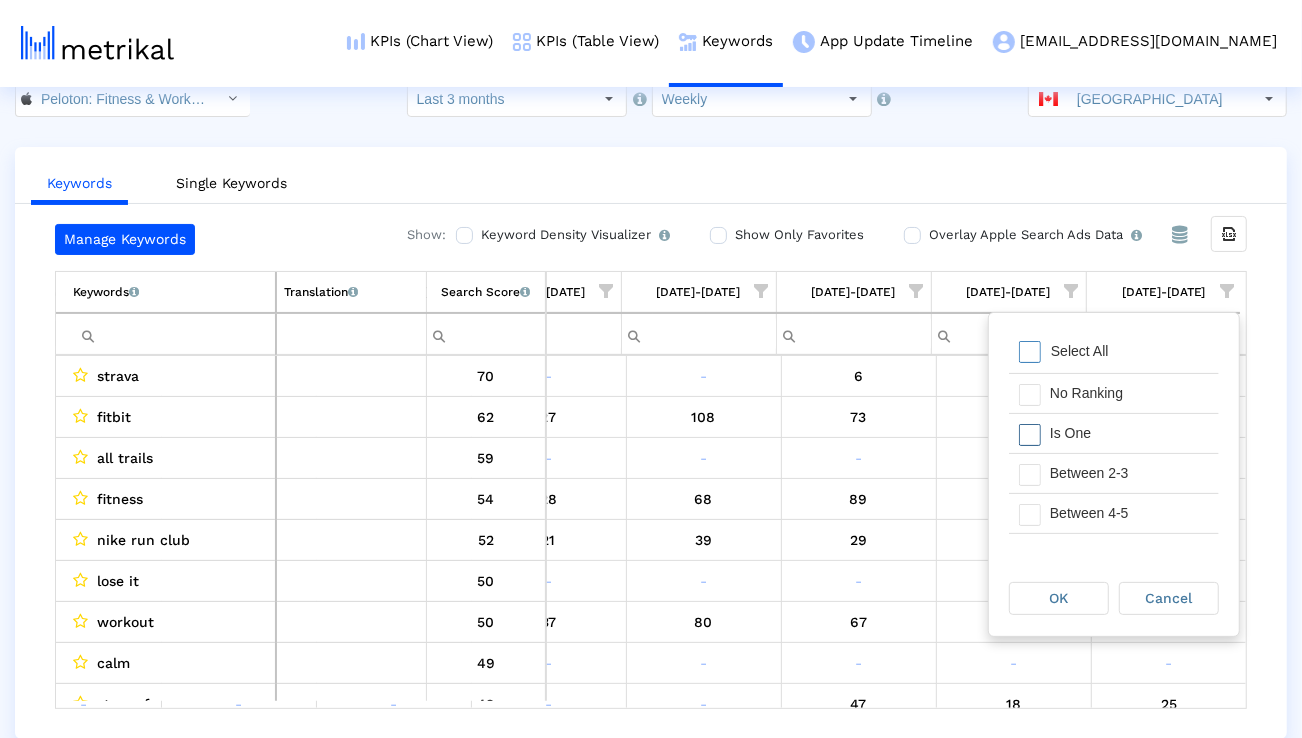 click on "Is One" at bounding box center (1129, 433) 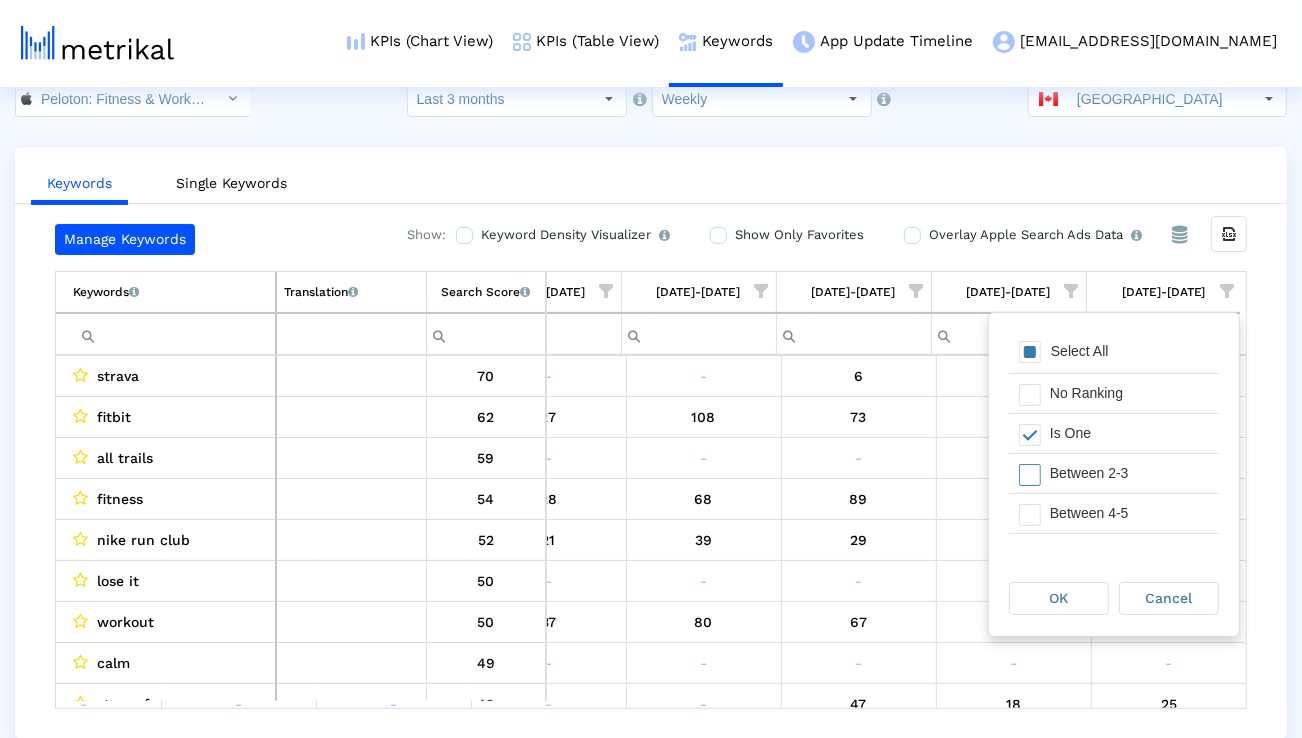 click on "Between 2-3" at bounding box center [1129, 473] 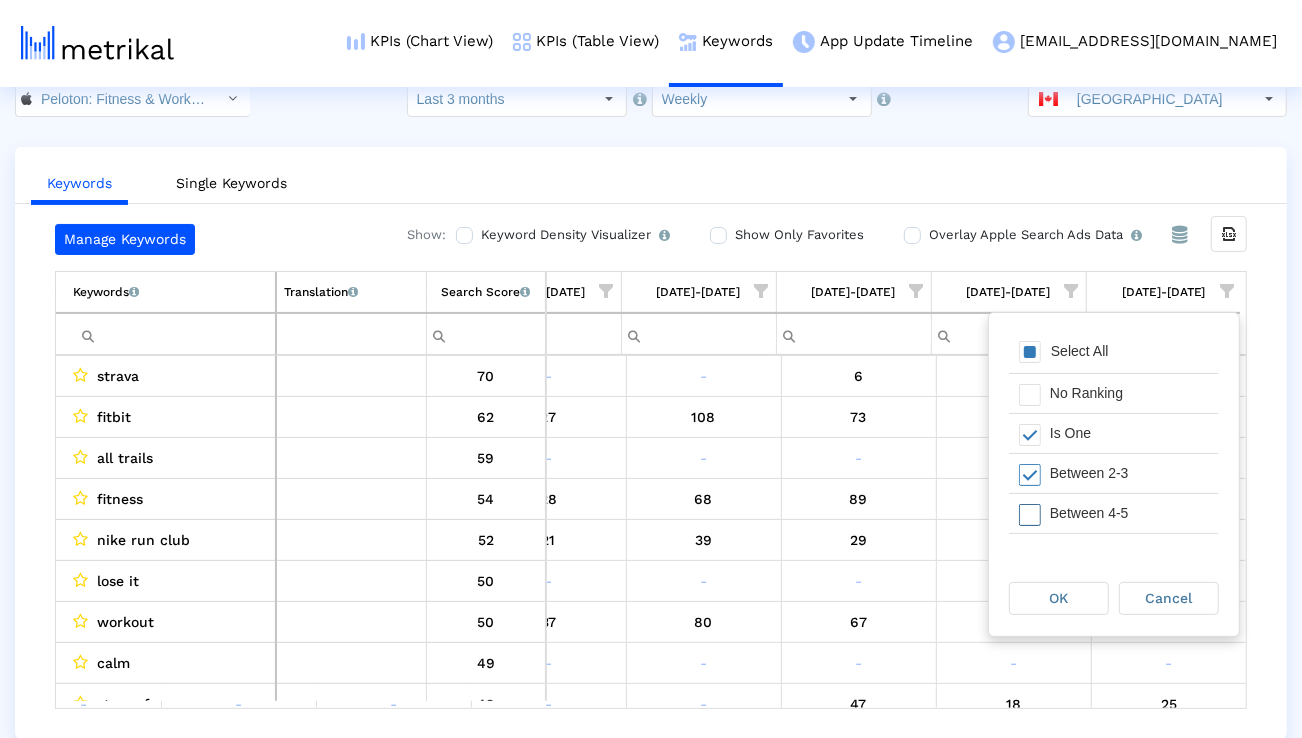 click on "Between 4-5" at bounding box center [1129, 513] 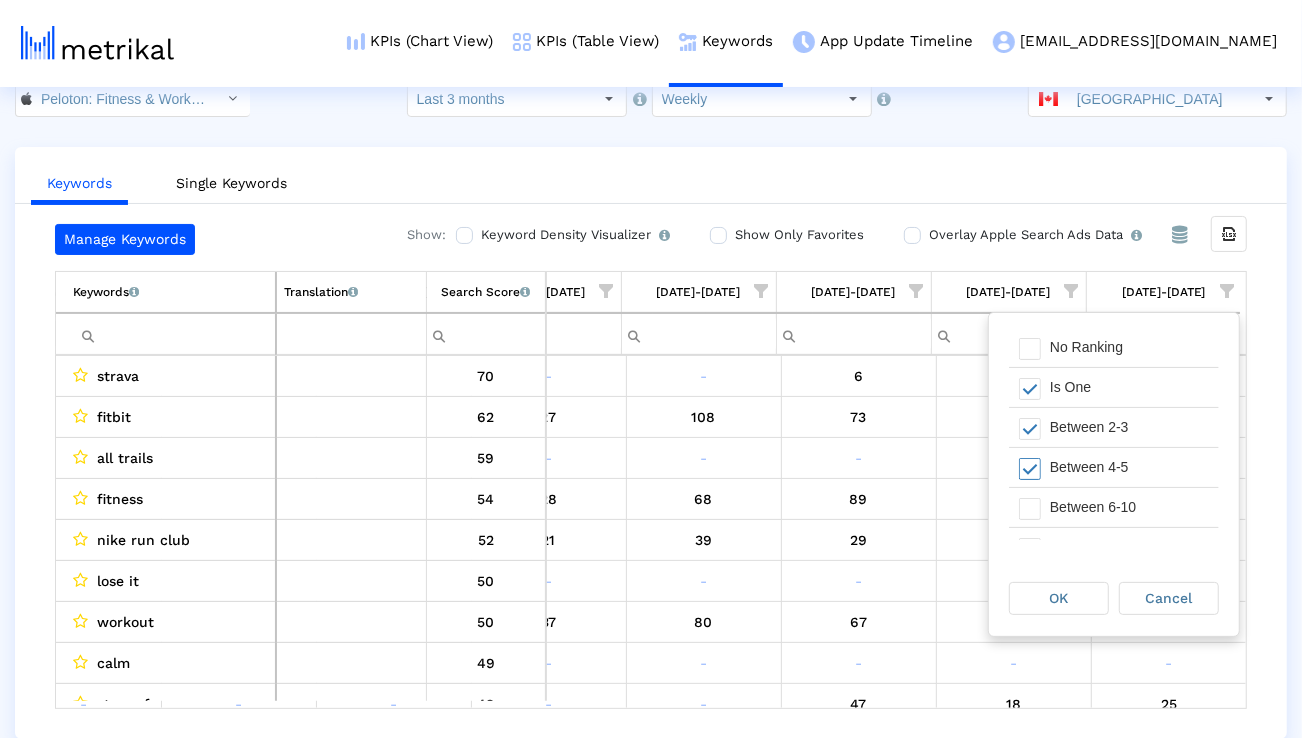 scroll, scrollTop: 49, scrollLeft: 0, axis: vertical 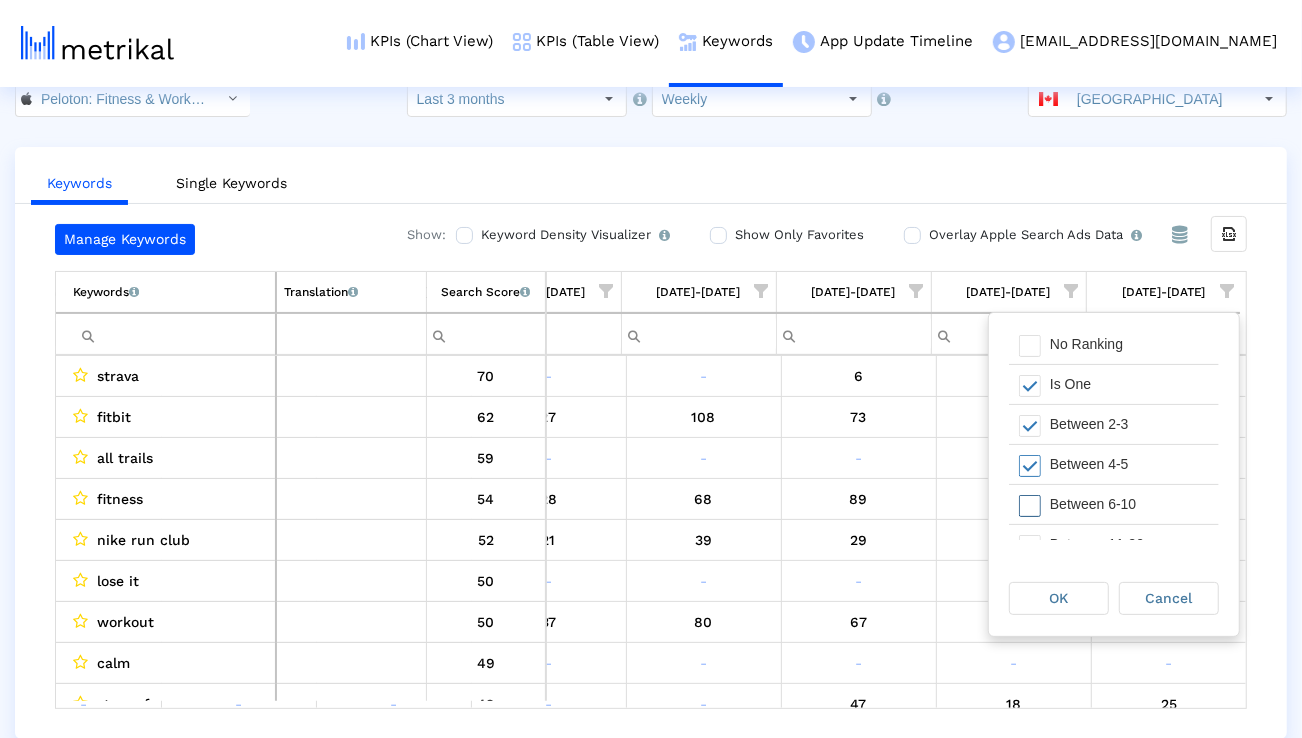 click on "Between 6-10" at bounding box center [1129, 504] 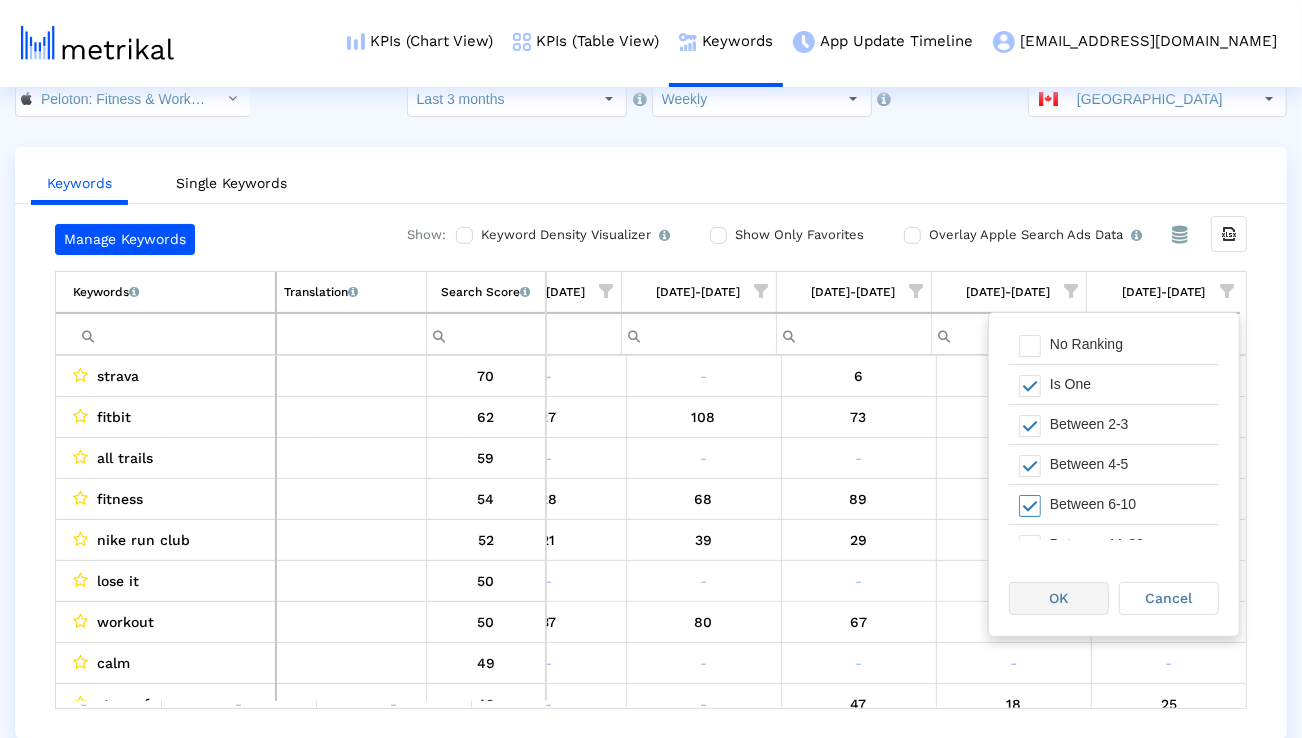 click on "OK" at bounding box center [1059, 598] 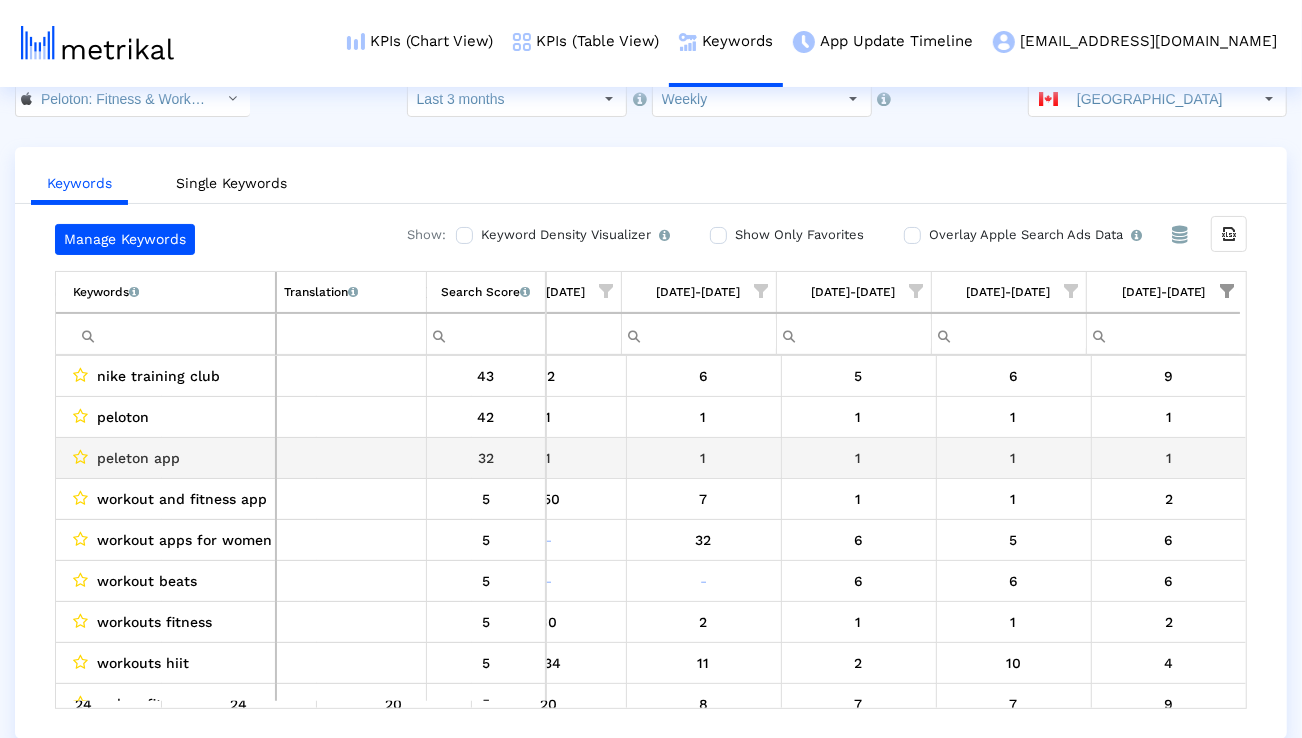 scroll, scrollTop: 48, scrollLeft: 1321, axis: both 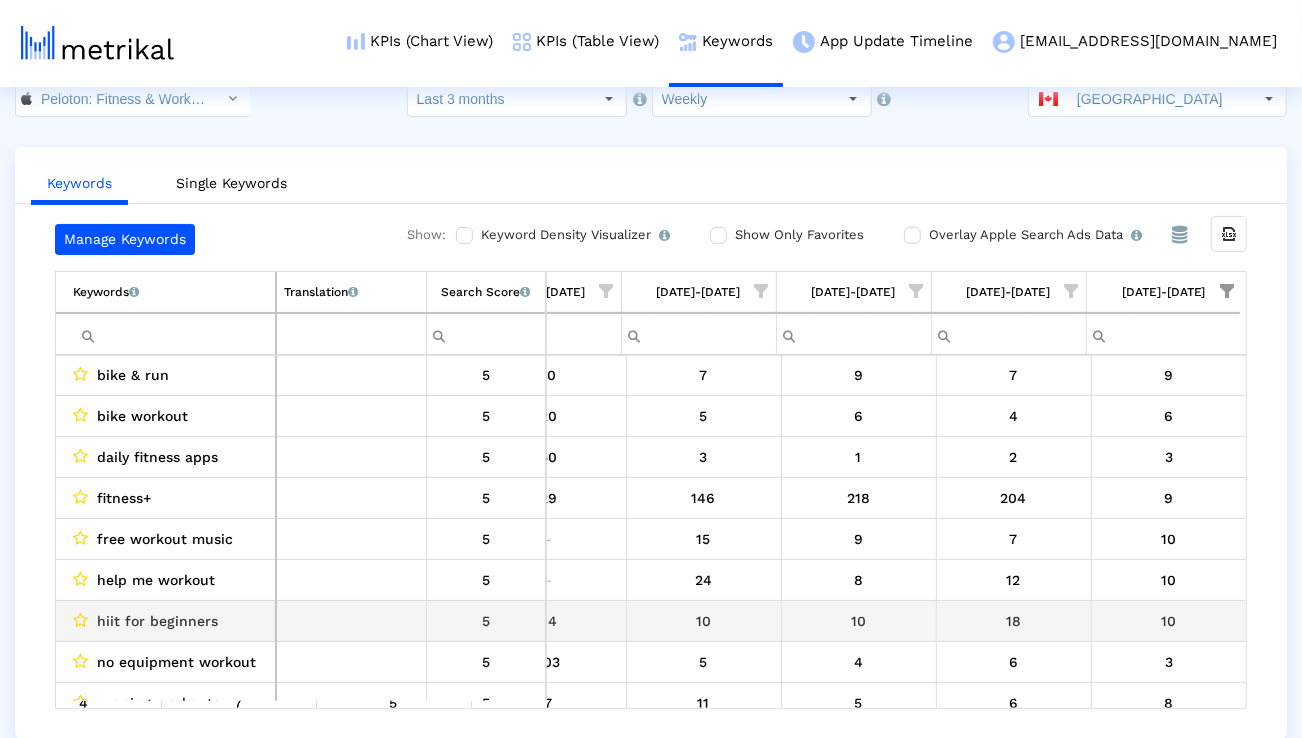 click on "hiit for beginners" at bounding box center [157, 621] 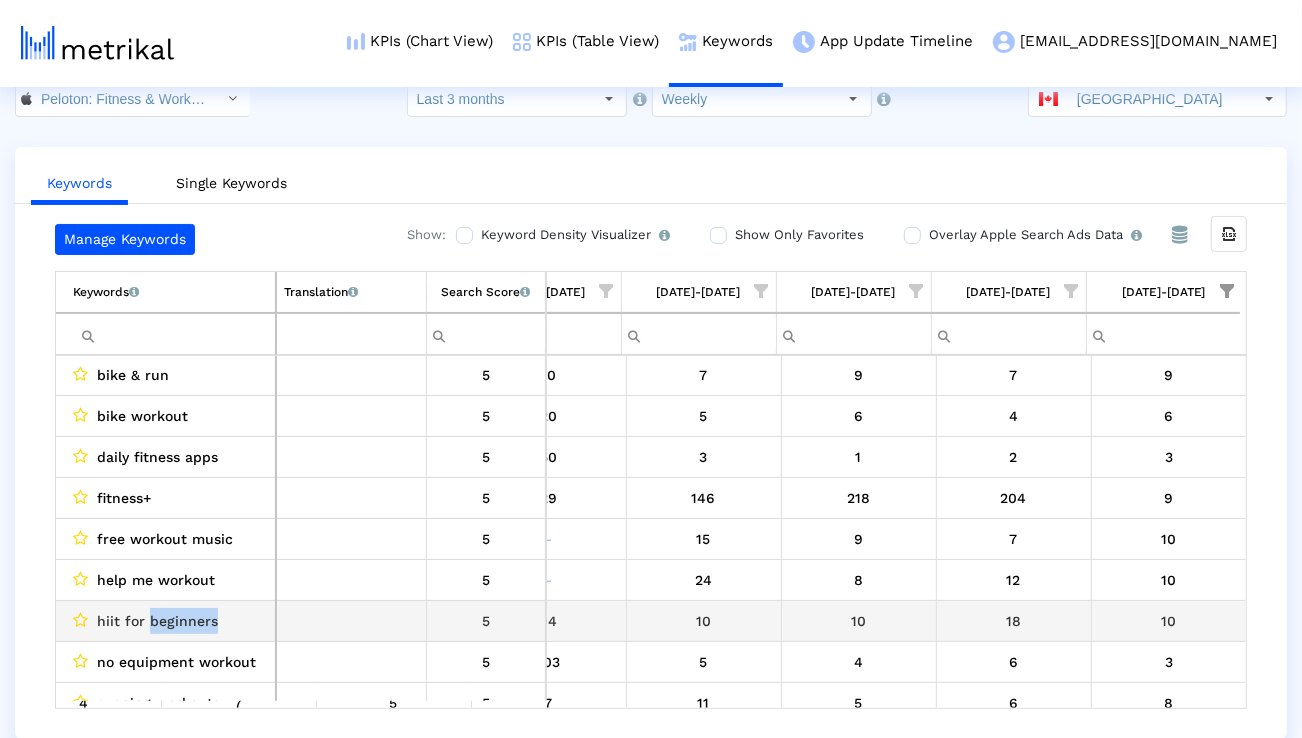 click on "hiit for beginners" at bounding box center (157, 621) 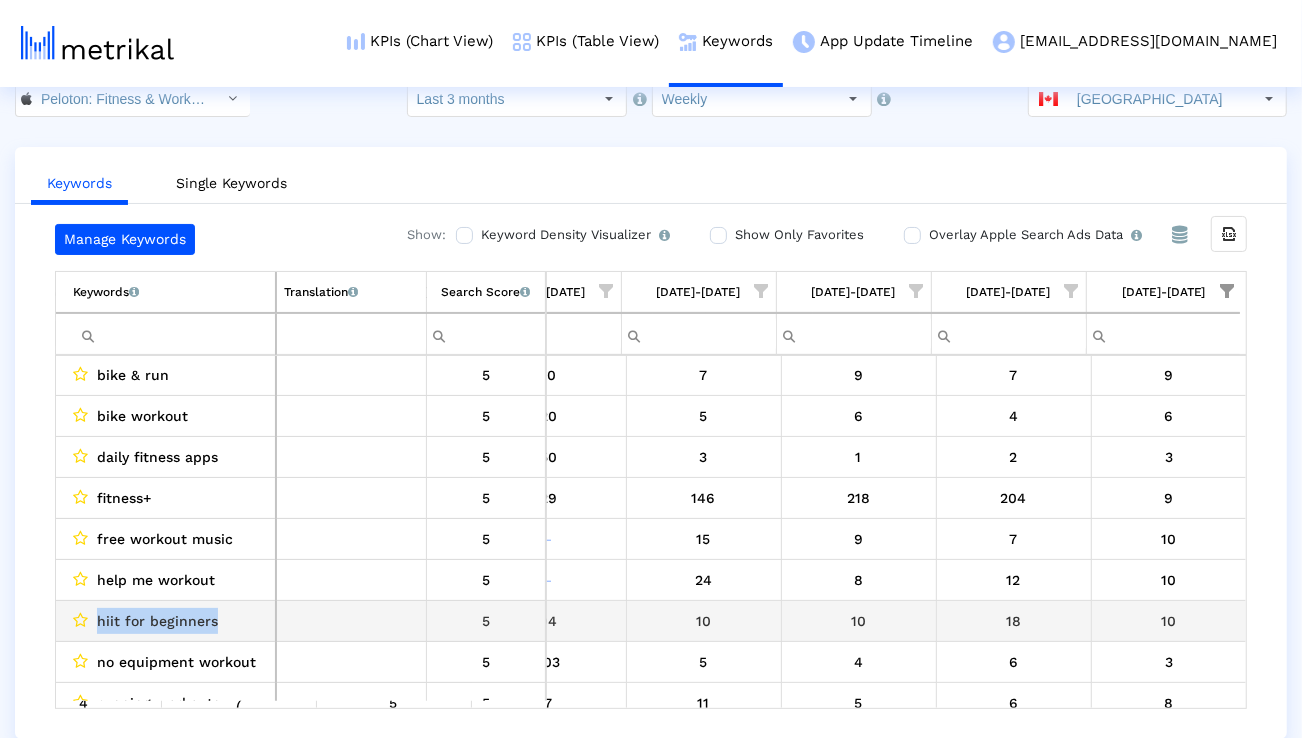 click on "hiit for beginners" at bounding box center [157, 621] 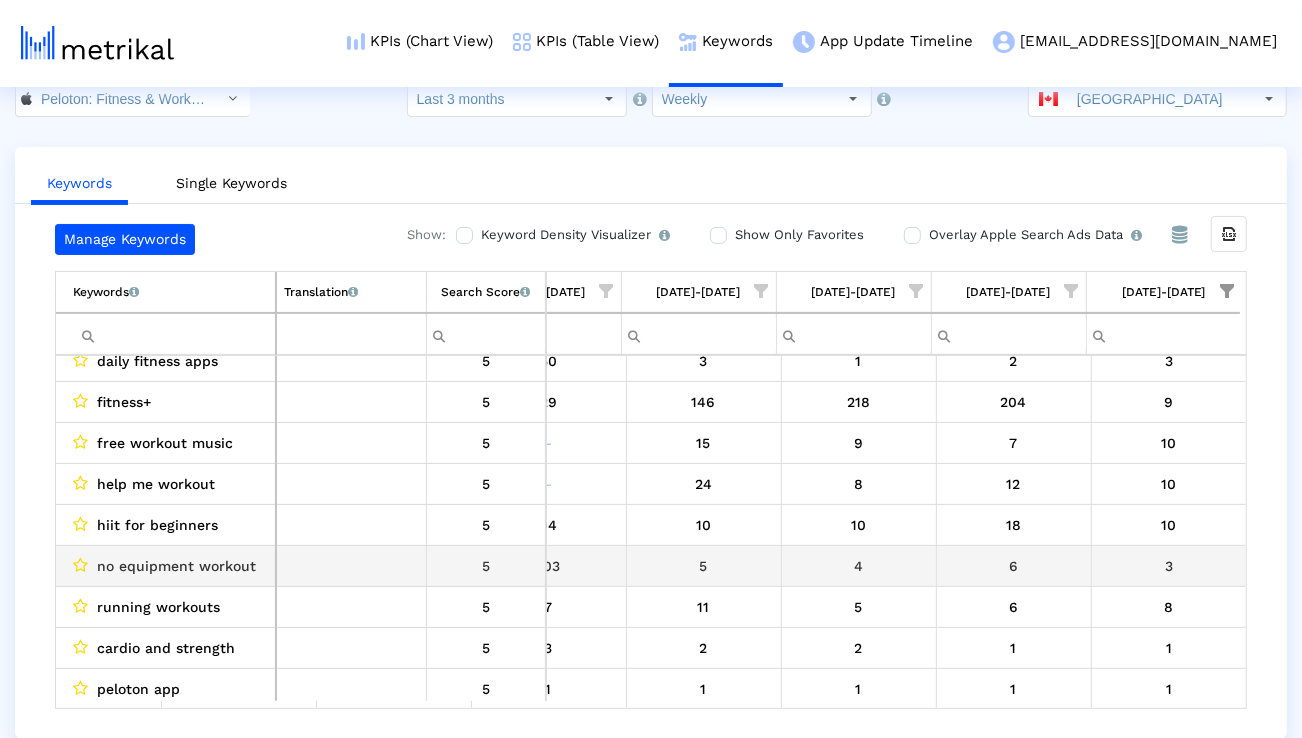 click on "no equipment workout" at bounding box center (176, 566) 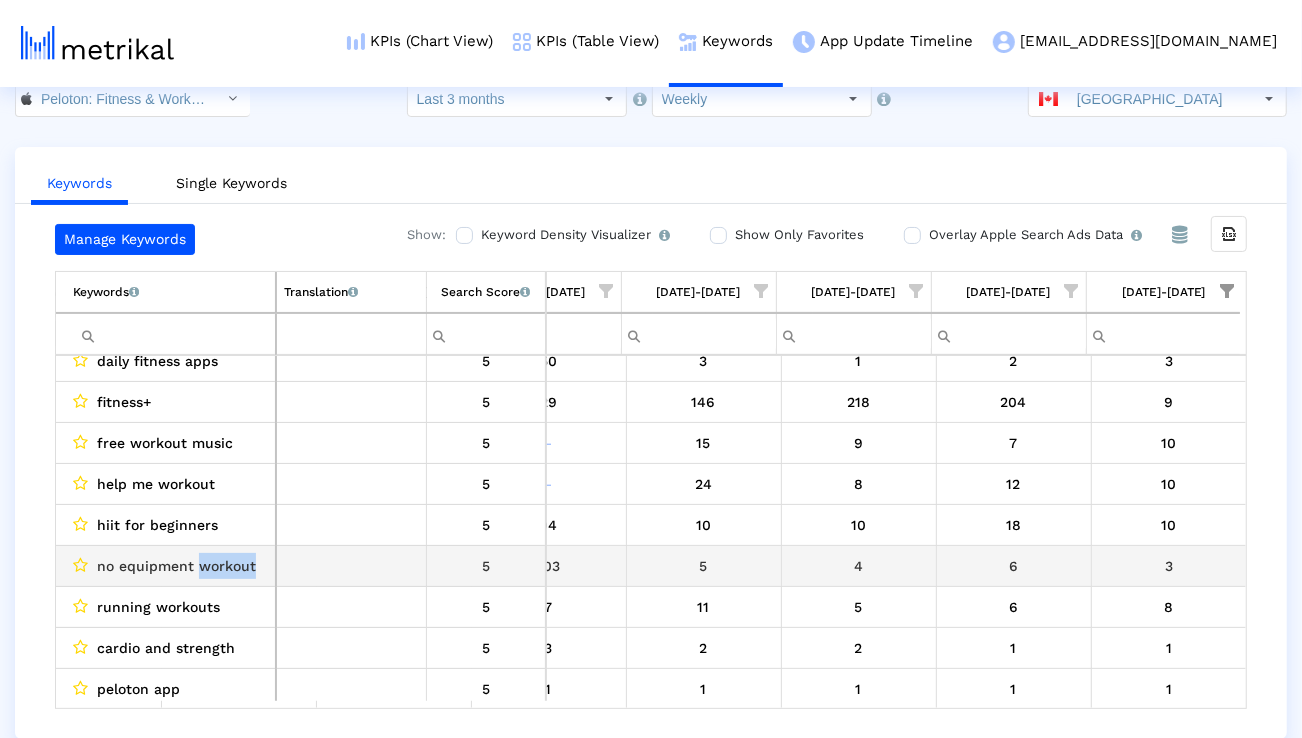 click on "no equipment workout" at bounding box center [176, 566] 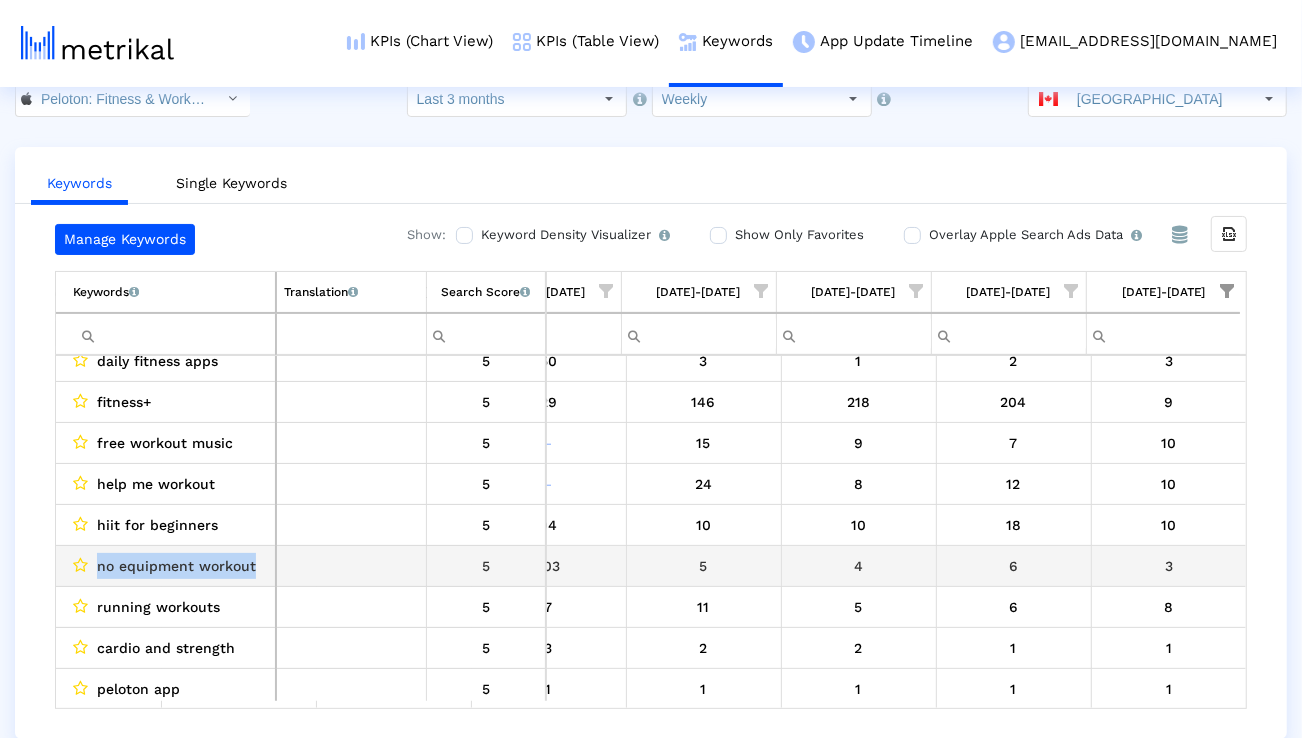 click on "no equipment workout" at bounding box center (176, 566) 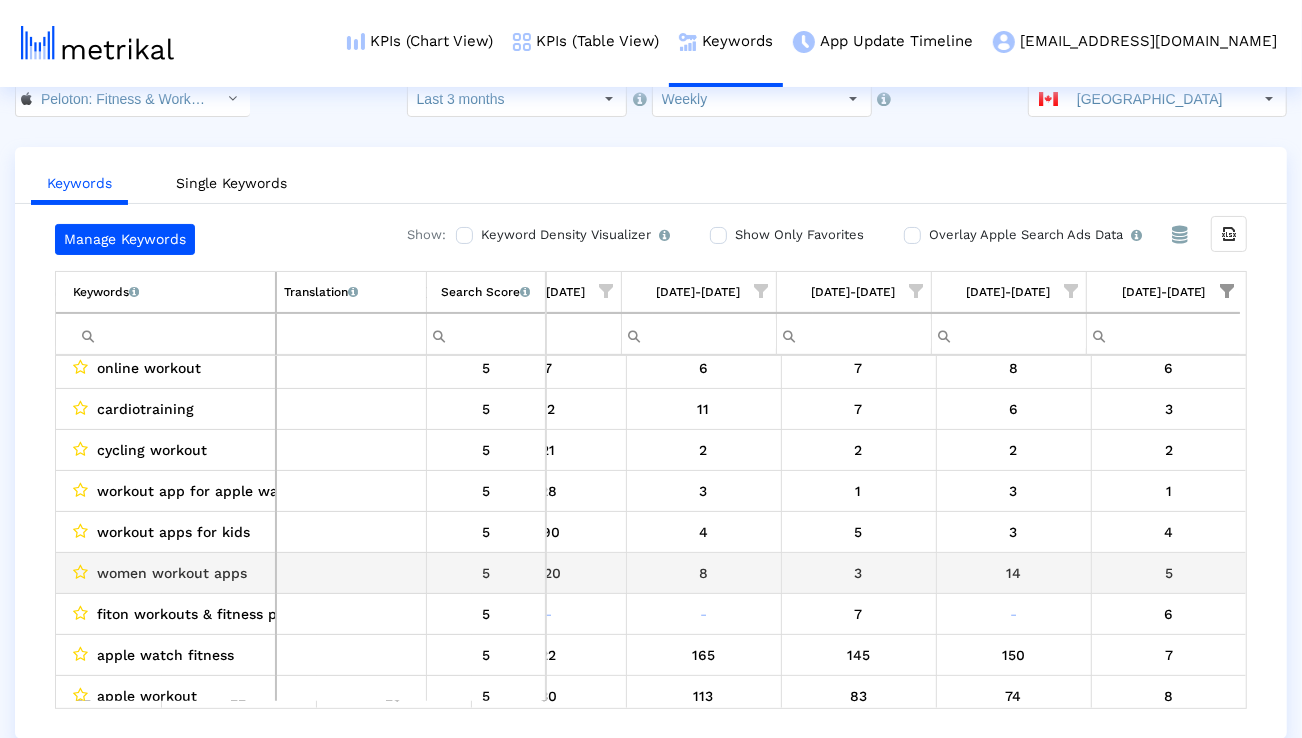 click on "women workout apps" at bounding box center (172, 573) 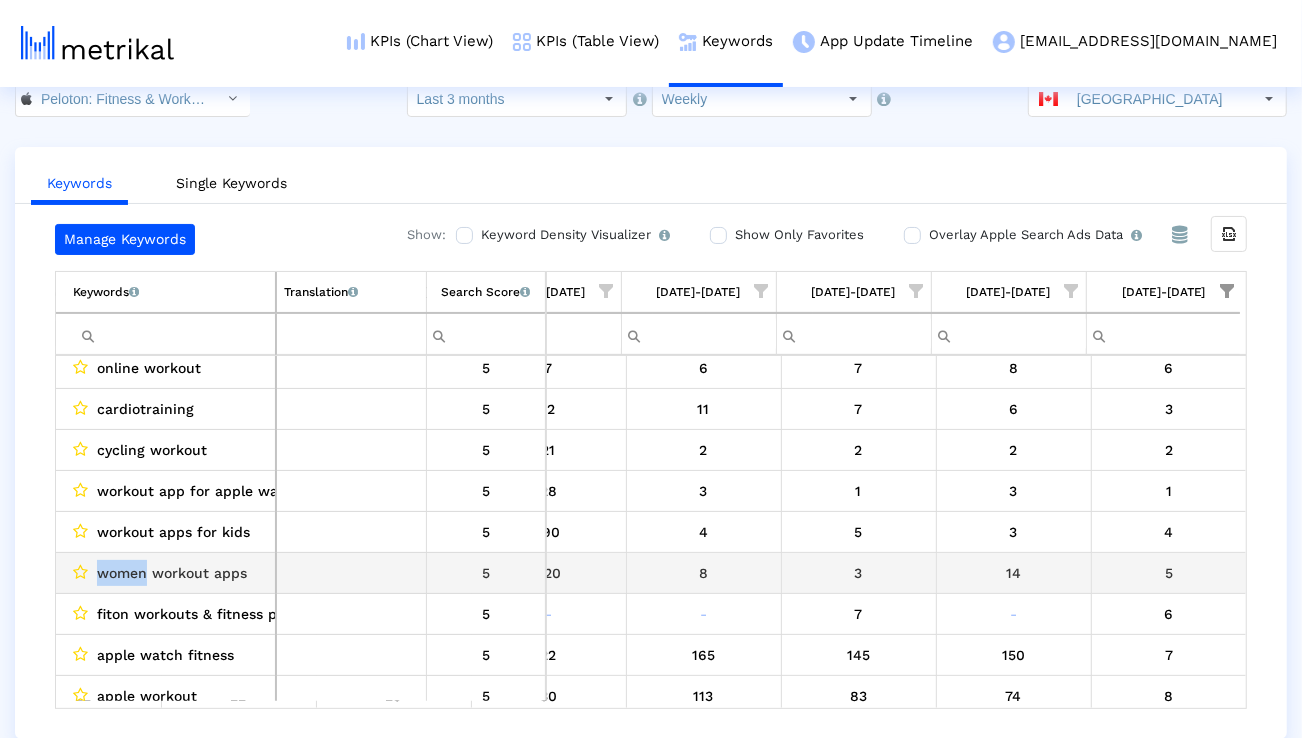 click on "women workout apps" at bounding box center (172, 573) 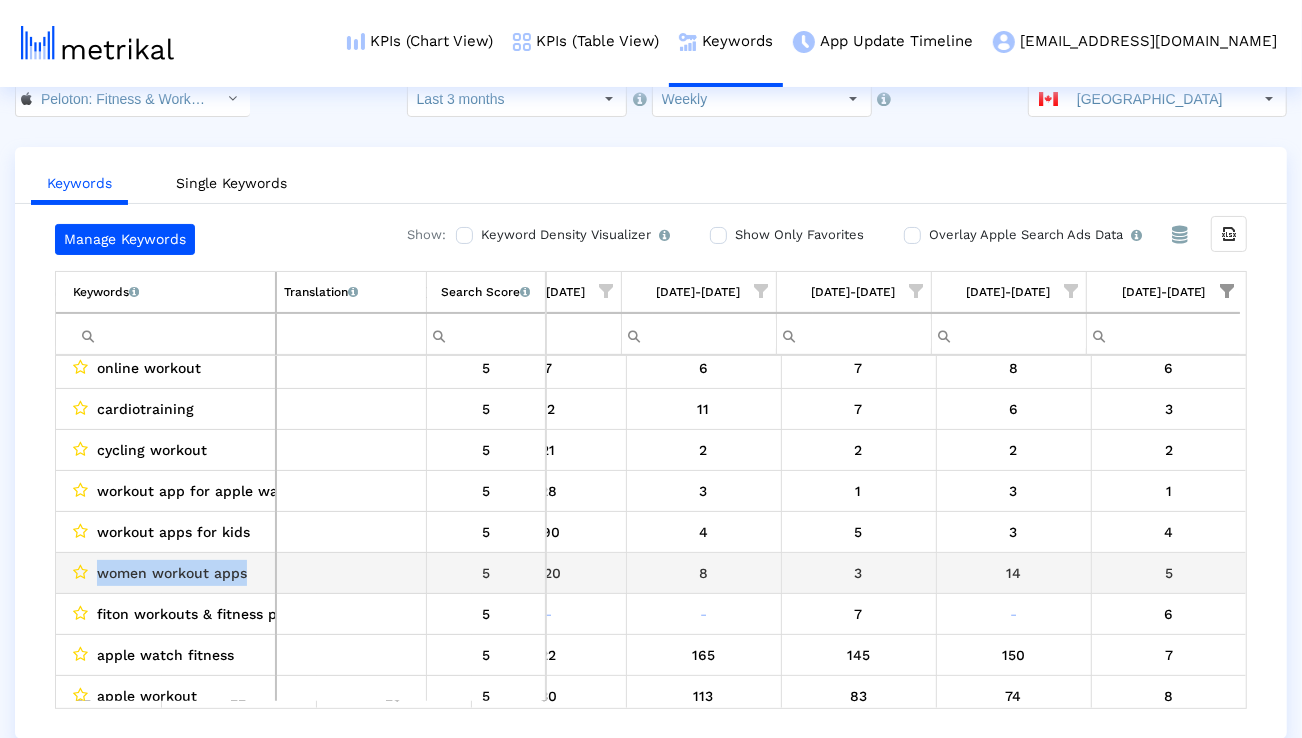 click on "women workout apps" at bounding box center (172, 573) 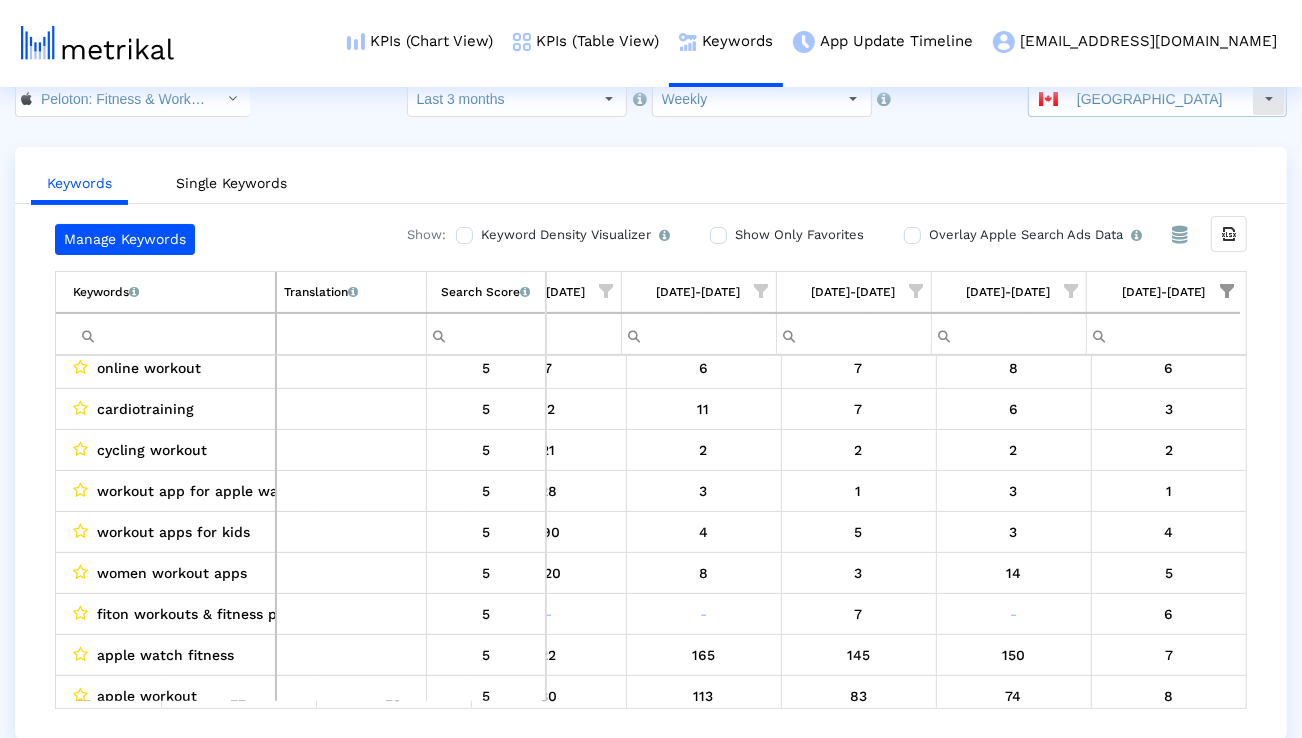 click on "[GEOGRAPHIC_DATA]" 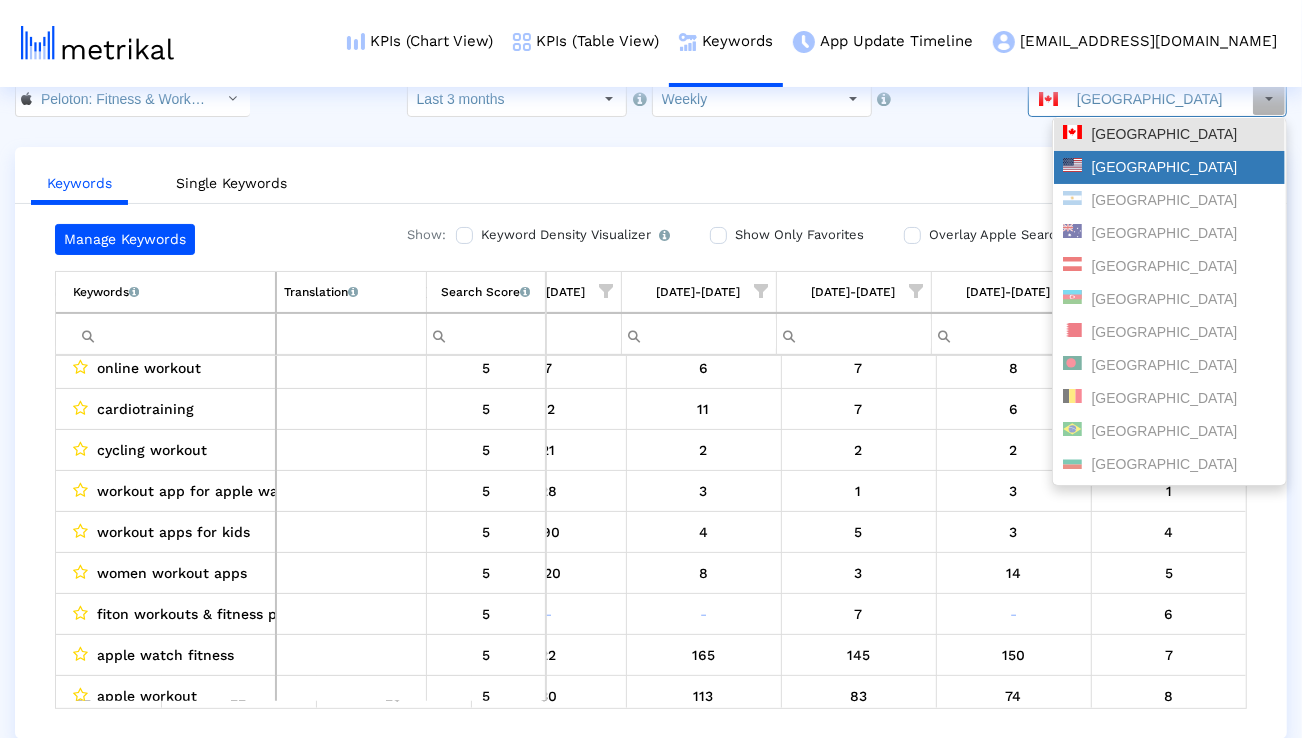 click on "[GEOGRAPHIC_DATA]" at bounding box center [1169, 167] 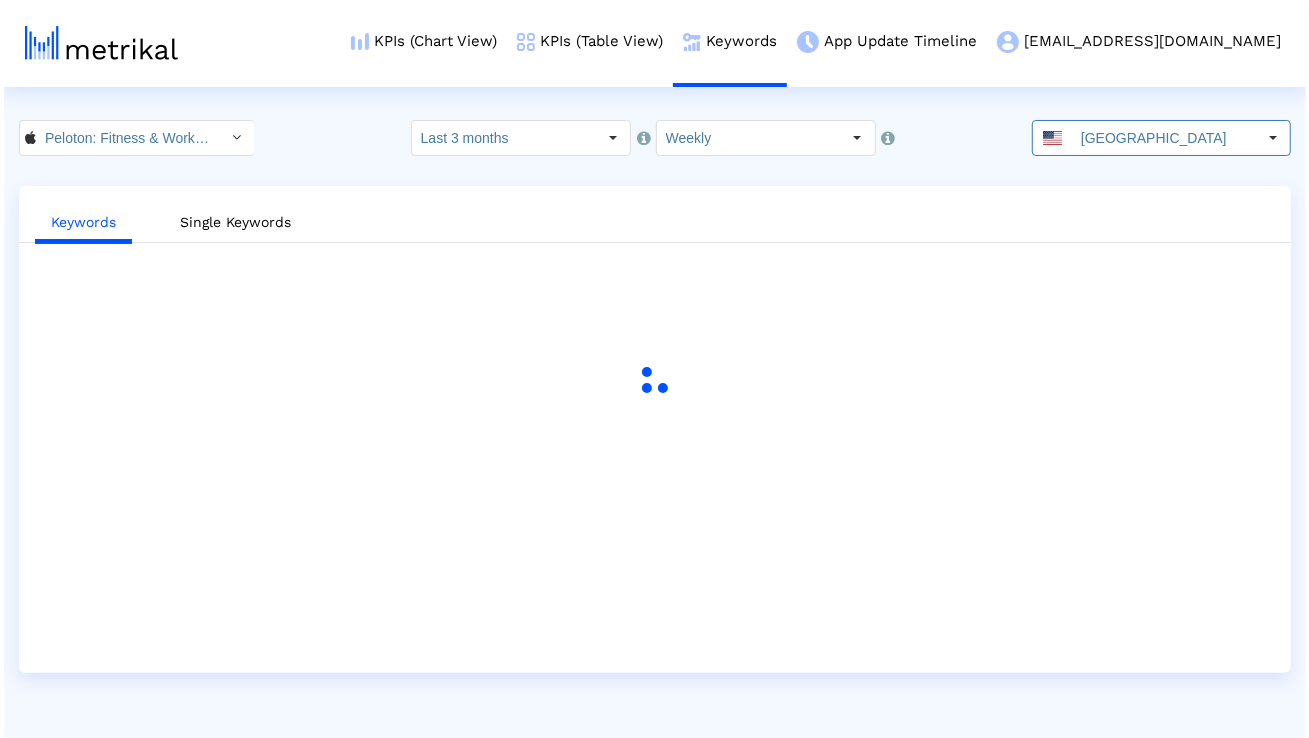 scroll, scrollTop: 0, scrollLeft: 0, axis: both 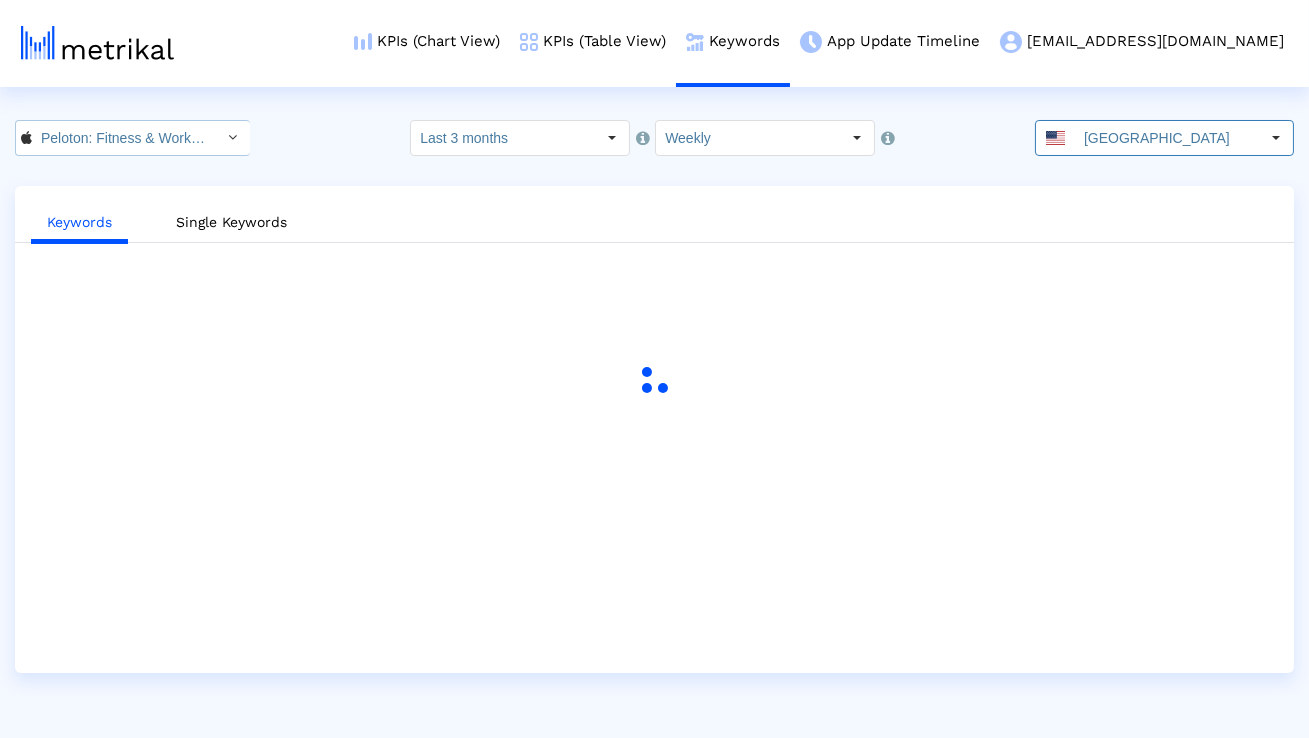 click on "Peloton: Fitness & Workouts < 792750948 >" 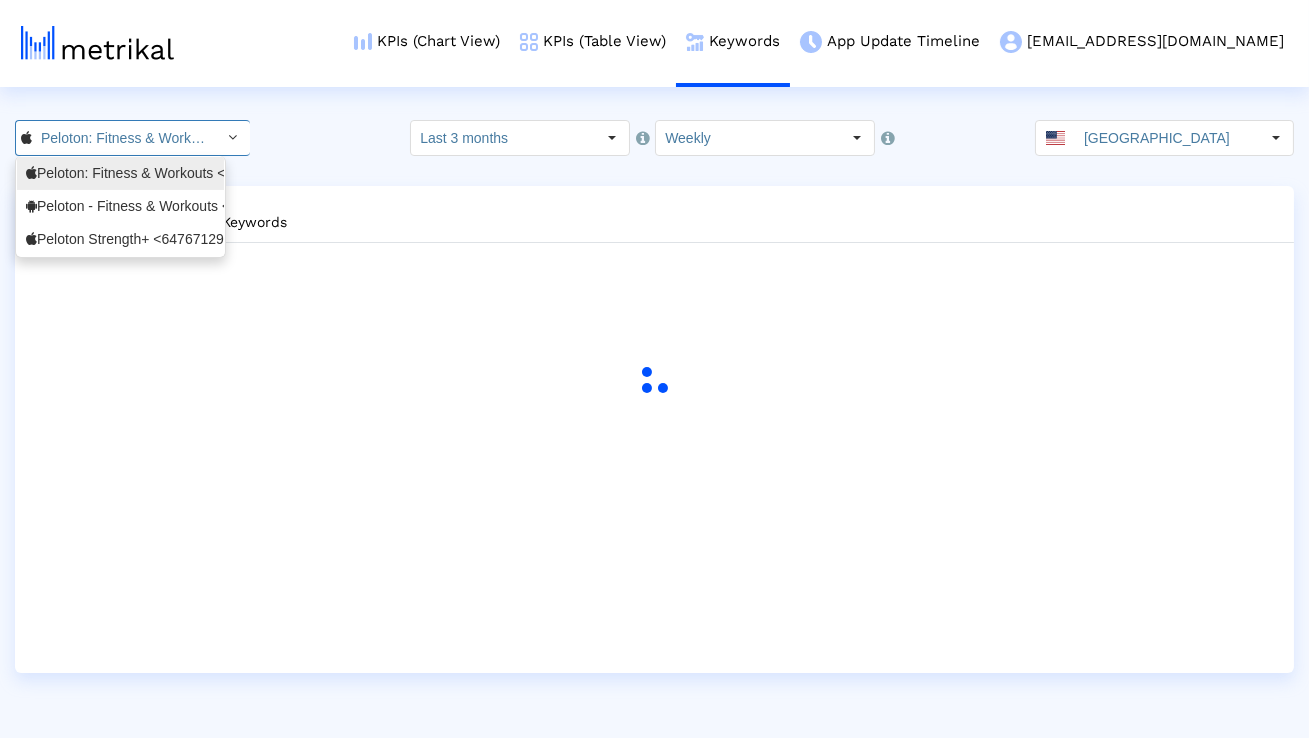 click on "Peloton - Fitness & Workouts <com.onepeloton.callisto>" at bounding box center [120, 206] 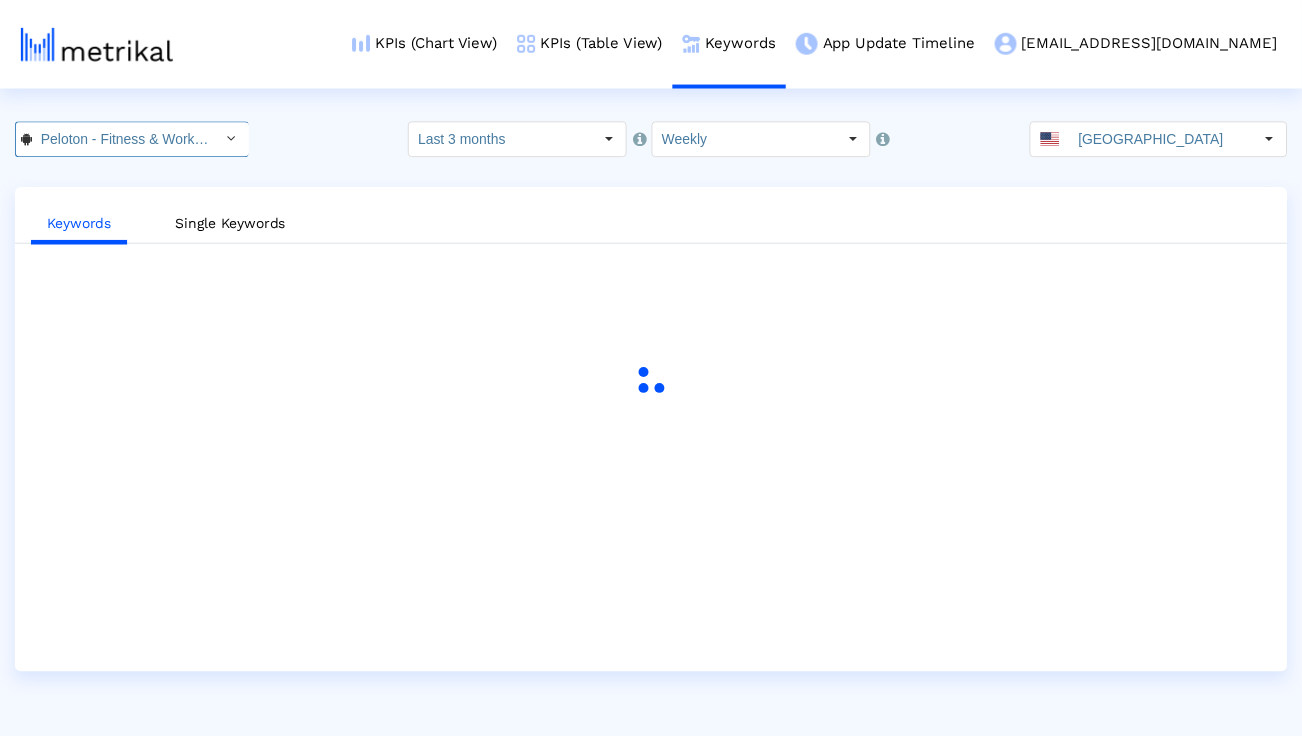 scroll, scrollTop: 0, scrollLeft: 214, axis: horizontal 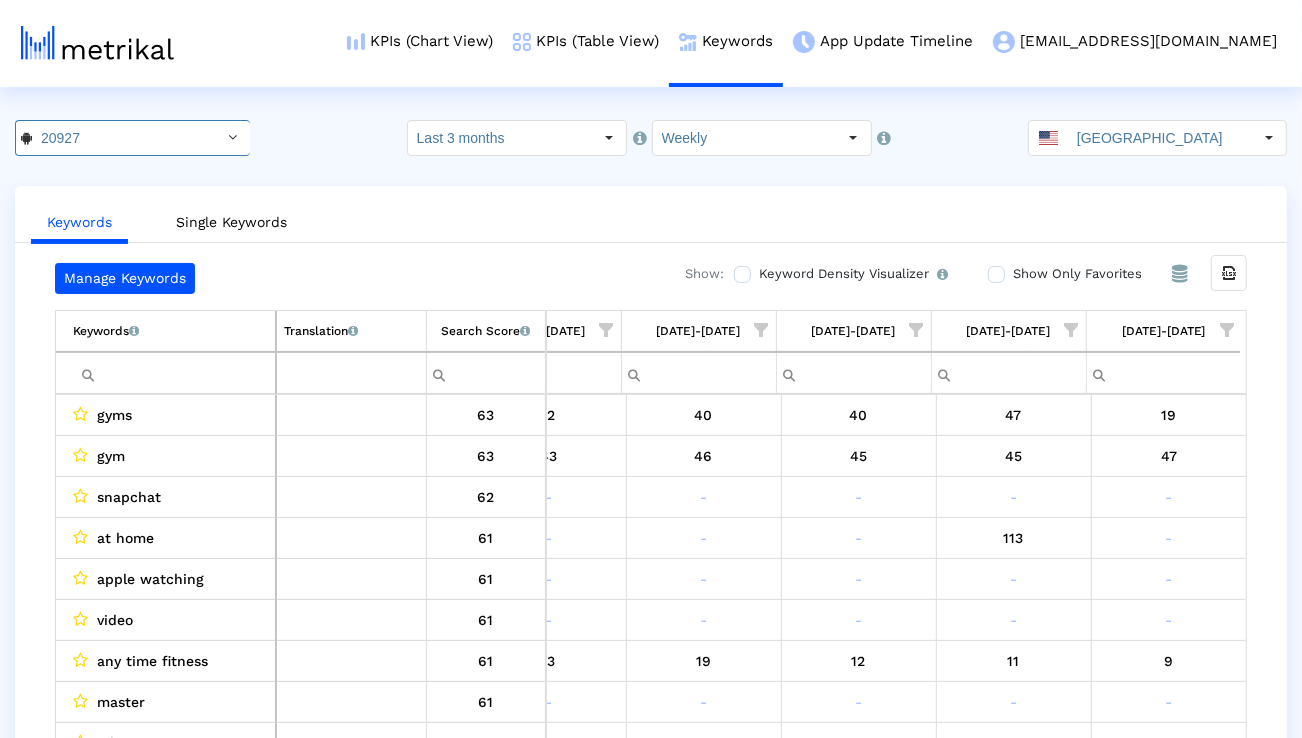 click at bounding box center (174, 373) 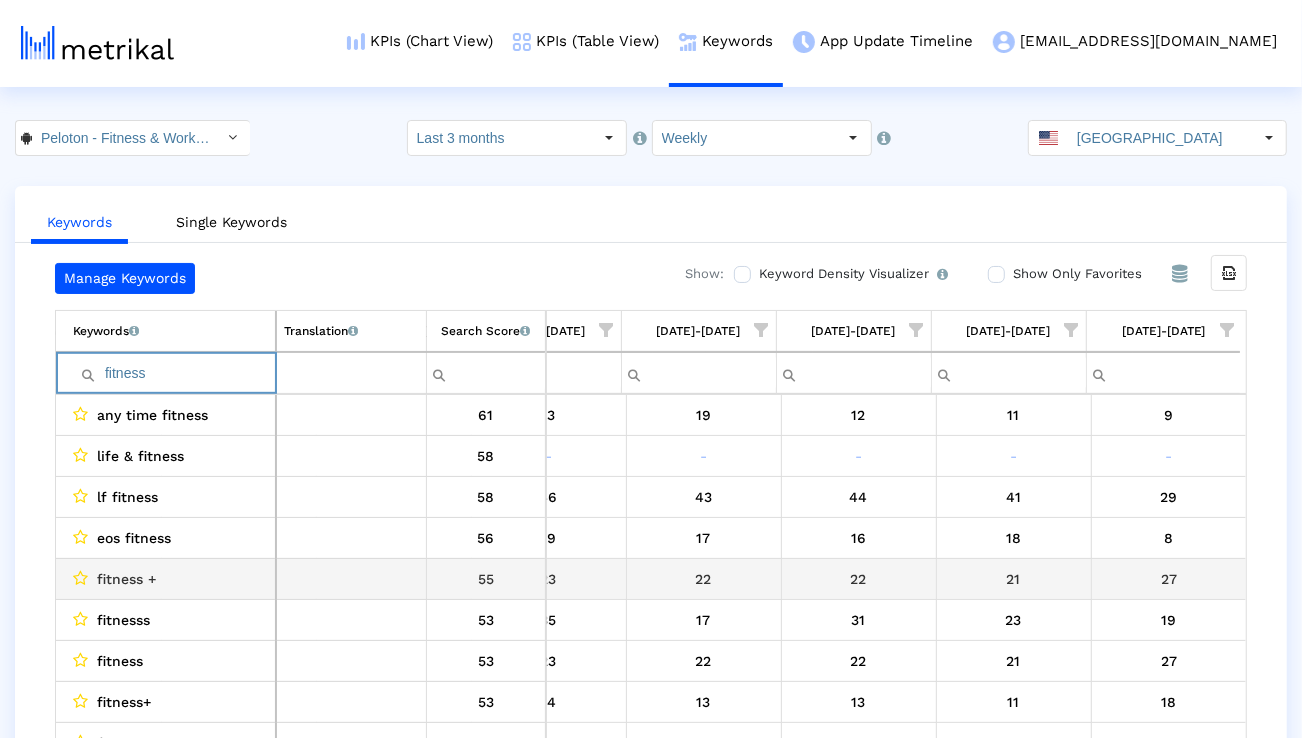 scroll, scrollTop: 15, scrollLeft: 1320, axis: both 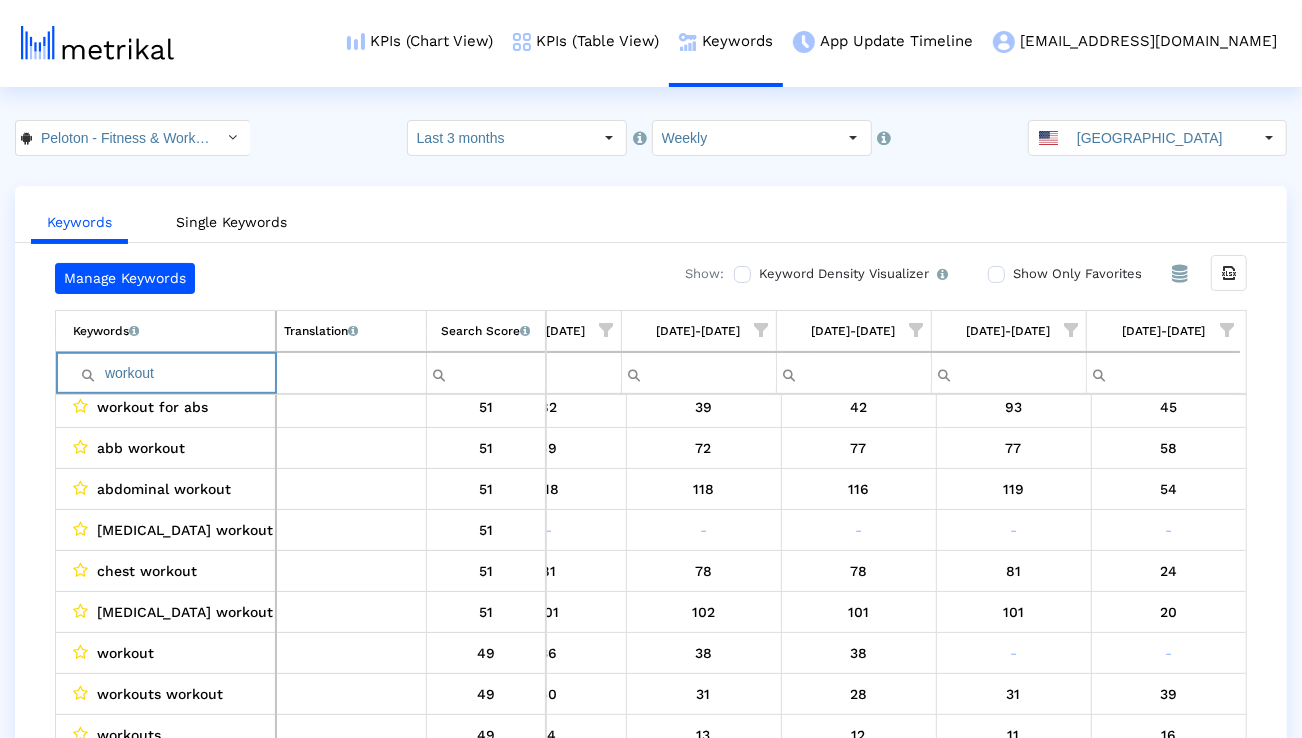 paste on "strength" 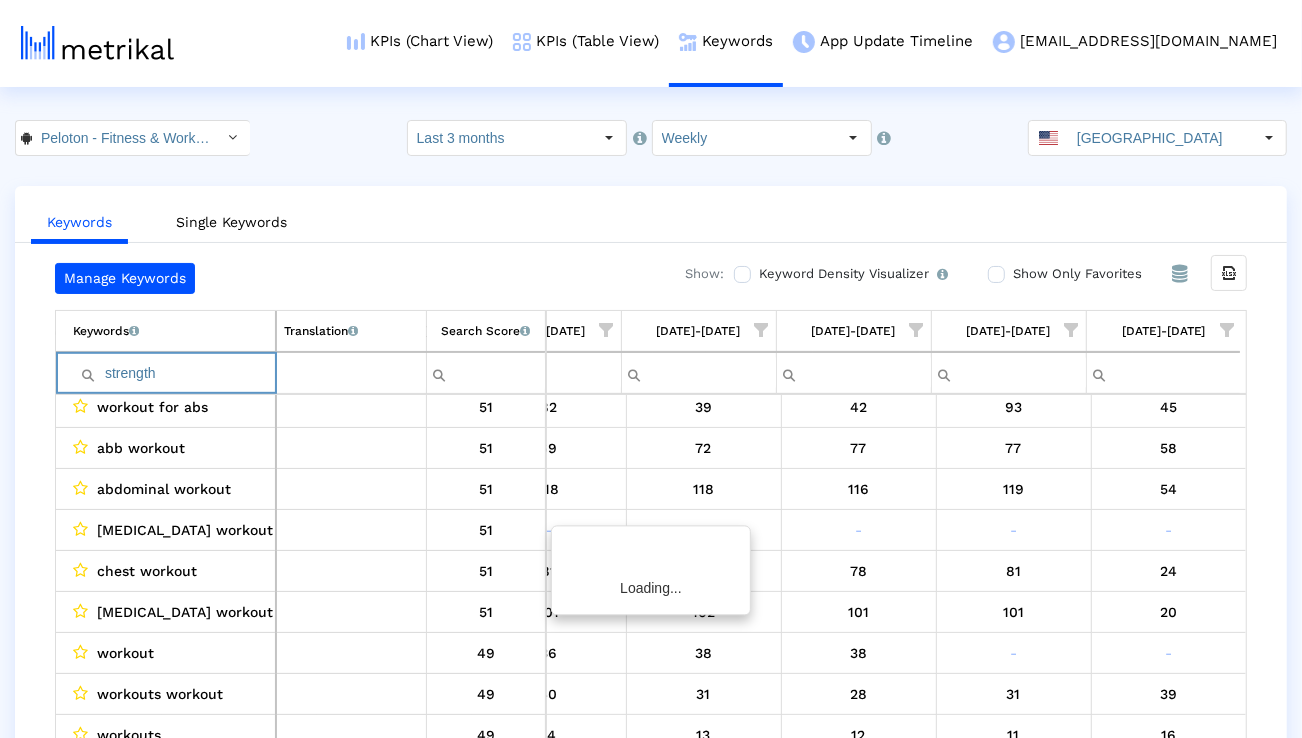scroll, scrollTop: 0, scrollLeft: 1320, axis: horizontal 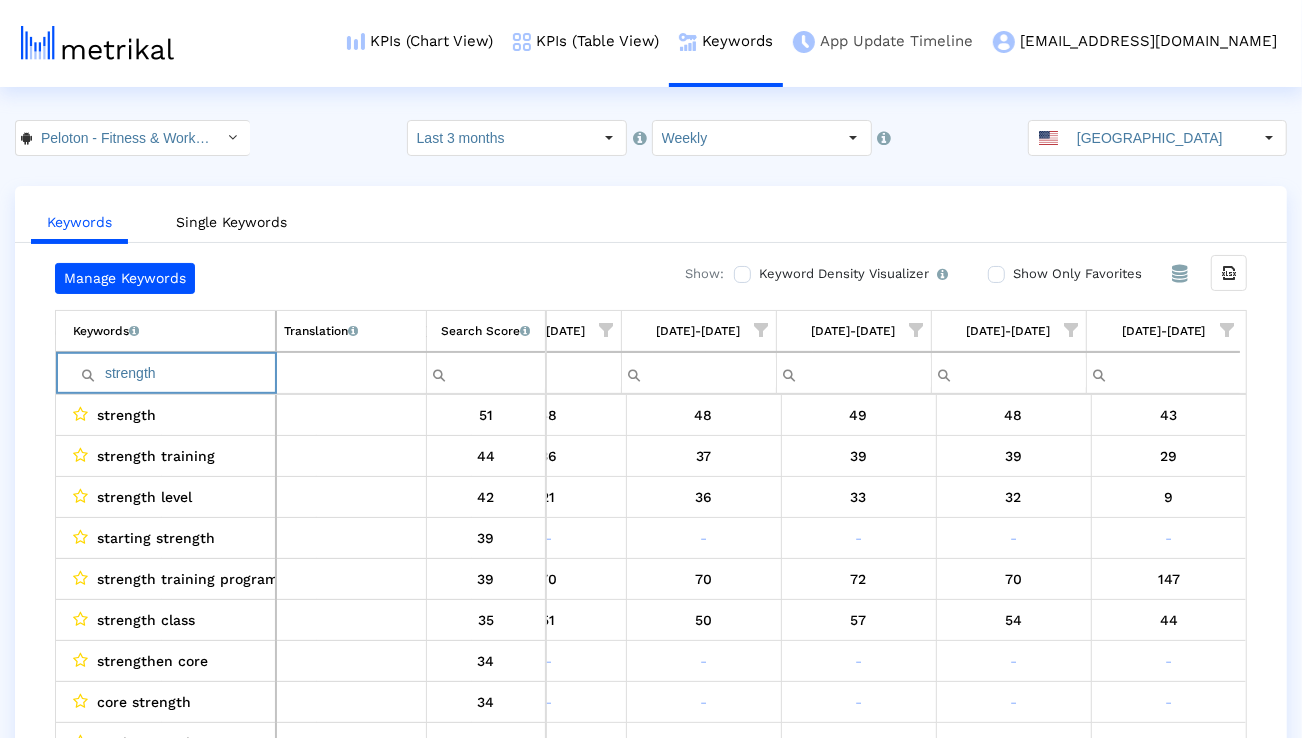 paste on "training" 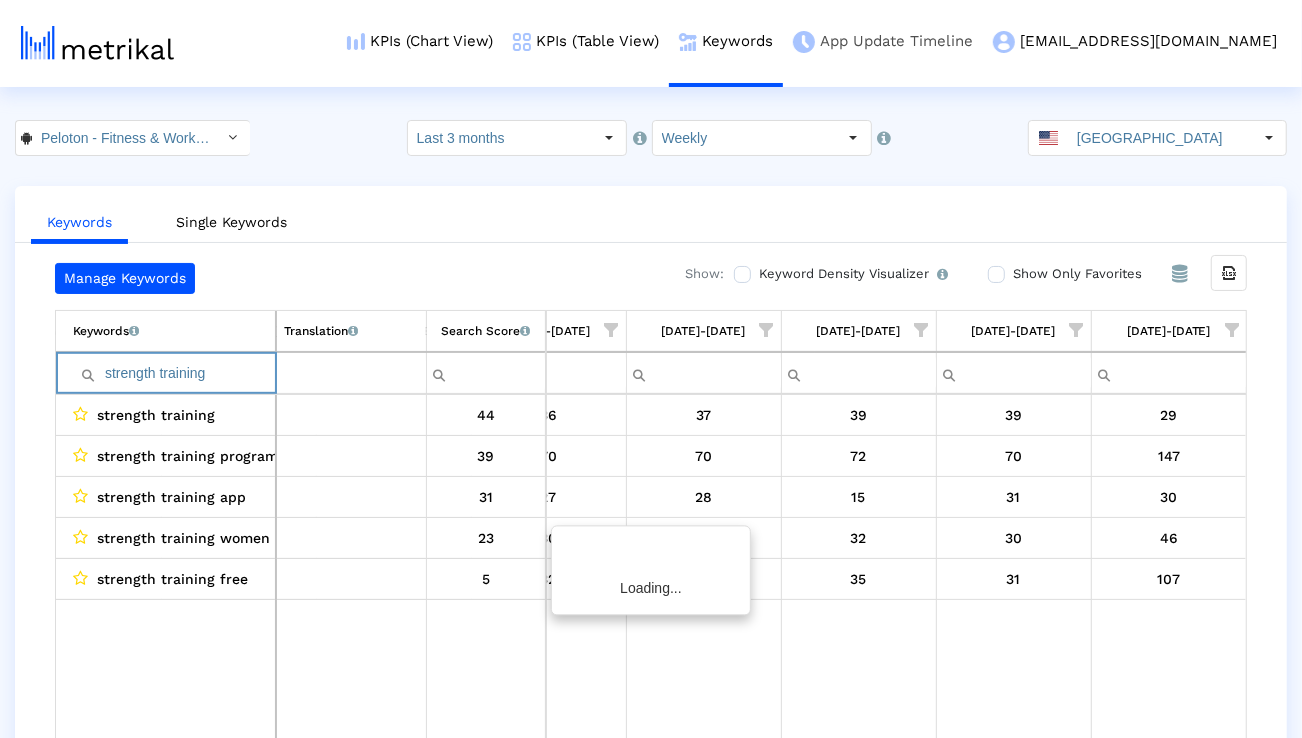 scroll, scrollTop: 0, scrollLeft: 1314, axis: horizontal 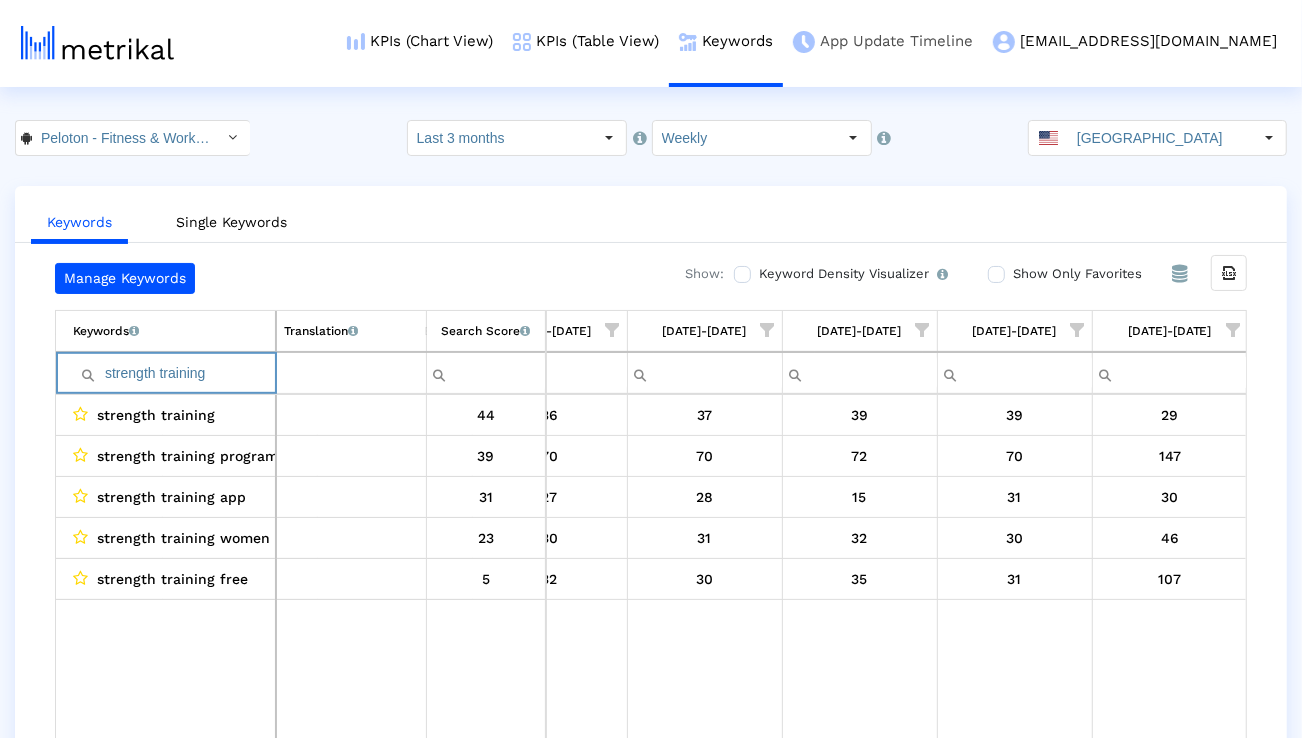 paste on "run" 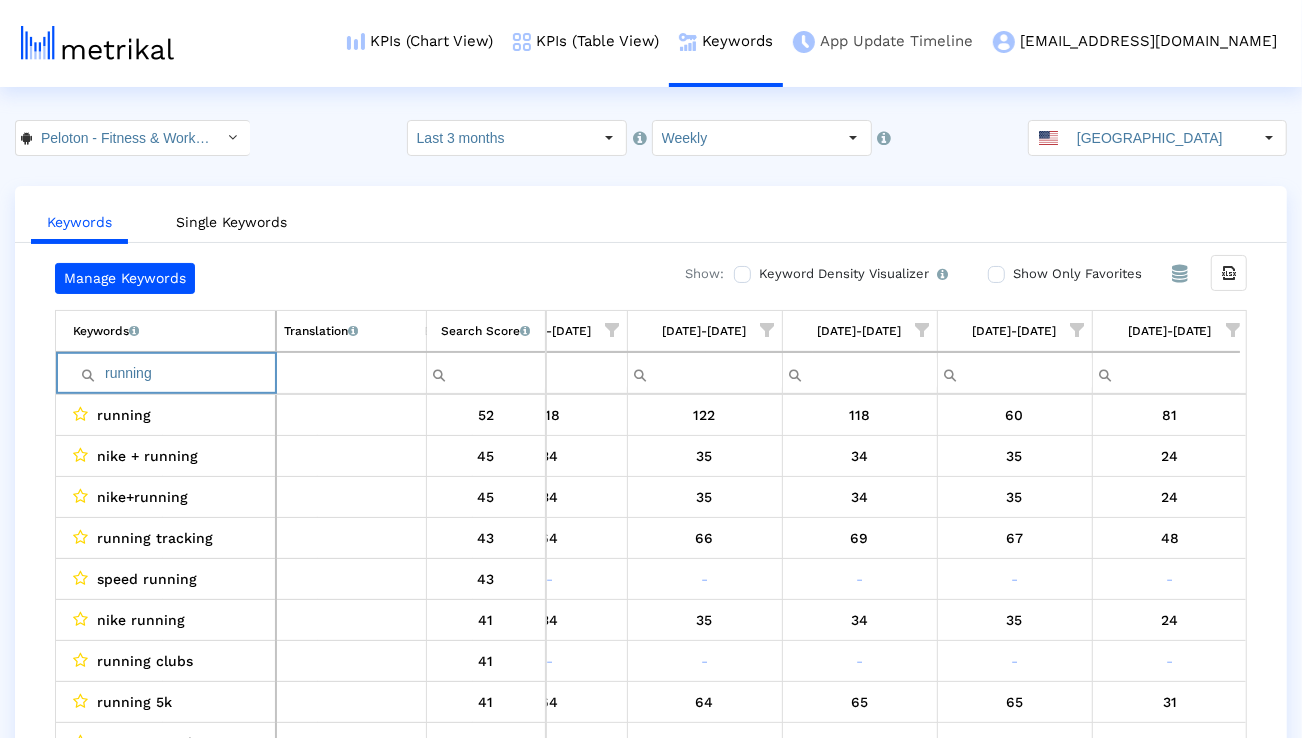 paste on "yoga" 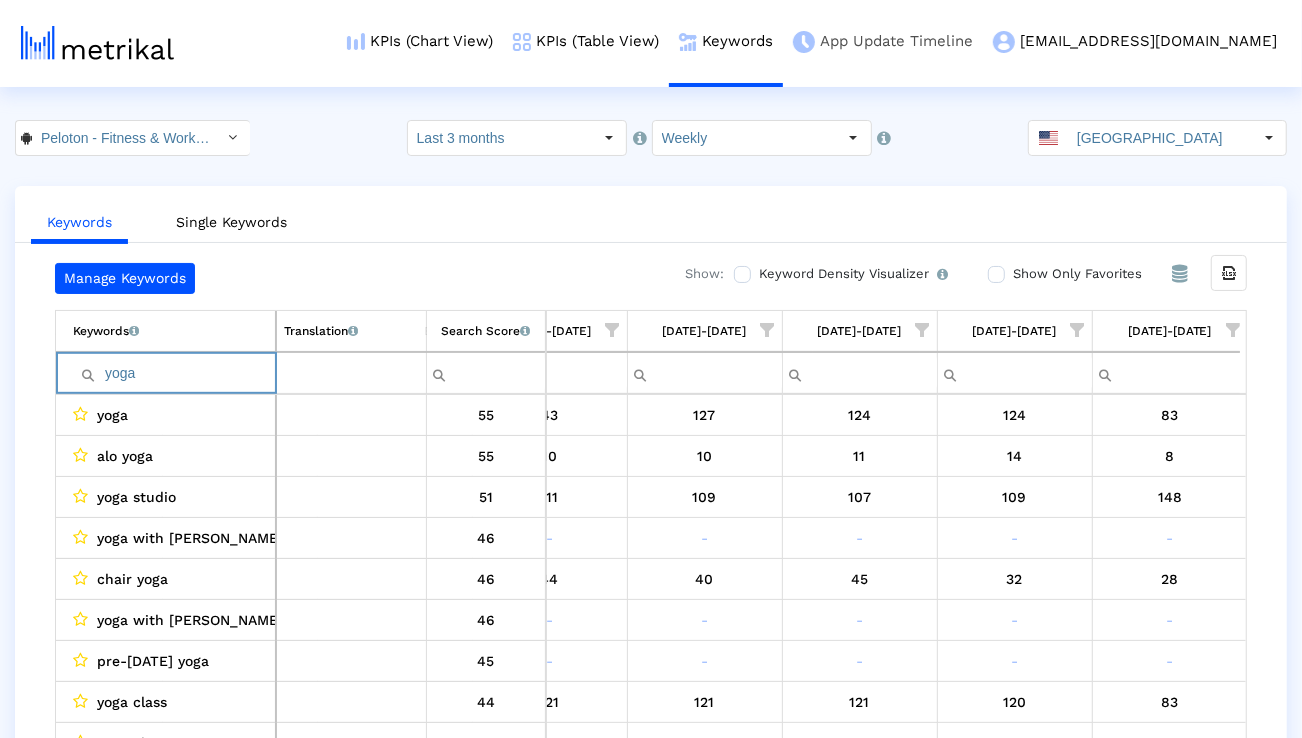 paste on "gym" 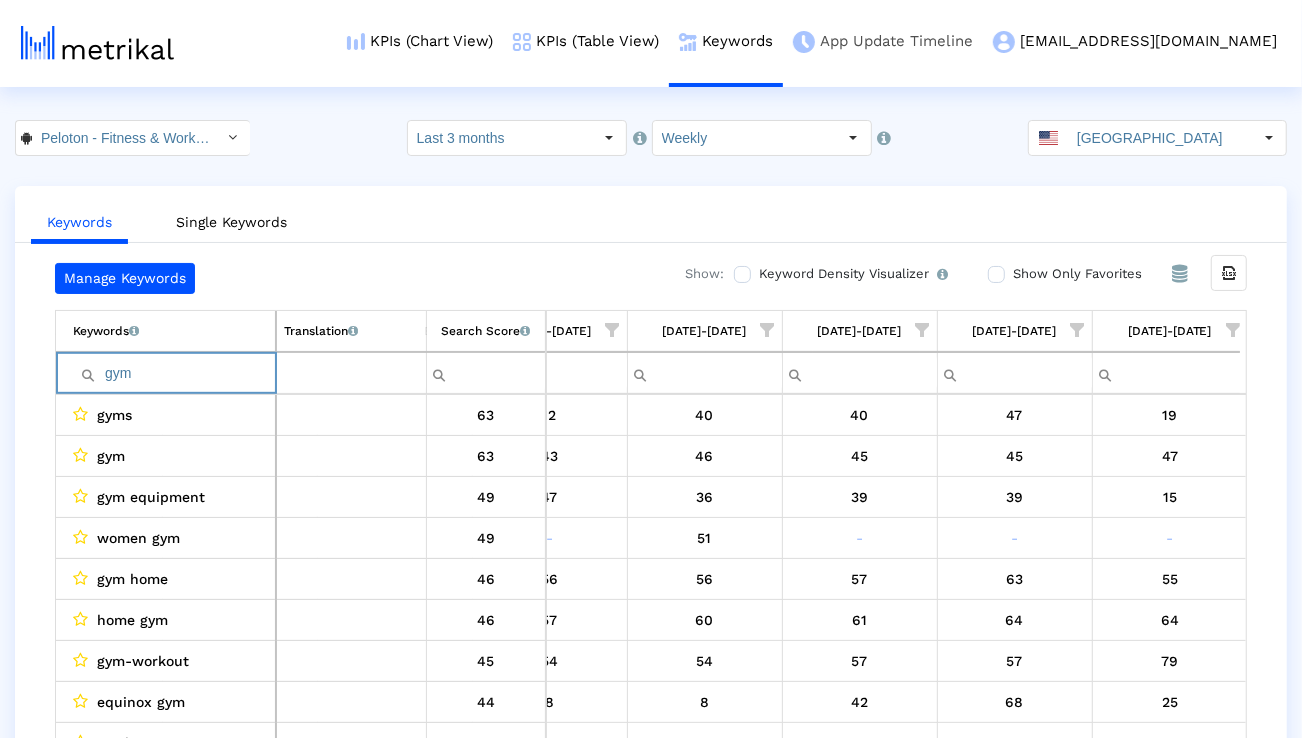 paste on "workout" 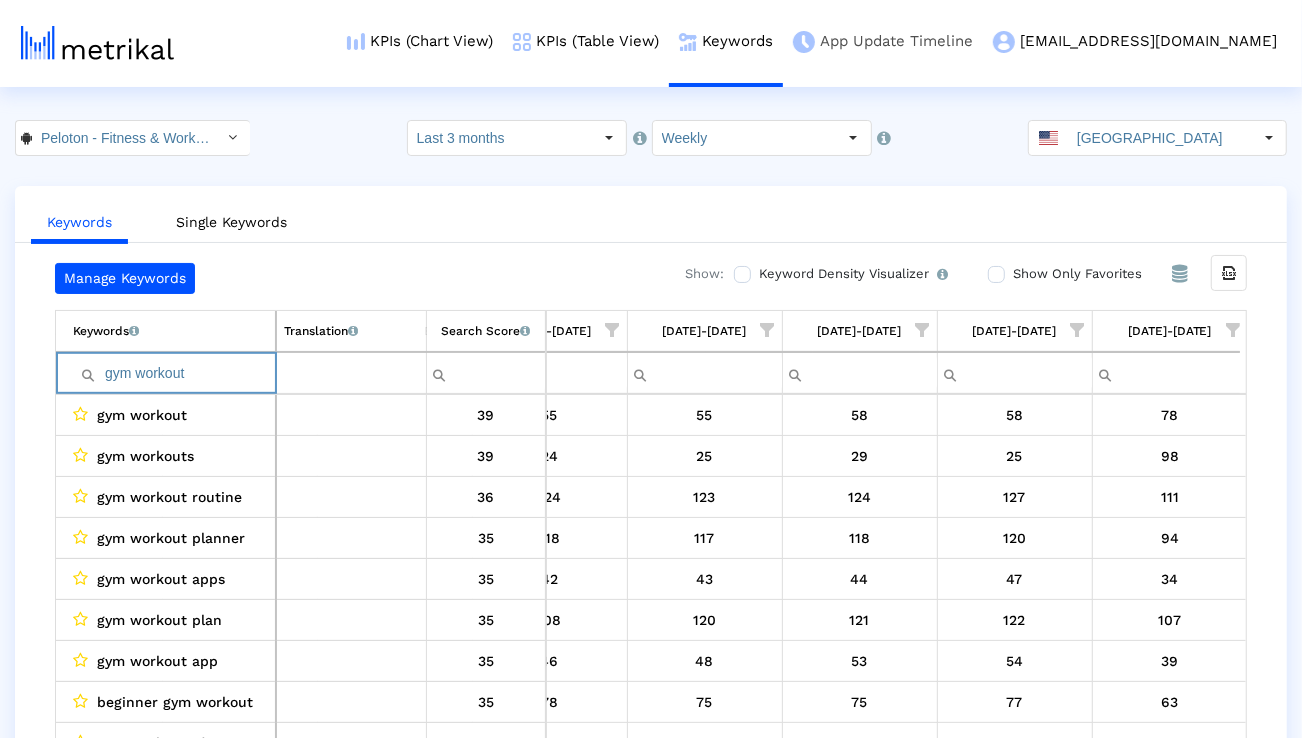 paste on "class" 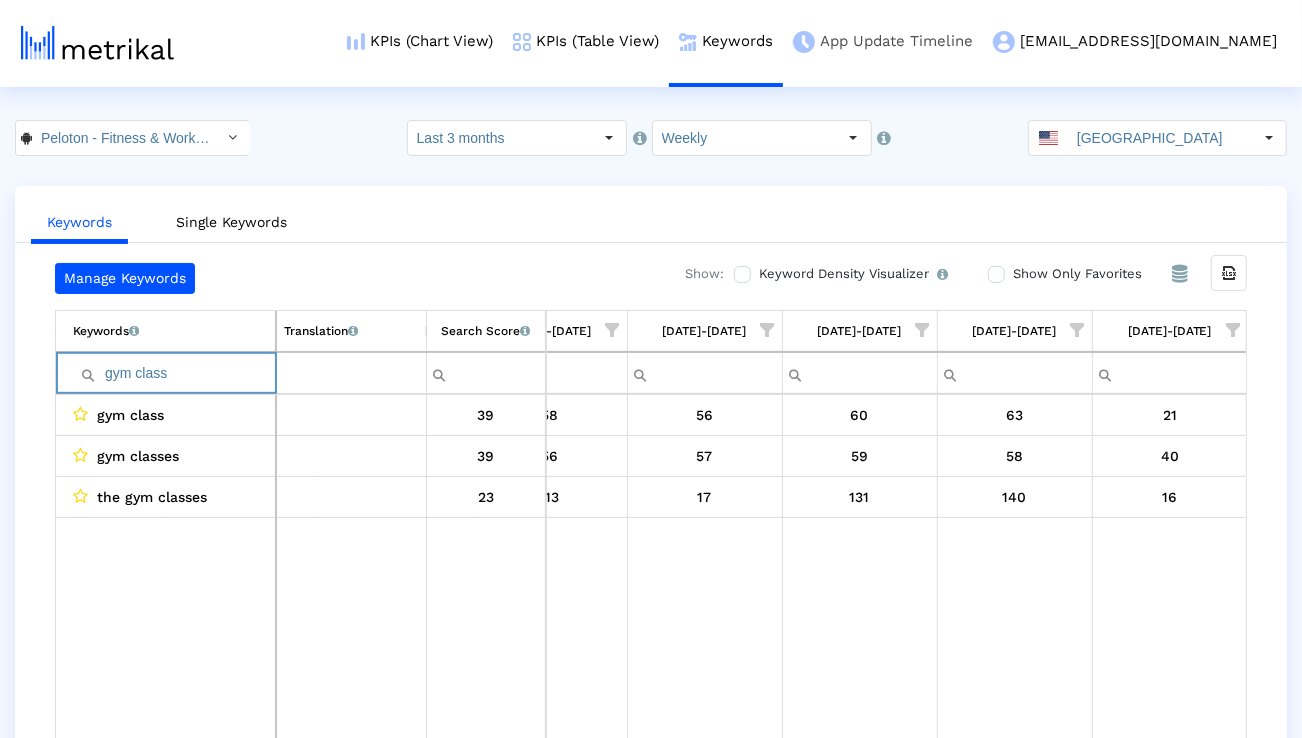 paste on "routine" 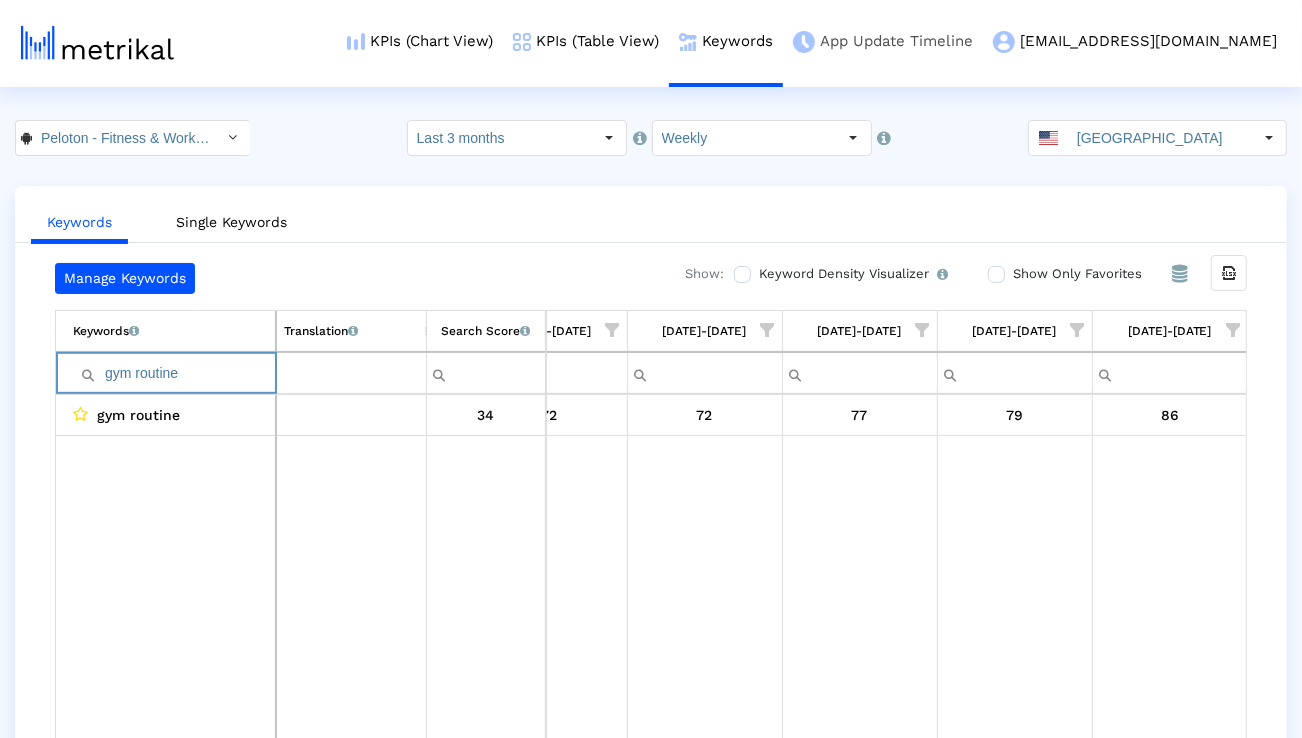 paste on "cardio" 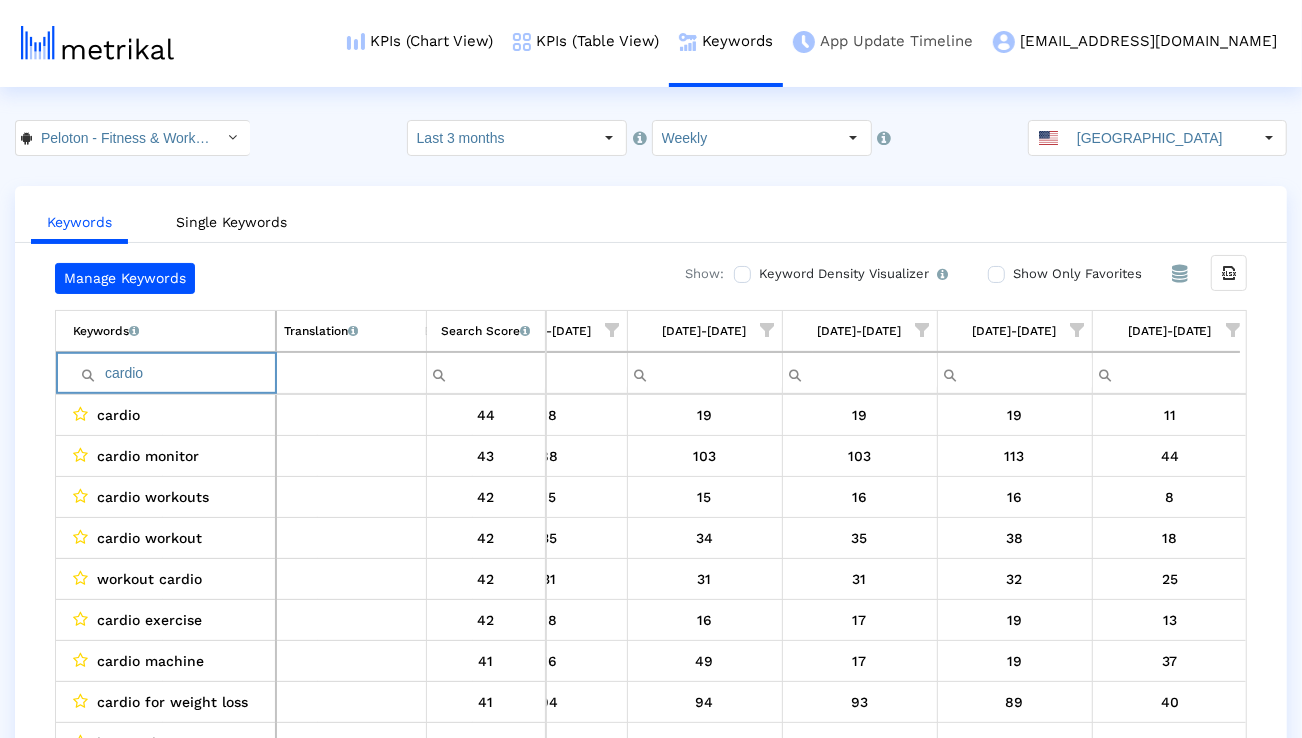 paste on "exercise" 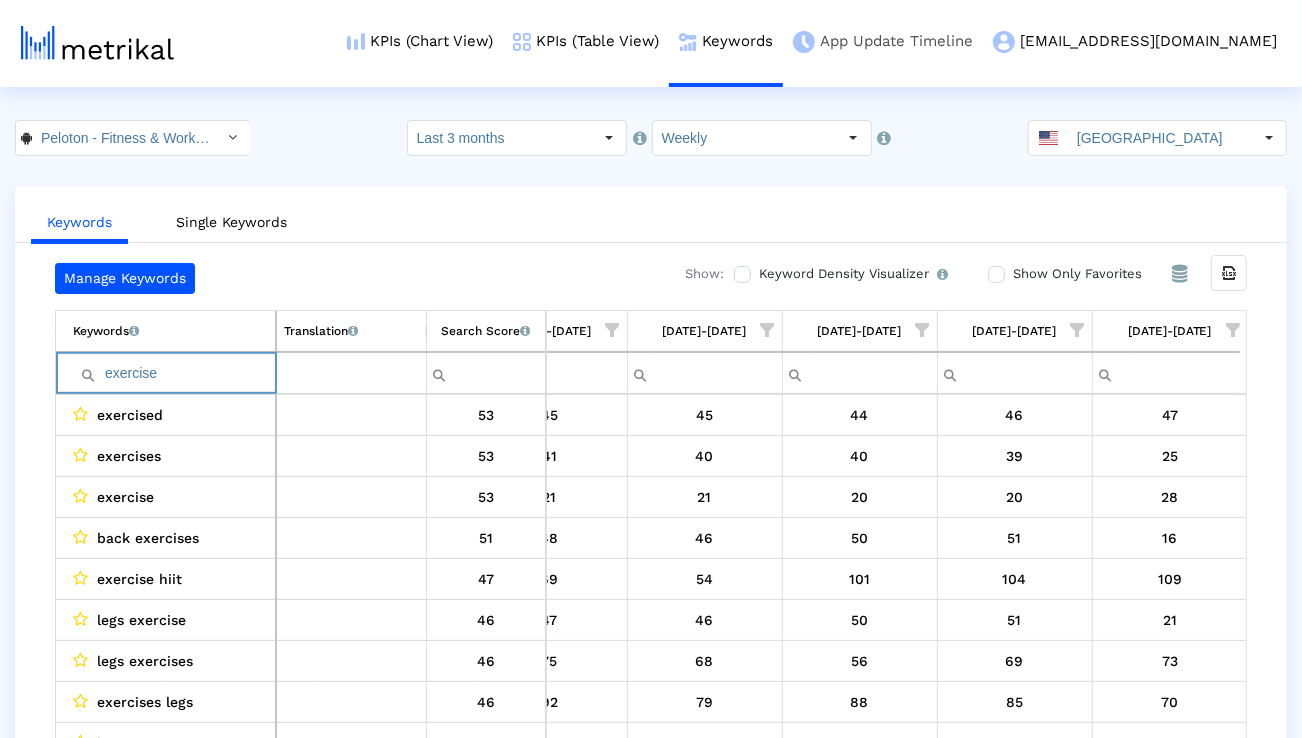 paste on "pilates" 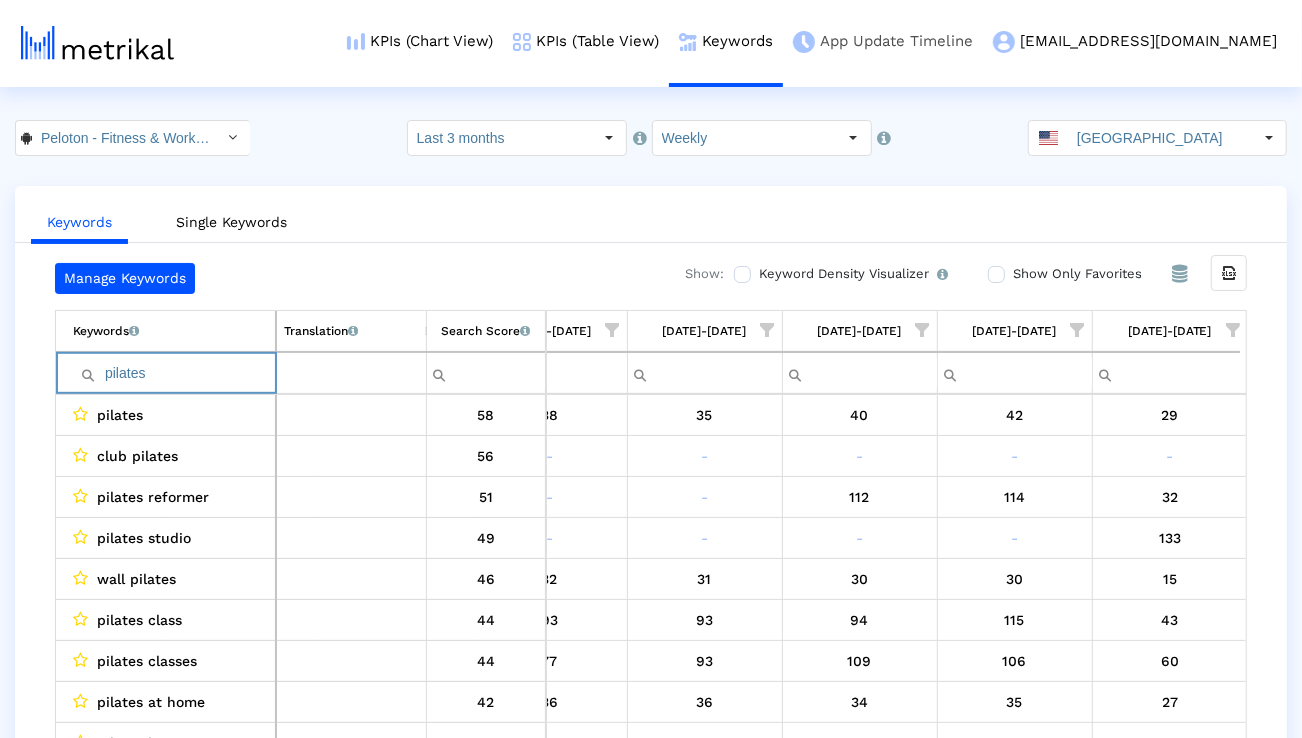 paste on "hiit workout" 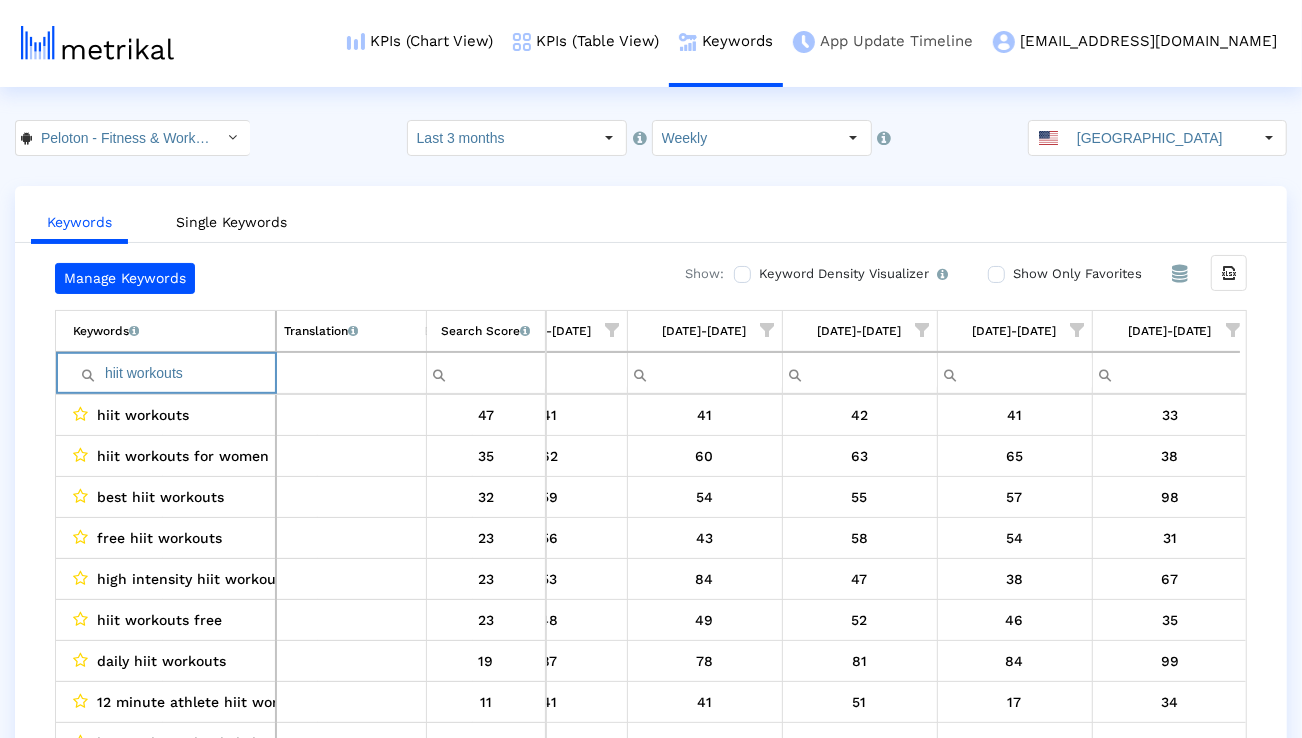 type on "hiit workouts" 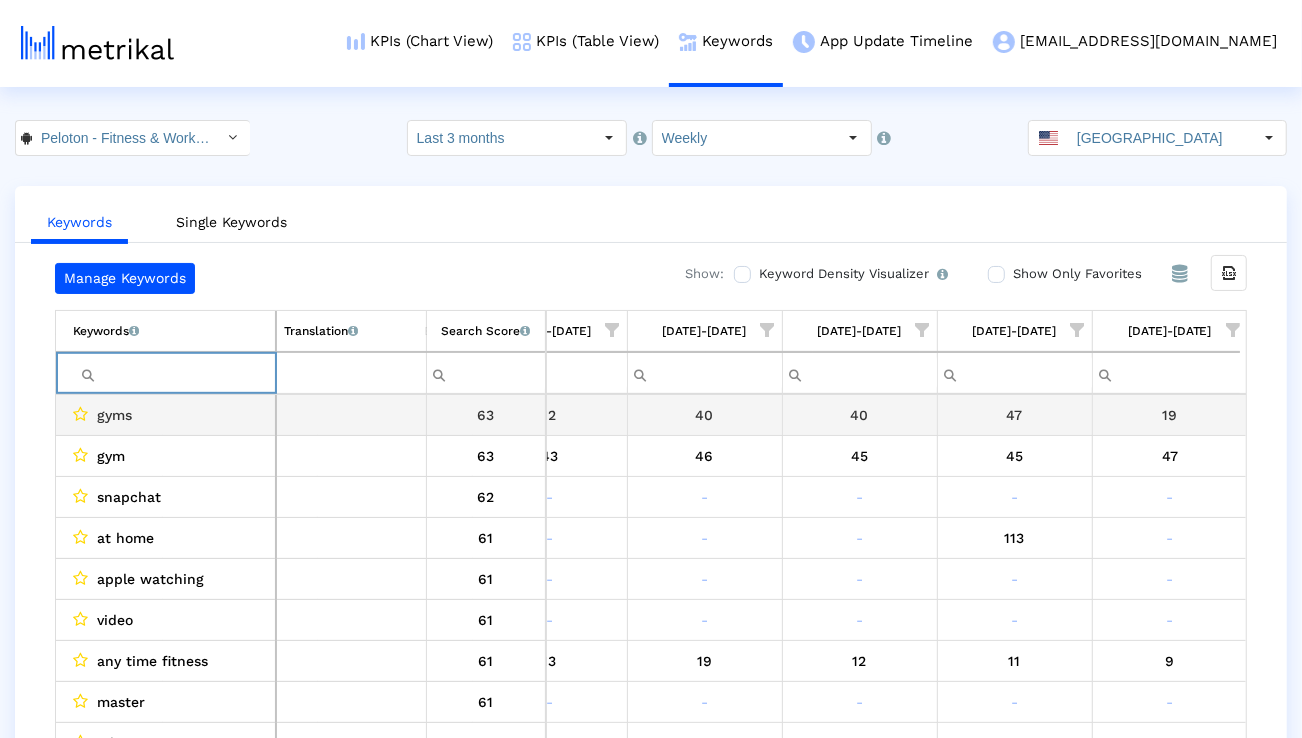 scroll, scrollTop: 0, scrollLeft: 1321, axis: horizontal 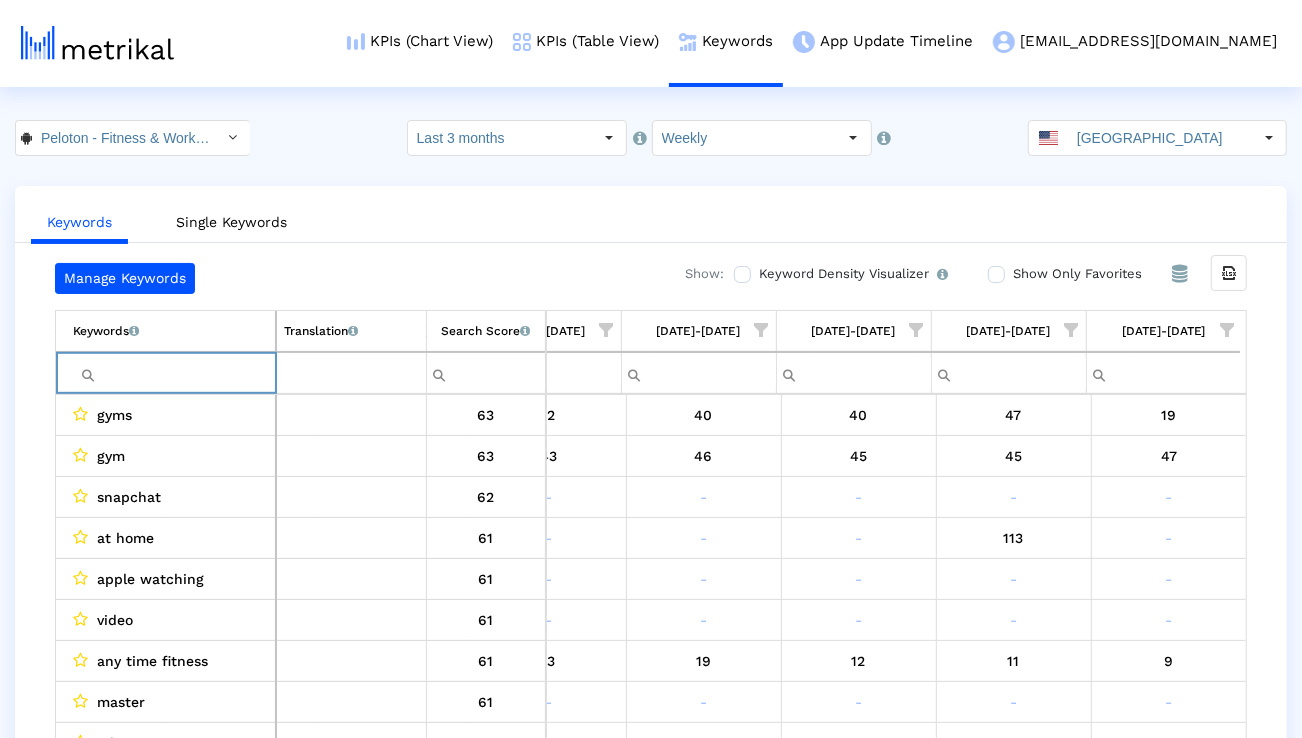 click at bounding box center (1227, 330) 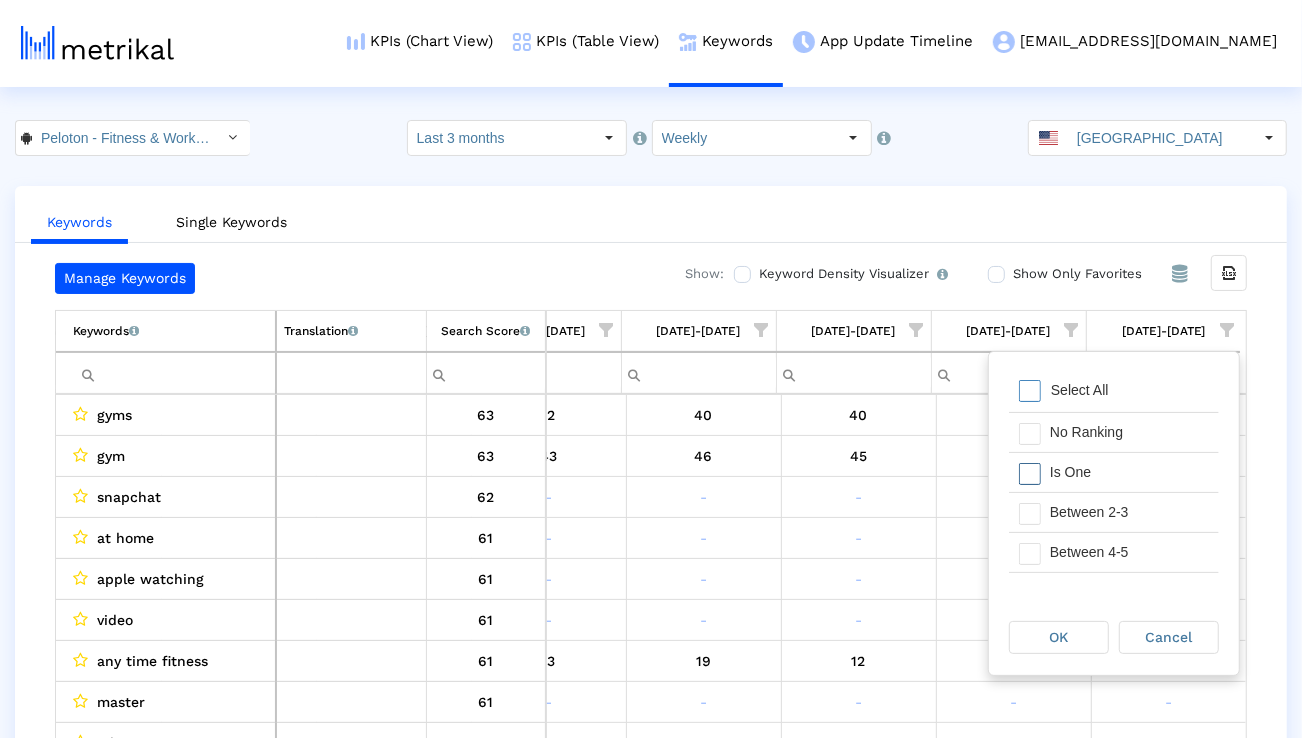 click on "Is One" at bounding box center [1129, 472] 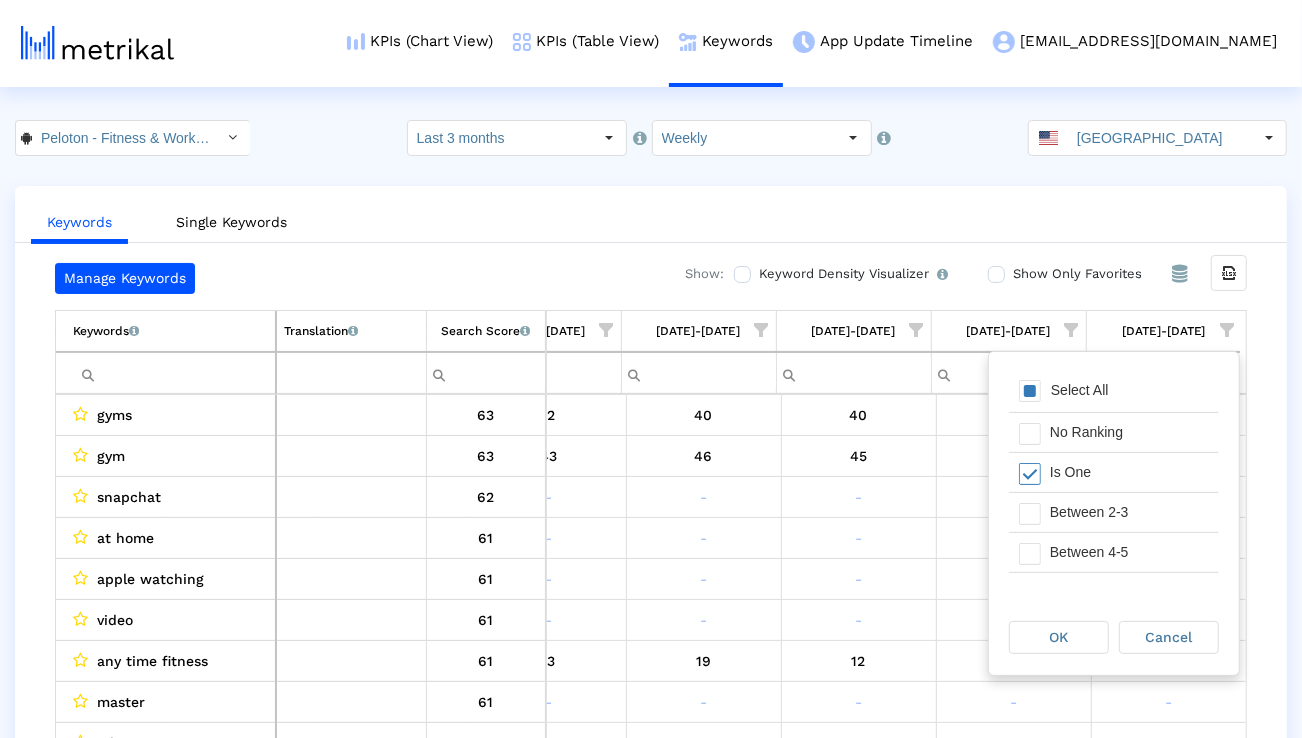 click on "Between 2-3" at bounding box center [1129, 512] 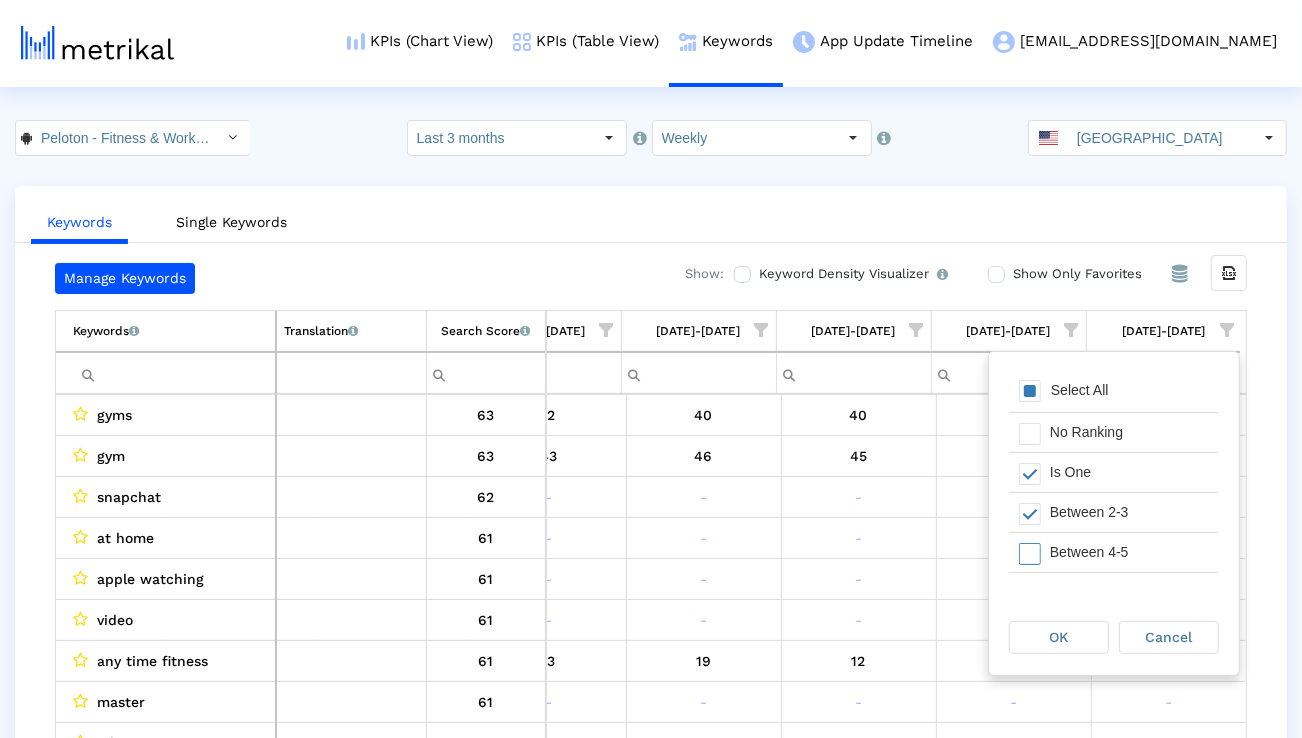 click on "Between 4-5" at bounding box center (1129, 552) 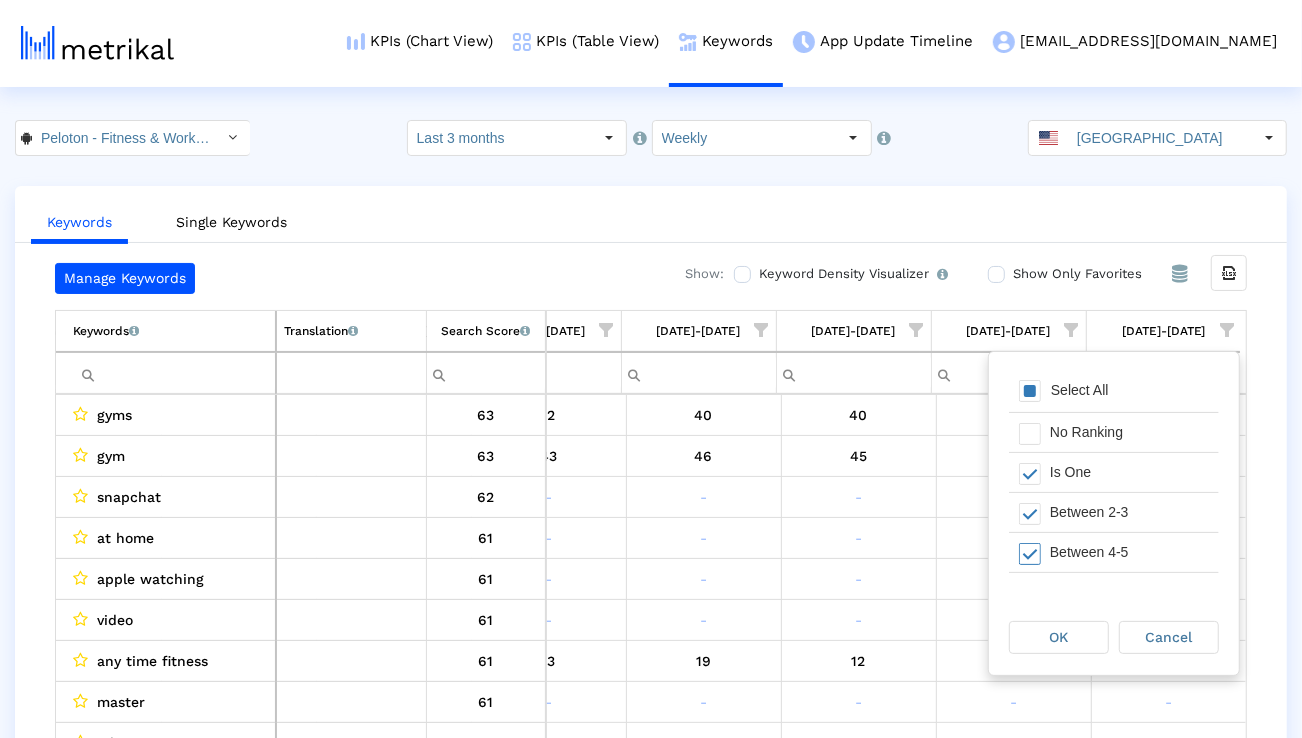 scroll, scrollTop: 21, scrollLeft: 0, axis: vertical 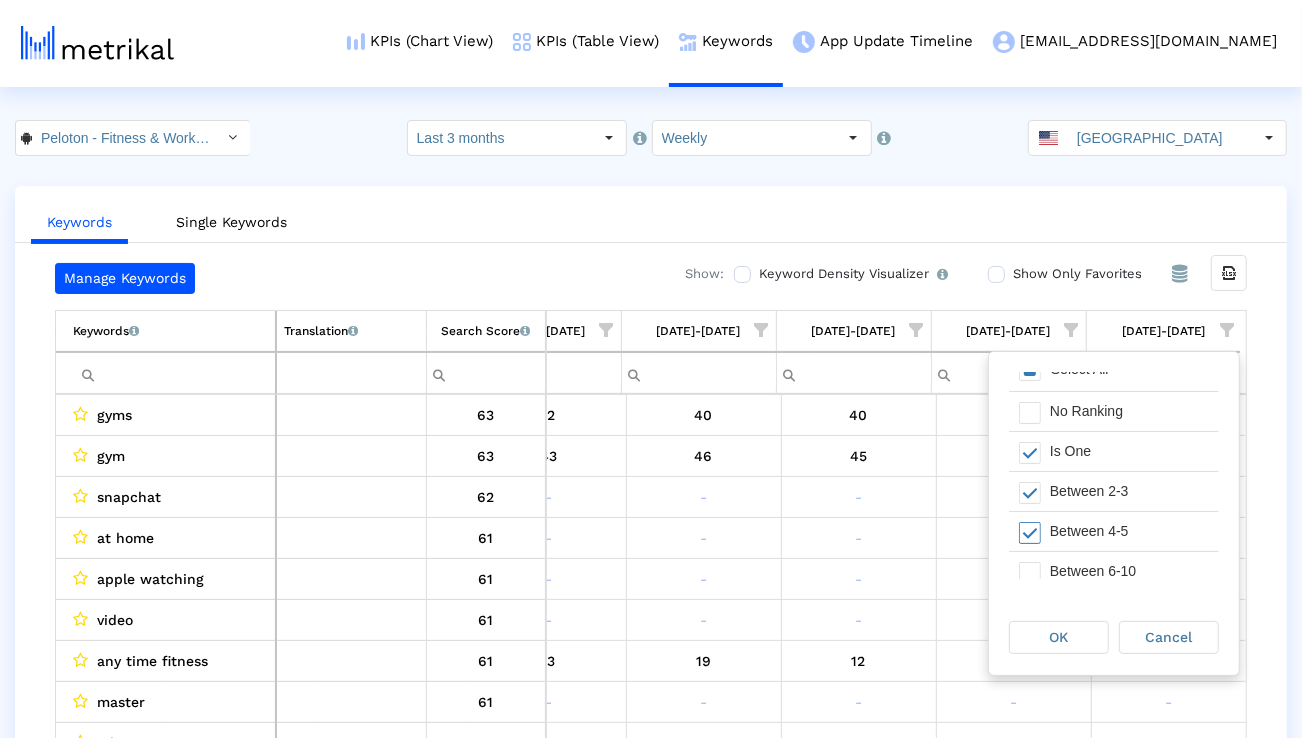 click on "Between 6-10" at bounding box center (1129, 571) 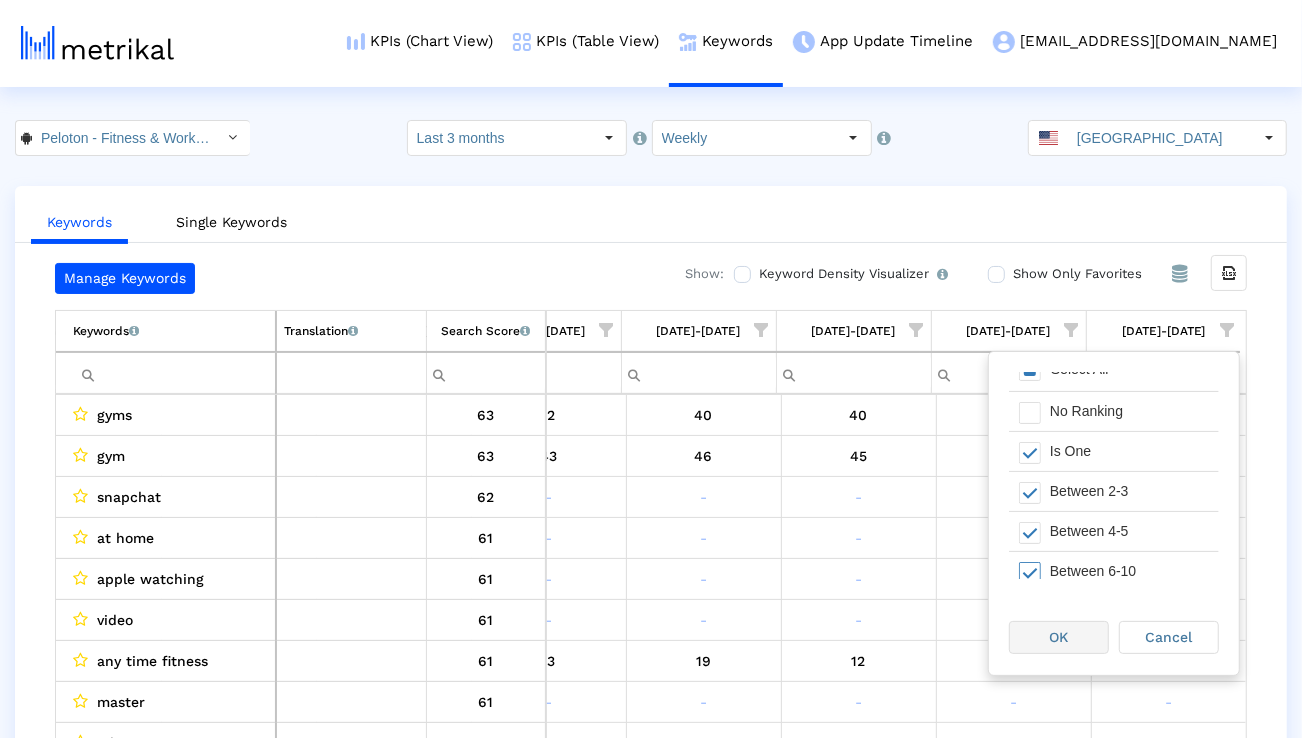 click on "OK" at bounding box center (1059, 637) 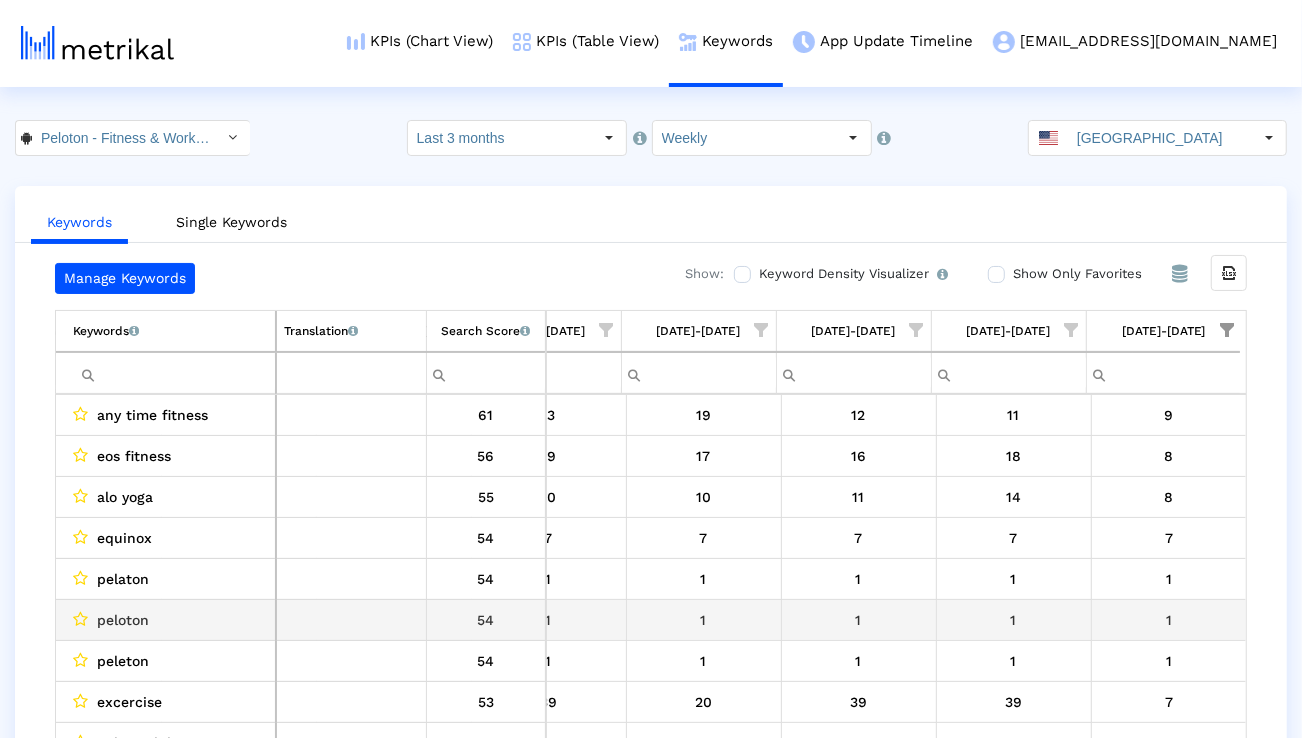 scroll, scrollTop: 29, scrollLeft: 1321, axis: both 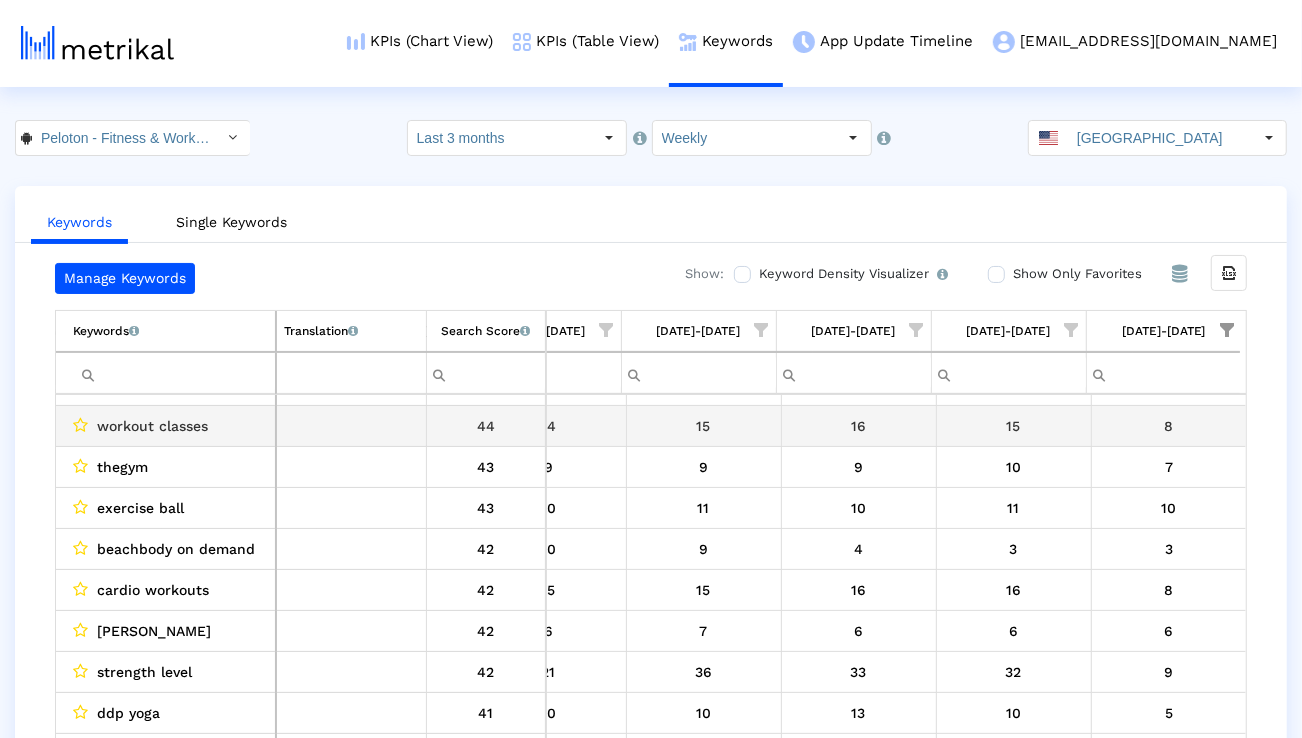 click on "workout classes" at bounding box center [152, 426] 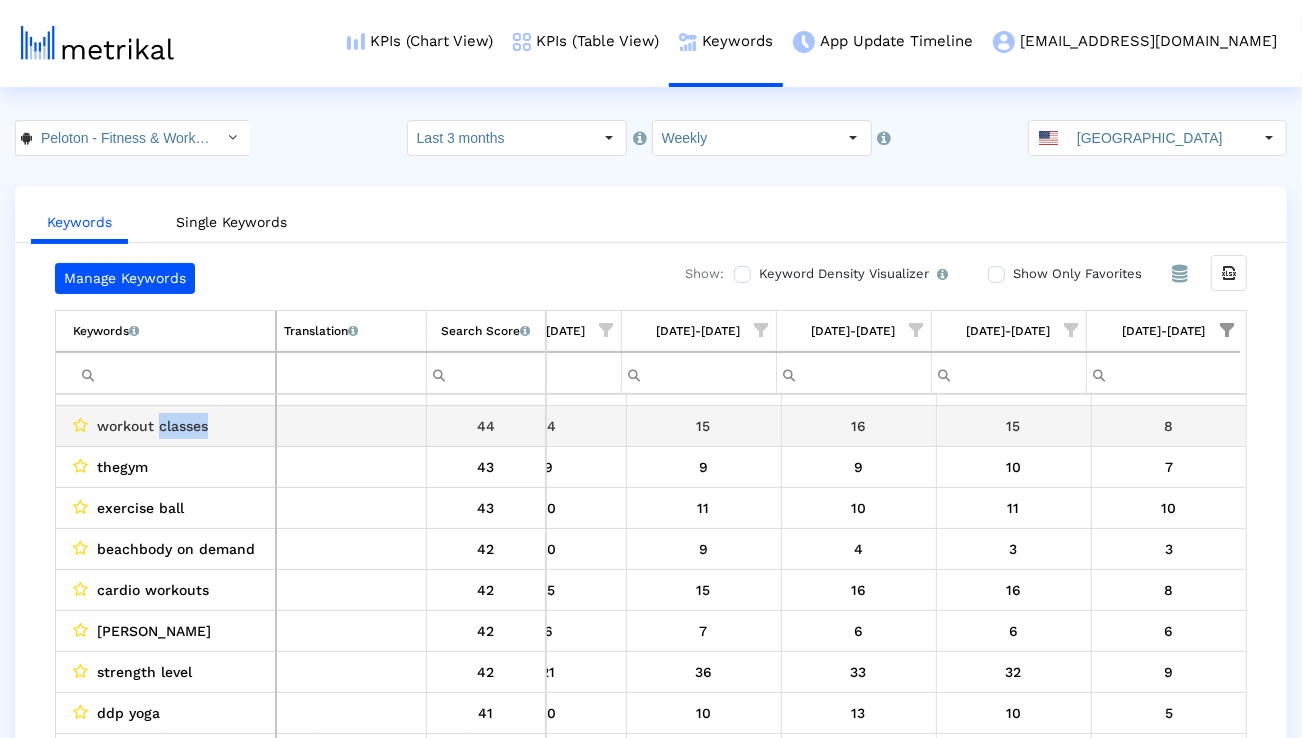click on "workout classes" at bounding box center [152, 426] 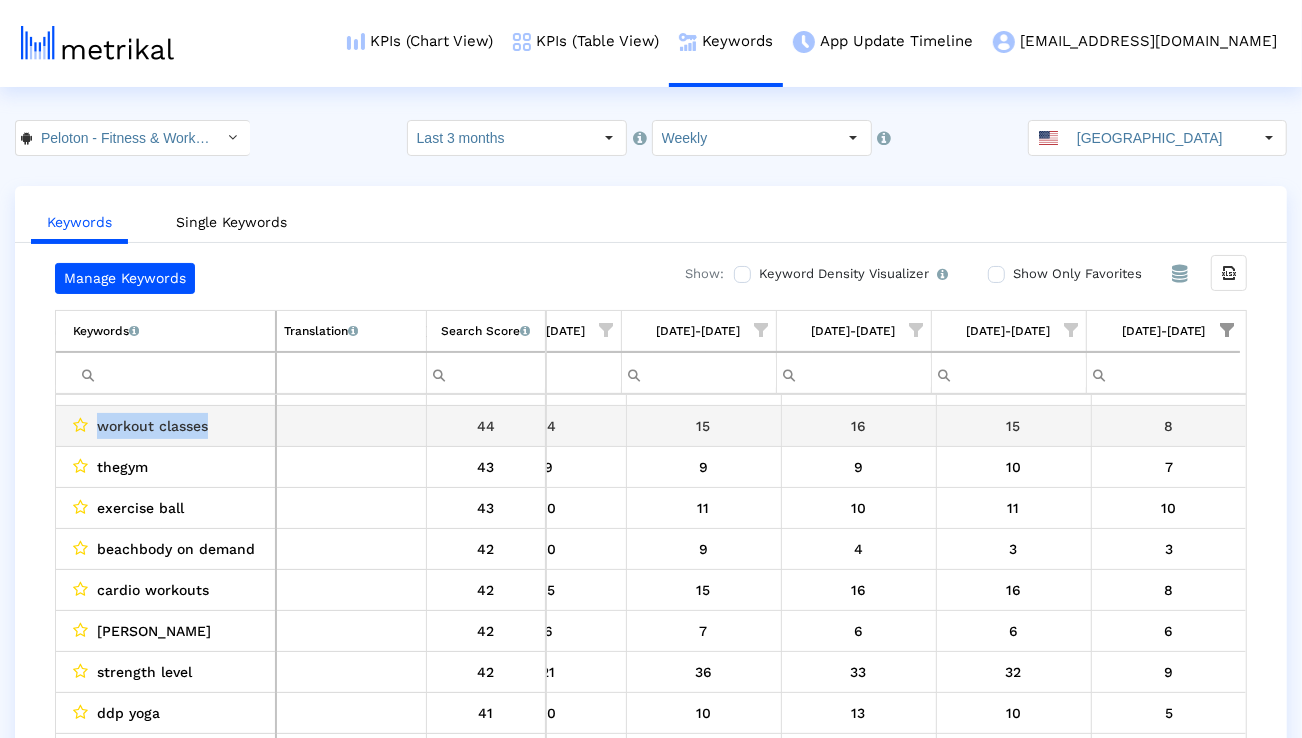 copy on "workout classes" 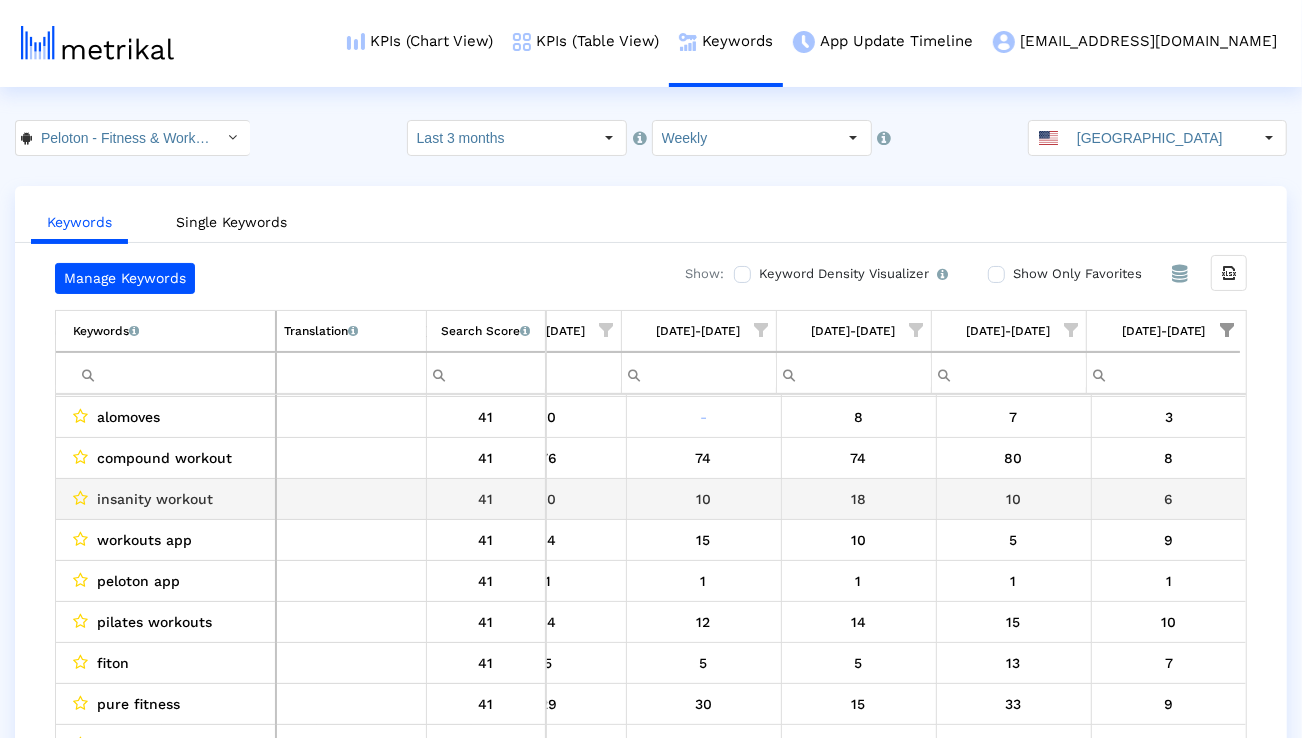 click on "insanity workout" at bounding box center (155, 499) 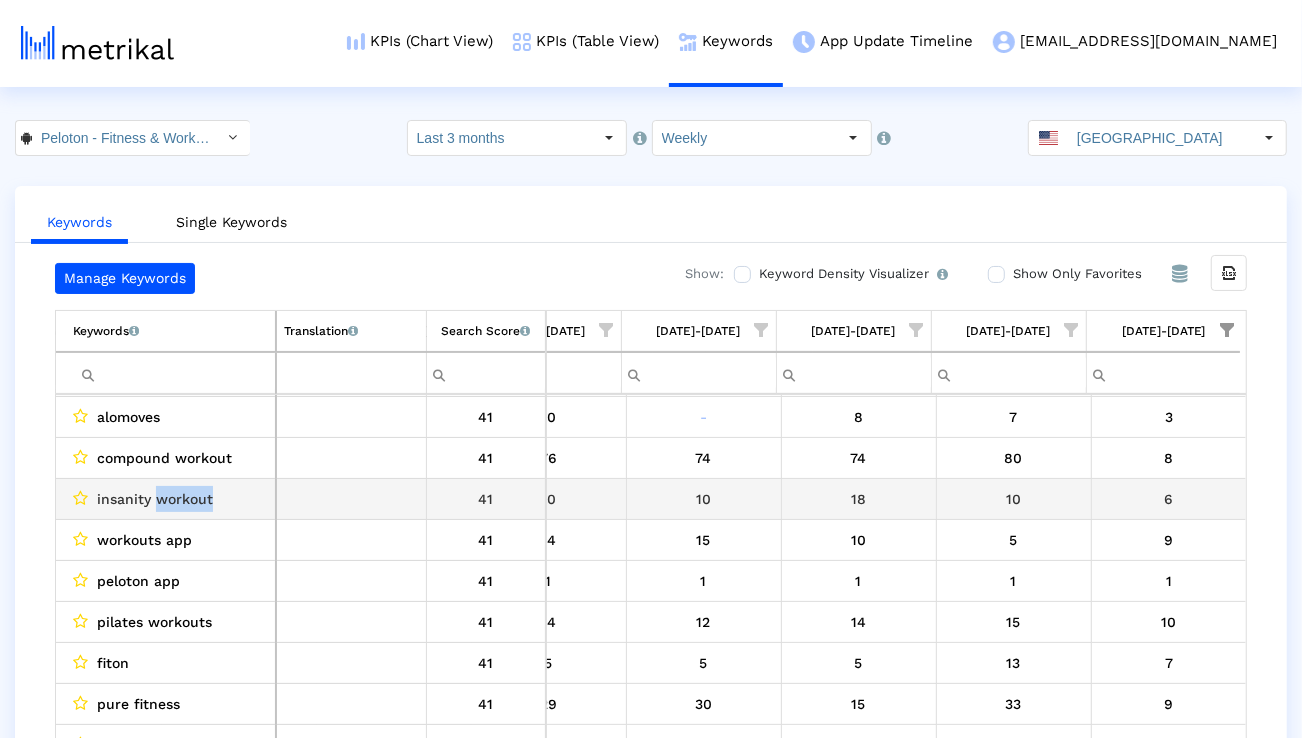 click on "insanity workout" at bounding box center (155, 499) 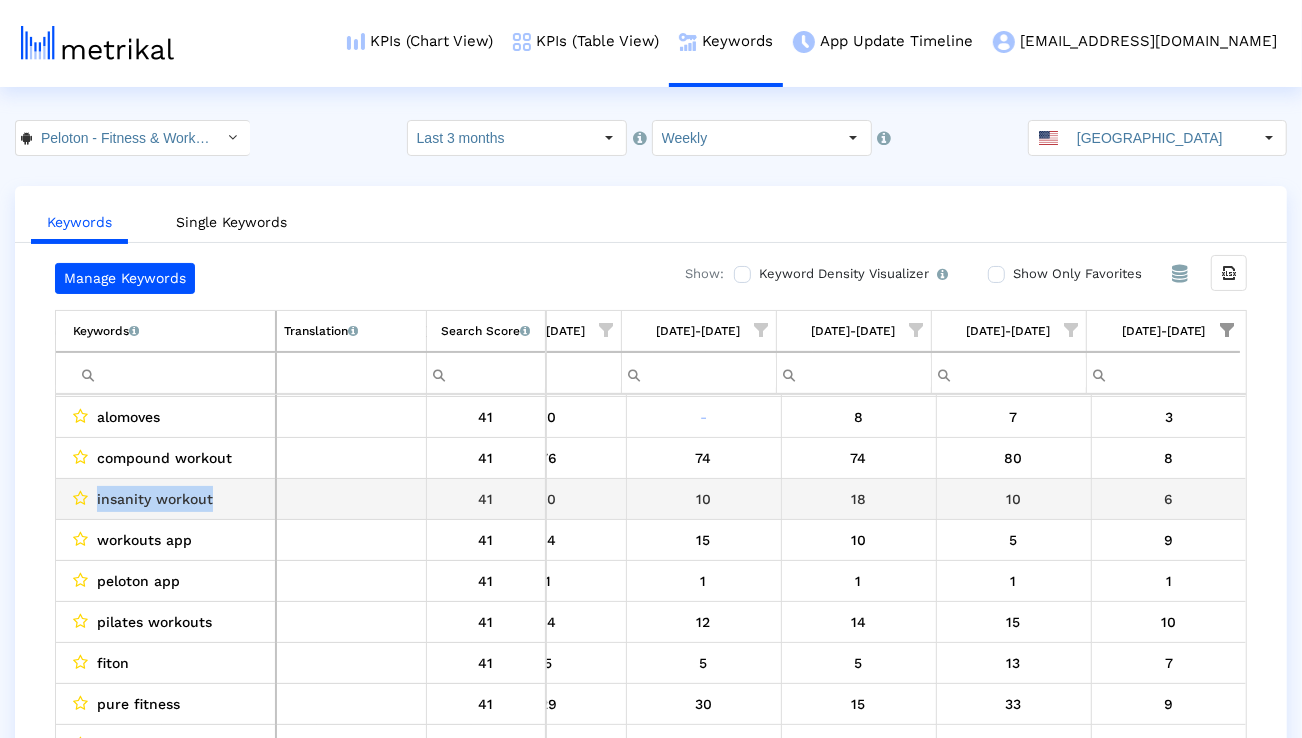 click on "insanity workout" at bounding box center (155, 499) 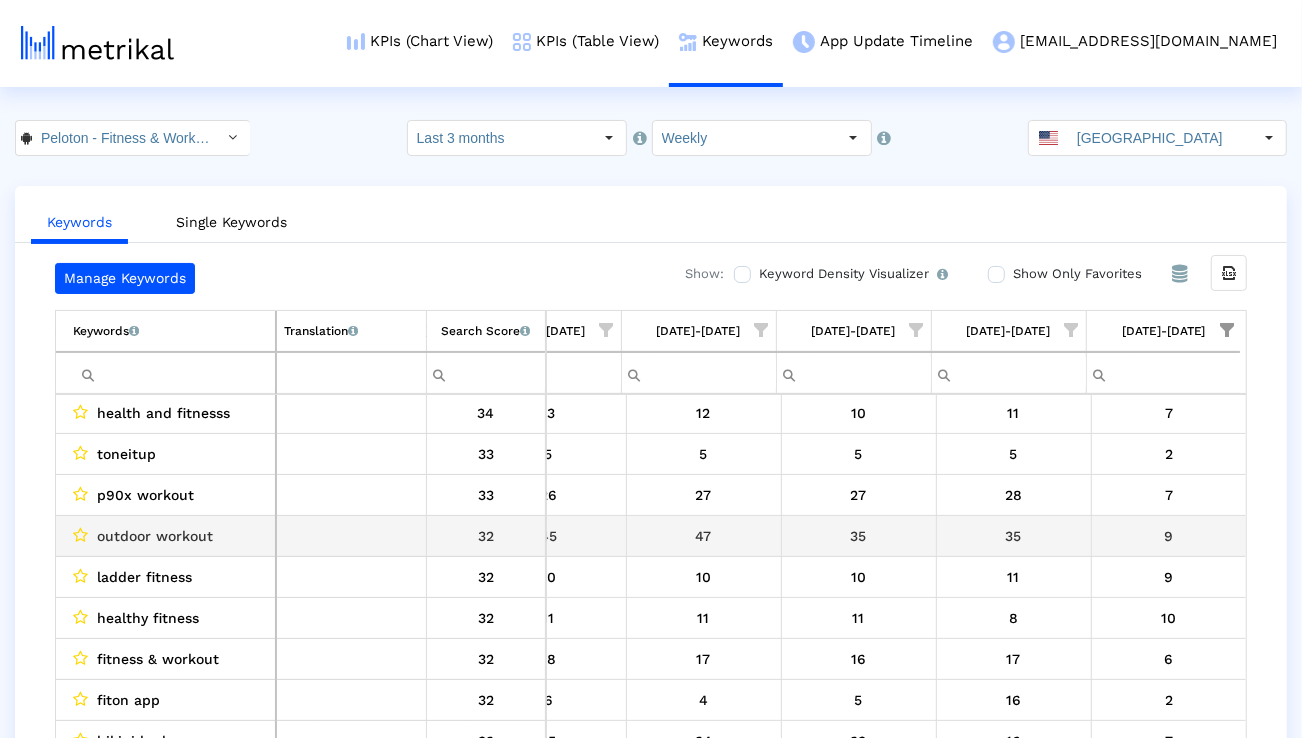 click on "outdoor workout" at bounding box center (155, 536) 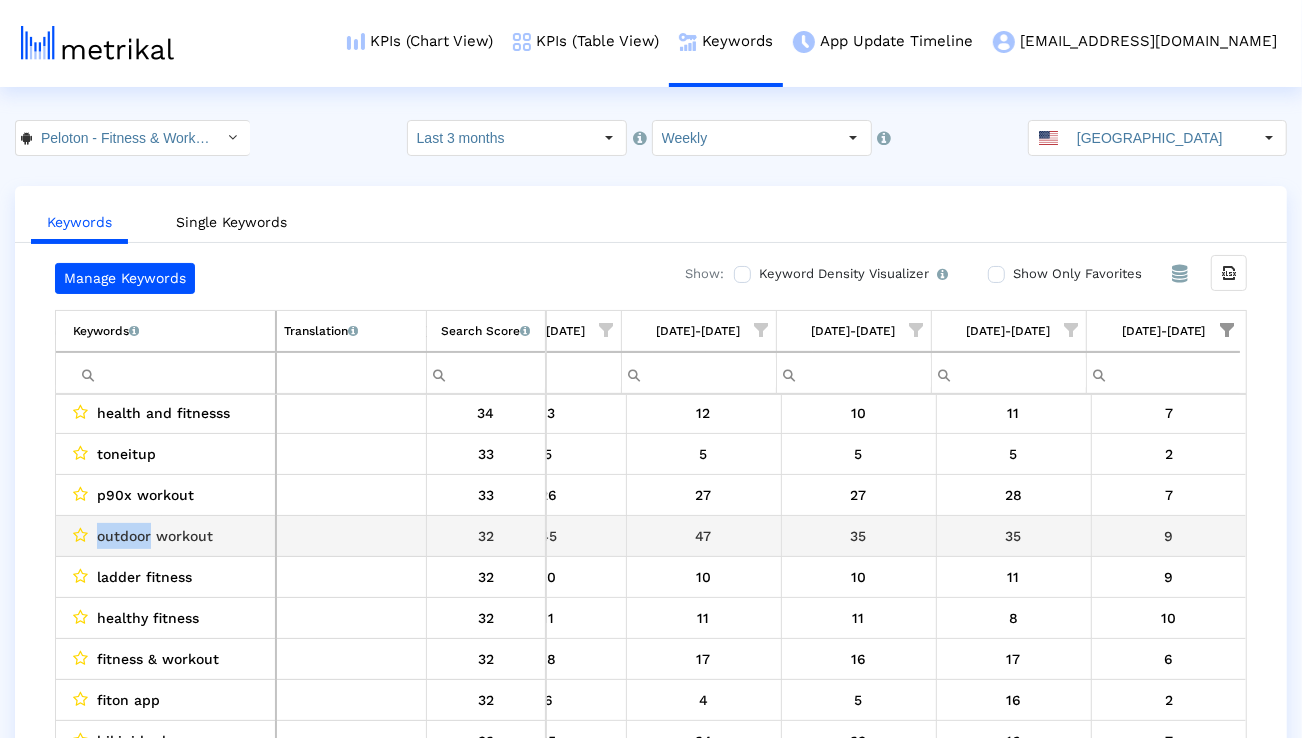 click on "outdoor workout" at bounding box center (155, 536) 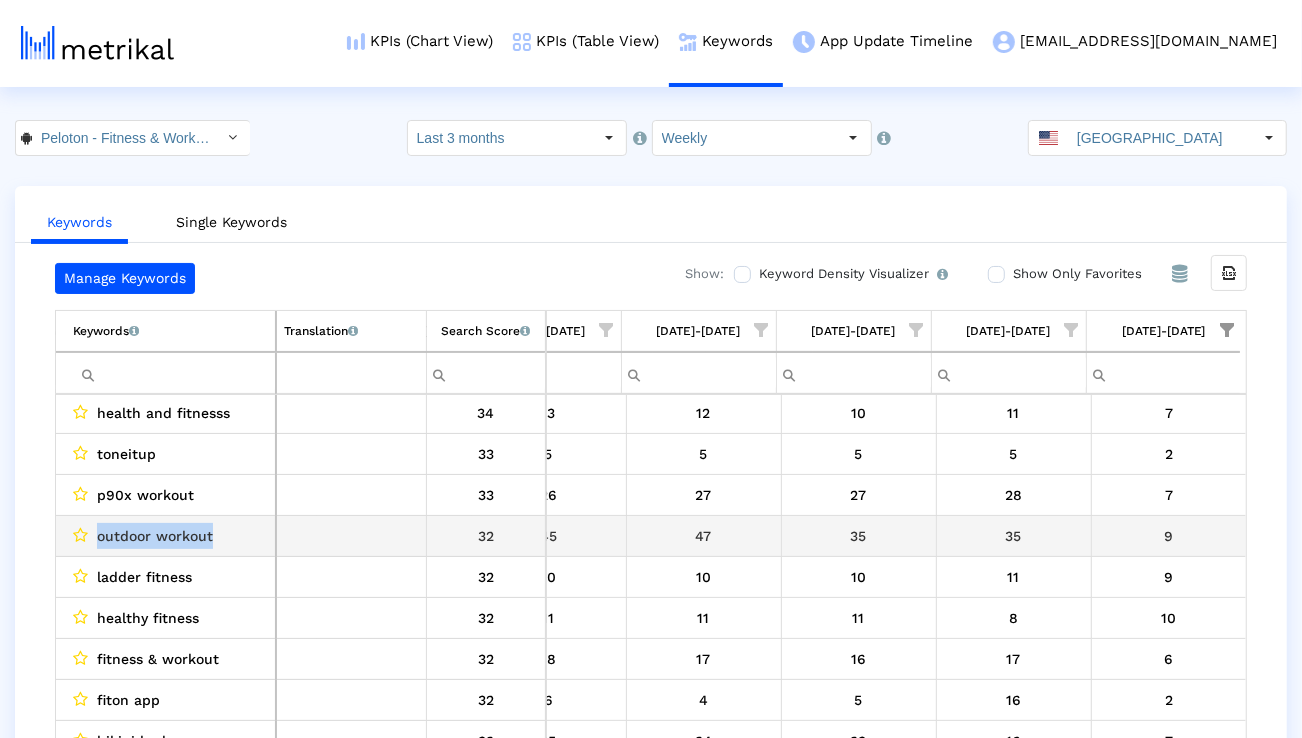 click on "outdoor workout" at bounding box center (155, 536) 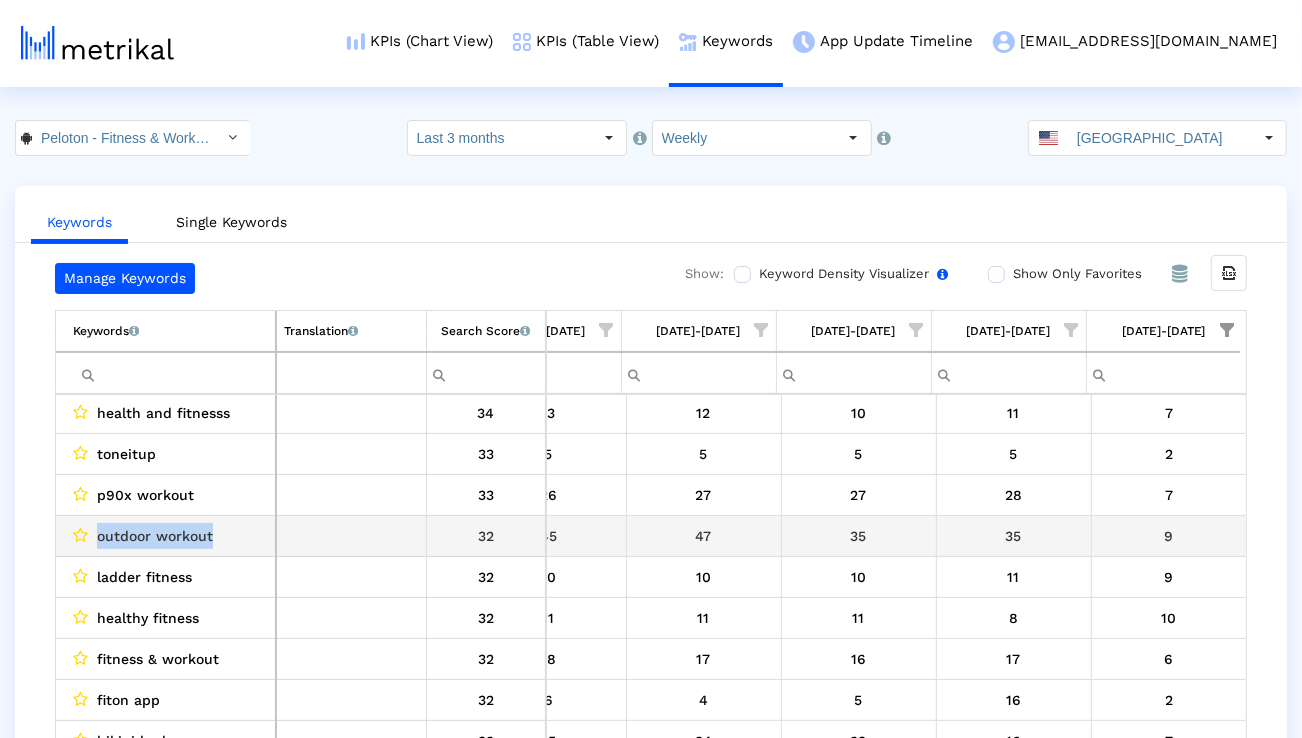 copy on "outdoor workout" 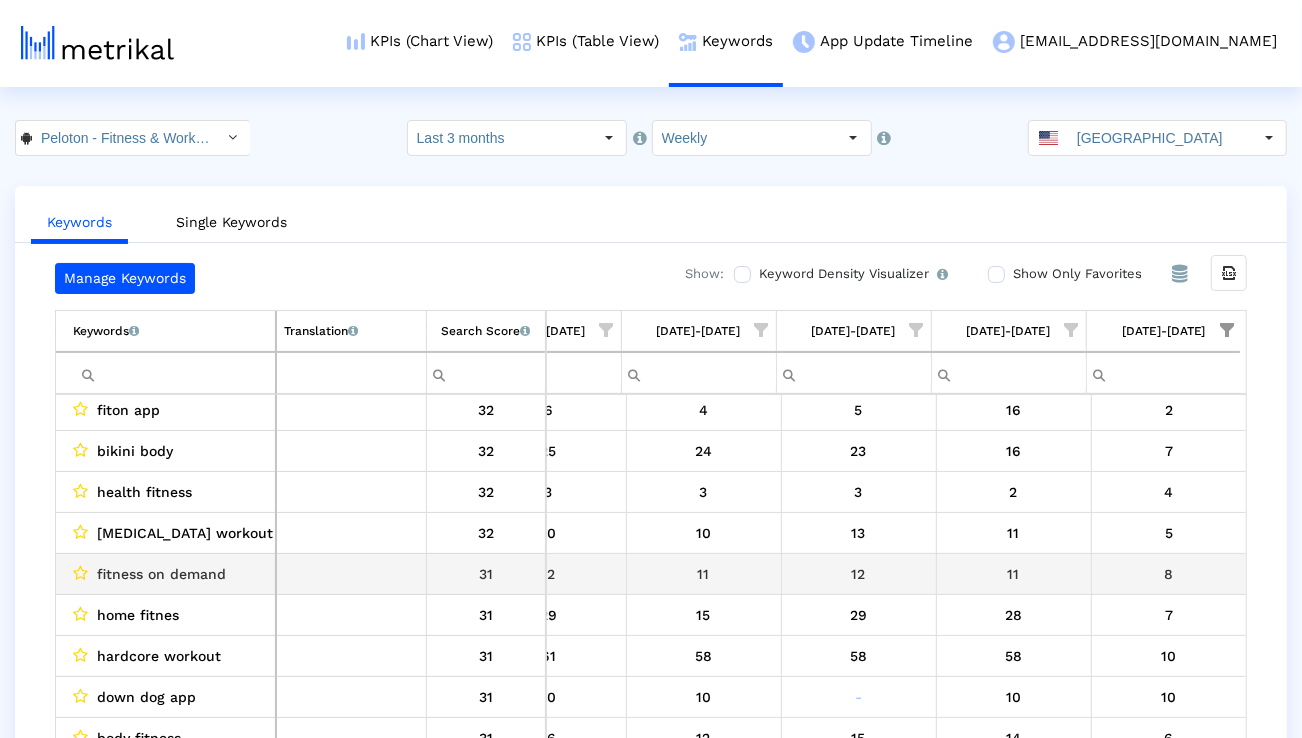 click on "fitness on demand" at bounding box center (161, 574) 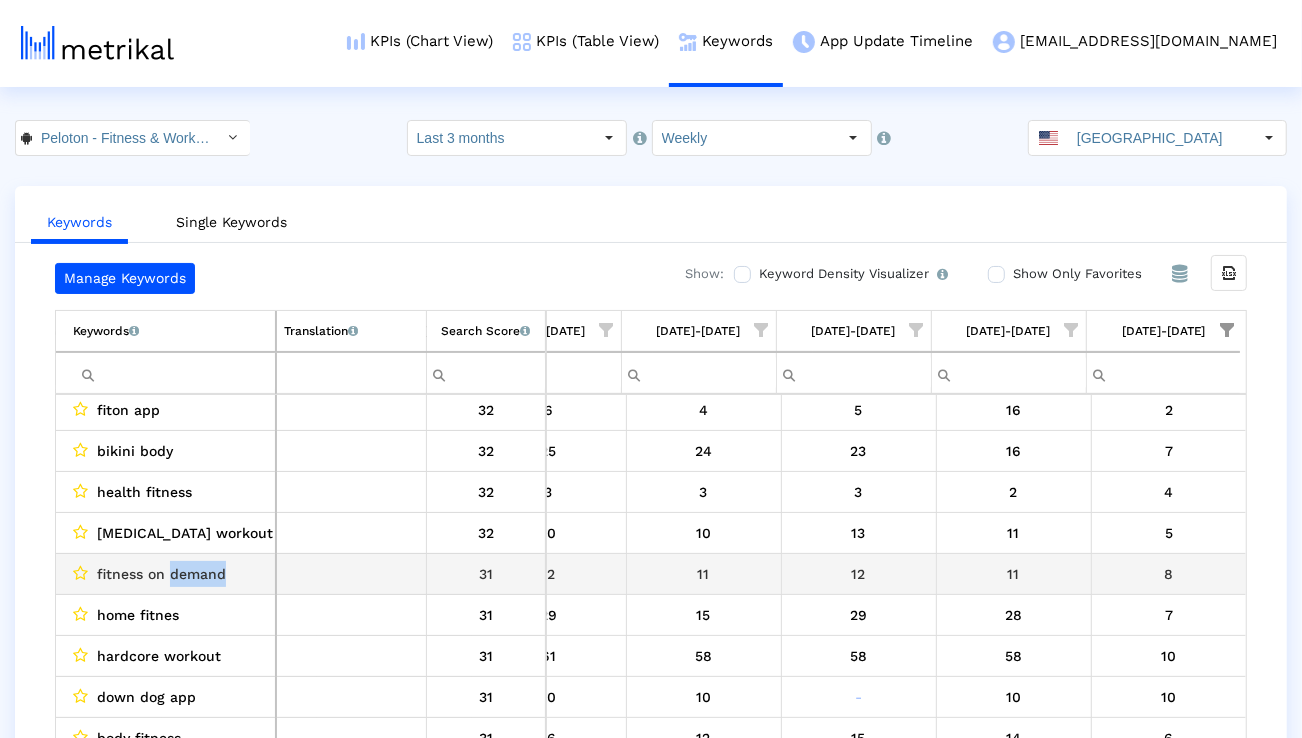click on "fitness on demand" at bounding box center (161, 574) 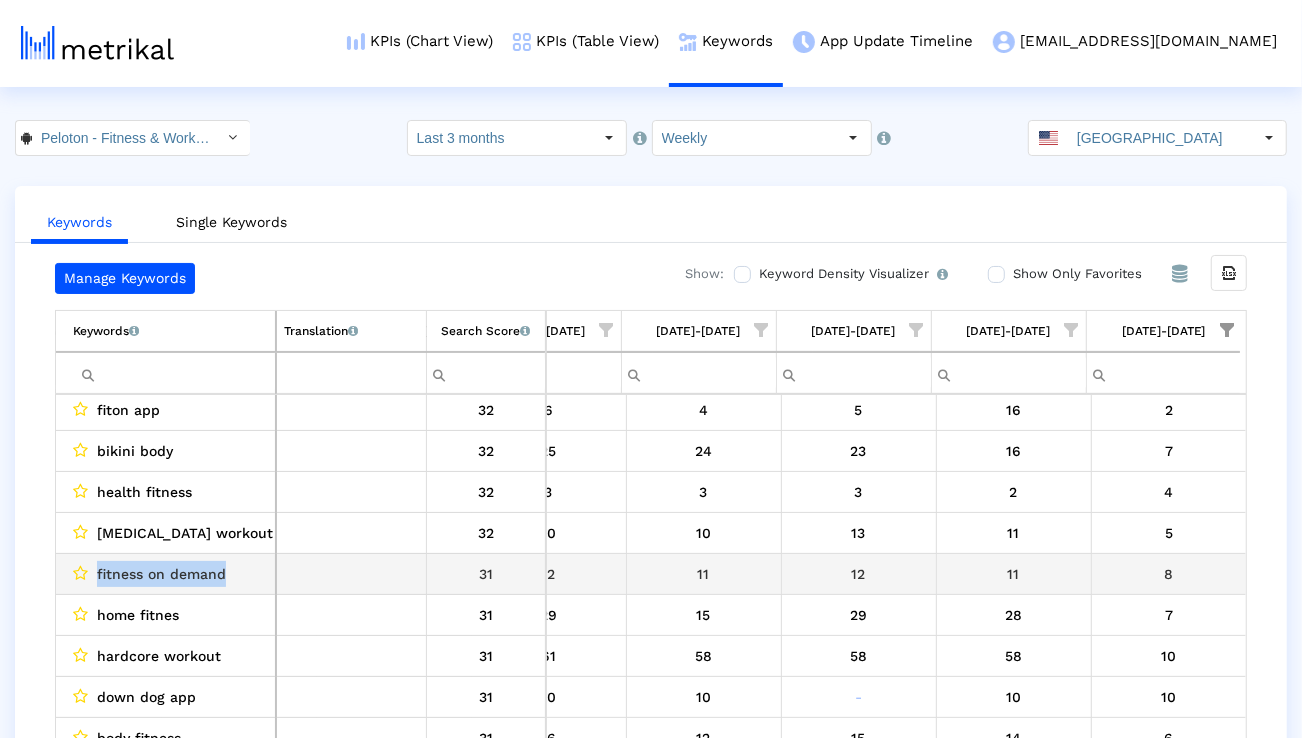 click on "fitness on demand" at bounding box center [161, 574] 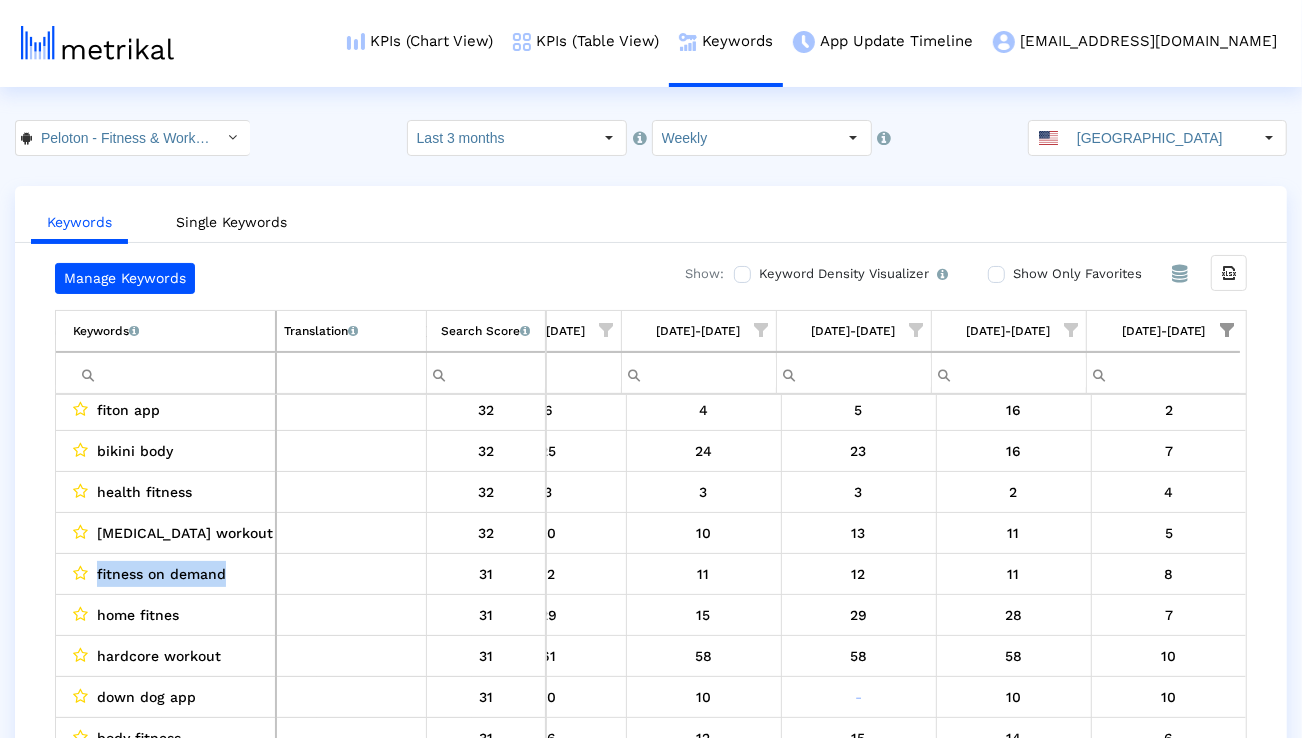 click at bounding box center [1227, 330] 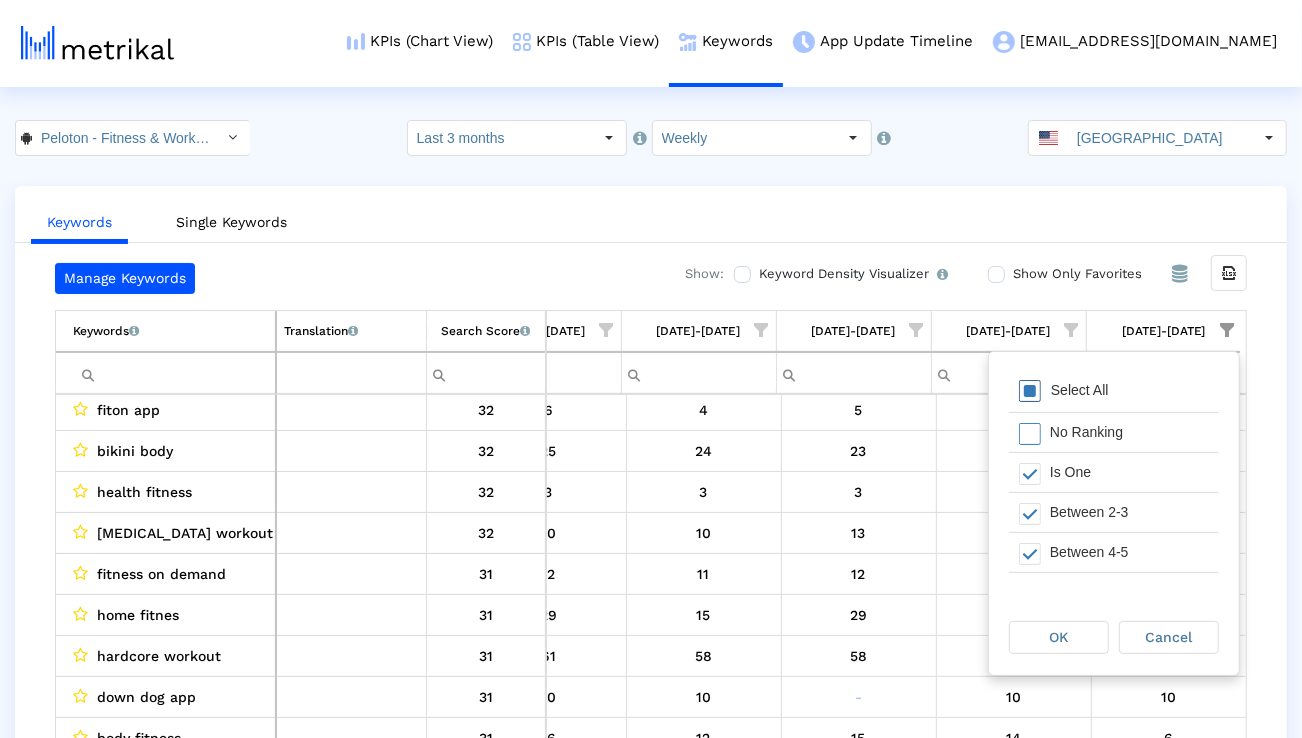 click on "Select All" at bounding box center (1114, 392) 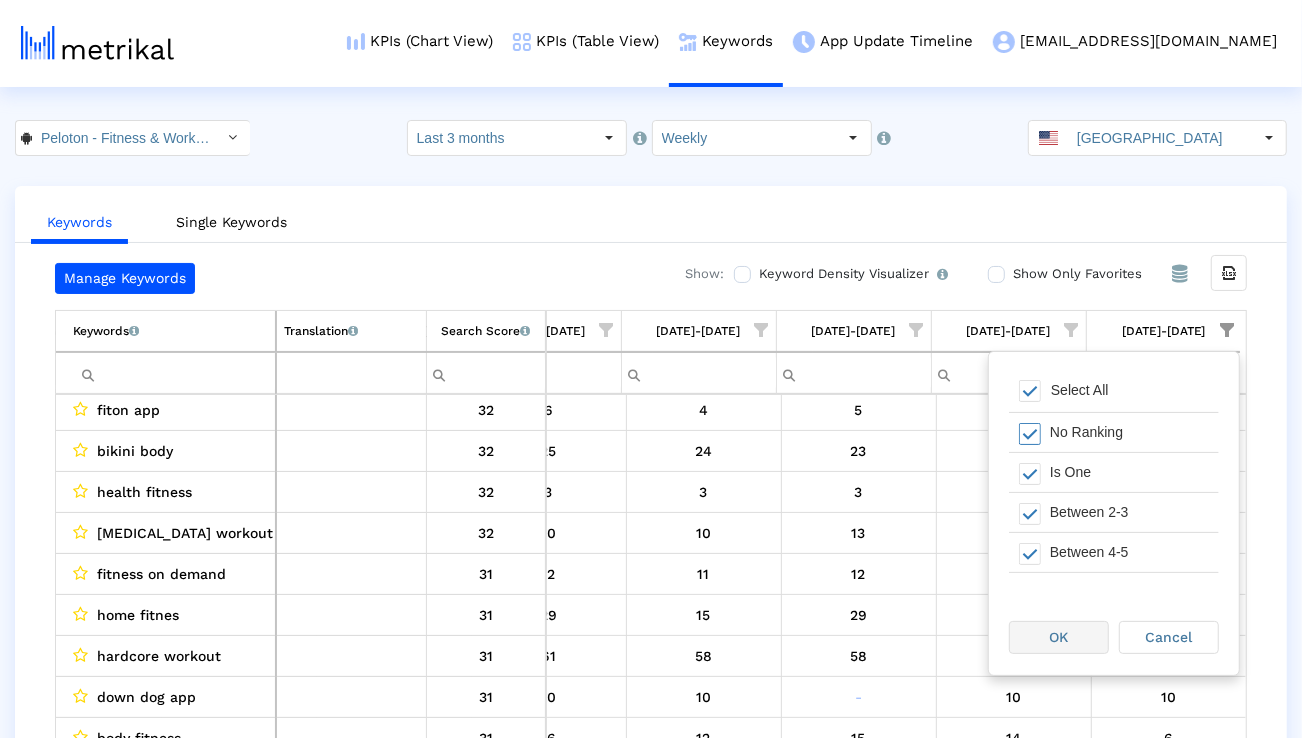 click on "OK" at bounding box center (1059, 637) 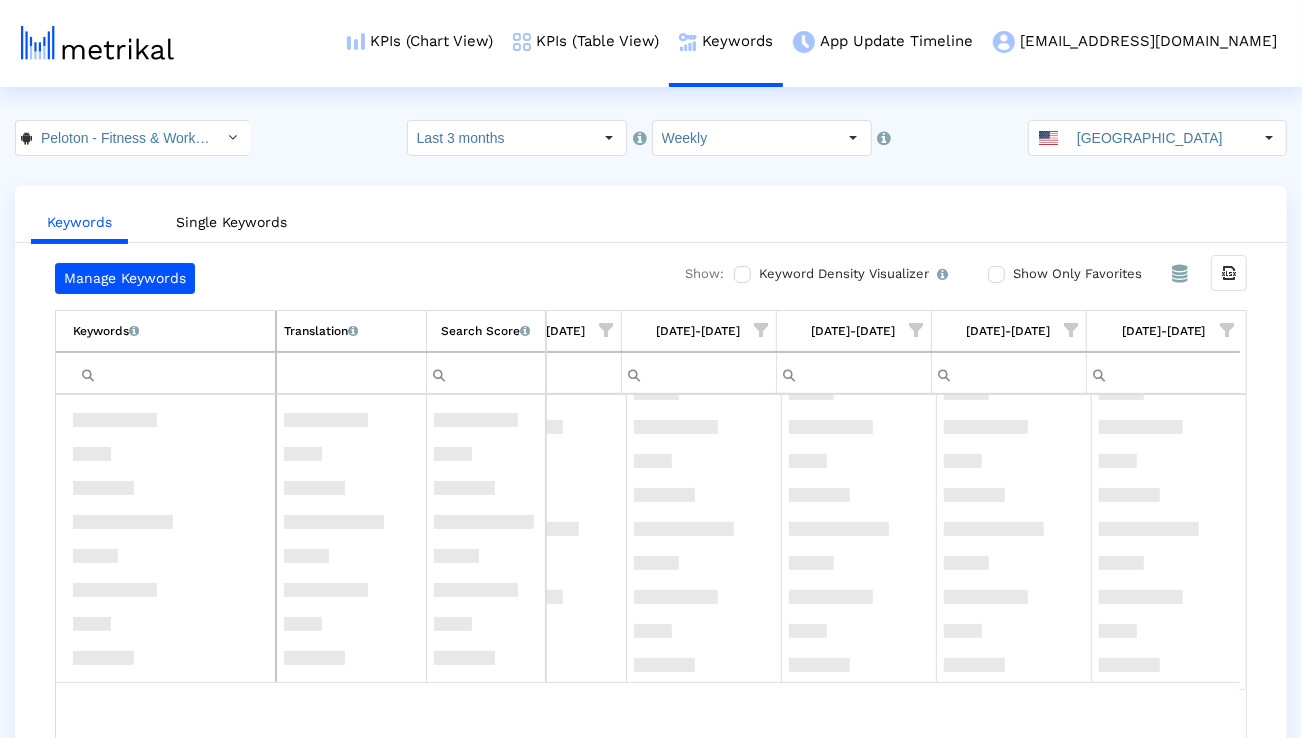 scroll, scrollTop: 0, scrollLeft: 0, axis: both 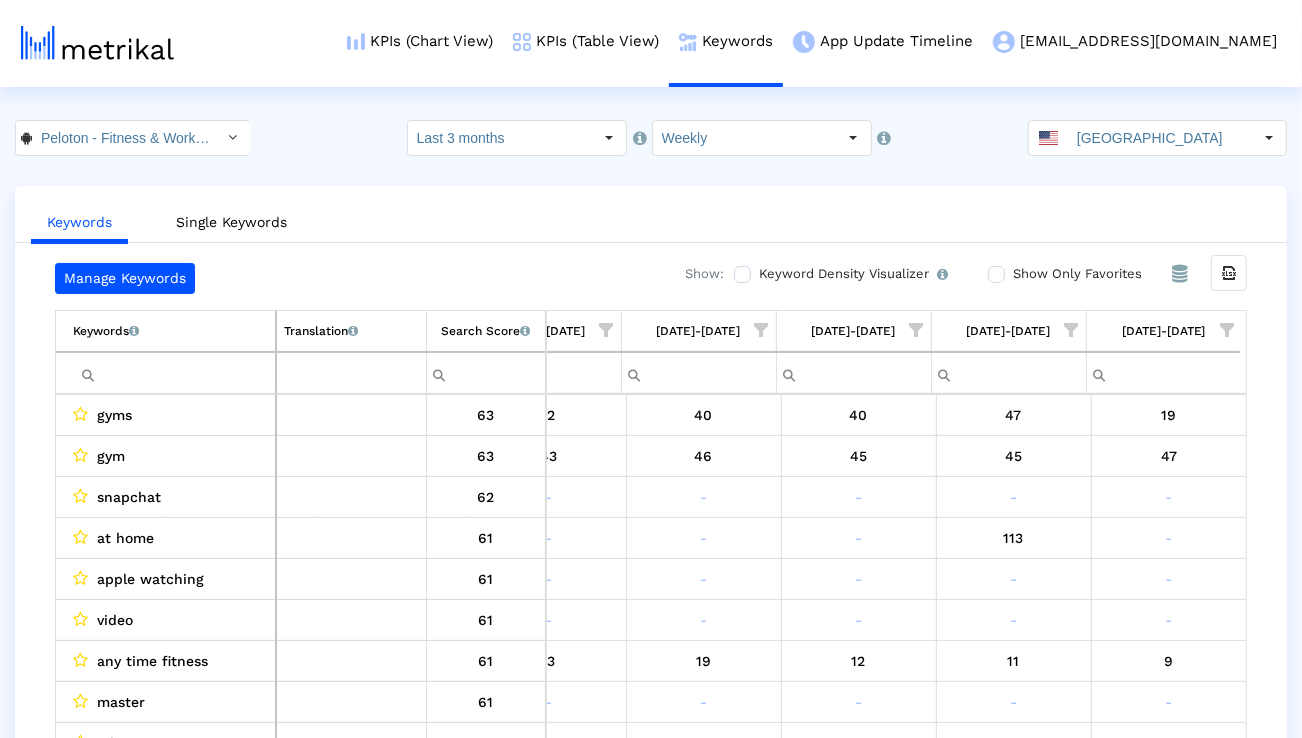 click at bounding box center (174, 373) 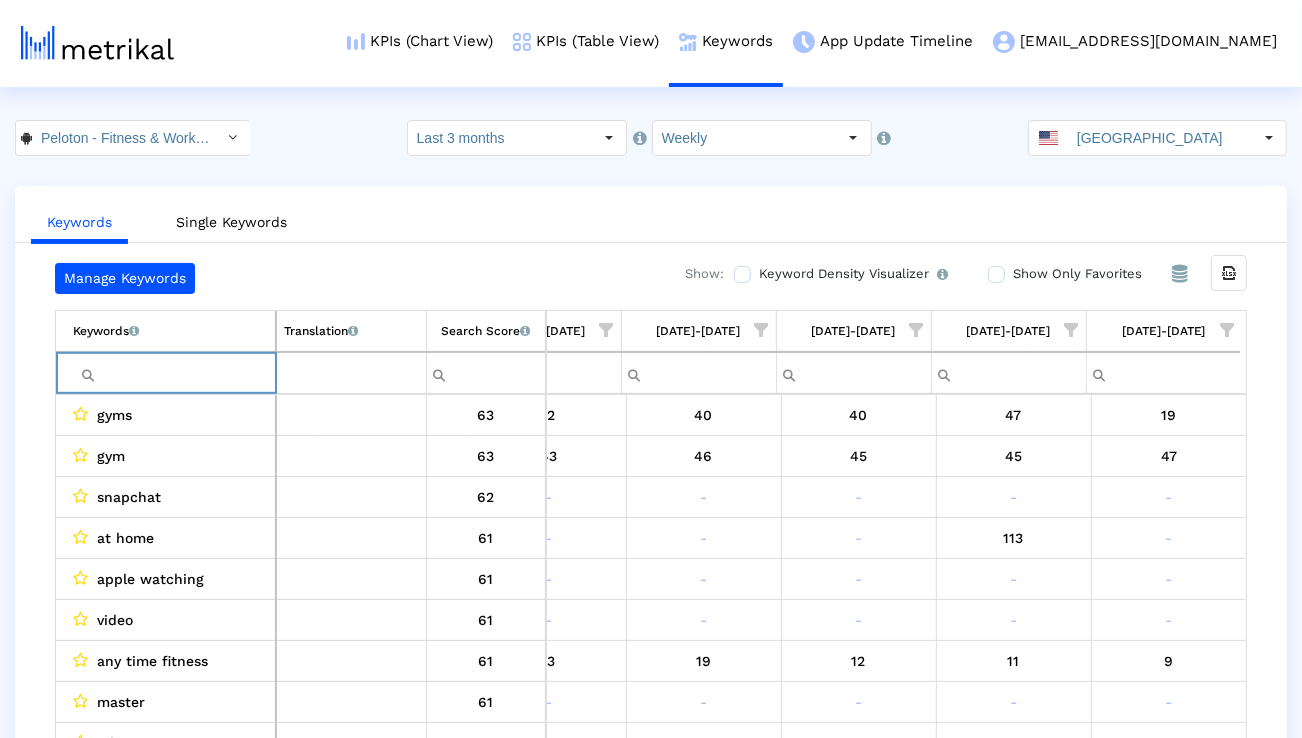 paste on "fitness" 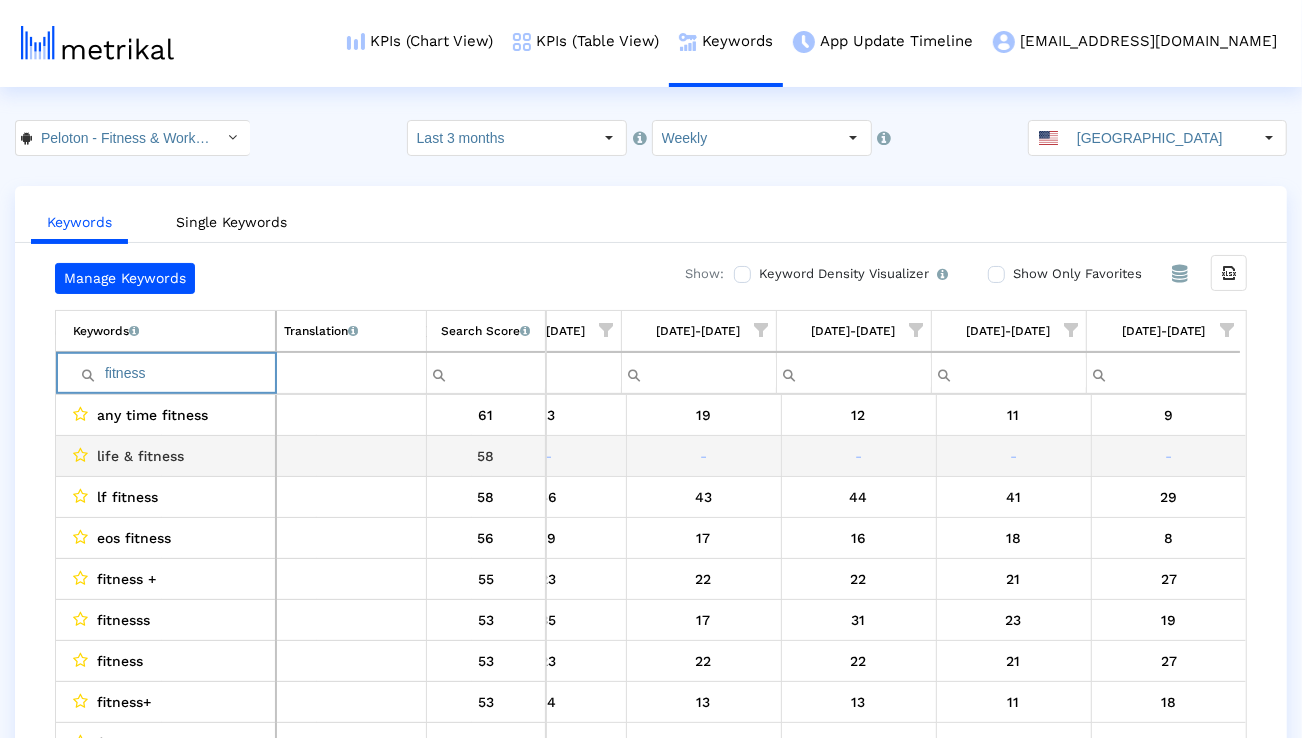 scroll, scrollTop: 0, scrollLeft: 1321, axis: horizontal 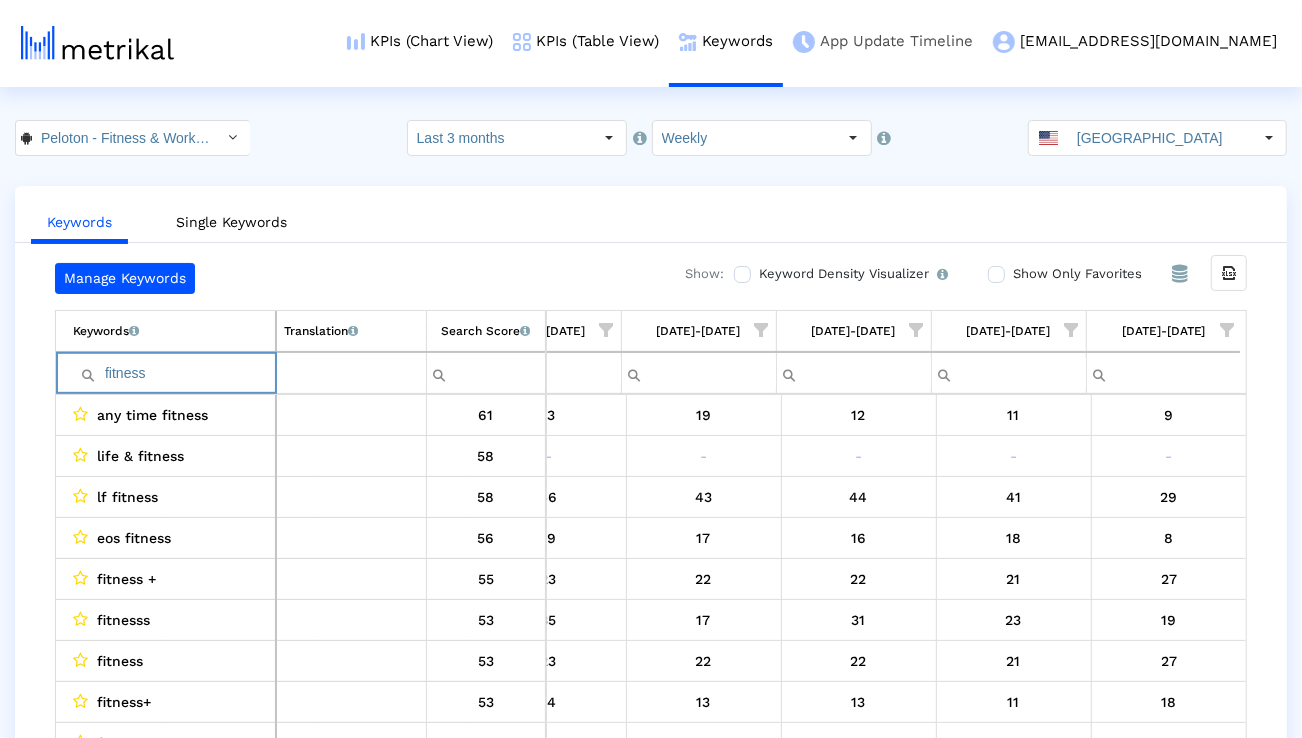 type on "fitness" 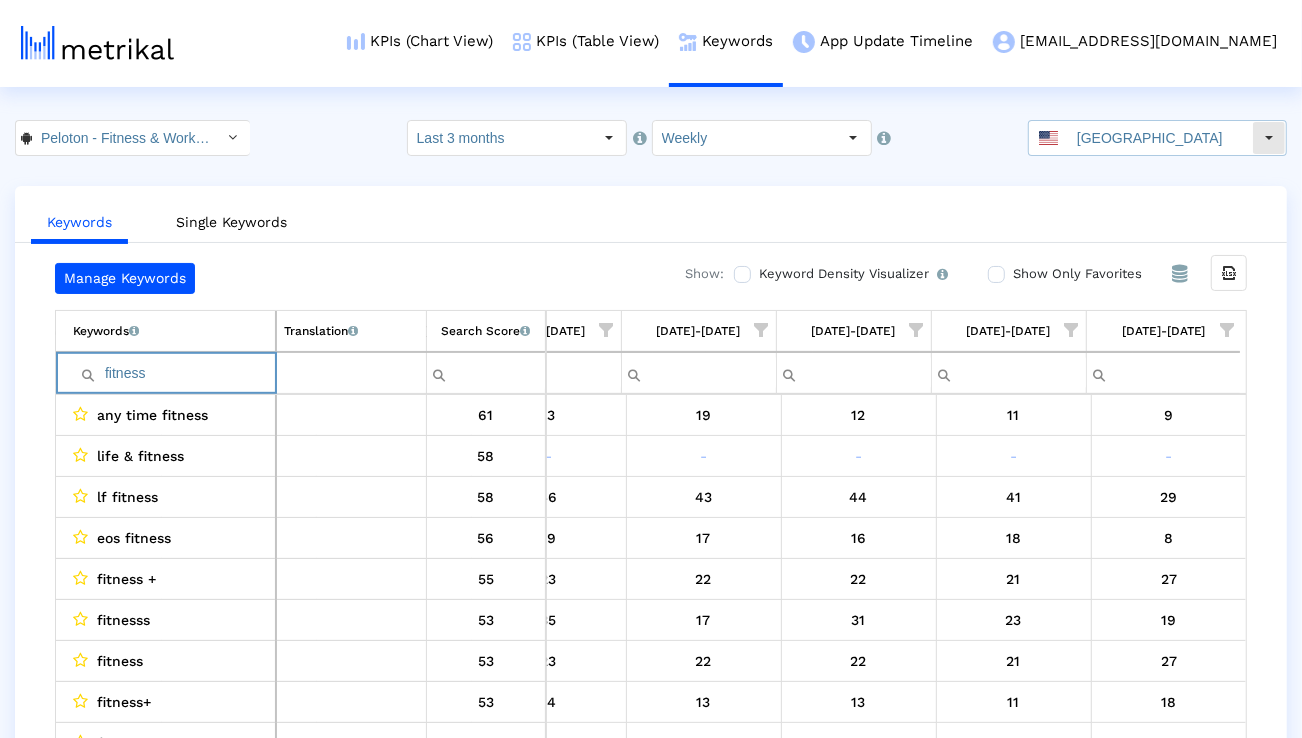 click on "[GEOGRAPHIC_DATA]" 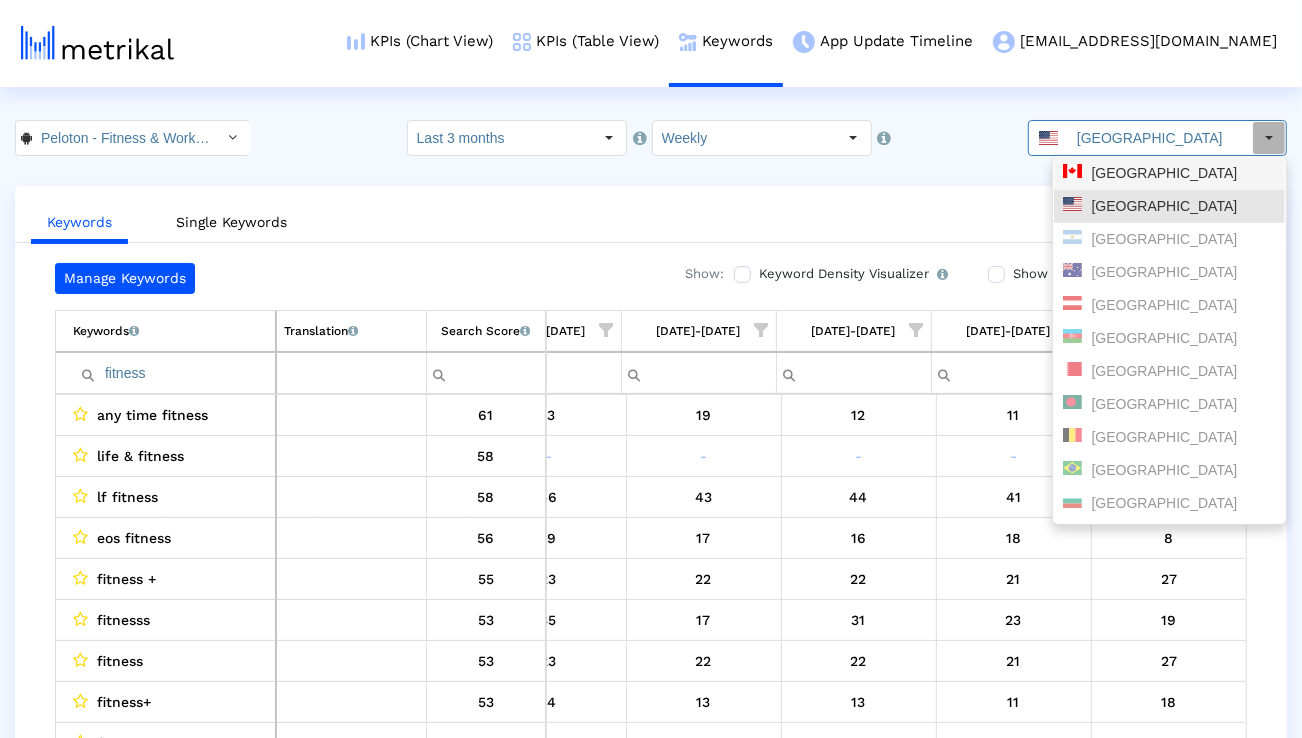 click on "[GEOGRAPHIC_DATA]" at bounding box center [1169, 173] 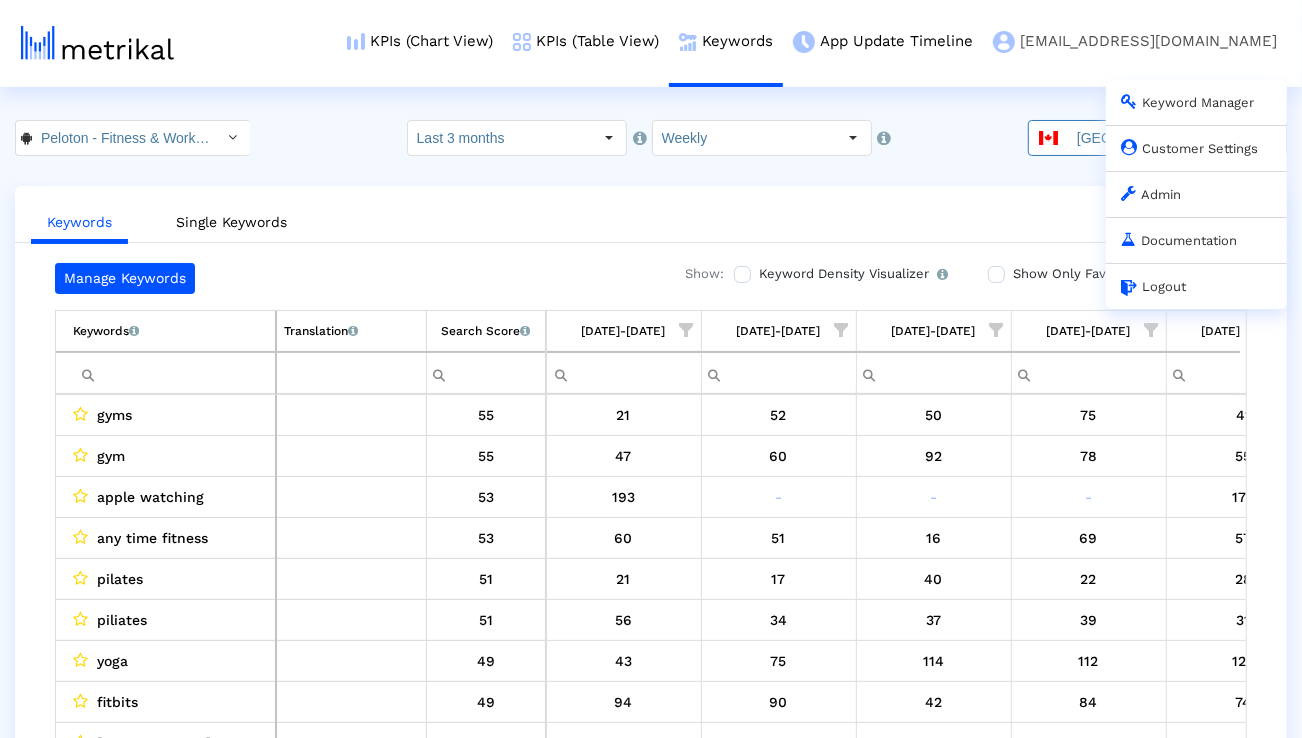 scroll, scrollTop: 0, scrollLeft: 1320, axis: horizontal 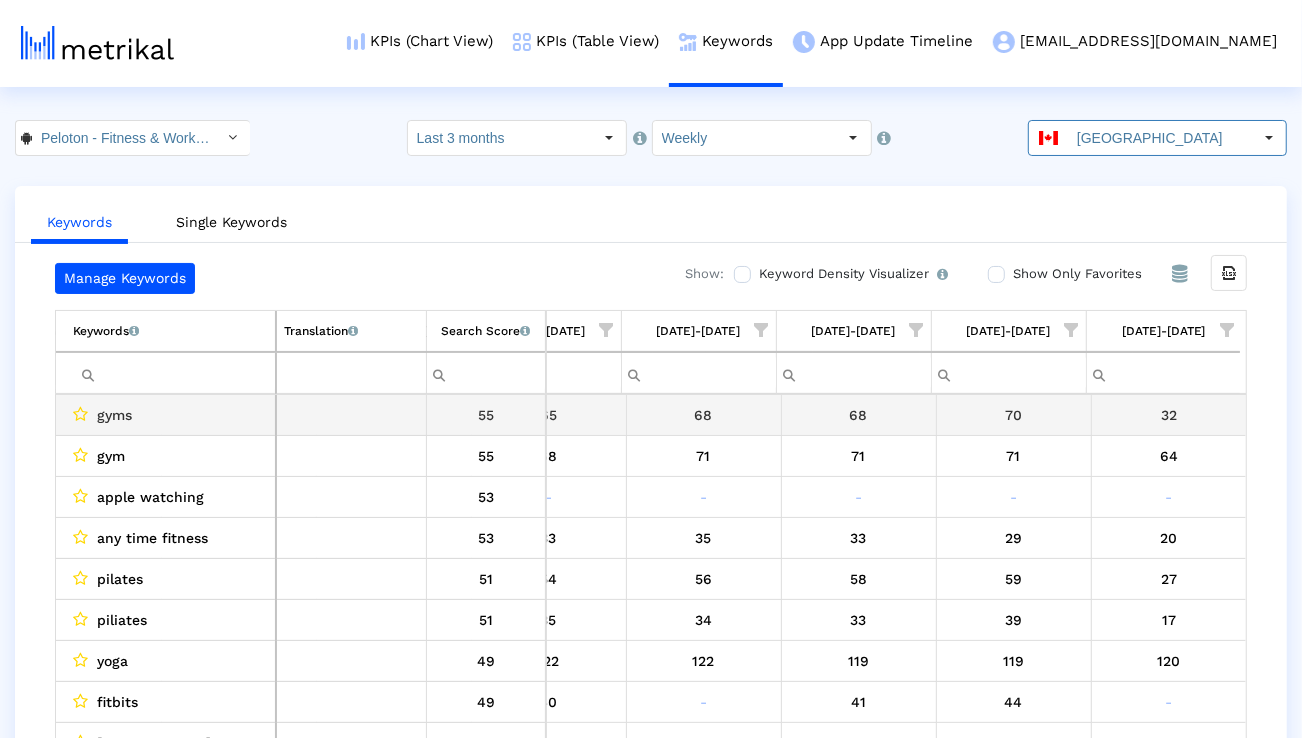click at bounding box center [174, 373] 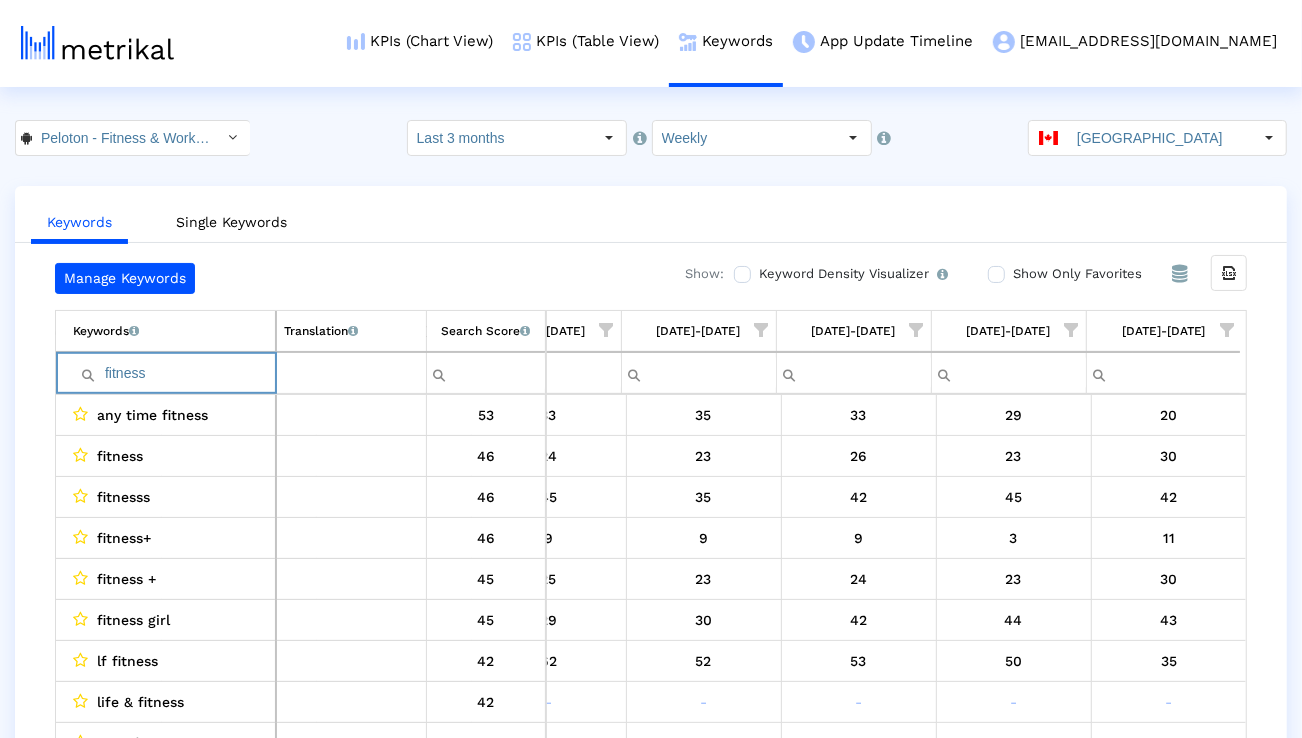paste on "workout" 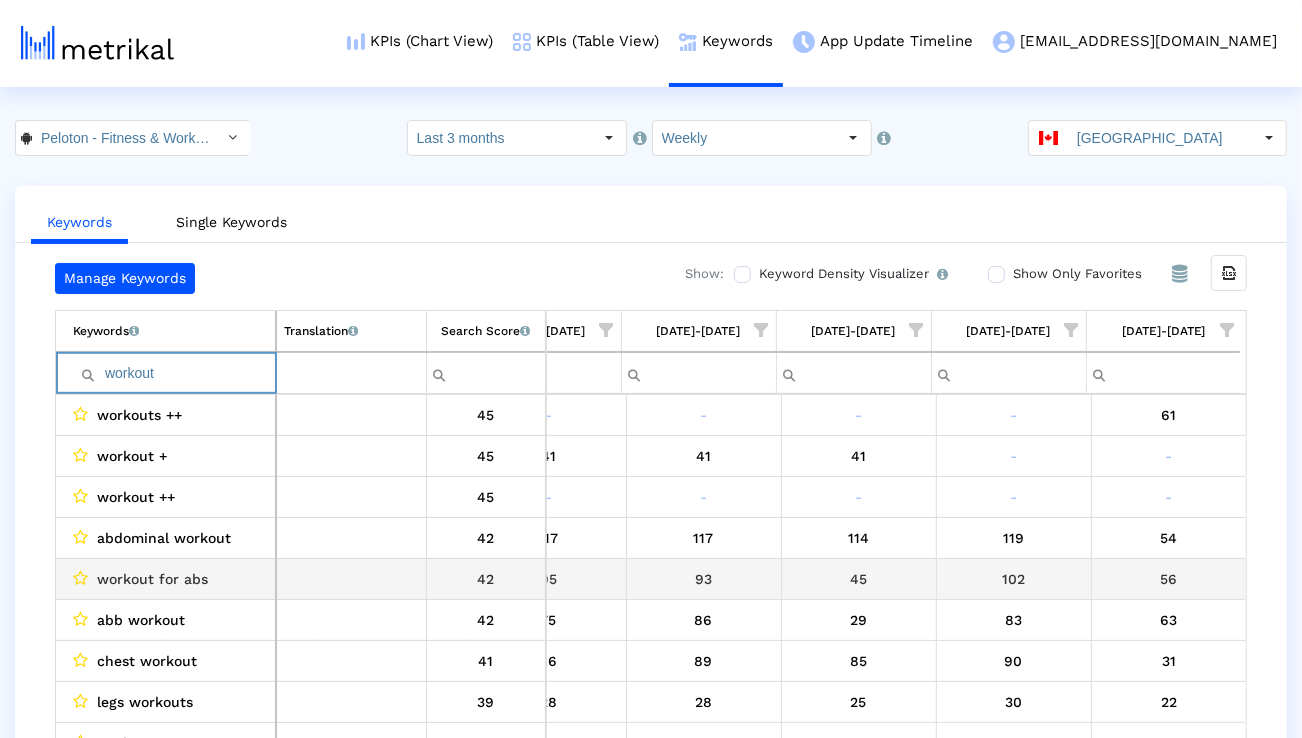 scroll, scrollTop: 39, scrollLeft: 1321, axis: both 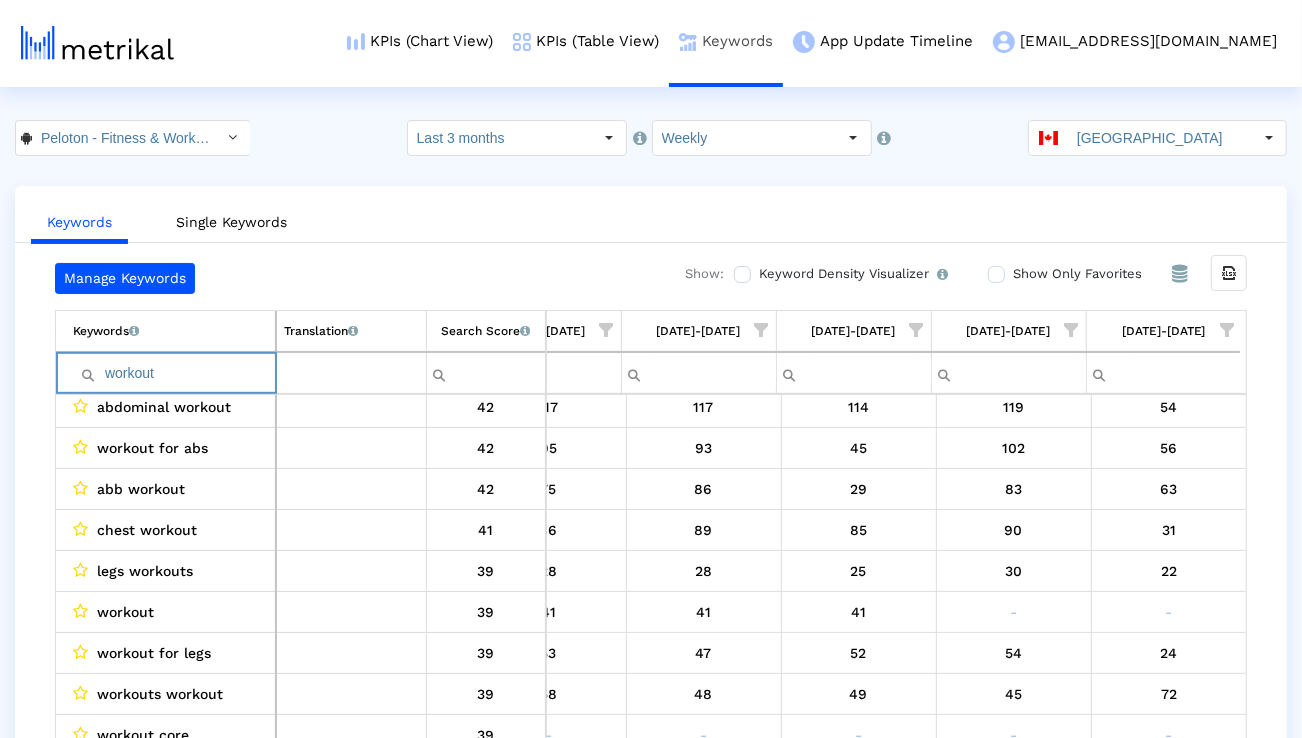 paste on "strength" 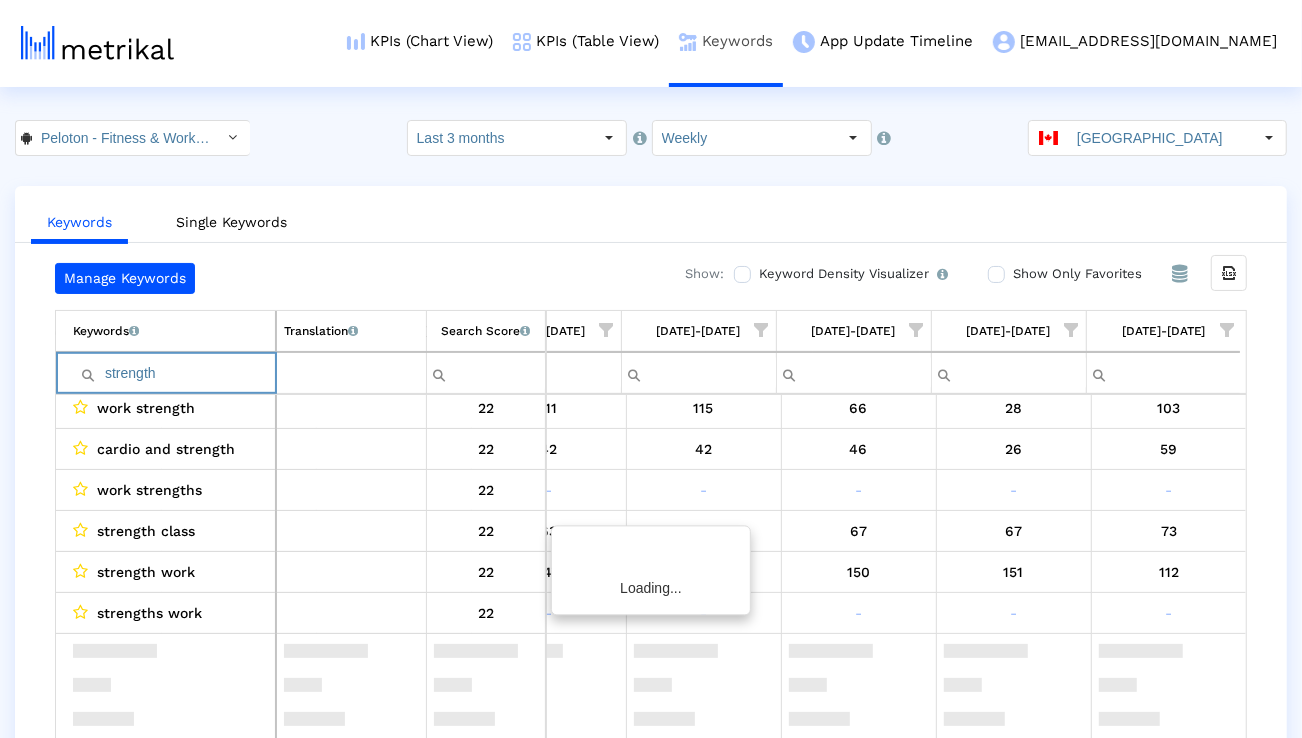 scroll, scrollTop: 0, scrollLeft: 1320, axis: horizontal 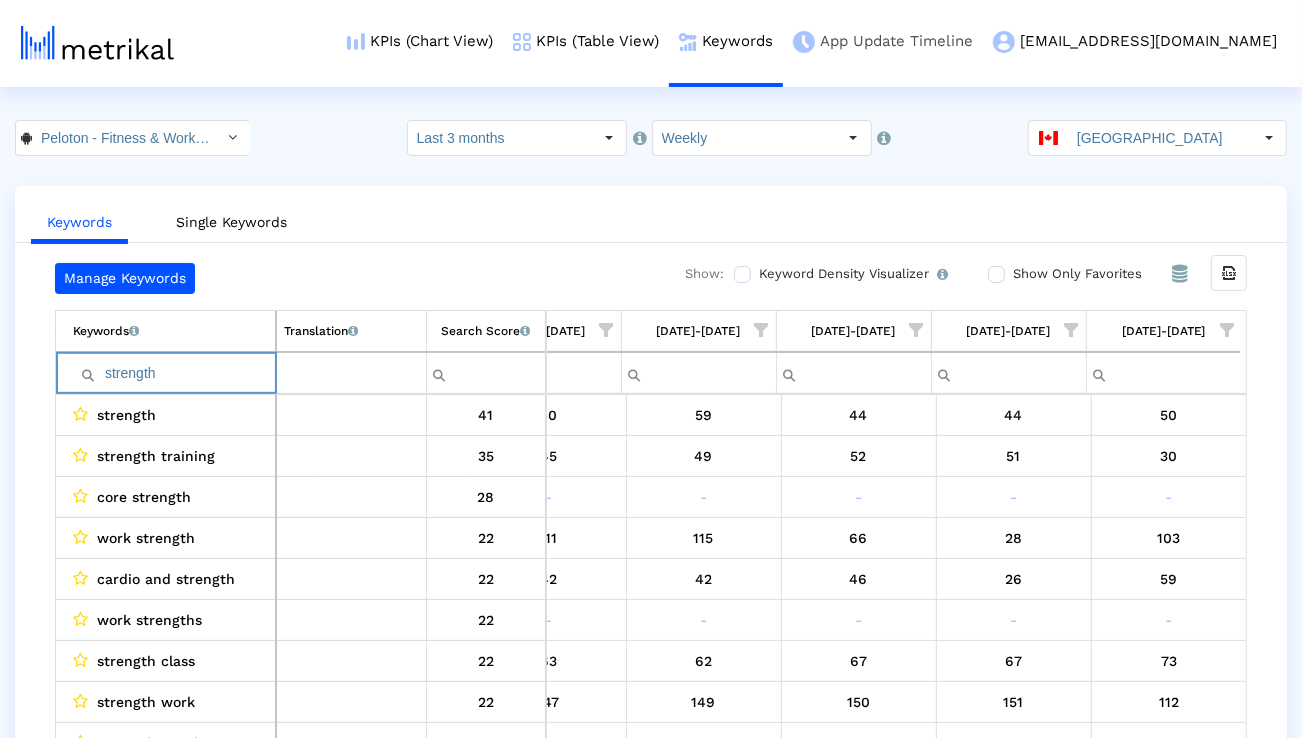 paste on "training" 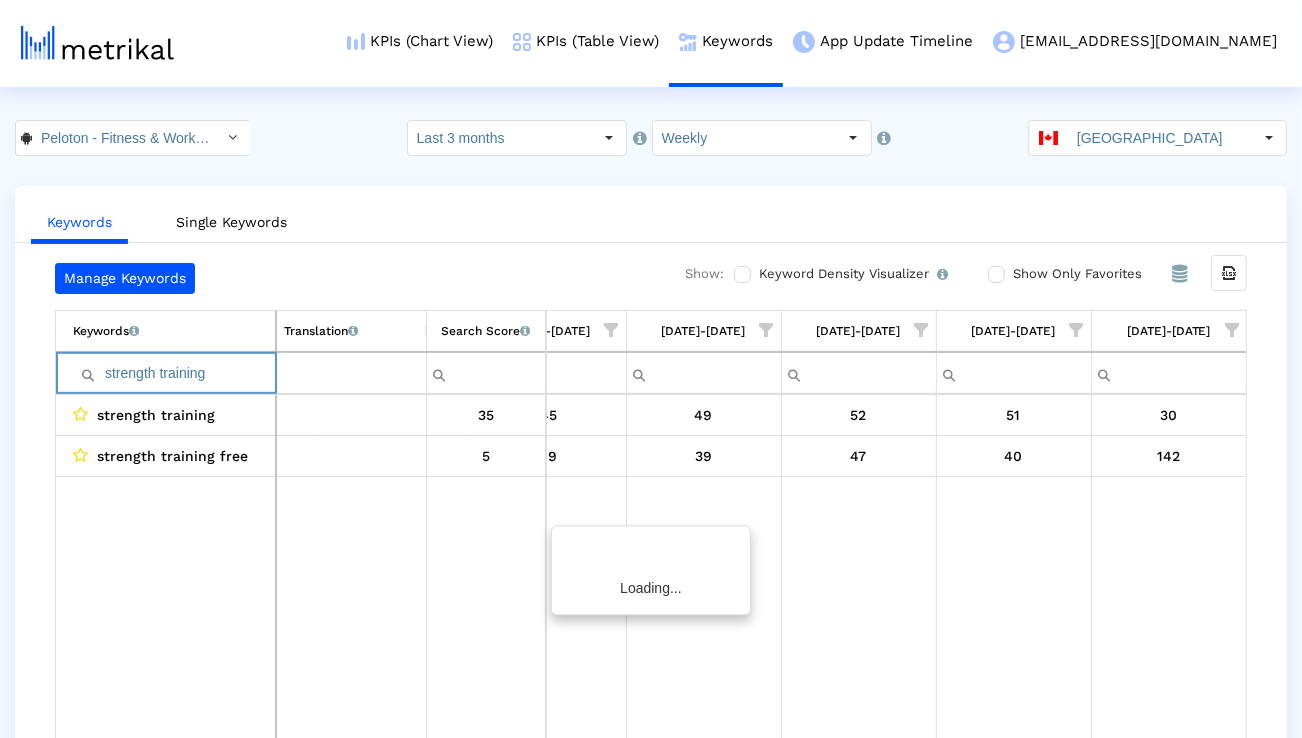 scroll, scrollTop: 0, scrollLeft: 1314, axis: horizontal 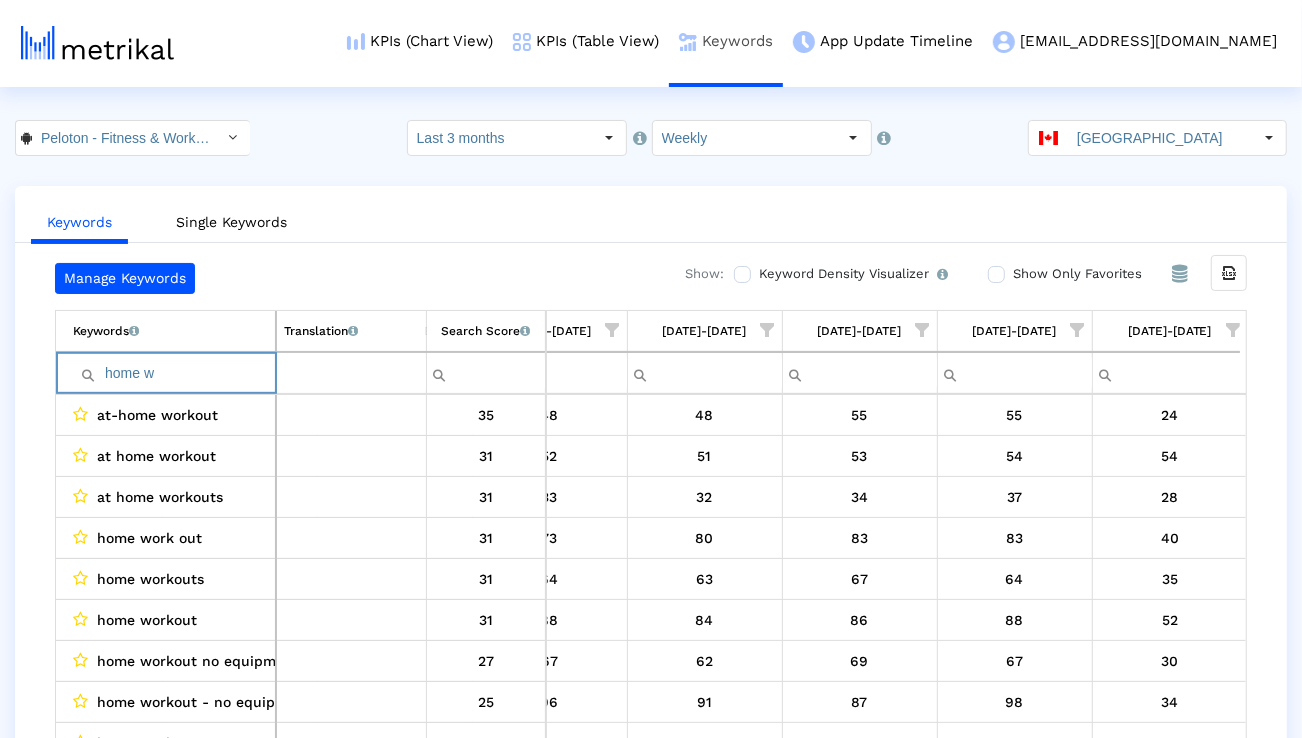paste on "pilates" 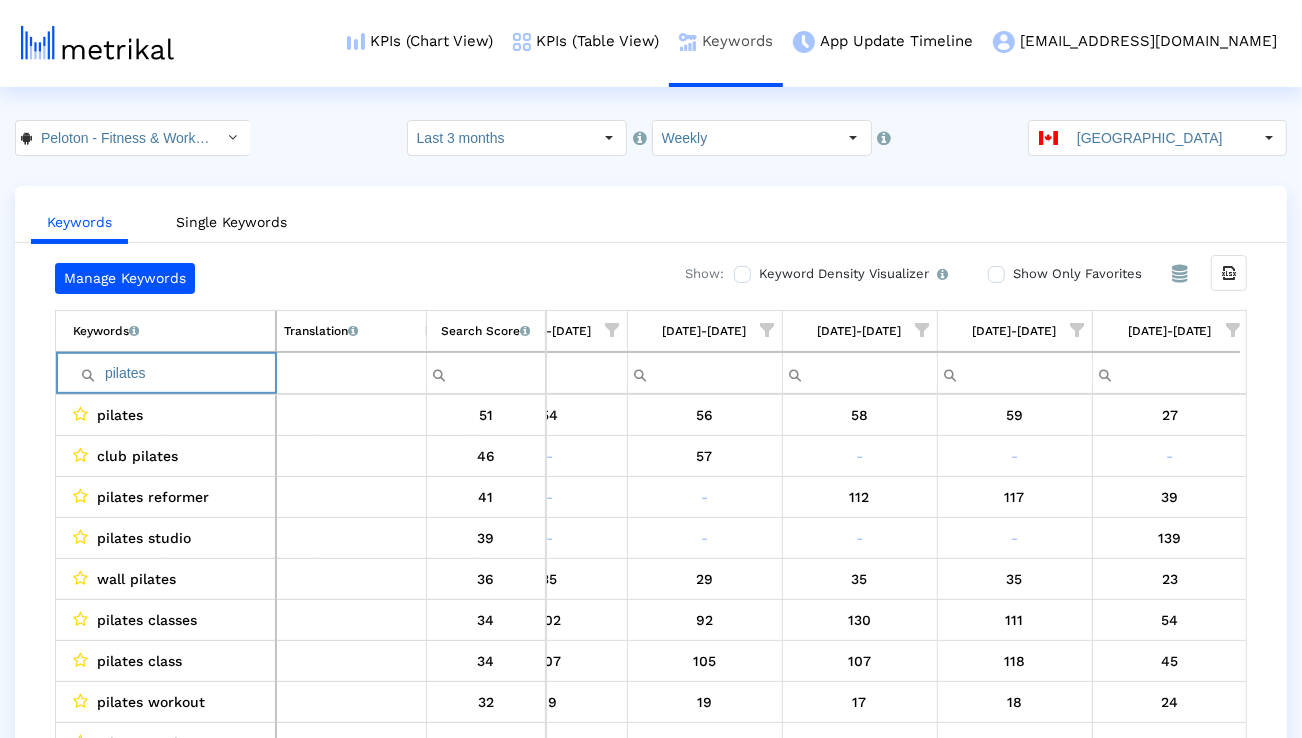 type on "pilates" 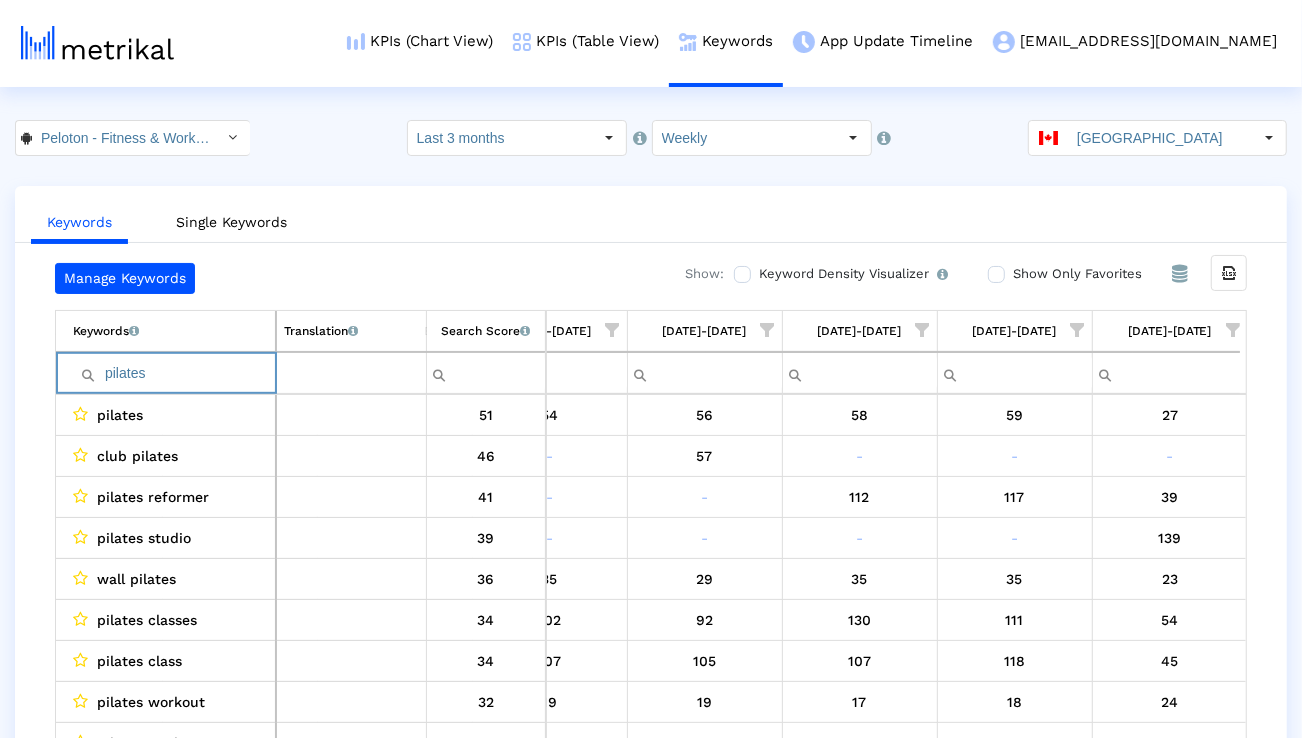 click on "pilates" at bounding box center (174, 373) 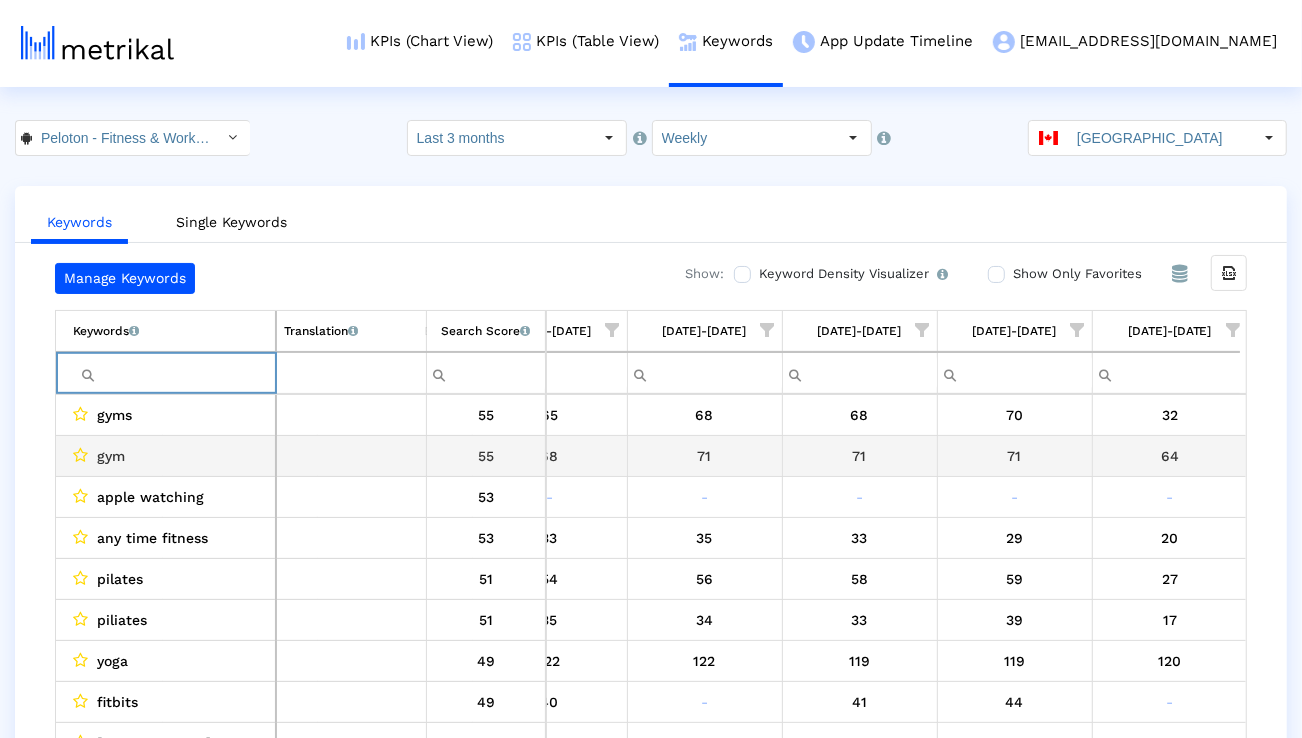 scroll, scrollTop: 0, scrollLeft: 1321, axis: horizontal 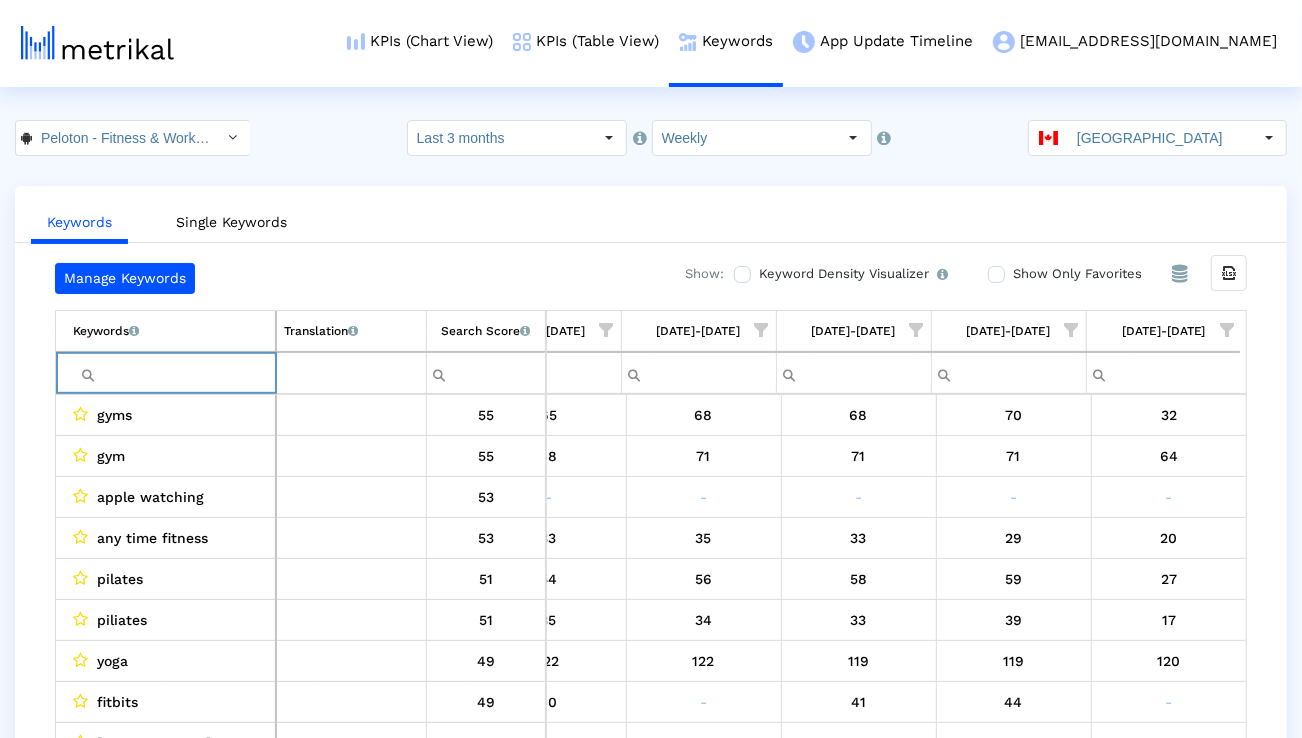 type 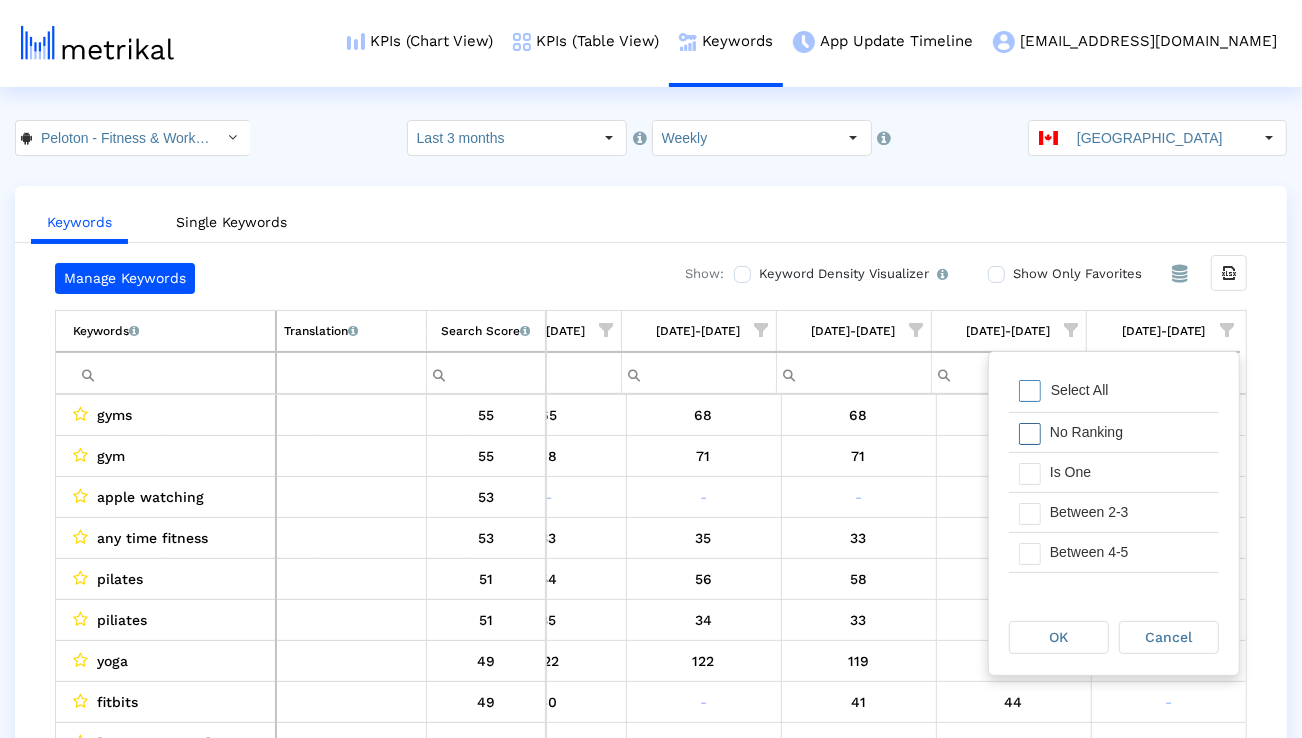 click on "Is One" at bounding box center (1129, 472) 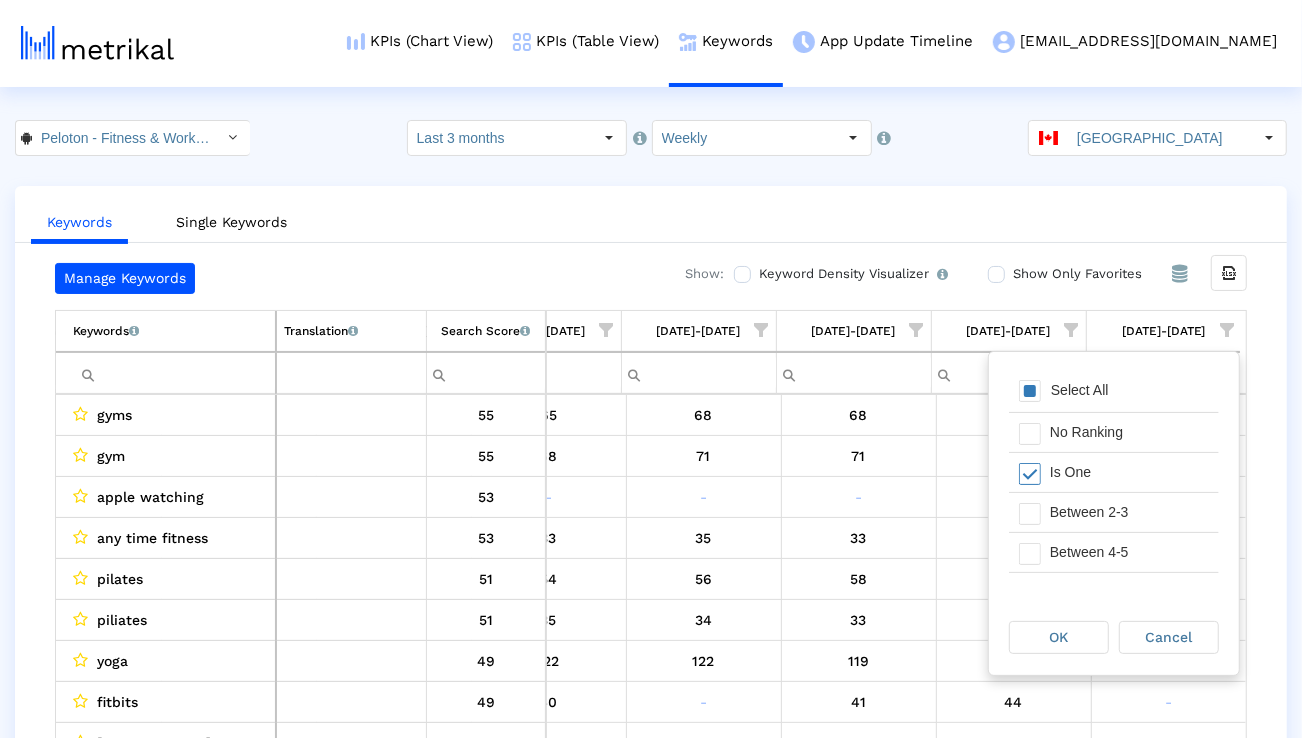 click on "Between 2-3" at bounding box center (1129, 512) 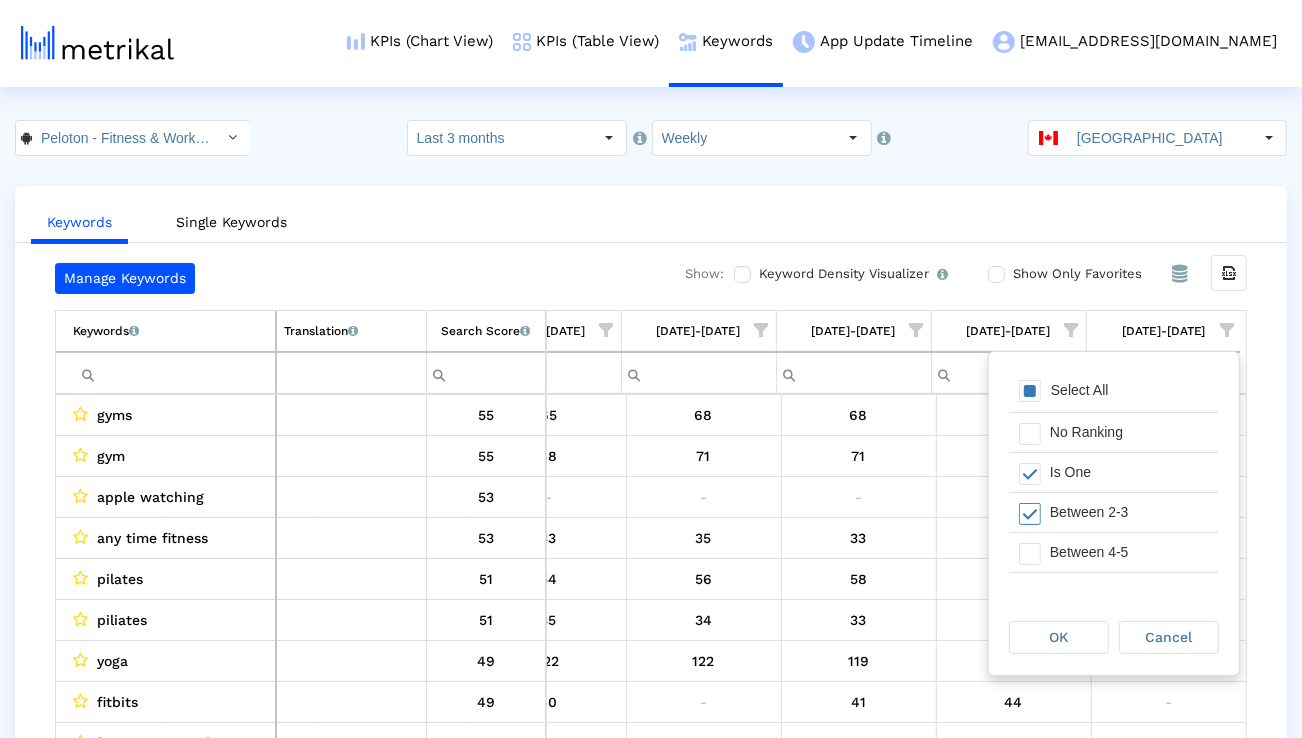 click on "Between 4-5" at bounding box center (1129, 552) 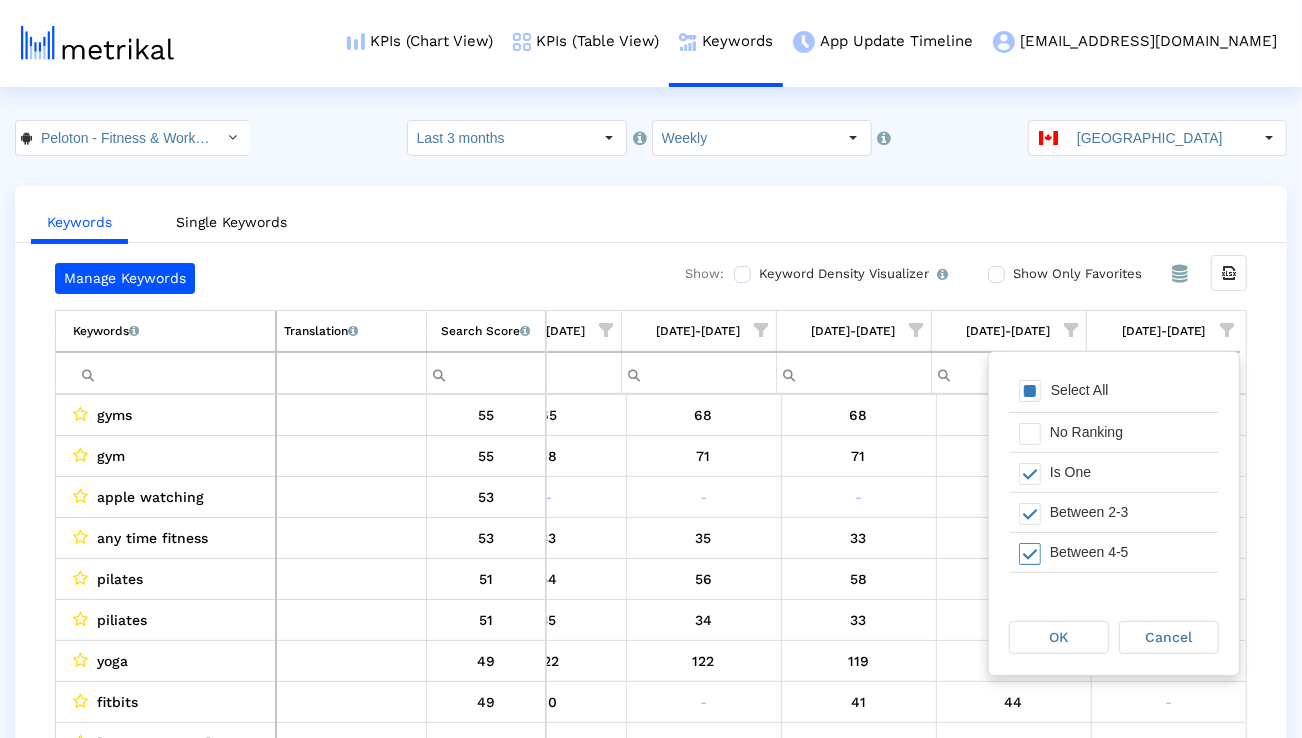 scroll, scrollTop: 50, scrollLeft: 0, axis: vertical 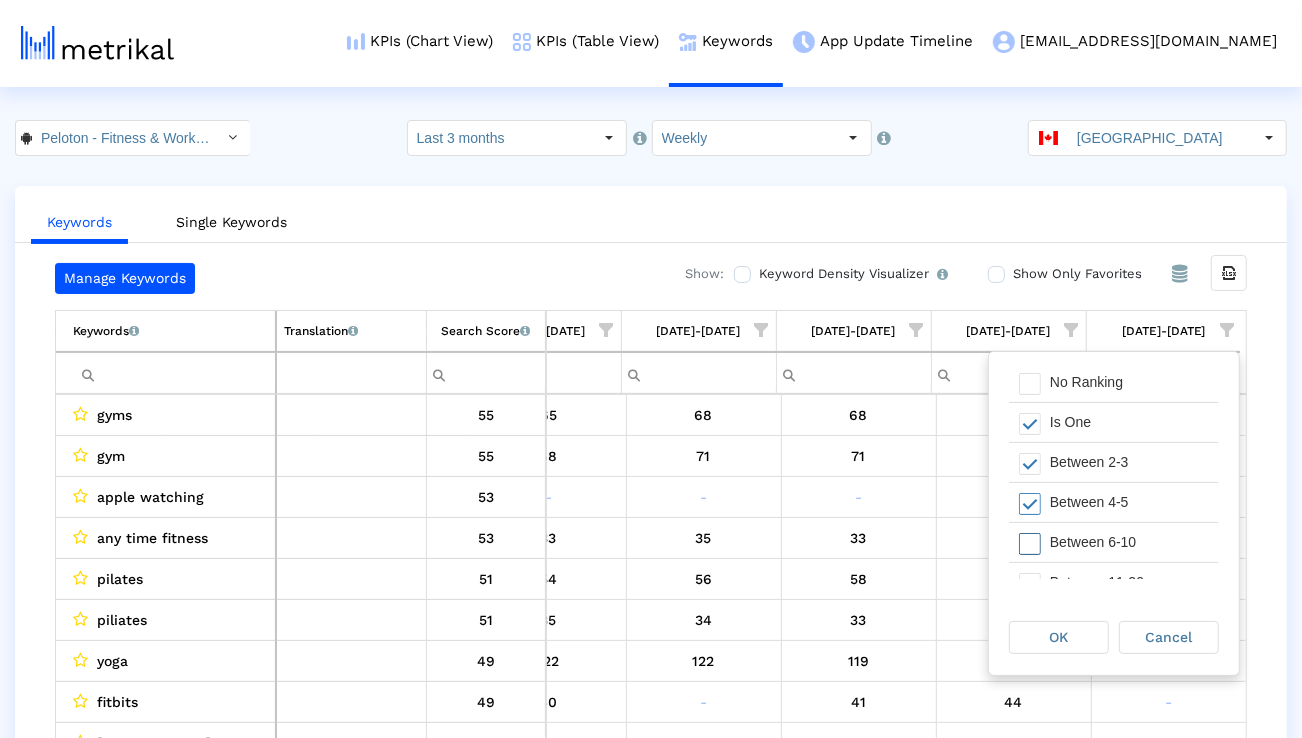 click on "Between 6-10" at bounding box center [1129, 542] 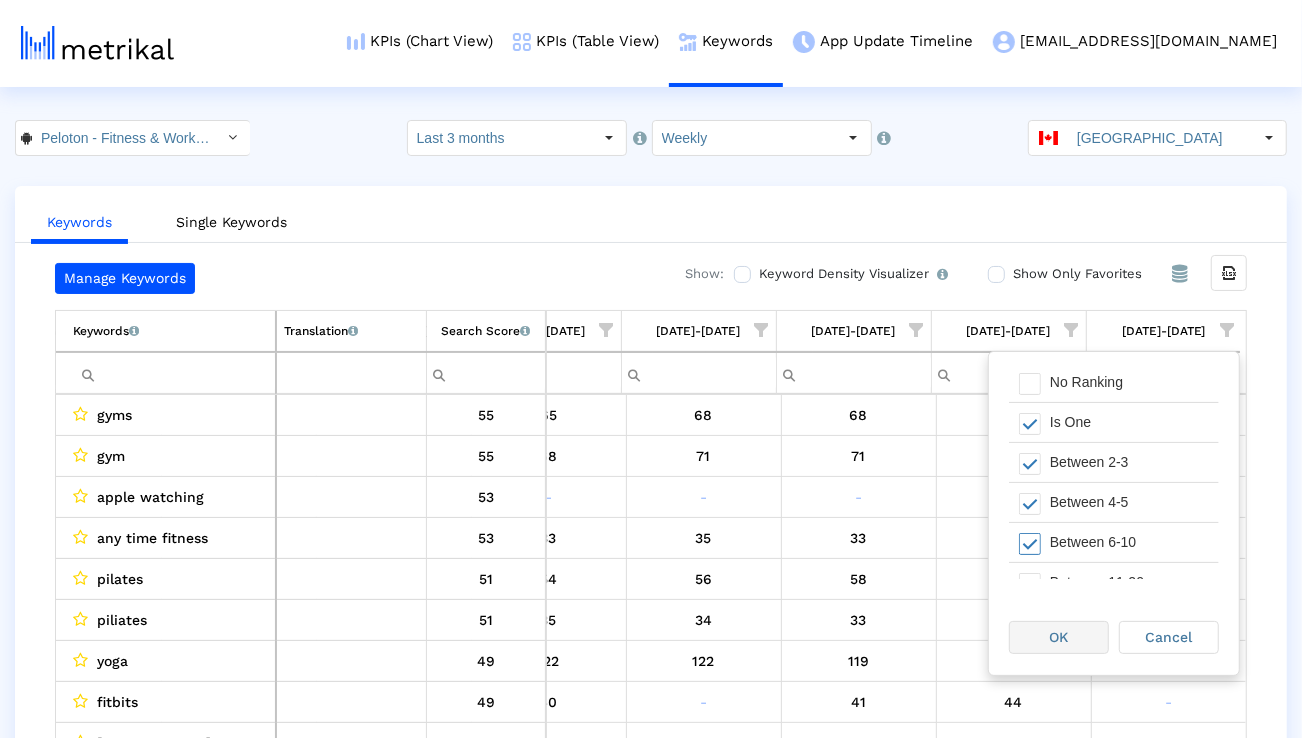 click on "OK" at bounding box center [1059, 637] 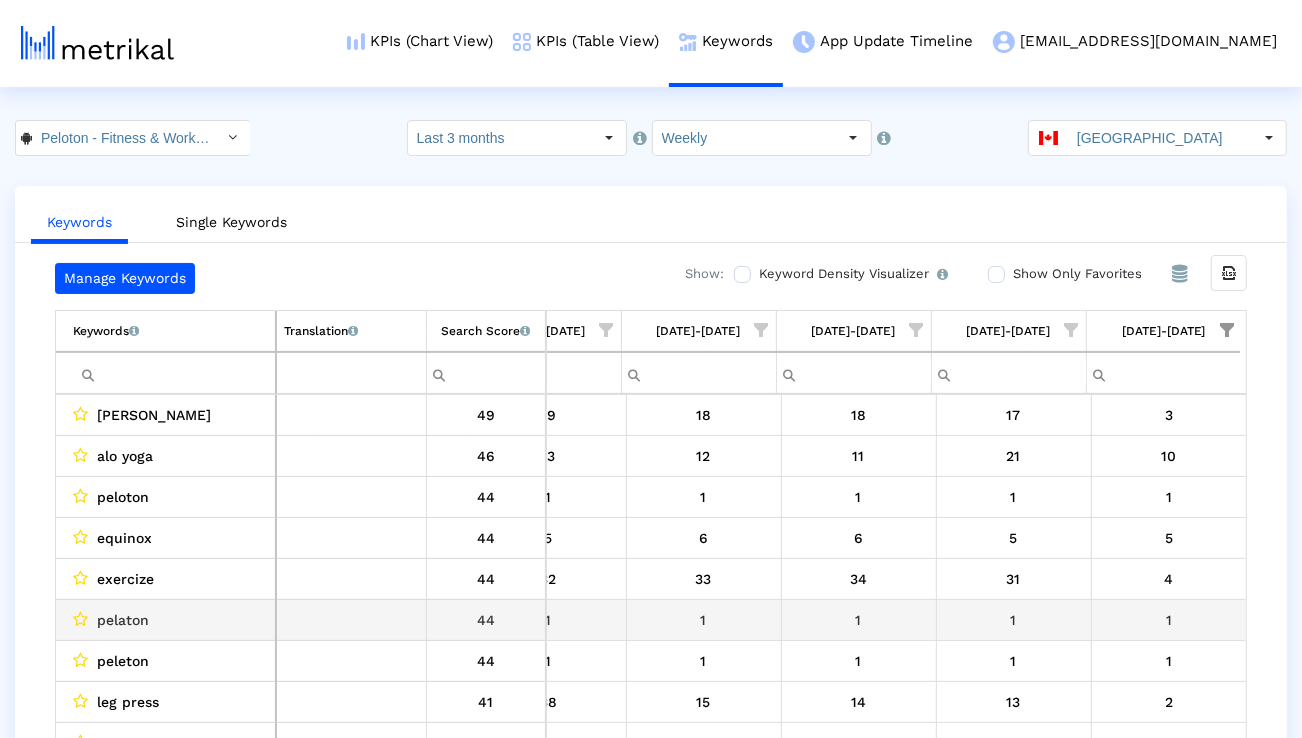 scroll, scrollTop: 32, scrollLeft: 1321, axis: both 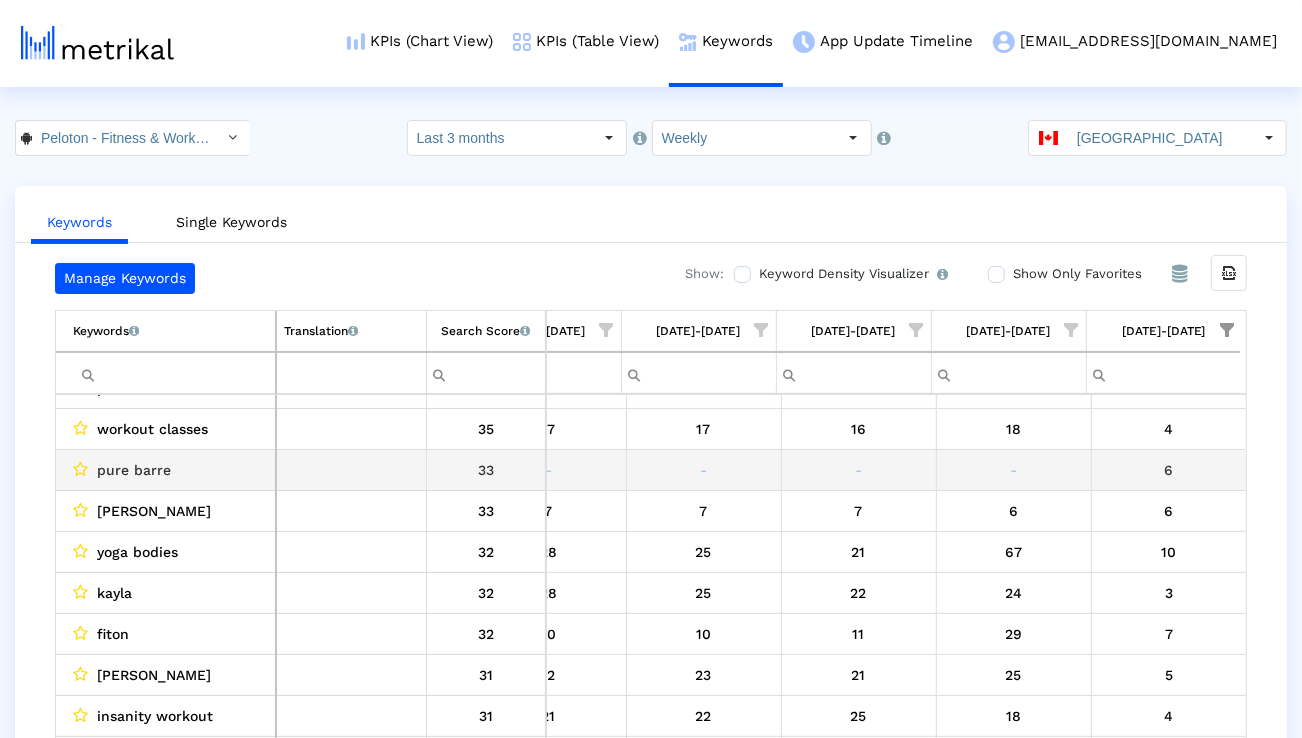click on "workout classes" at bounding box center [166, 429] 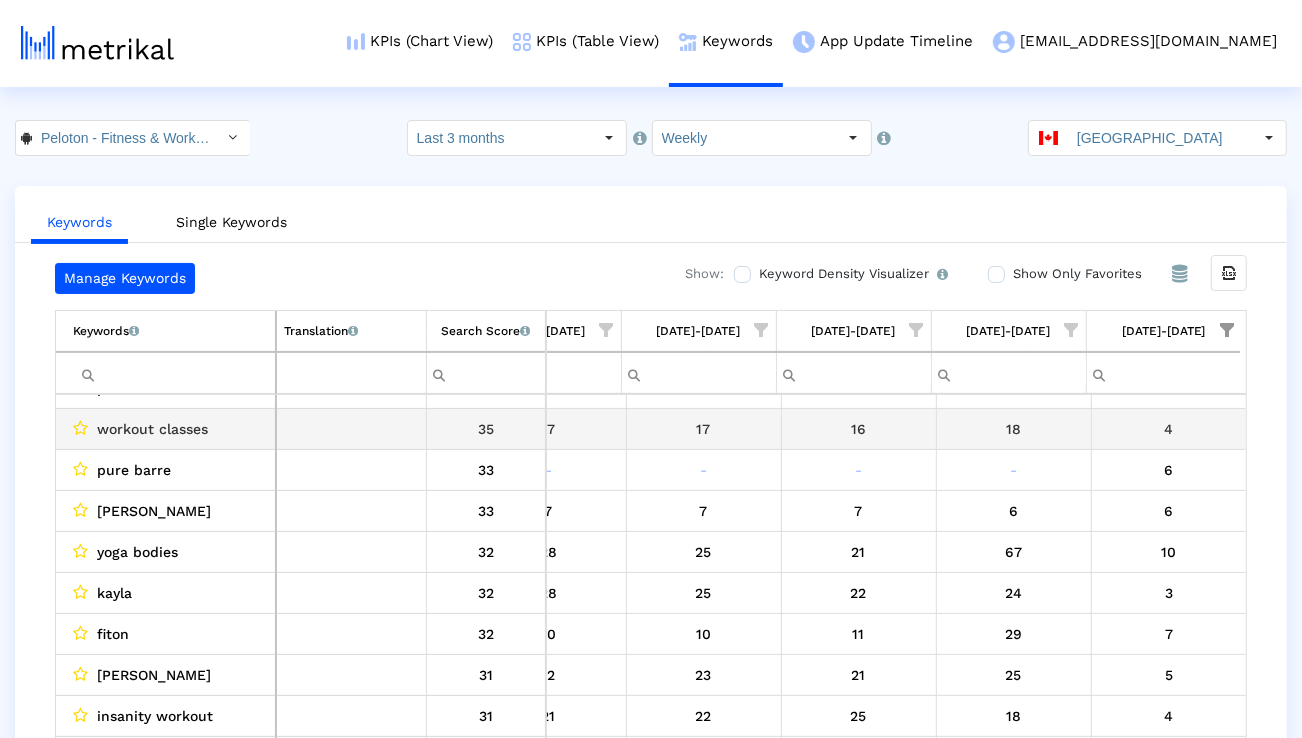 click on "workout classes" at bounding box center [166, 429] 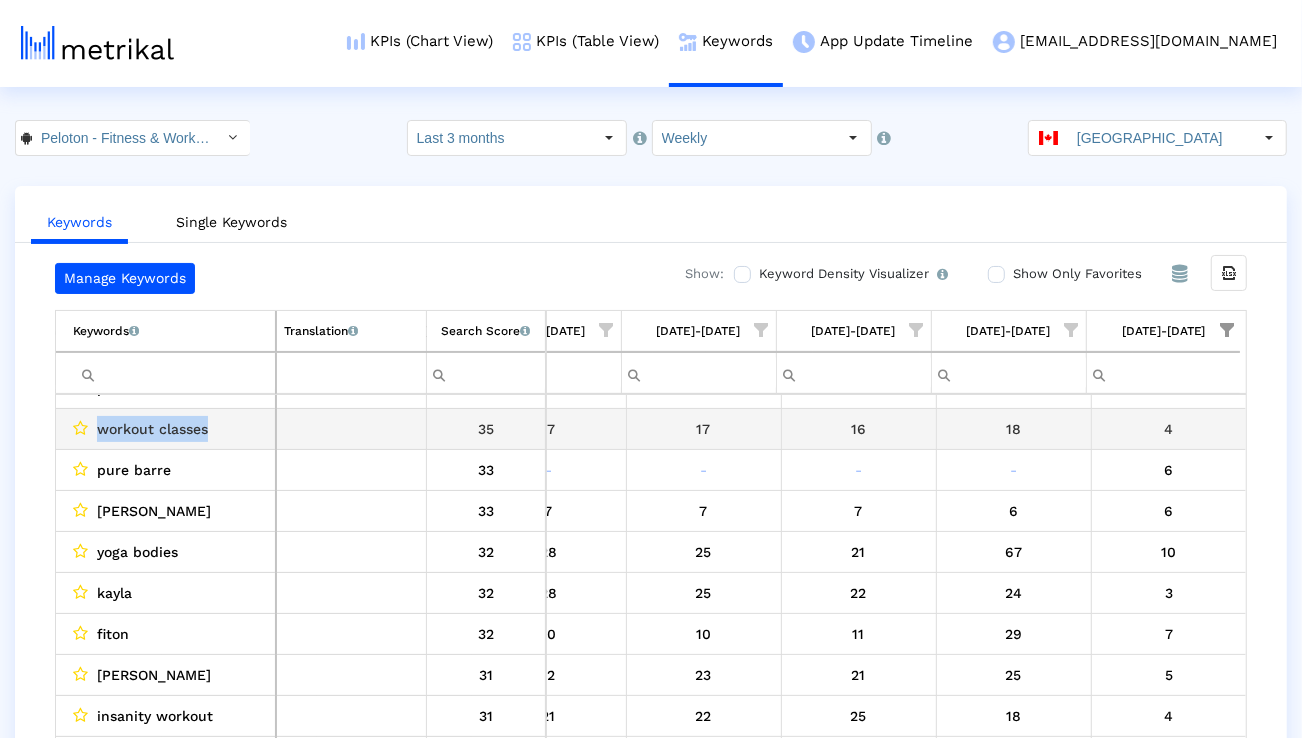 click on "workout classes" at bounding box center [166, 429] 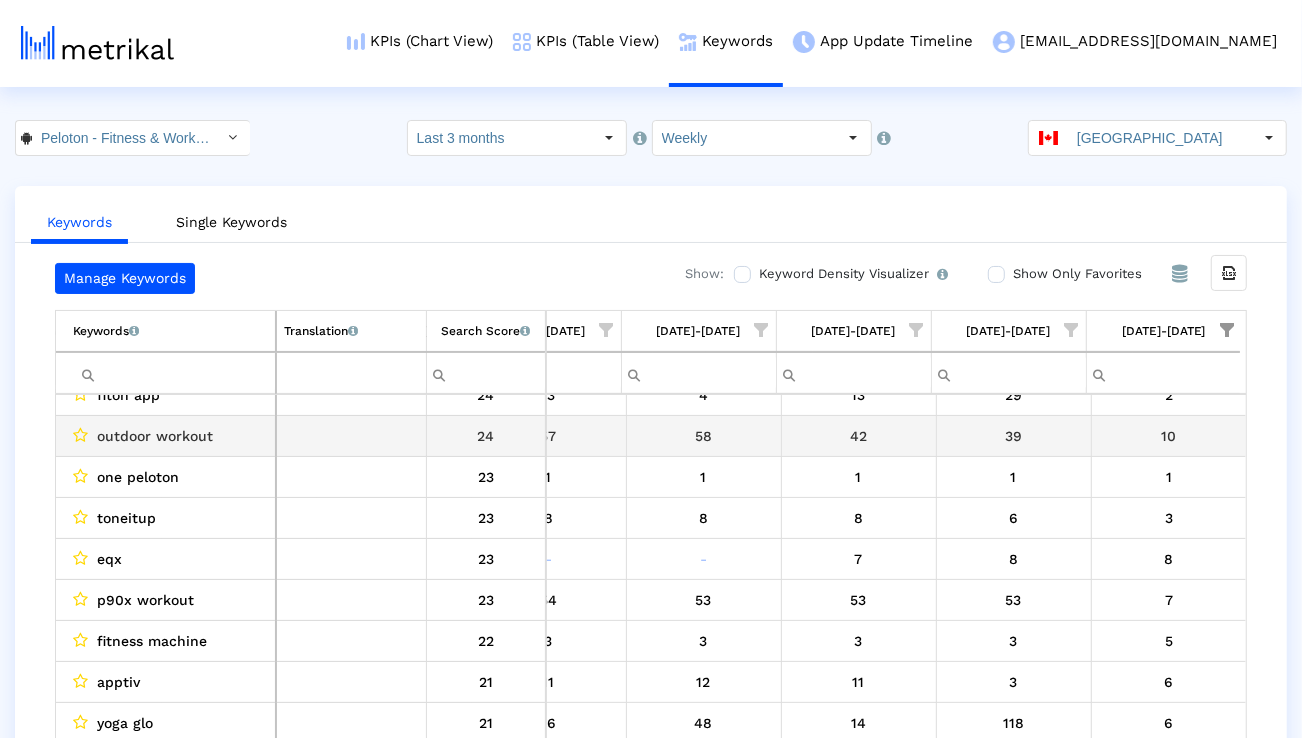 click on "outdoor workout" at bounding box center (155, 436) 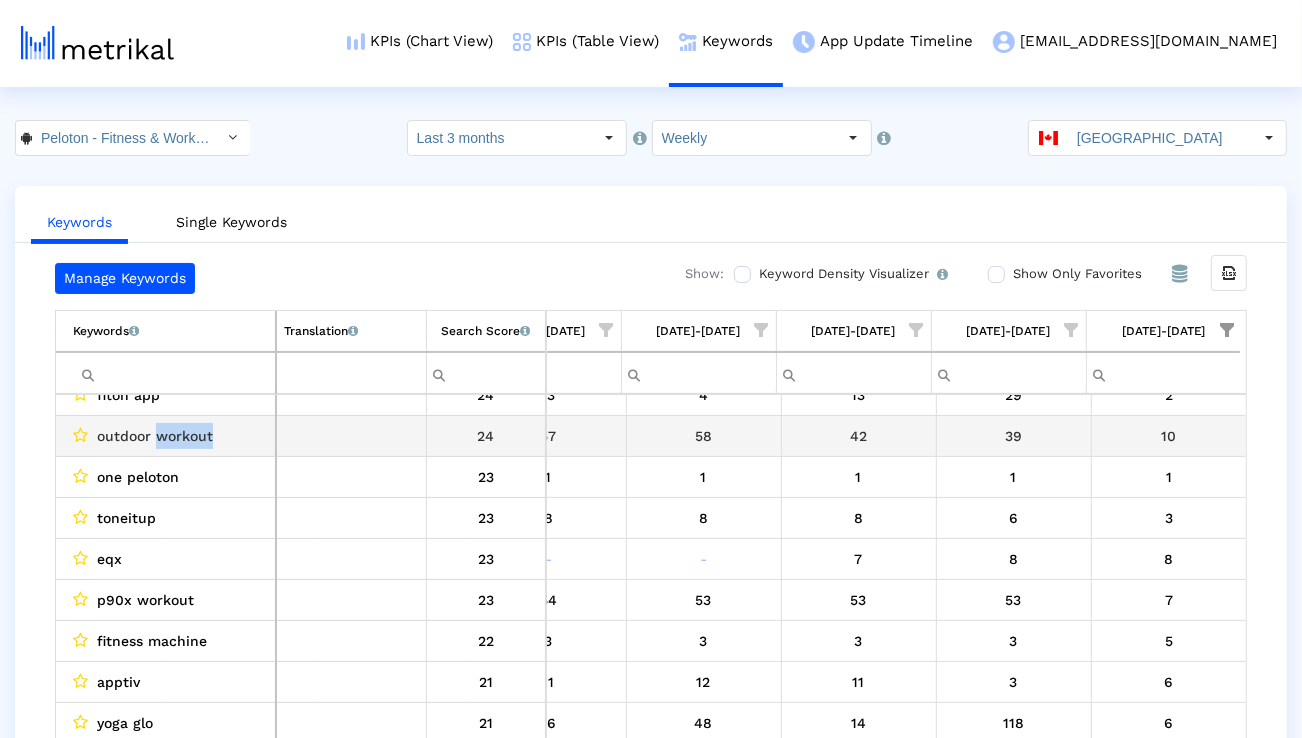 click on "outdoor workout" at bounding box center [155, 436] 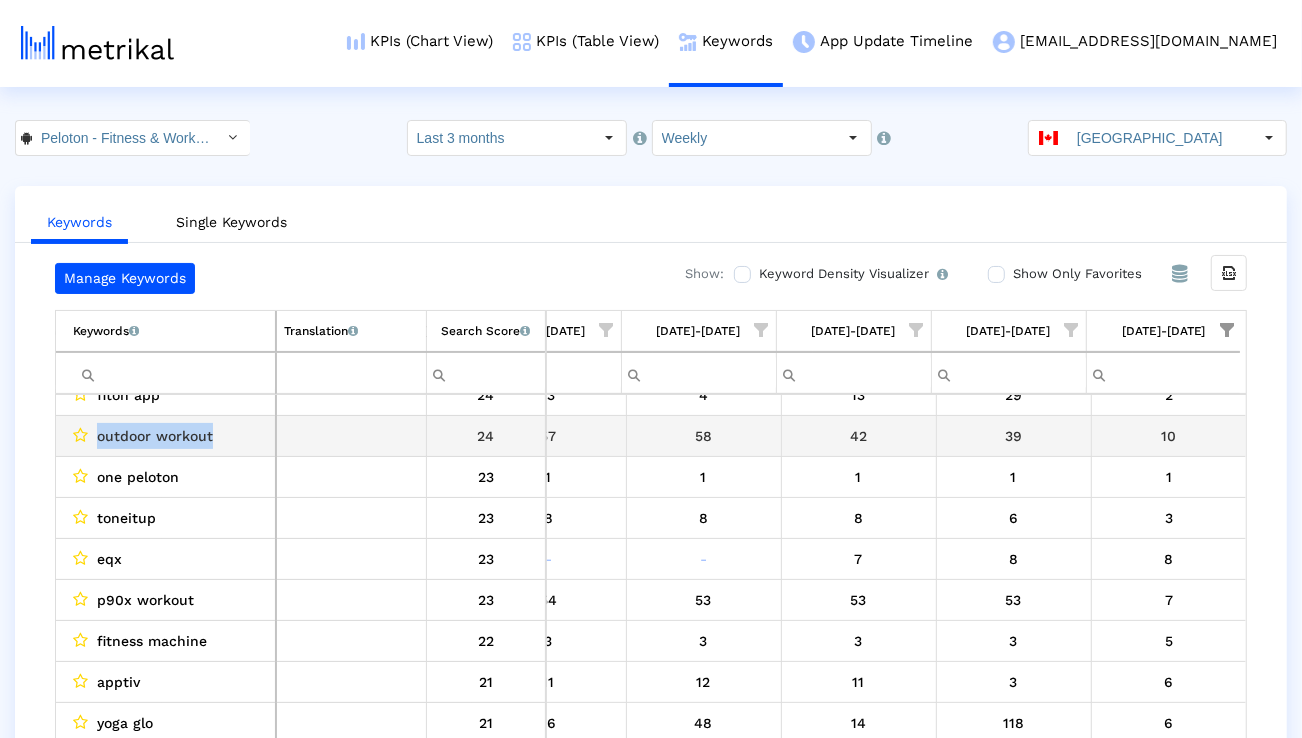 click on "outdoor workout" at bounding box center [155, 436] 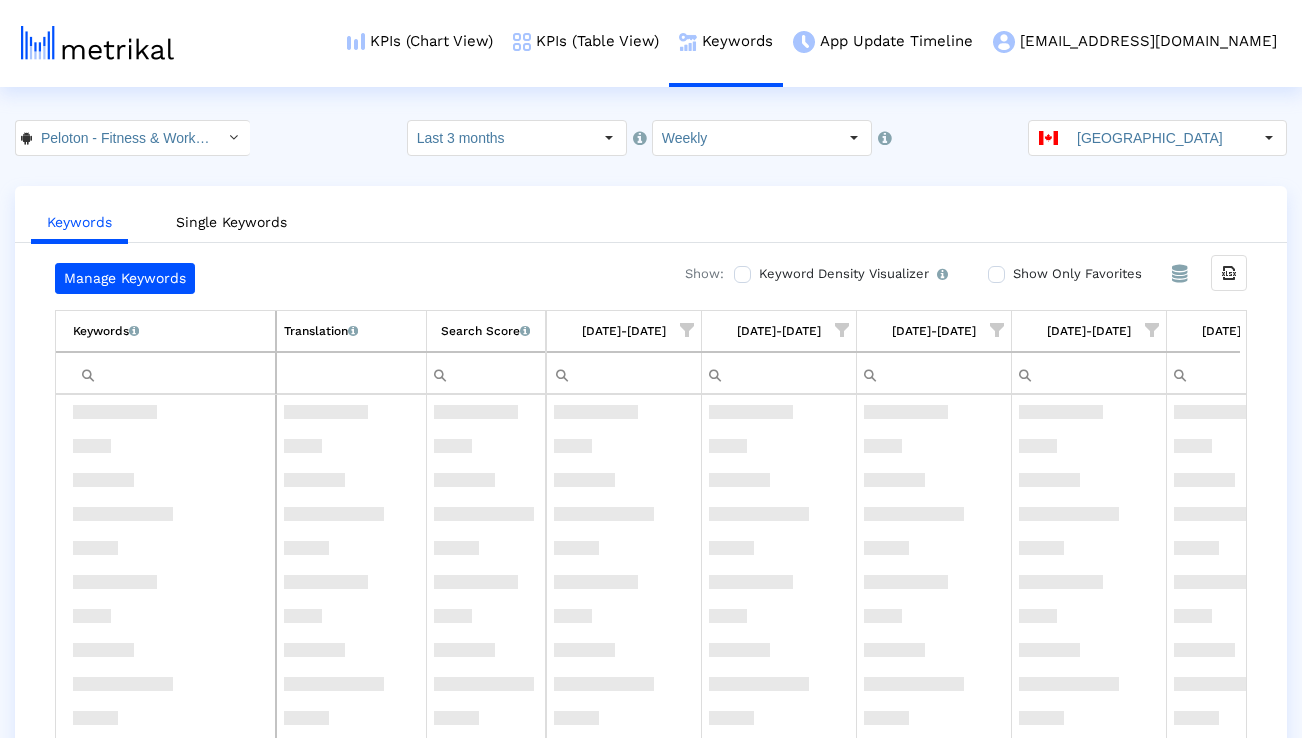 scroll, scrollTop: 0, scrollLeft: 0, axis: both 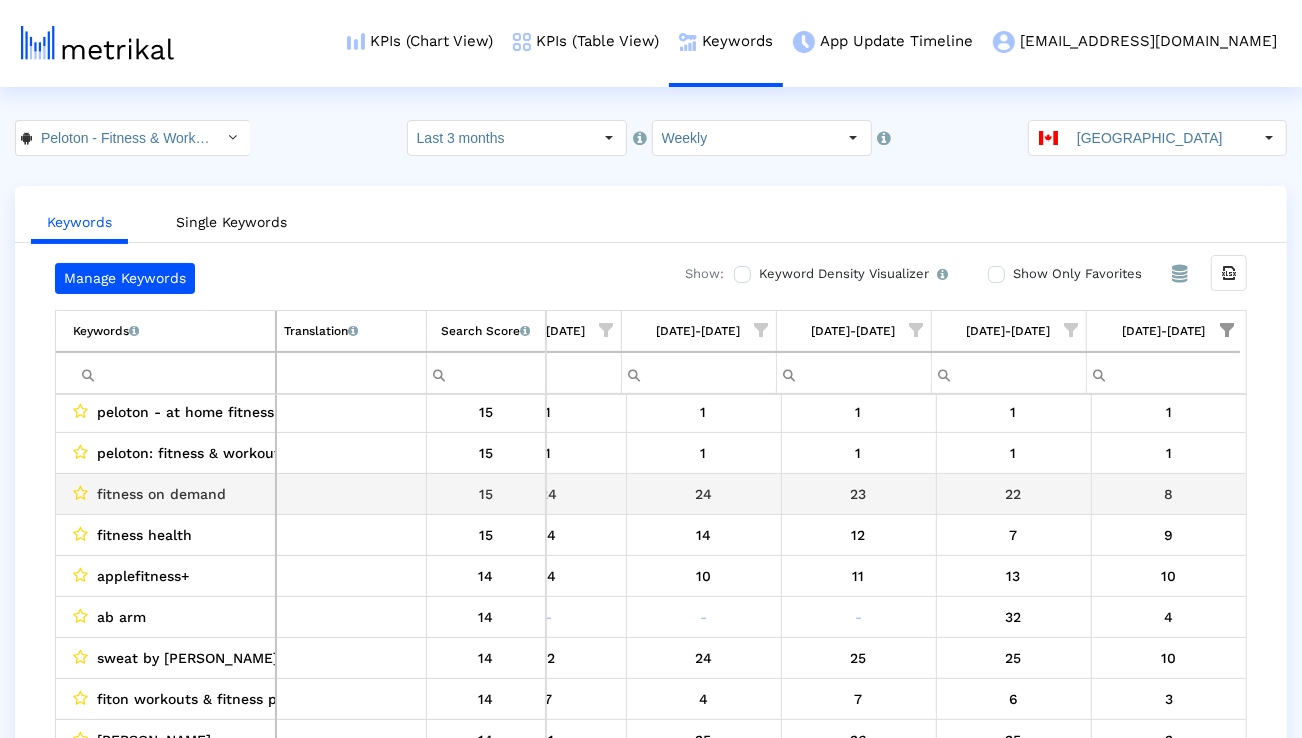 click on "fitness on demand" at bounding box center [161, 494] 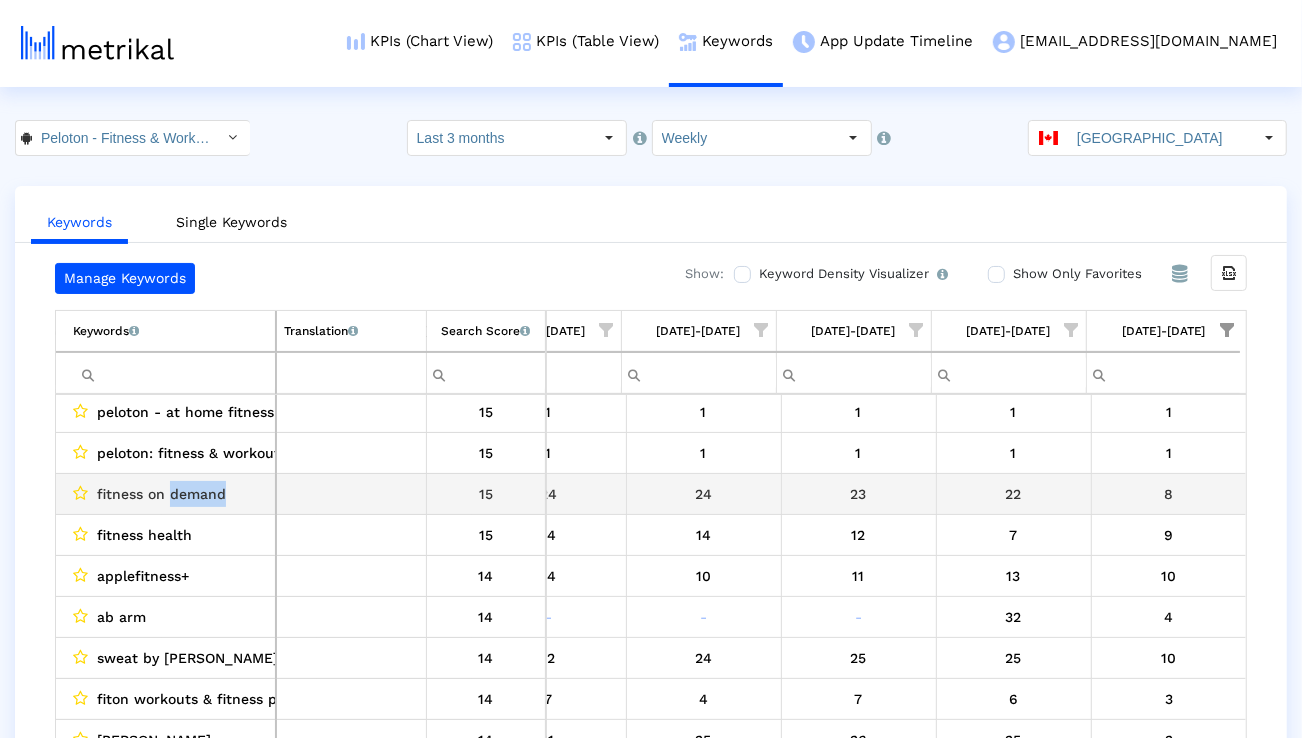 click on "fitness on demand" at bounding box center (161, 494) 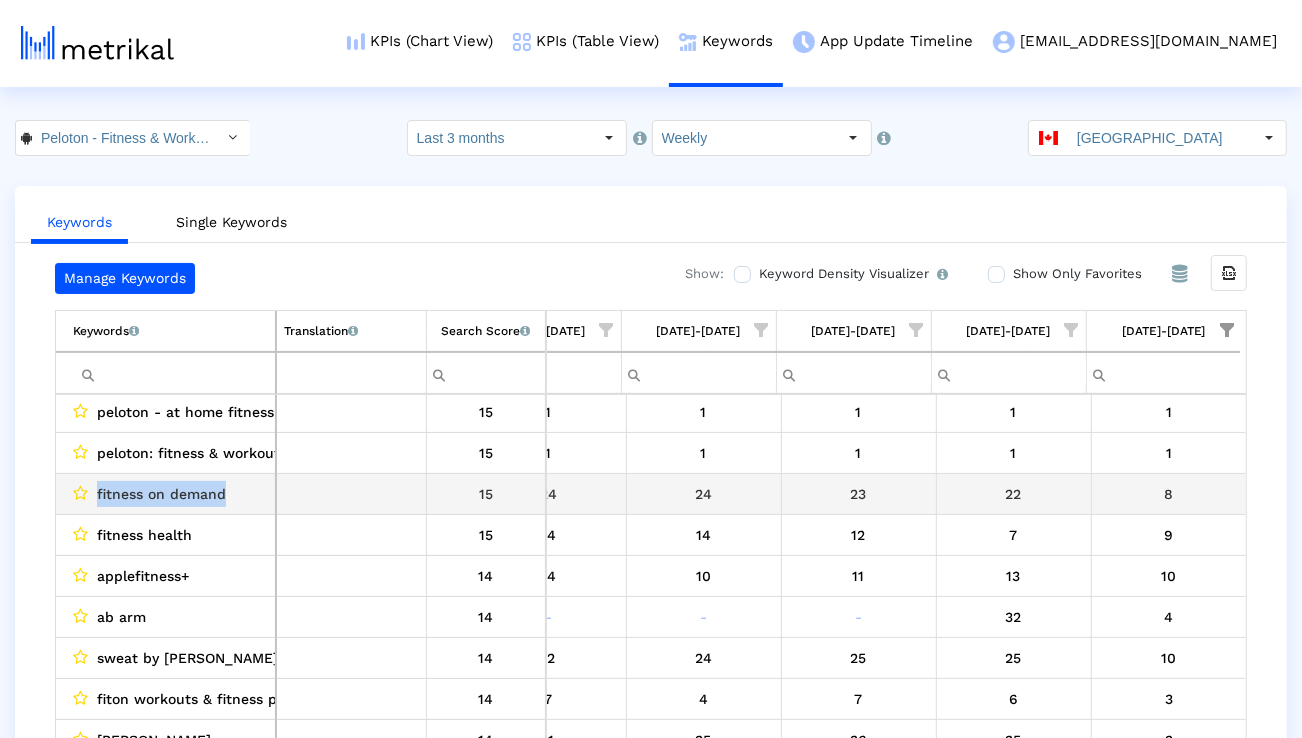click on "fitness on demand" at bounding box center [161, 494] 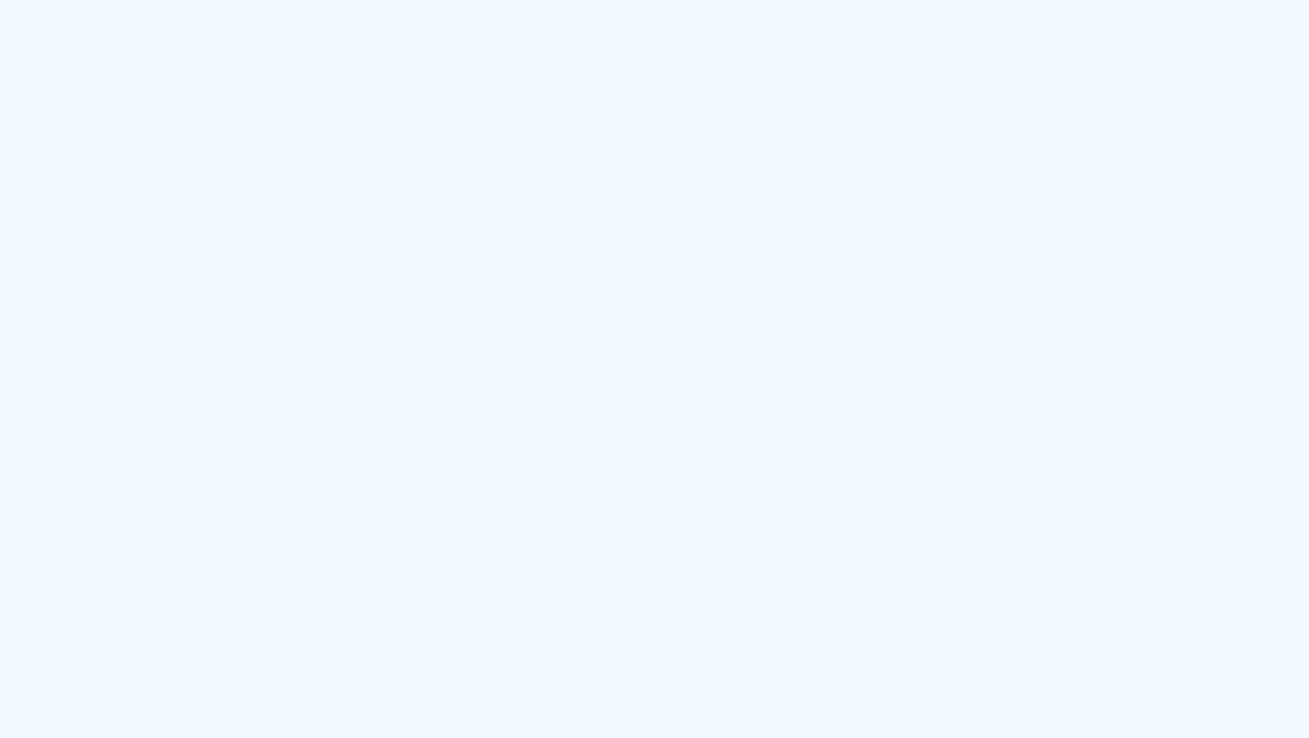scroll, scrollTop: 0, scrollLeft: 0, axis: both 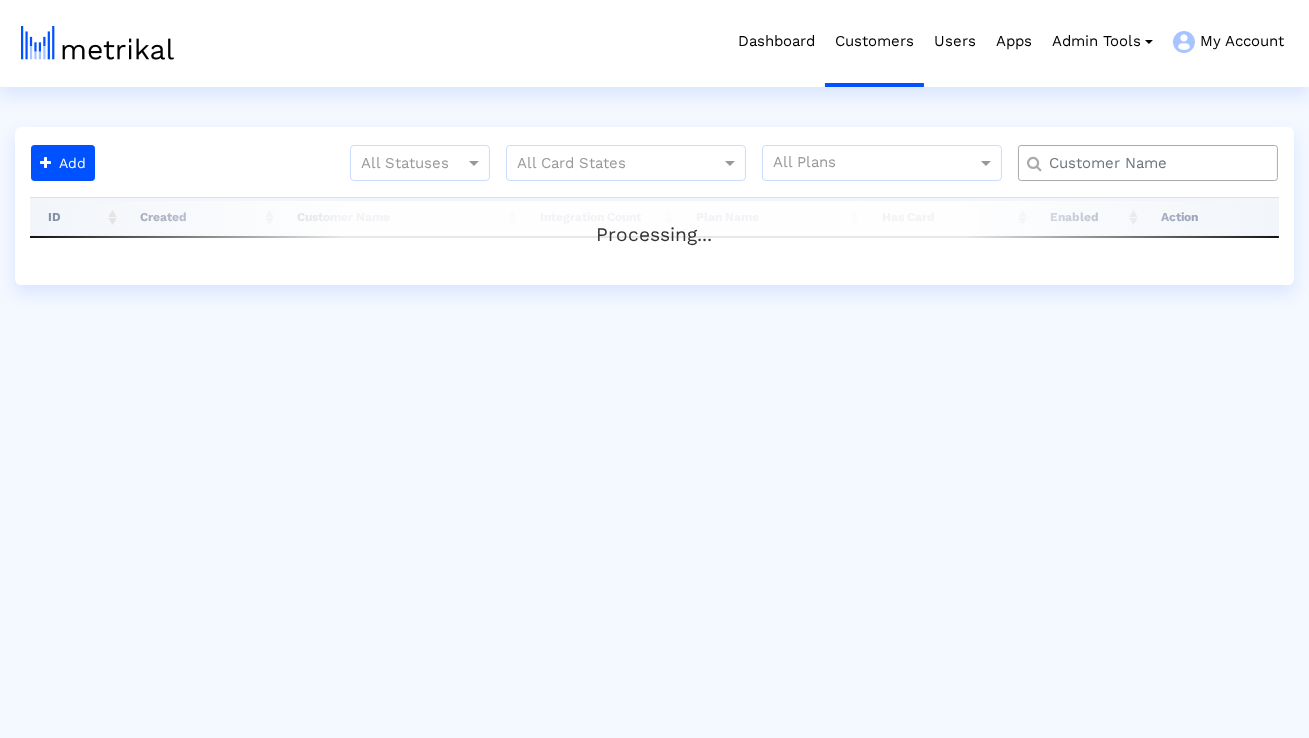 click 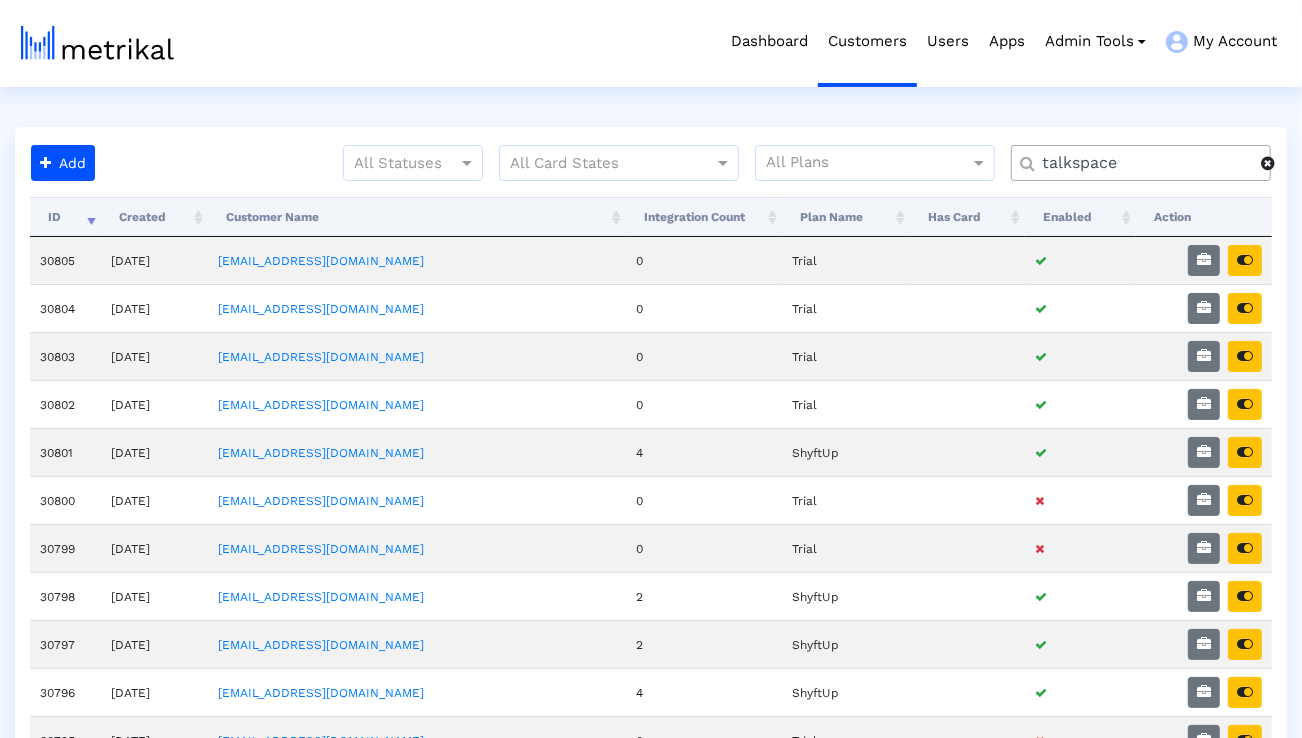 type on "talkspace" 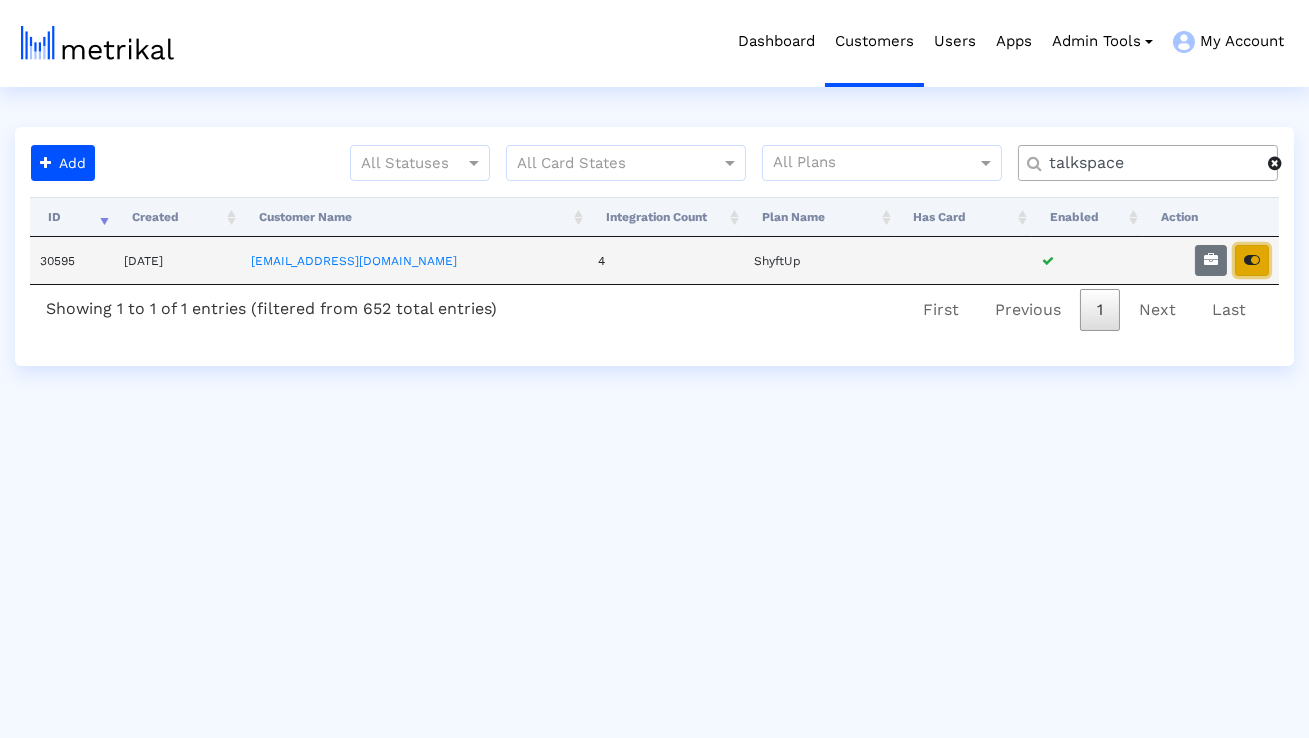 click at bounding box center (1252, 260) 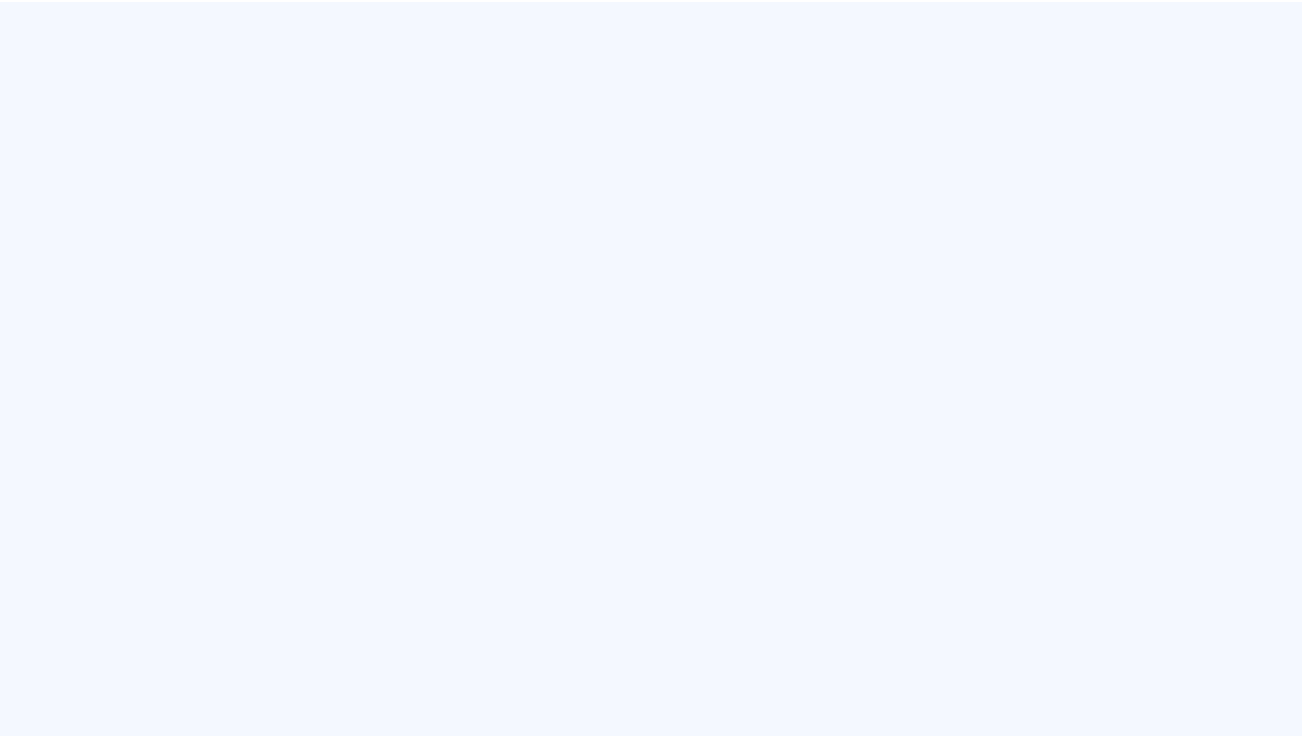 scroll, scrollTop: 0, scrollLeft: 0, axis: both 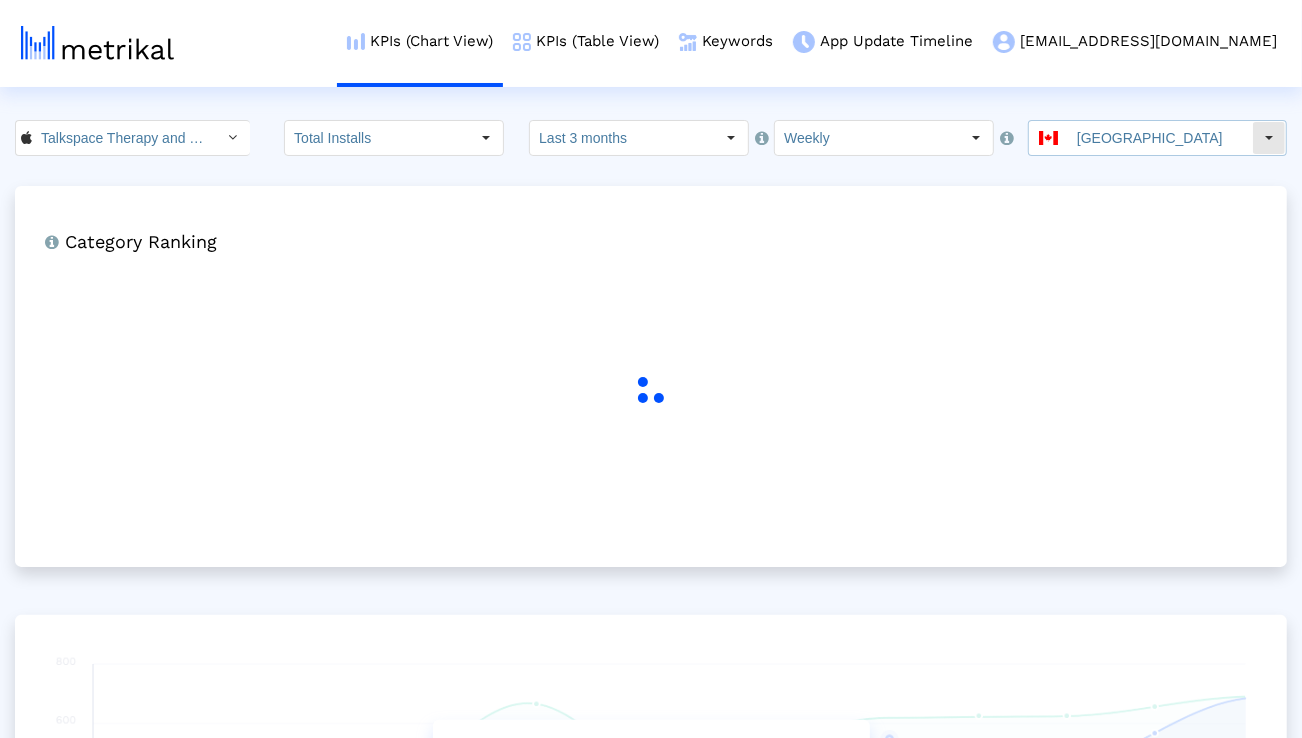 click on "[GEOGRAPHIC_DATA]" 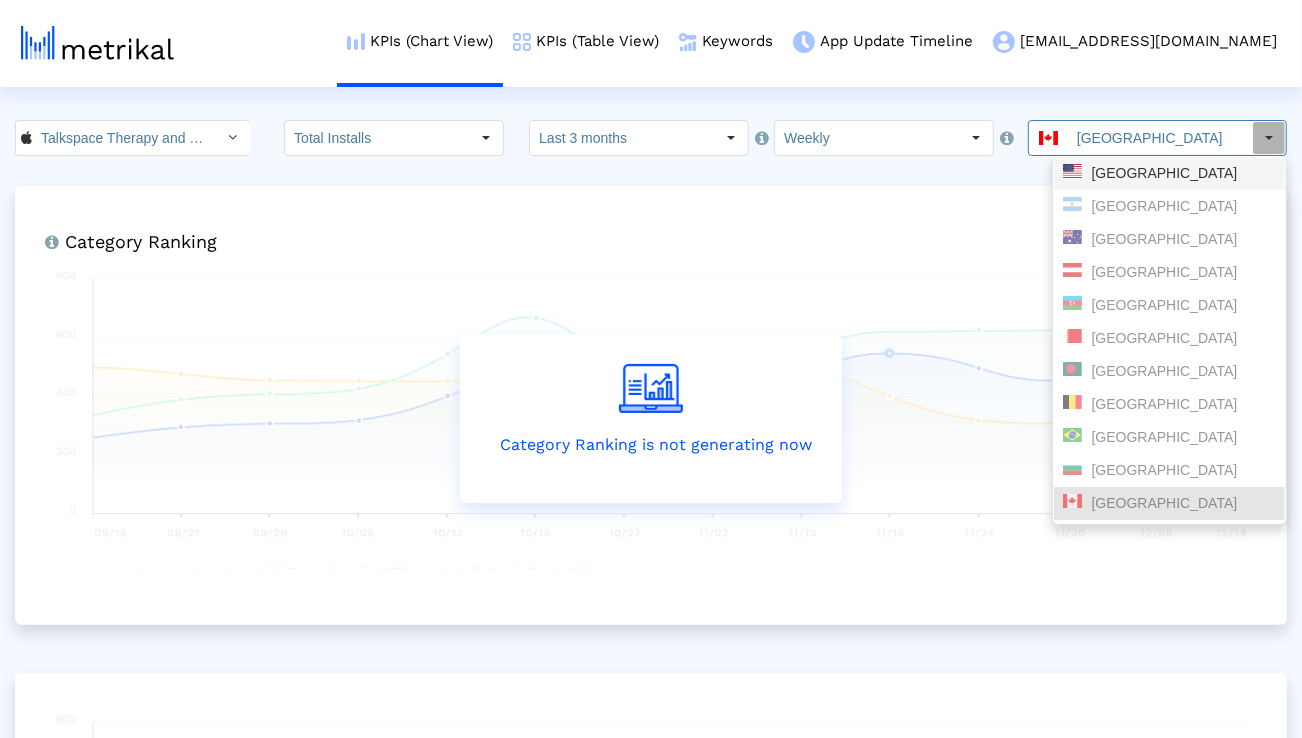 click on "[GEOGRAPHIC_DATA]" at bounding box center (1169, 173) 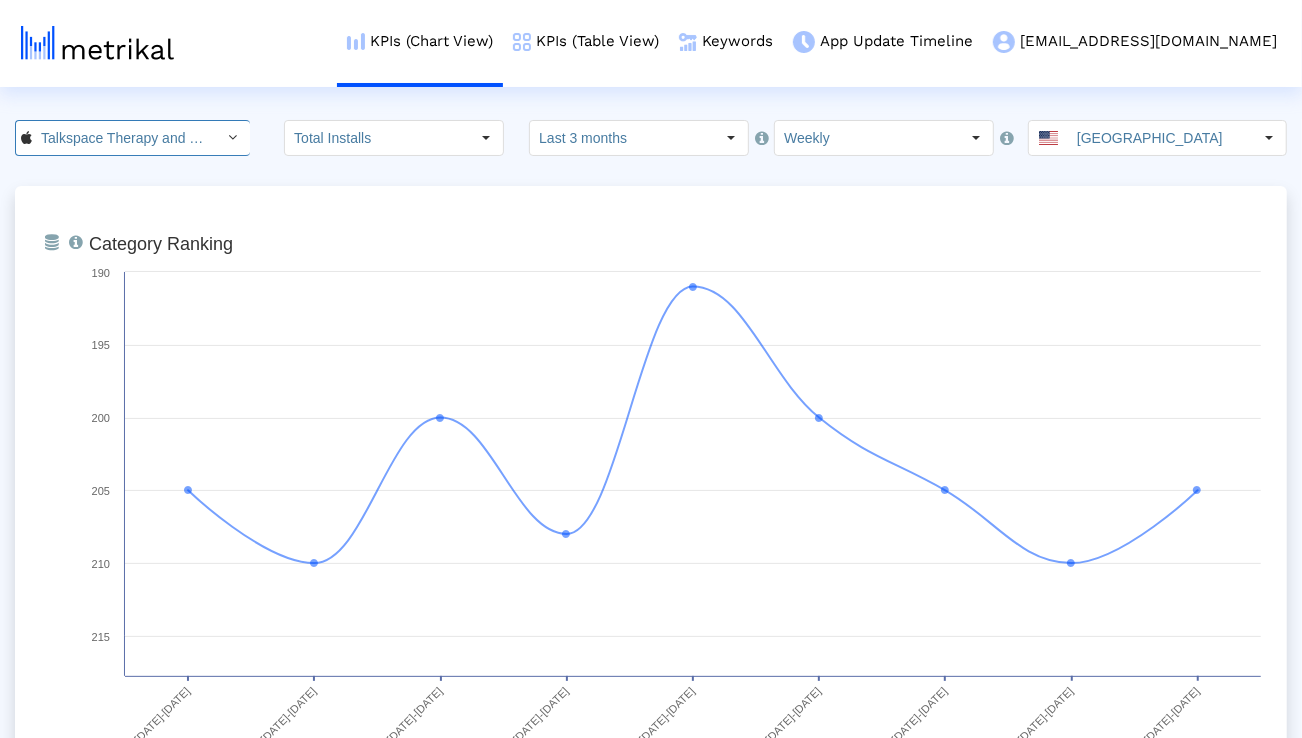 click 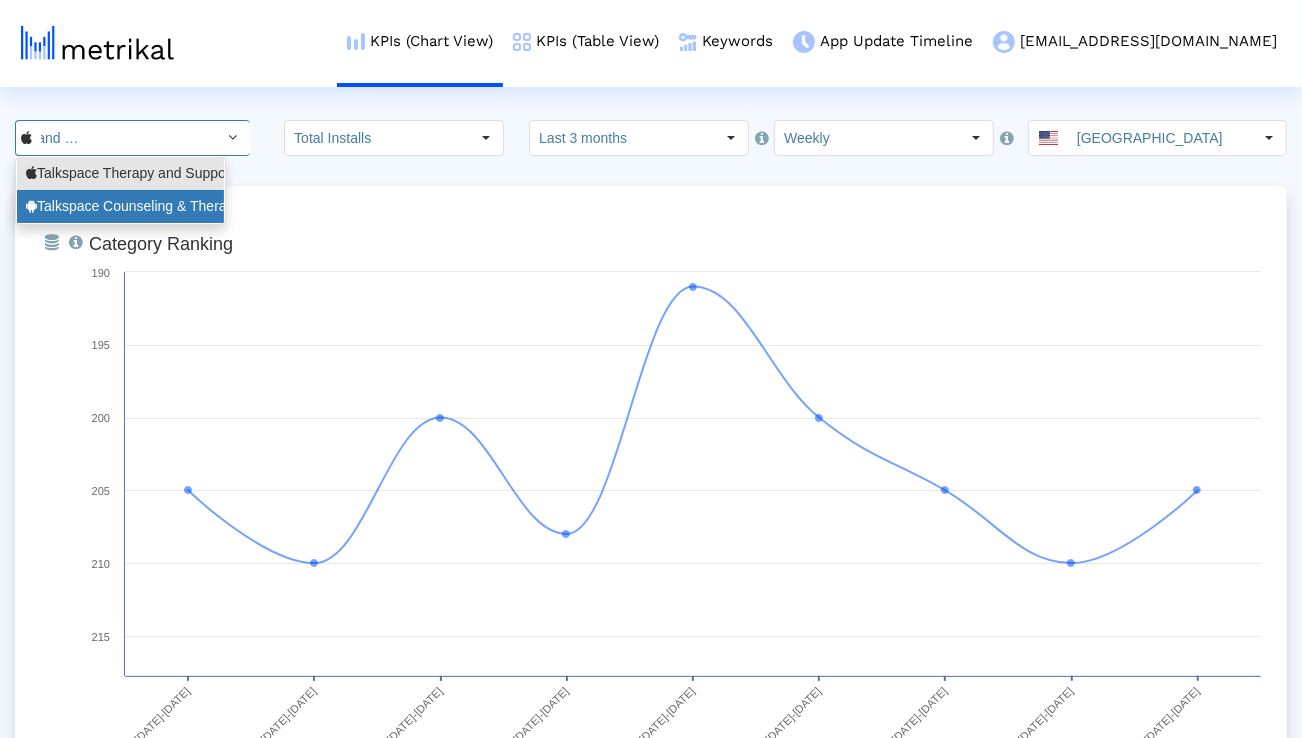 click on "Talkspace Counseling & Therapy <com.talkspace.talkspaceapp>" at bounding box center [120, 206] 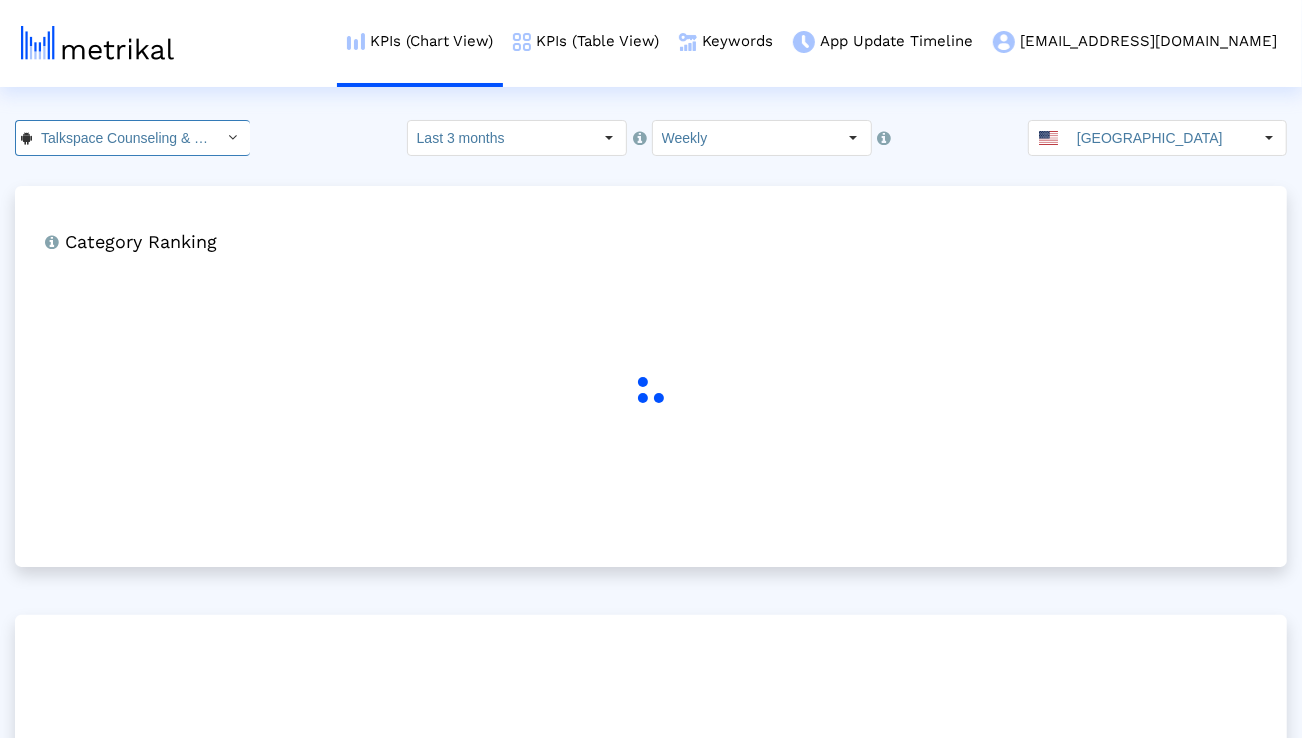 scroll, scrollTop: 0, scrollLeft: 266, axis: horizontal 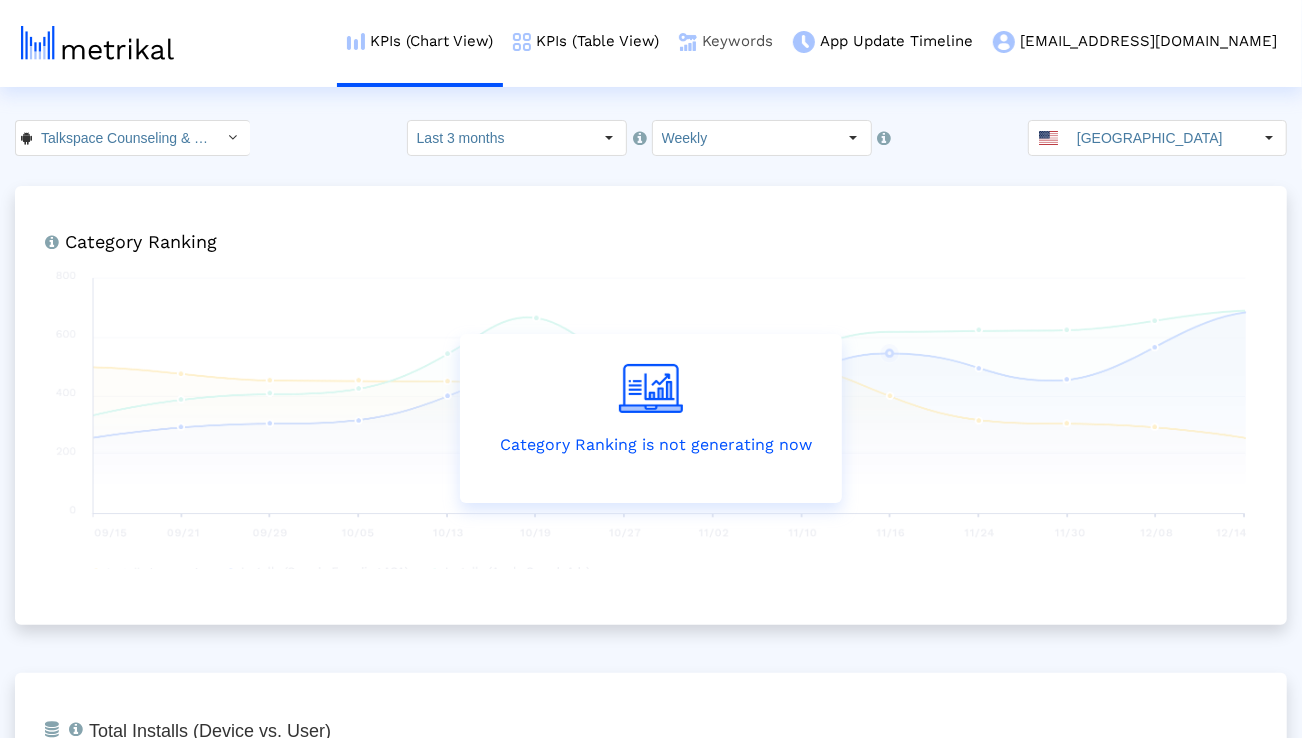 click on "Keywords" at bounding box center [726, 41] 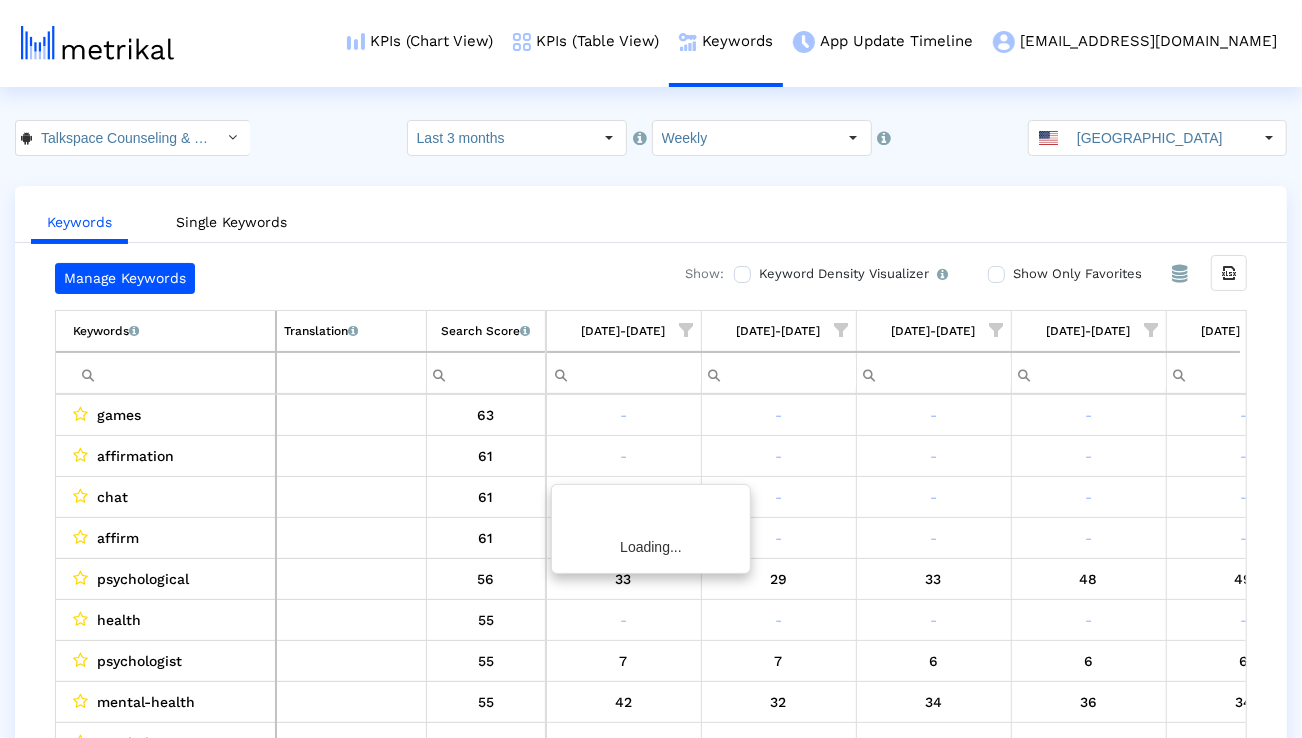 scroll, scrollTop: 0, scrollLeft: 1320, axis: horizontal 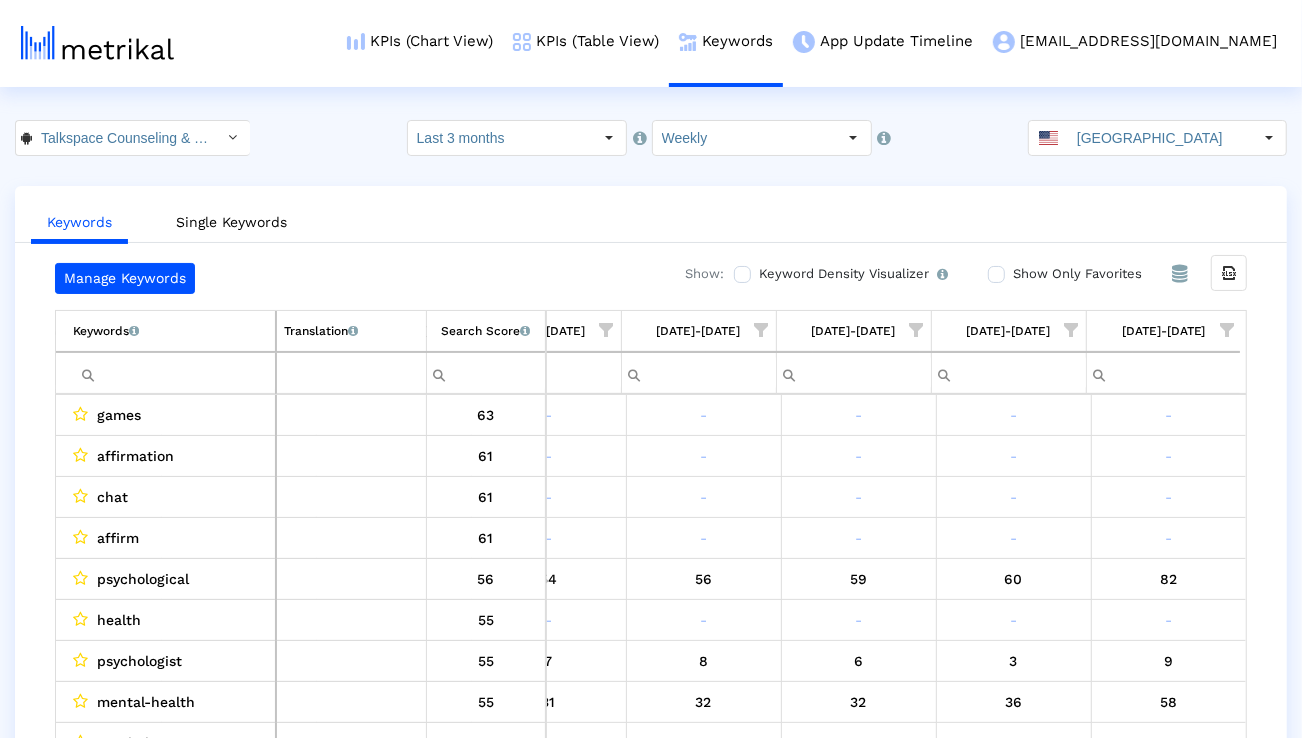 click at bounding box center (166, 373) 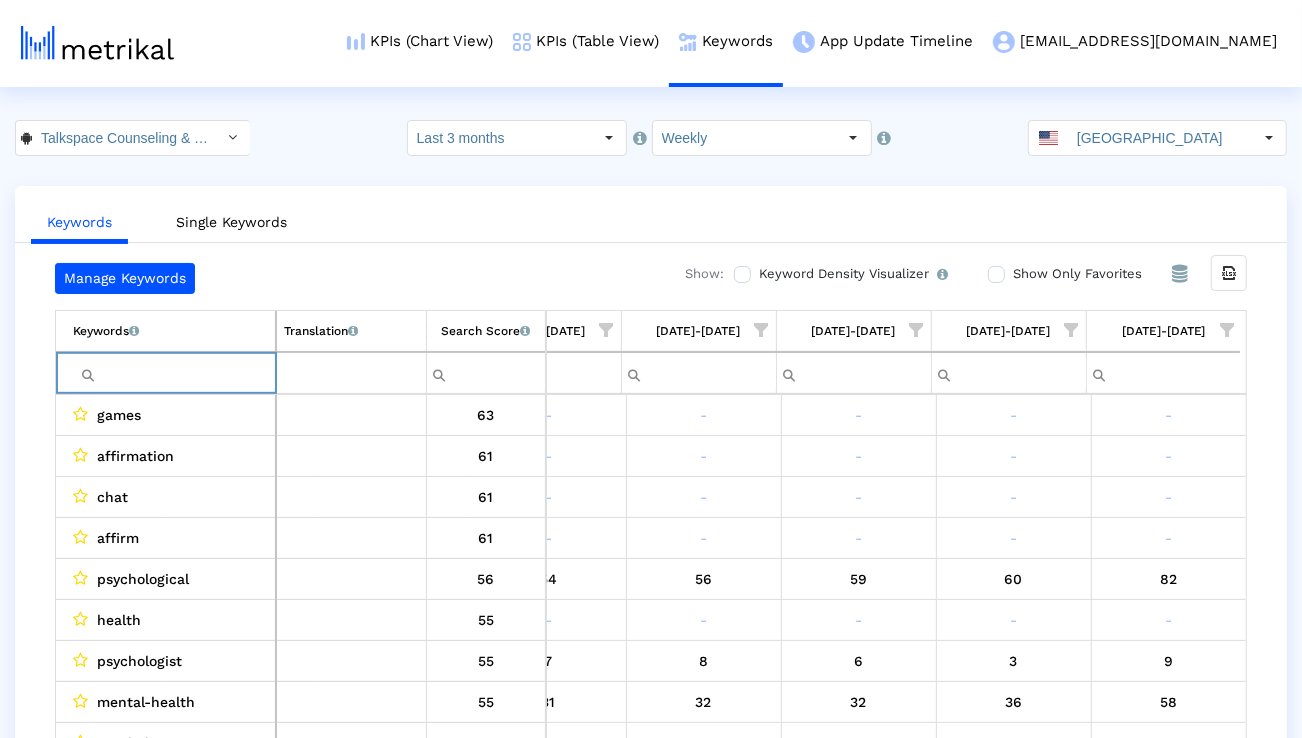 paste on "counseling" 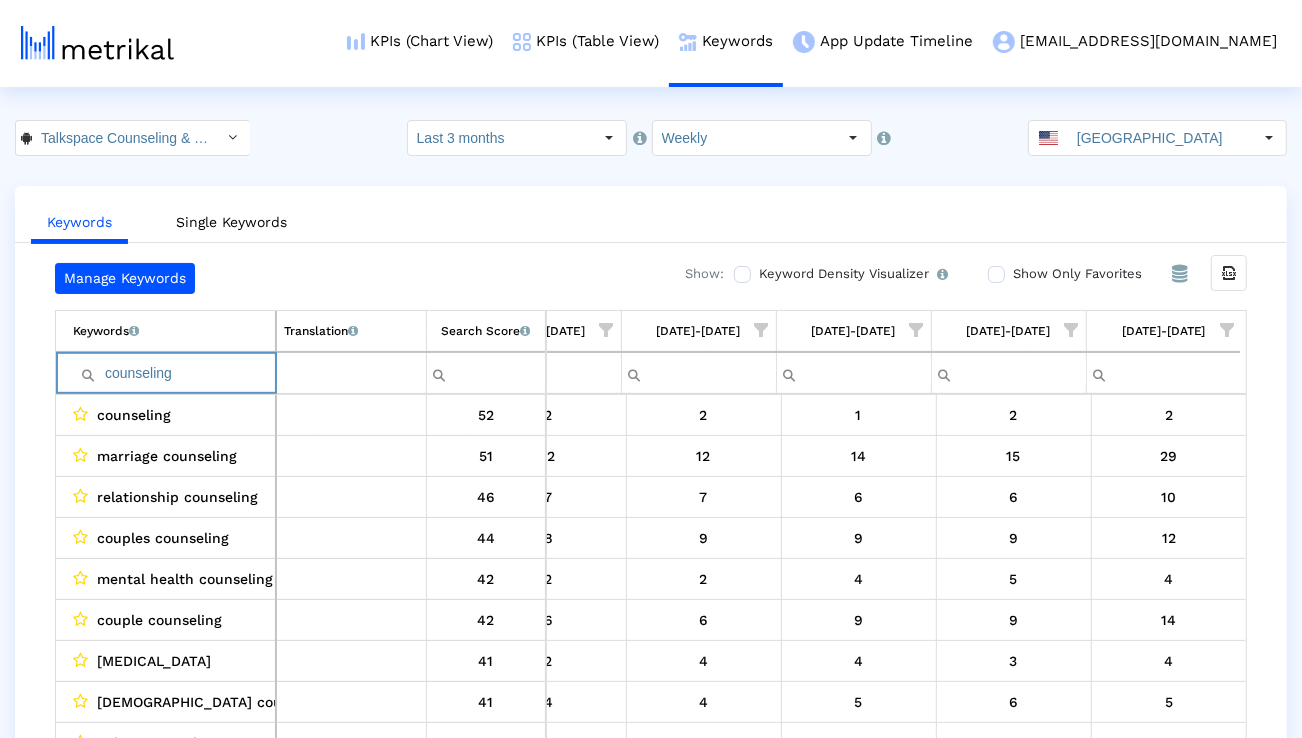 type on "counseling" 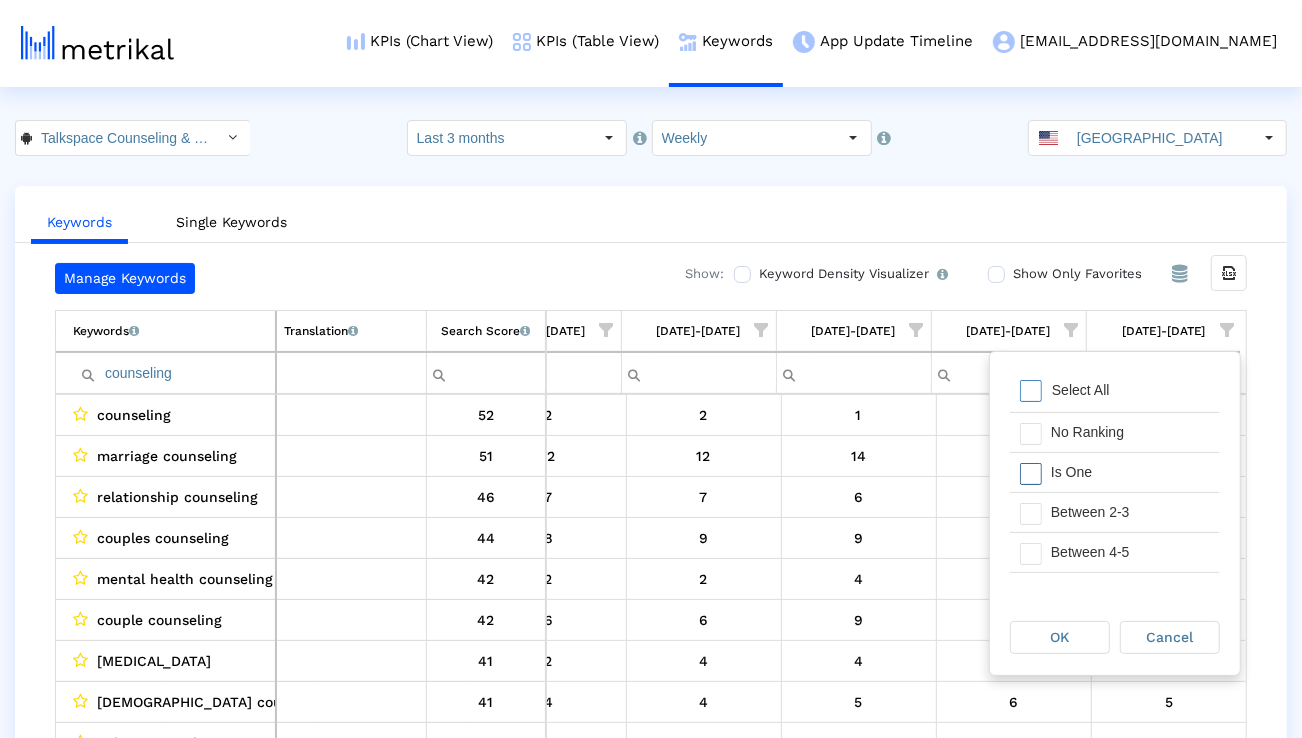 click on "Is One" at bounding box center [1130, 472] 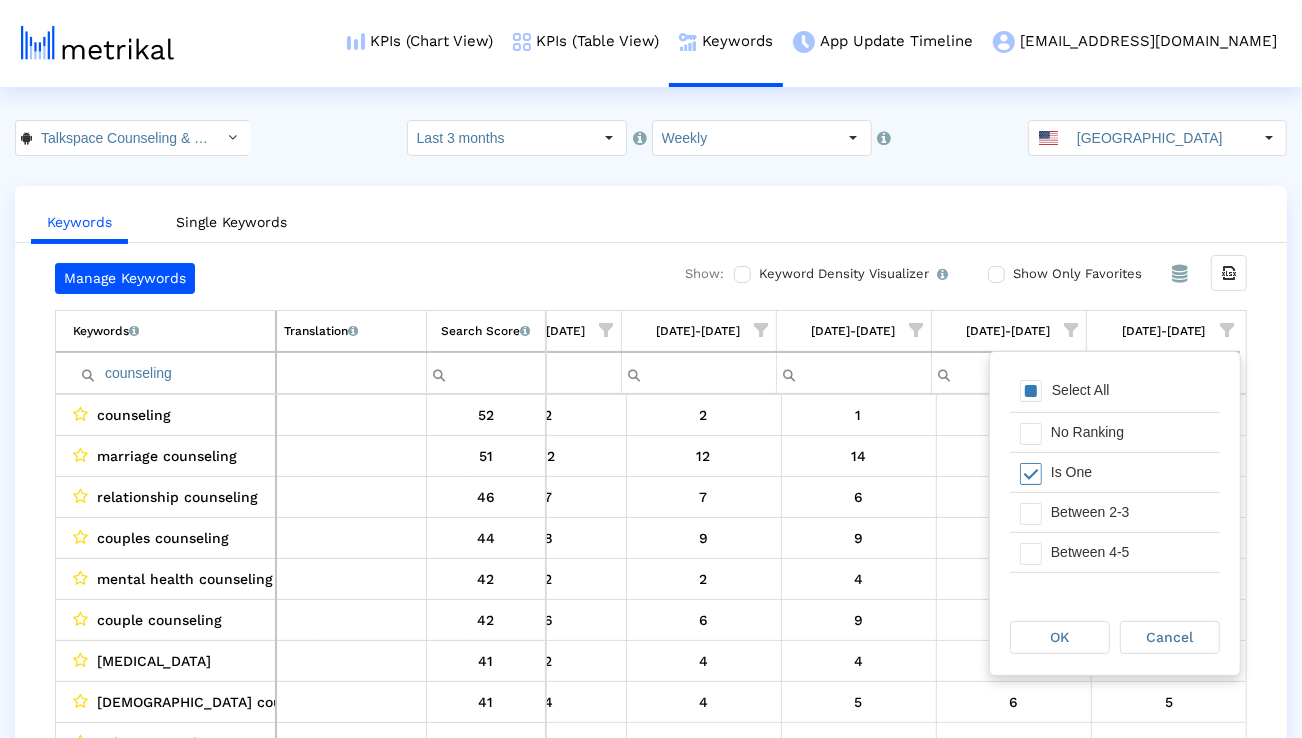 click on "Is One" at bounding box center (1130, 472) 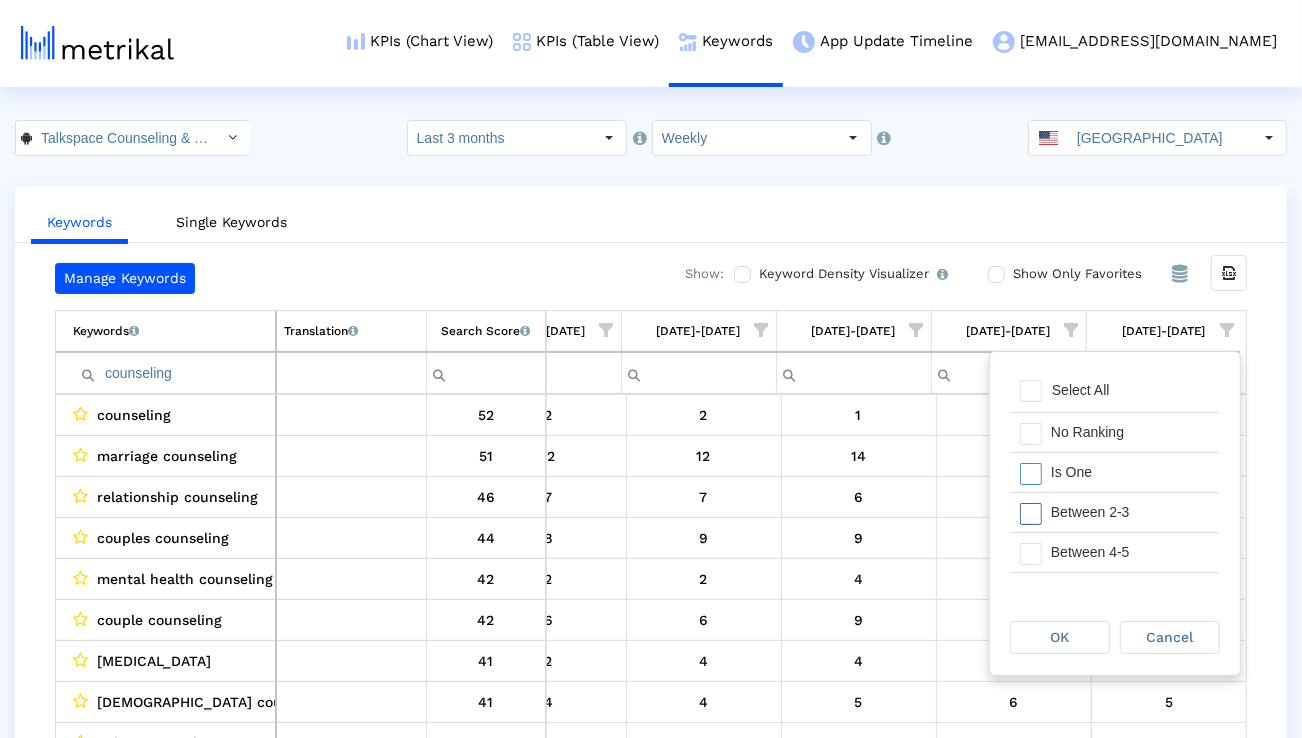 click on "Is One" at bounding box center [1130, 472] 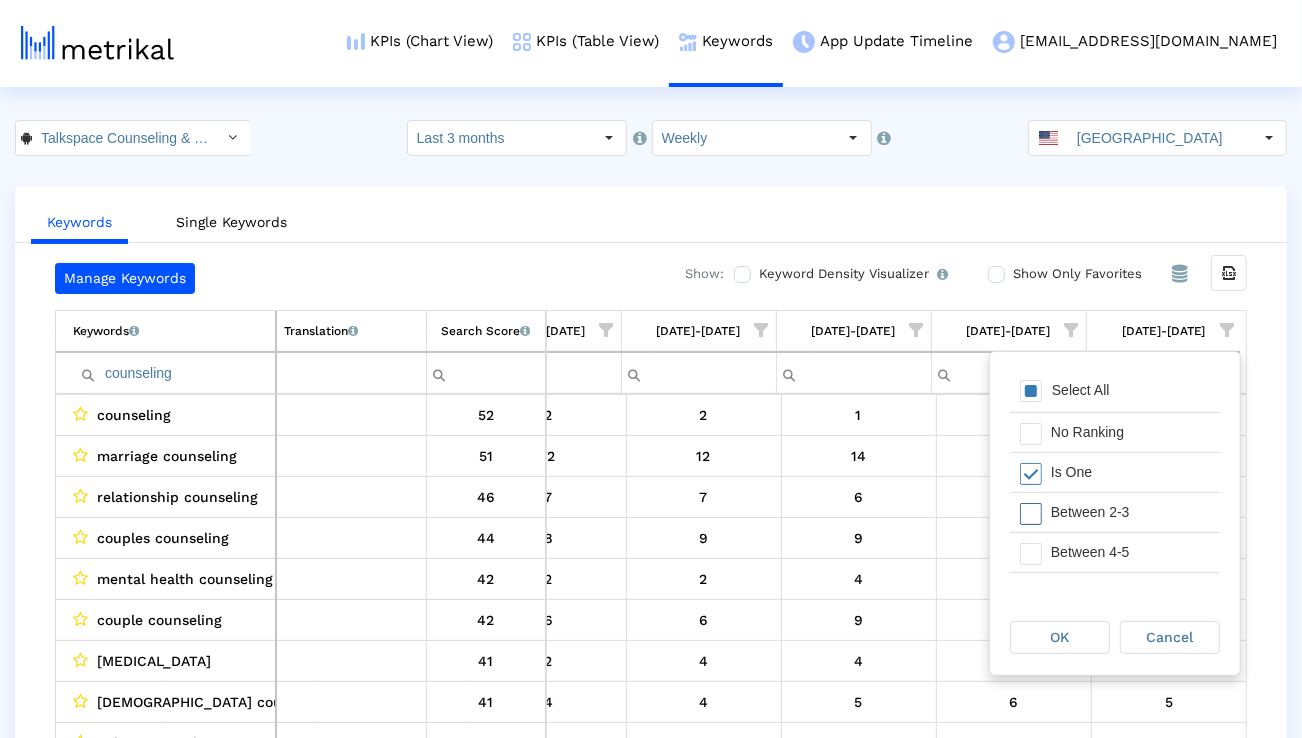 click on "Between 2-3" at bounding box center (1130, 512) 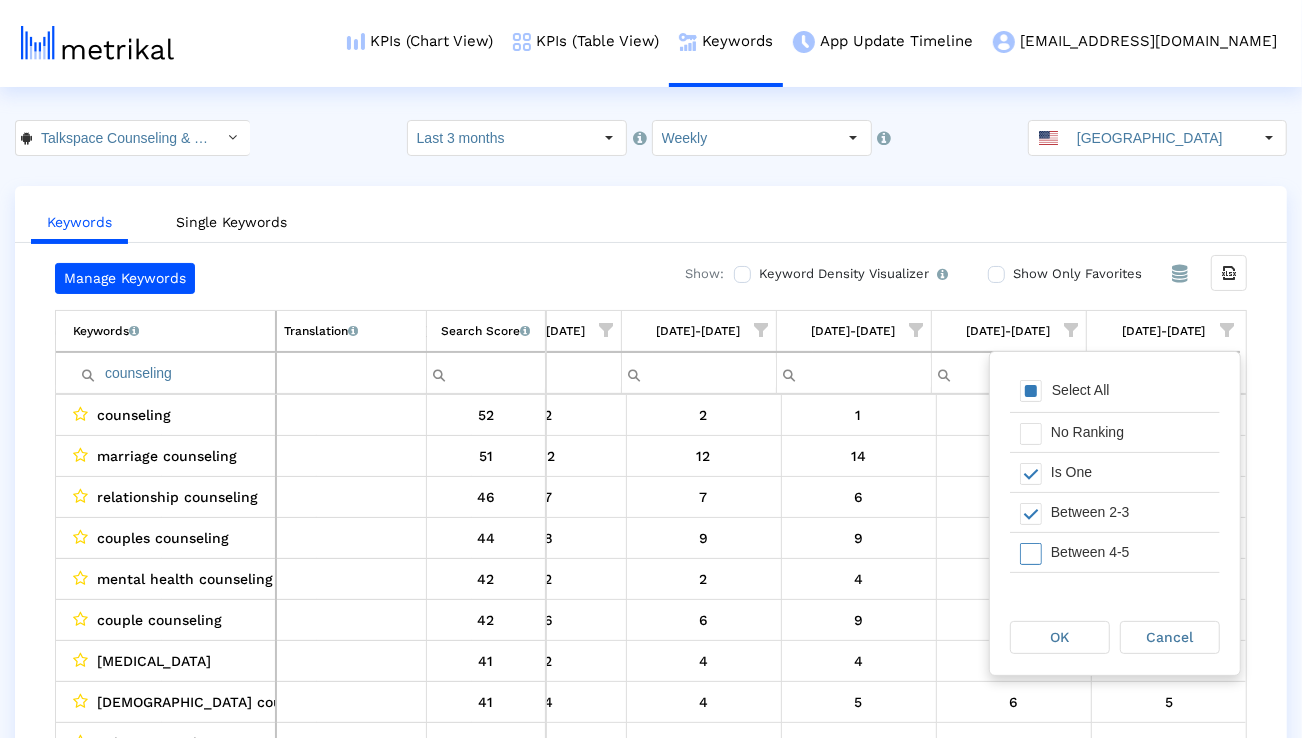 click on "Between 4-5" at bounding box center [1130, 552] 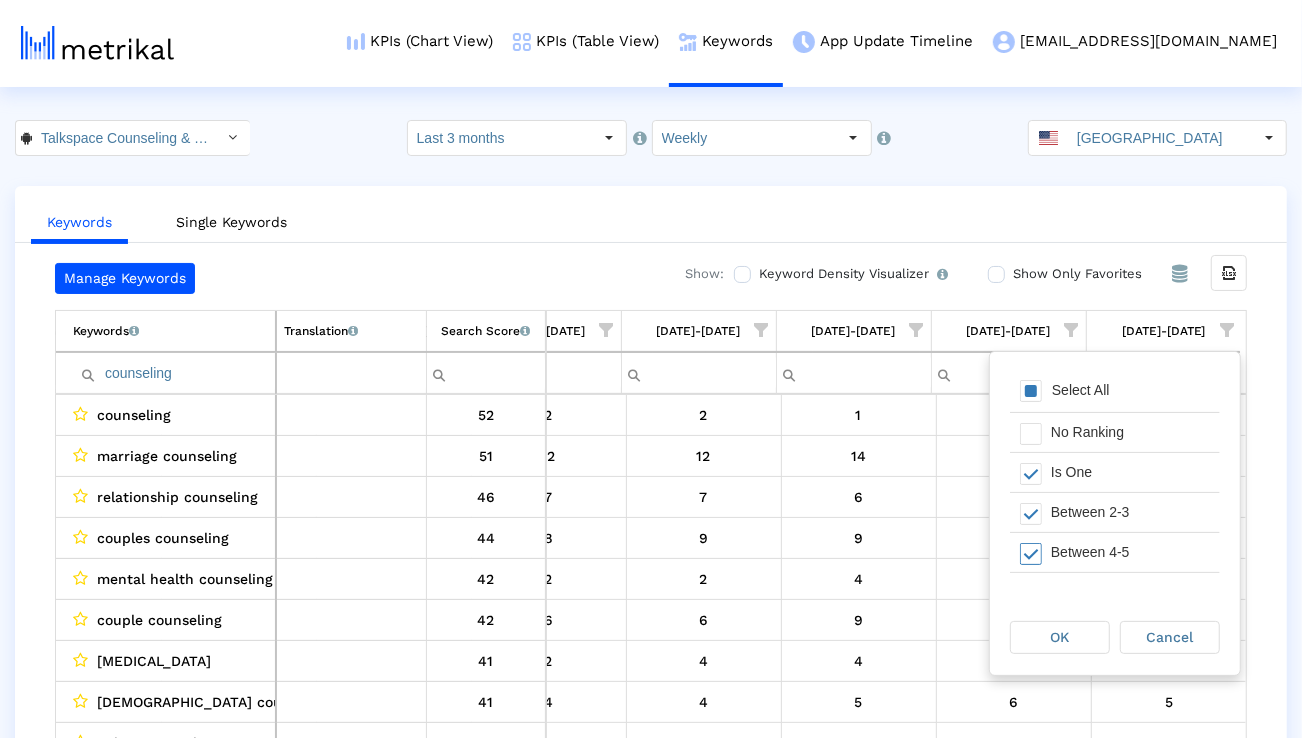 scroll, scrollTop: 16, scrollLeft: 0, axis: vertical 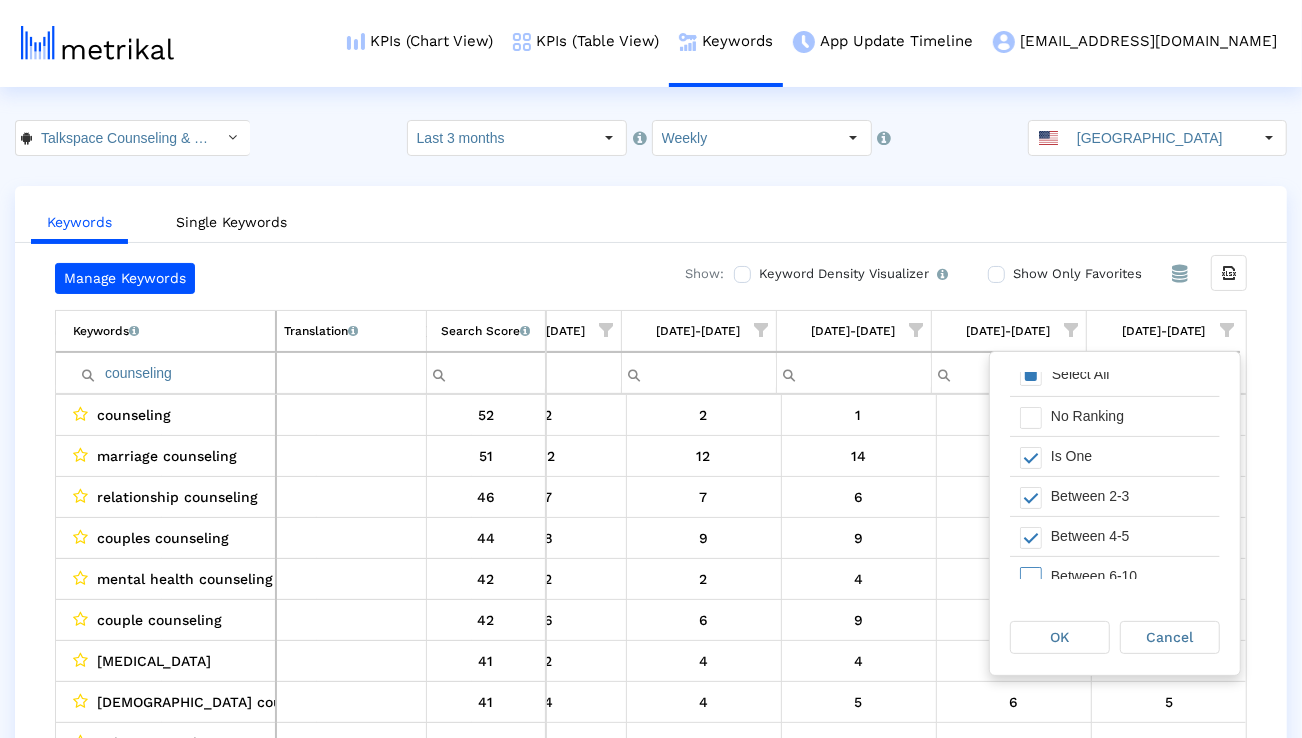 click on "Between 6-10" at bounding box center (1130, 576) 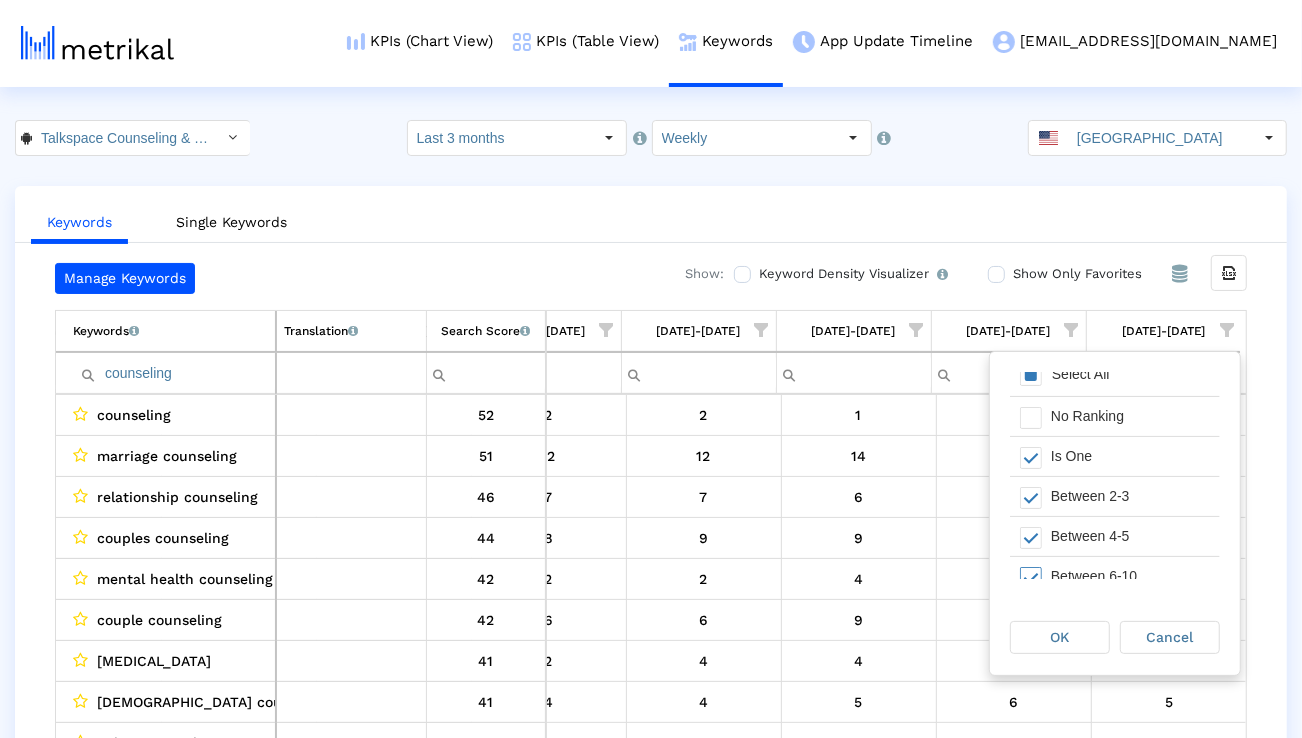 click on "OK" at bounding box center (1060, 637) 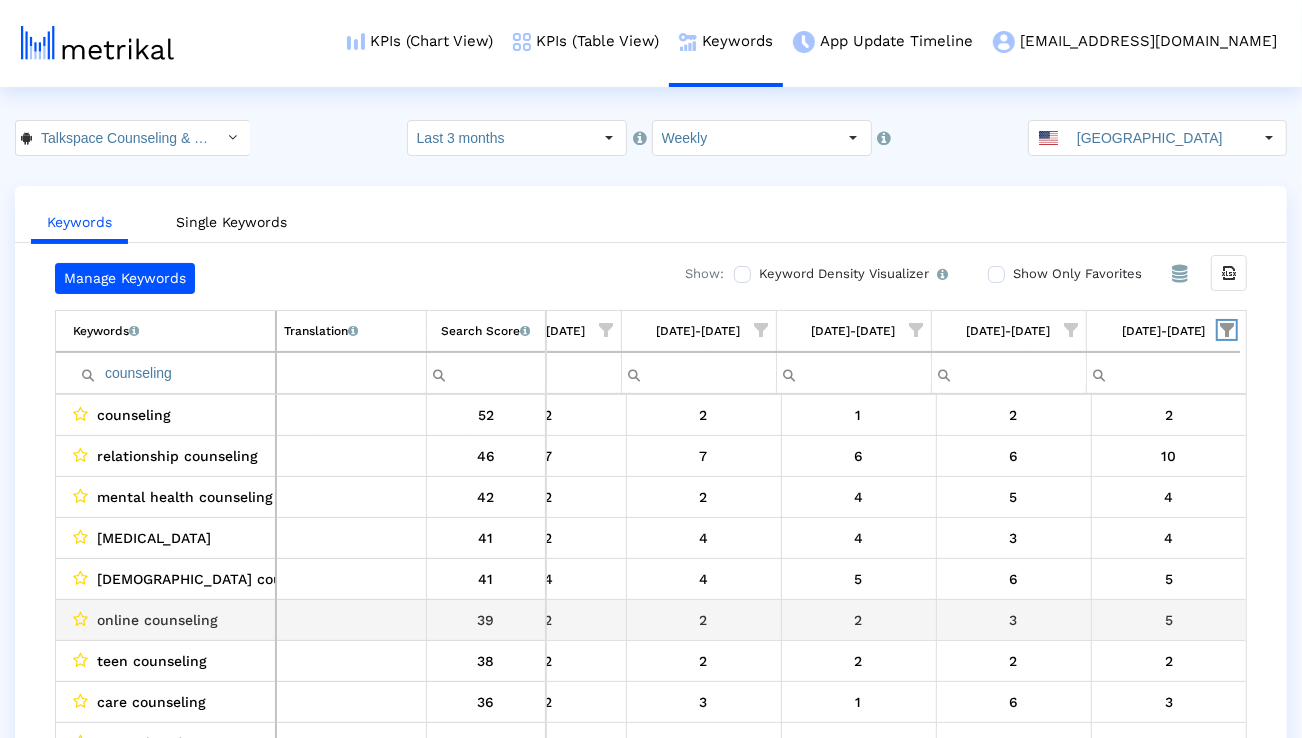 scroll, scrollTop: 43, scrollLeft: 1320, axis: both 